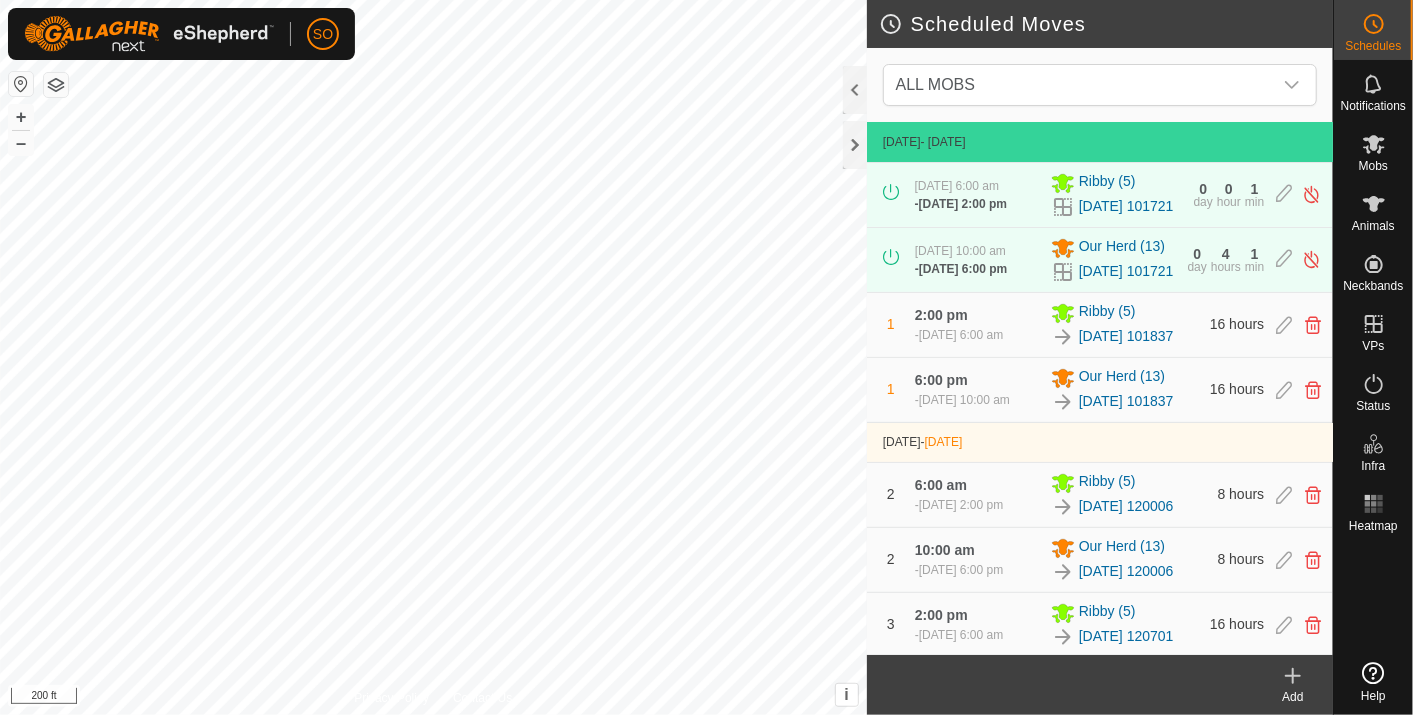 scroll, scrollTop: 0, scrollLeft: 0, axis: both 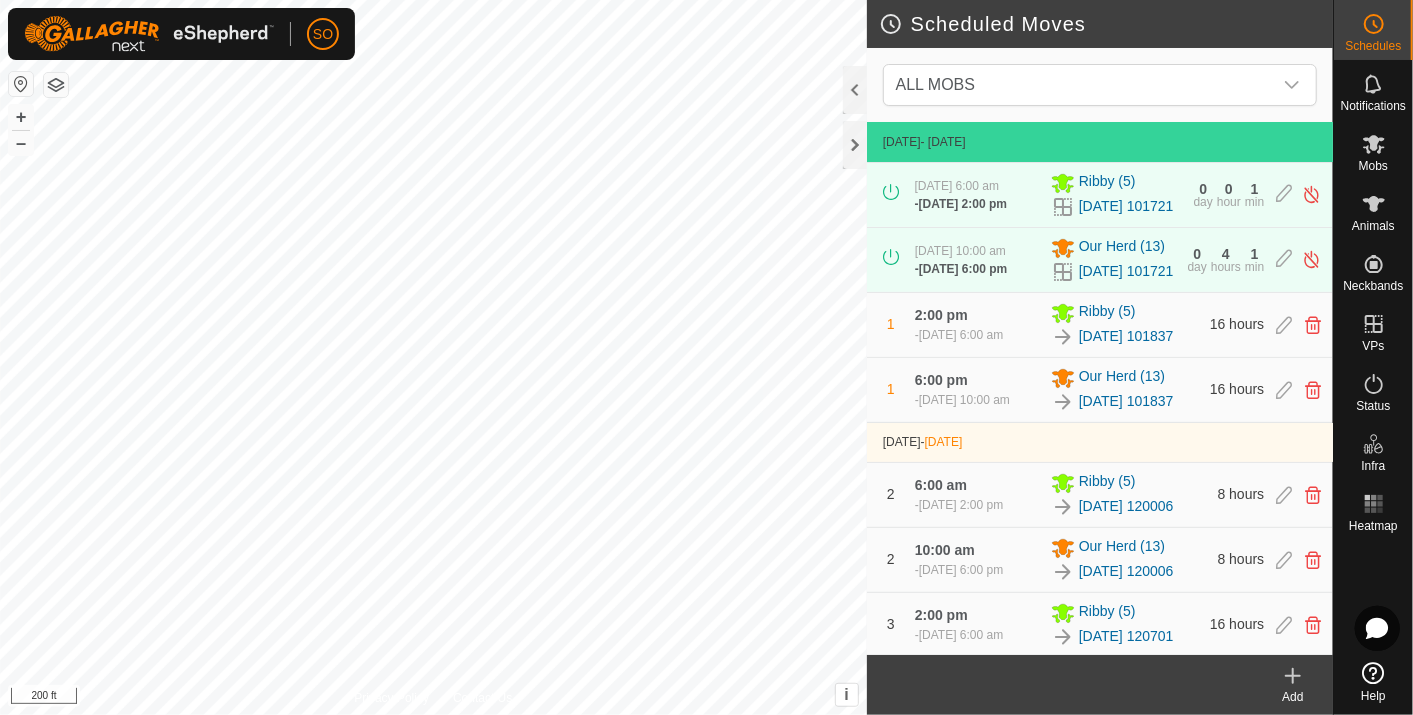 click 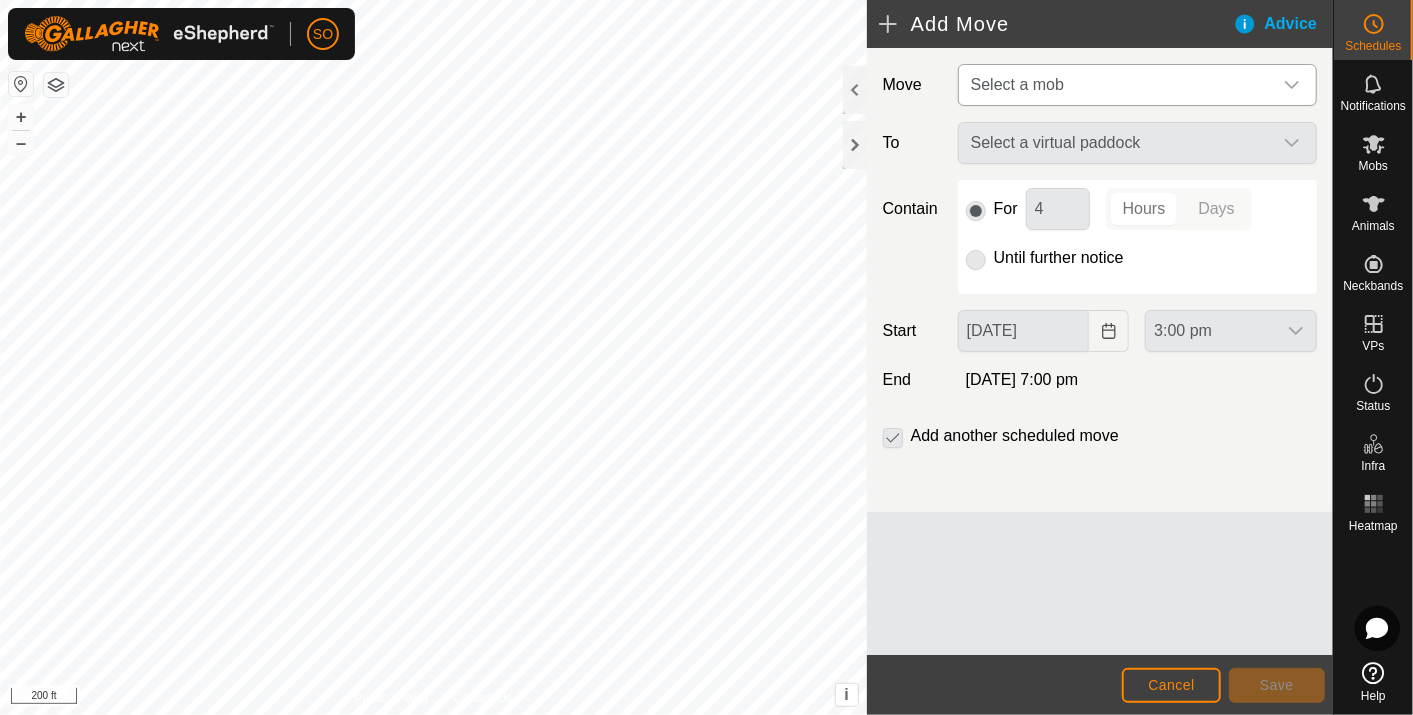 click 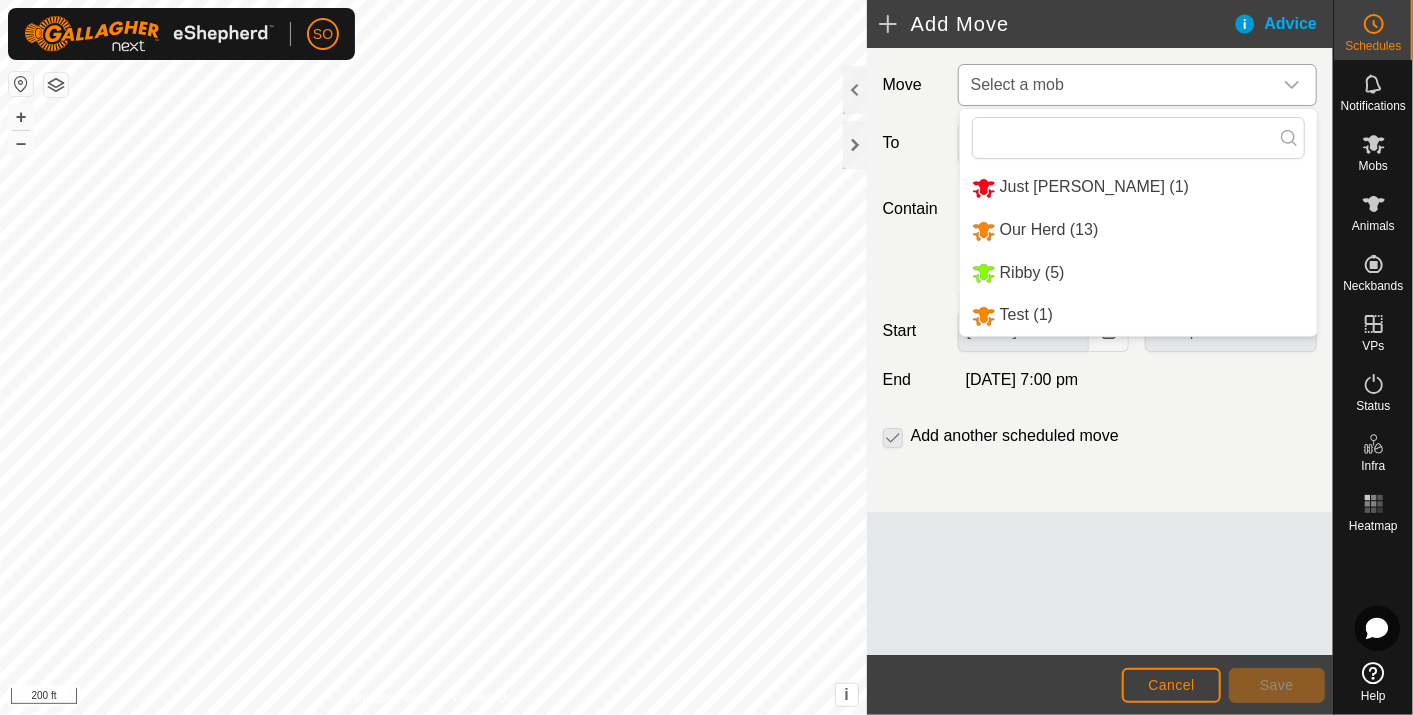 click on "Ribby (5)" at bounding box center (1138, 273) 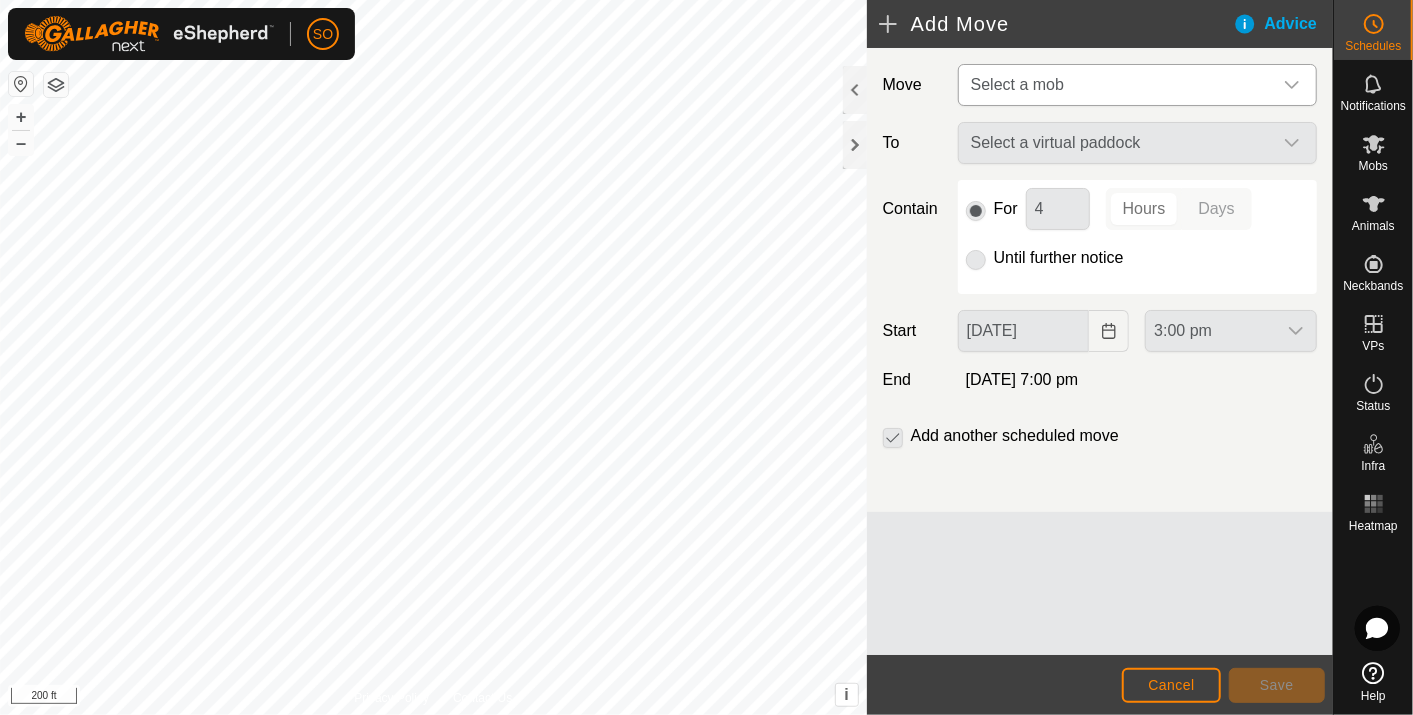 type on "01 Aug, 2025" 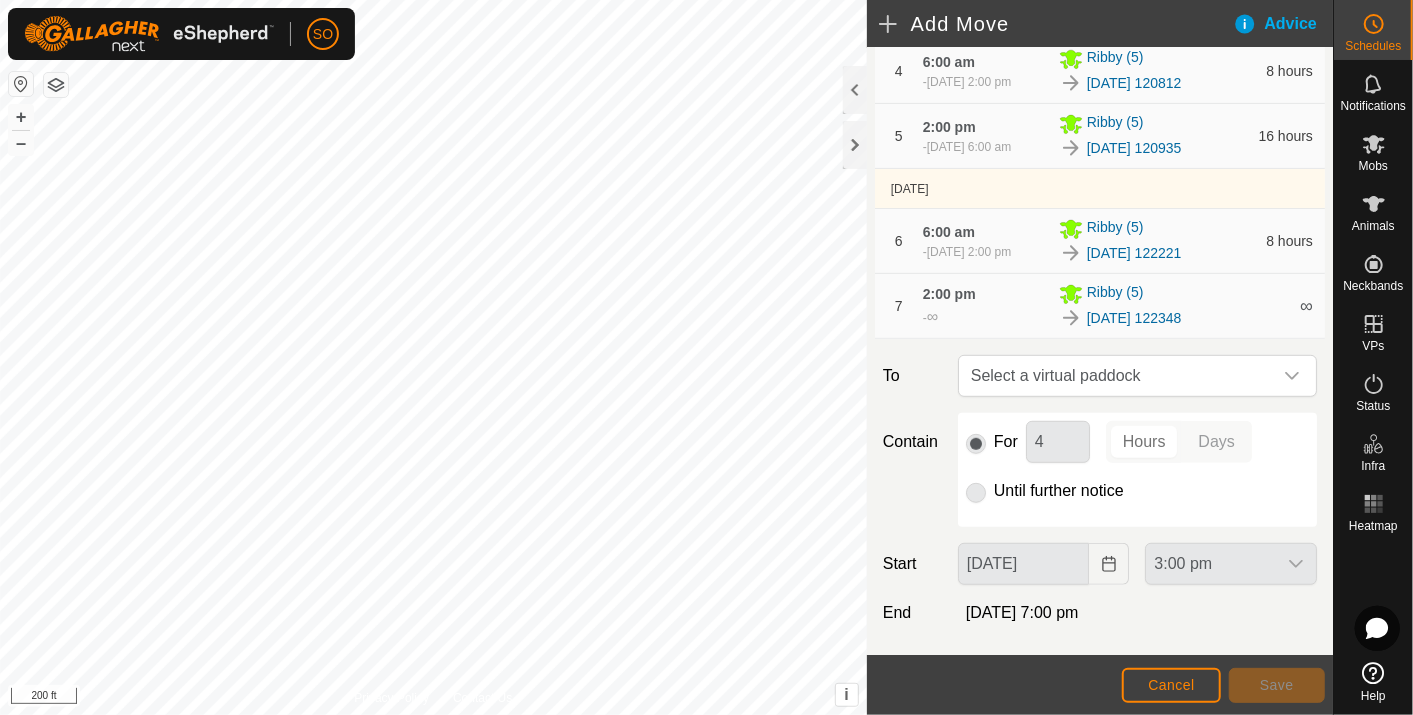 scroll, scrollTop: 574, scrollLeft: 0, axis: vertical 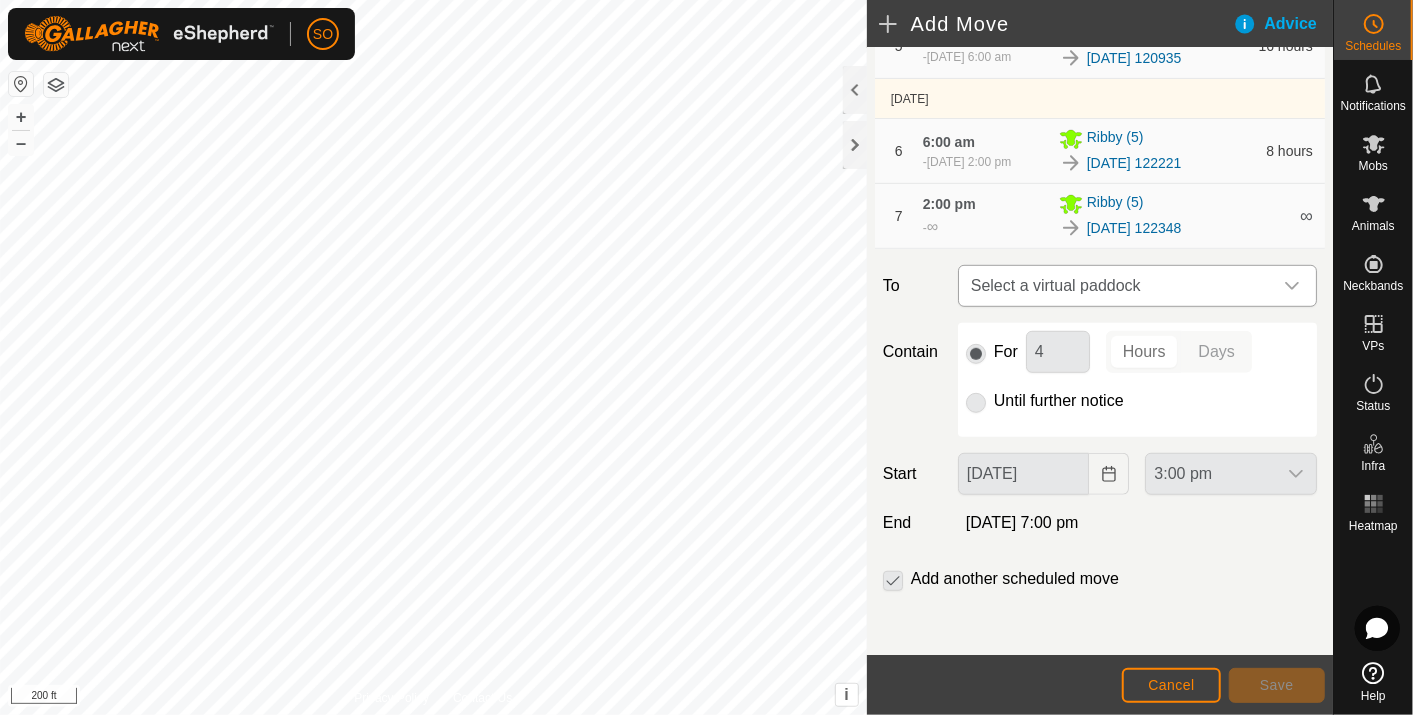 click 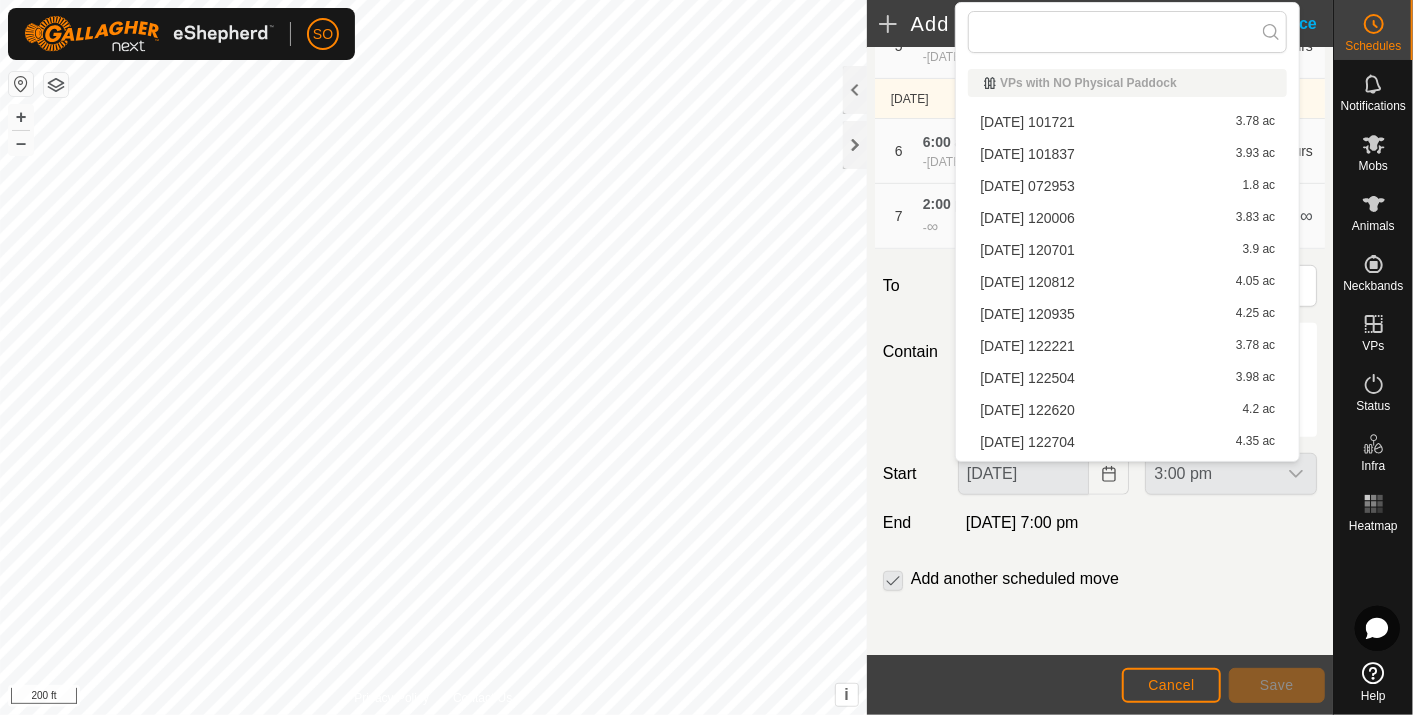 click on "2025-07-29 122504  3.98 ac" at bounding box center [1127, 378] 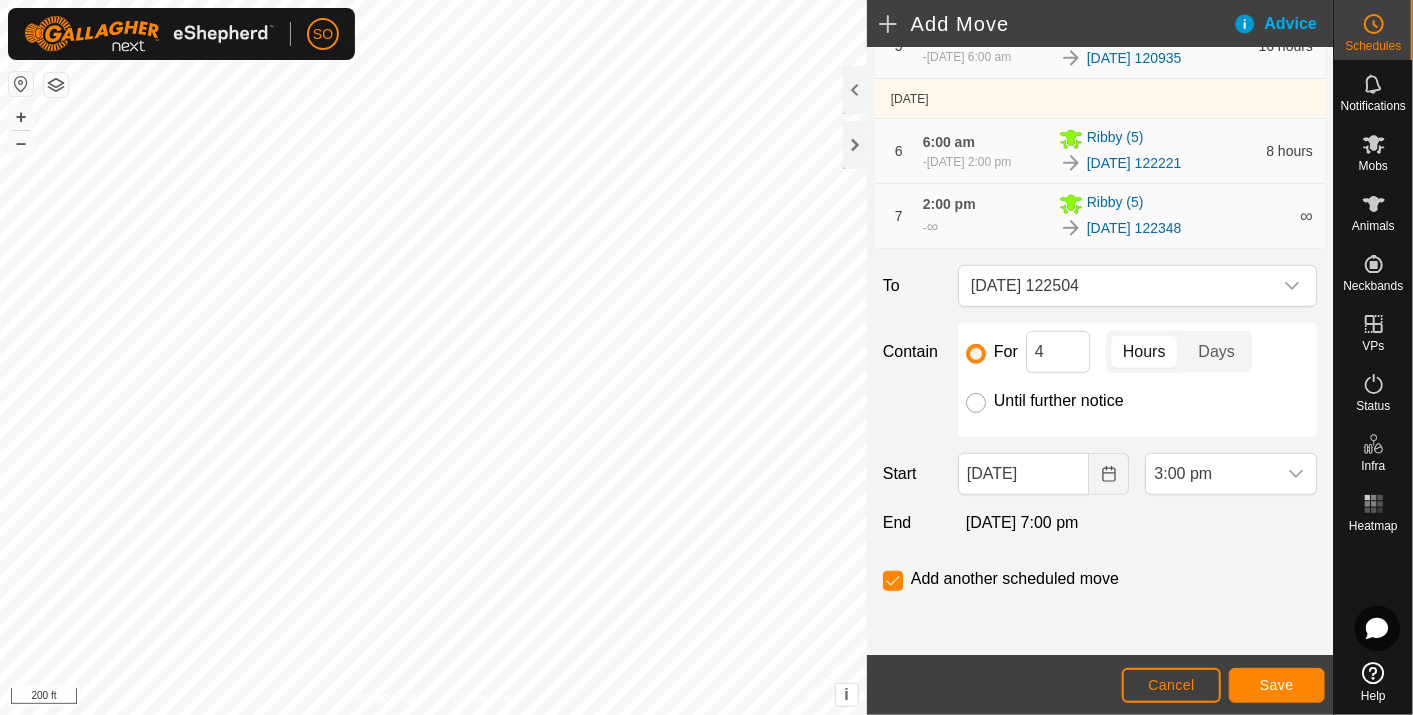 click on "Until further notice" at bounding box center [976, 403] 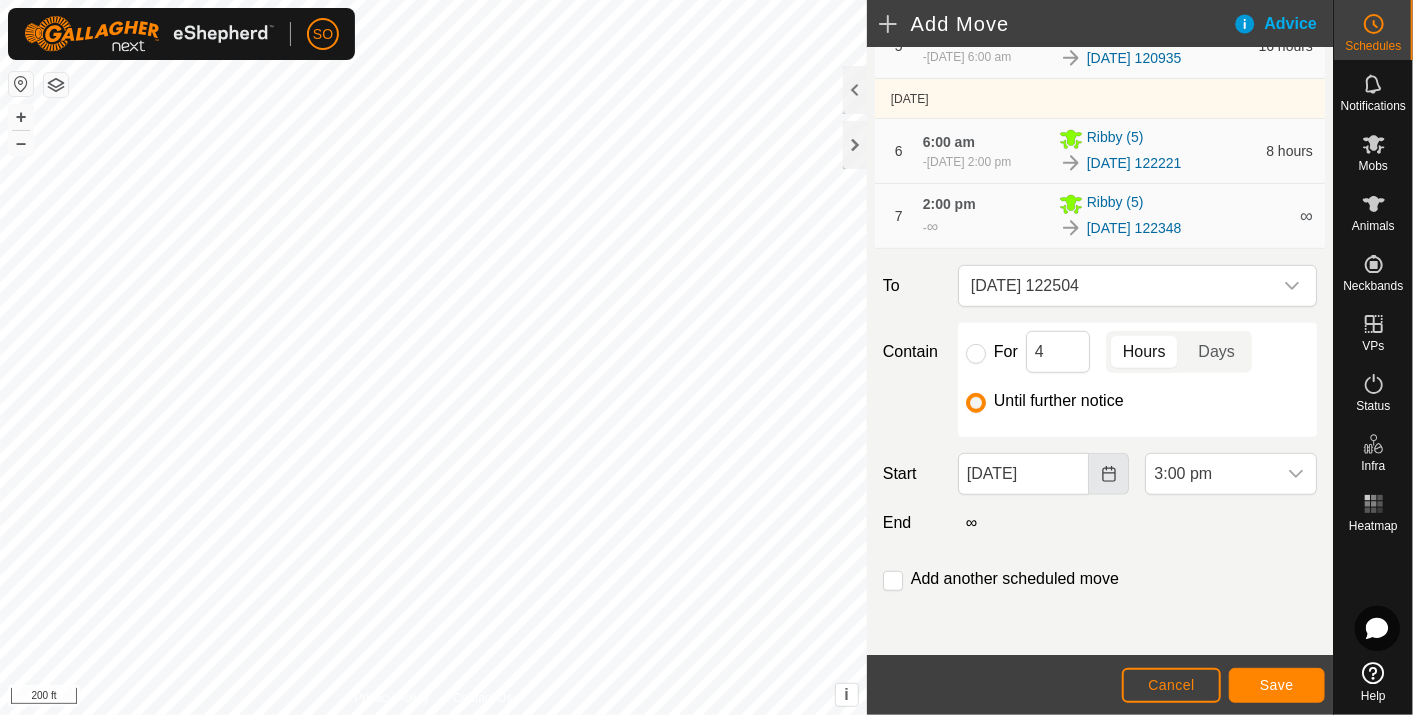 click 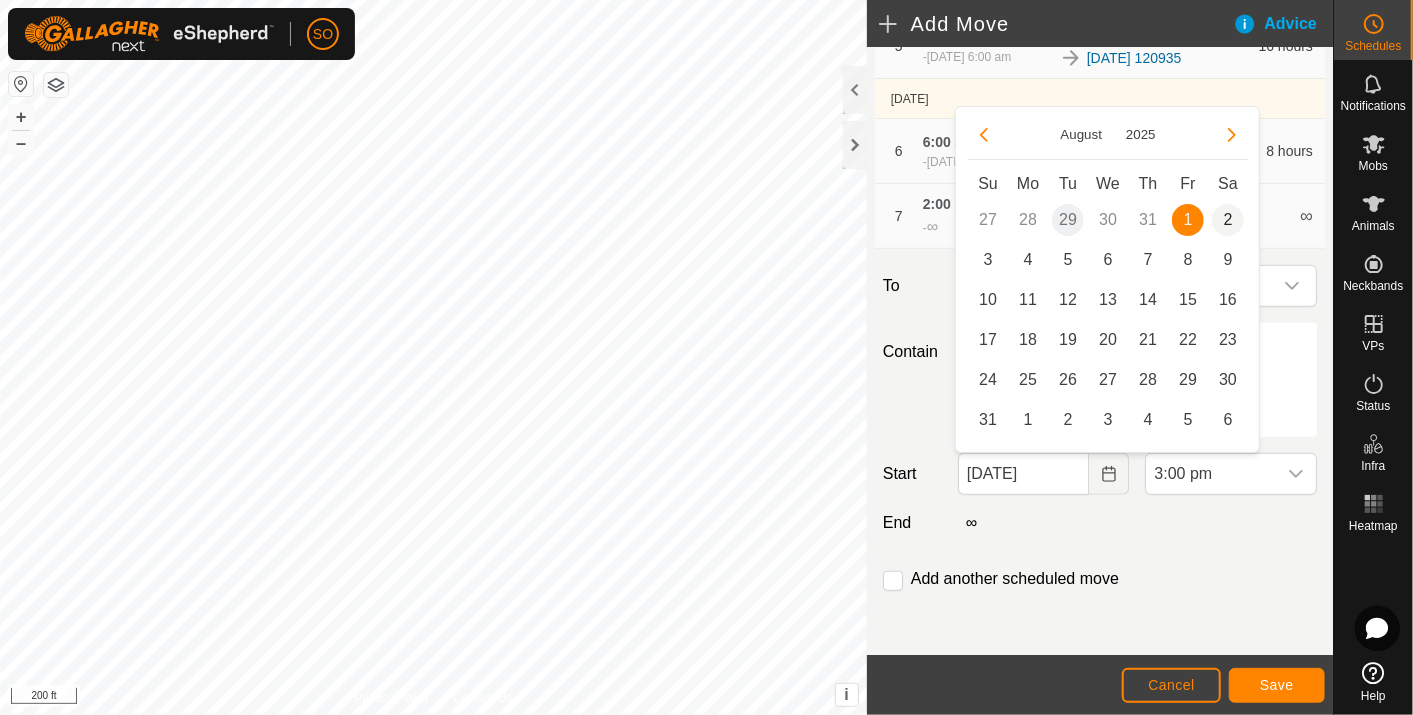 click on "2" at bounding box center [1228, 220] 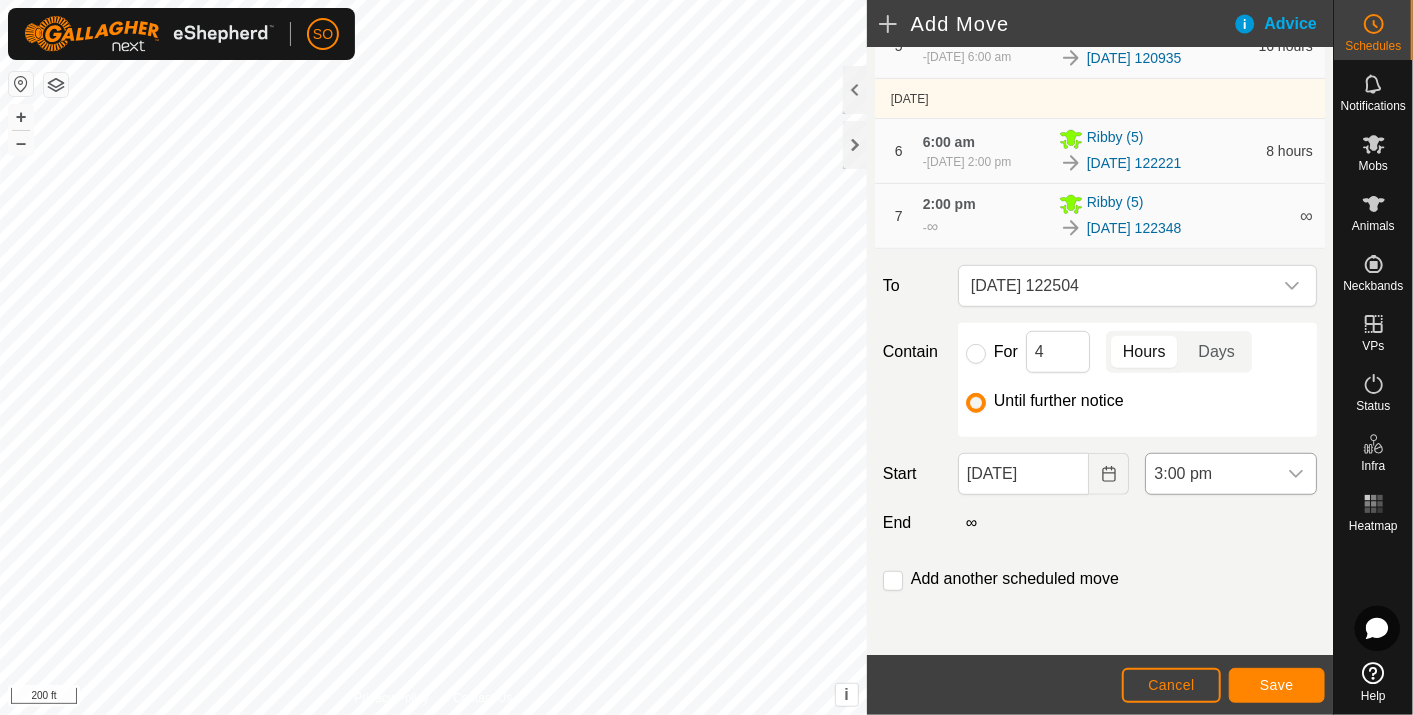 click 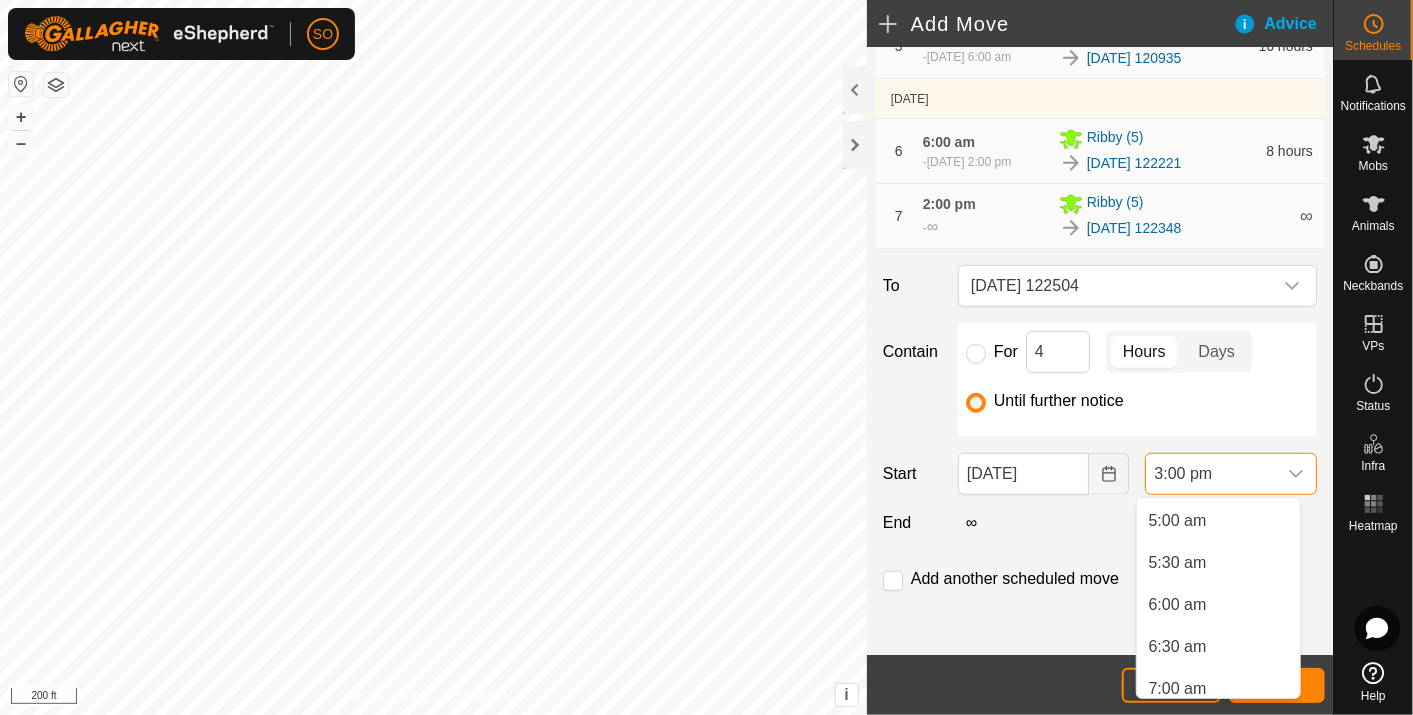 scroll, scrollTop: 407, scrollLeft: 0, axis: vertical 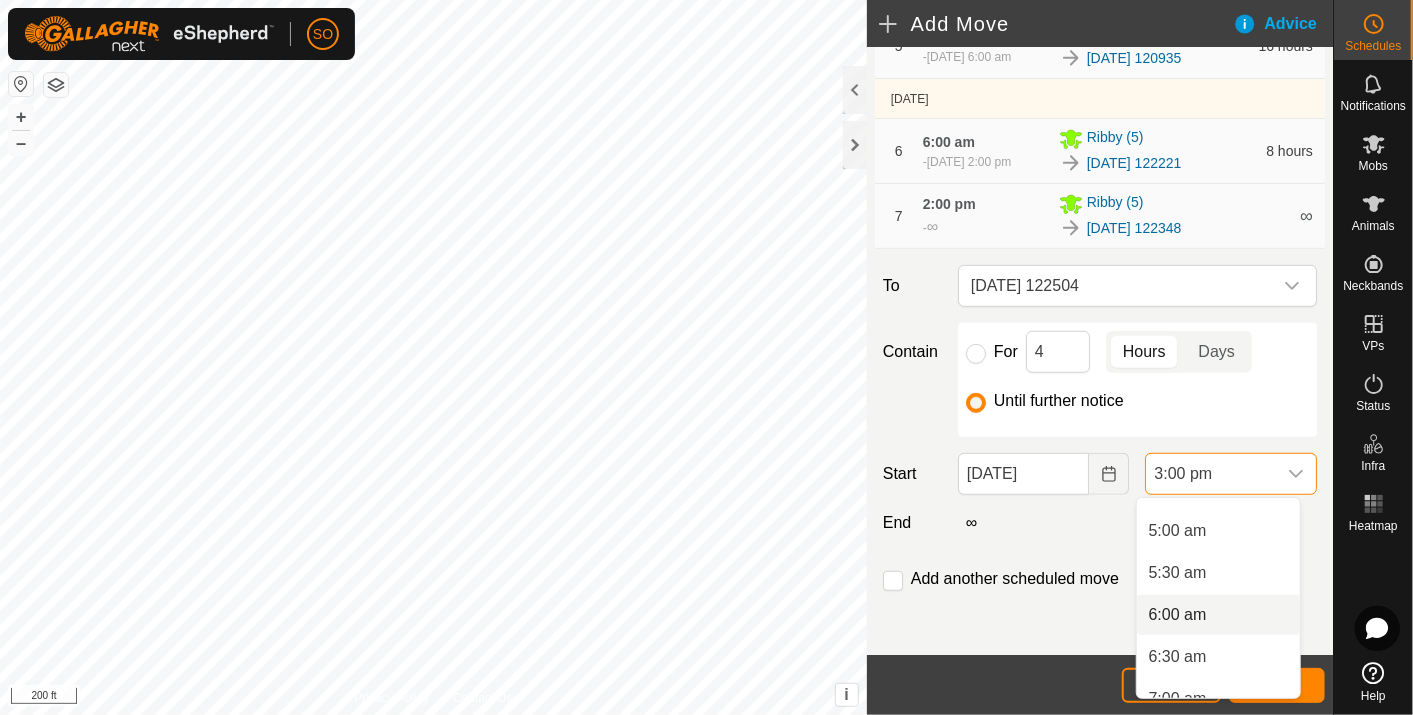click on "6:00 am" at bounding box center (1218, 615) 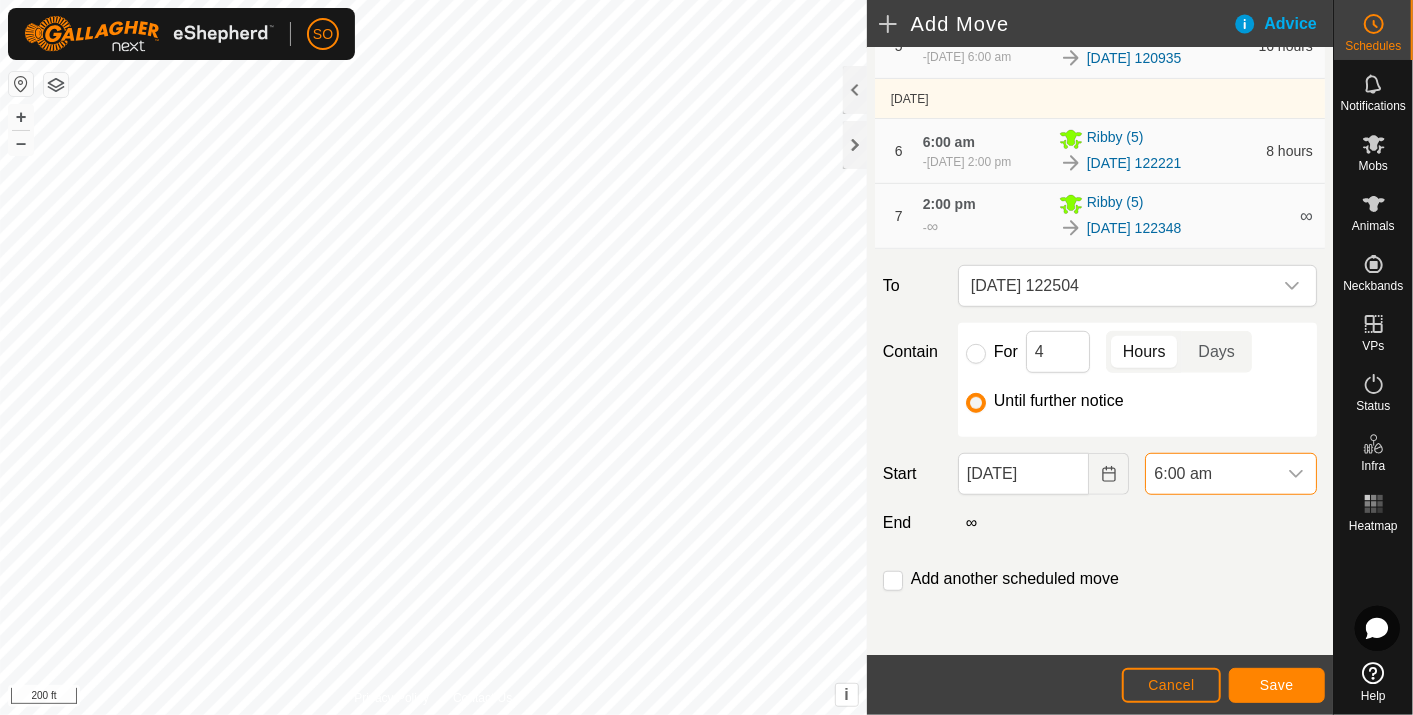 scroll, scrollTop: 1099, scrollLeft: 0, axis: vertical 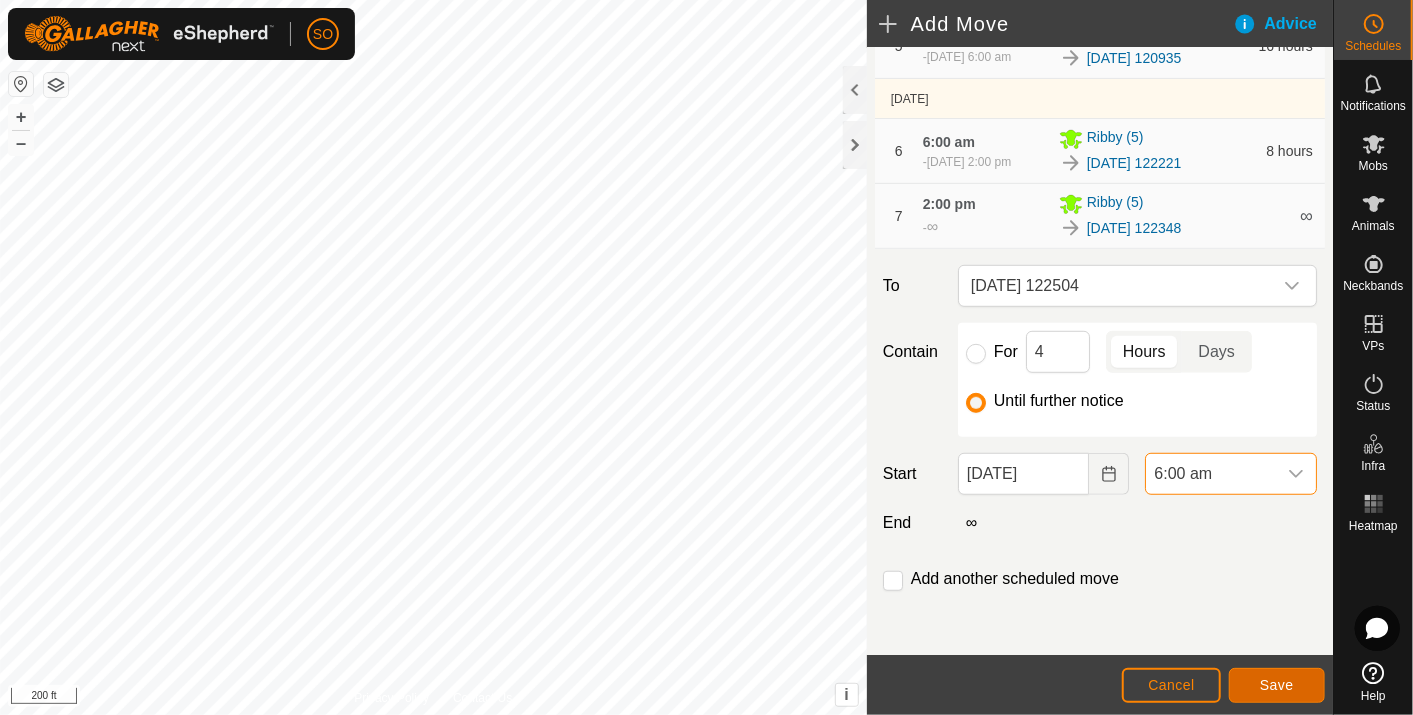 click on "Save" 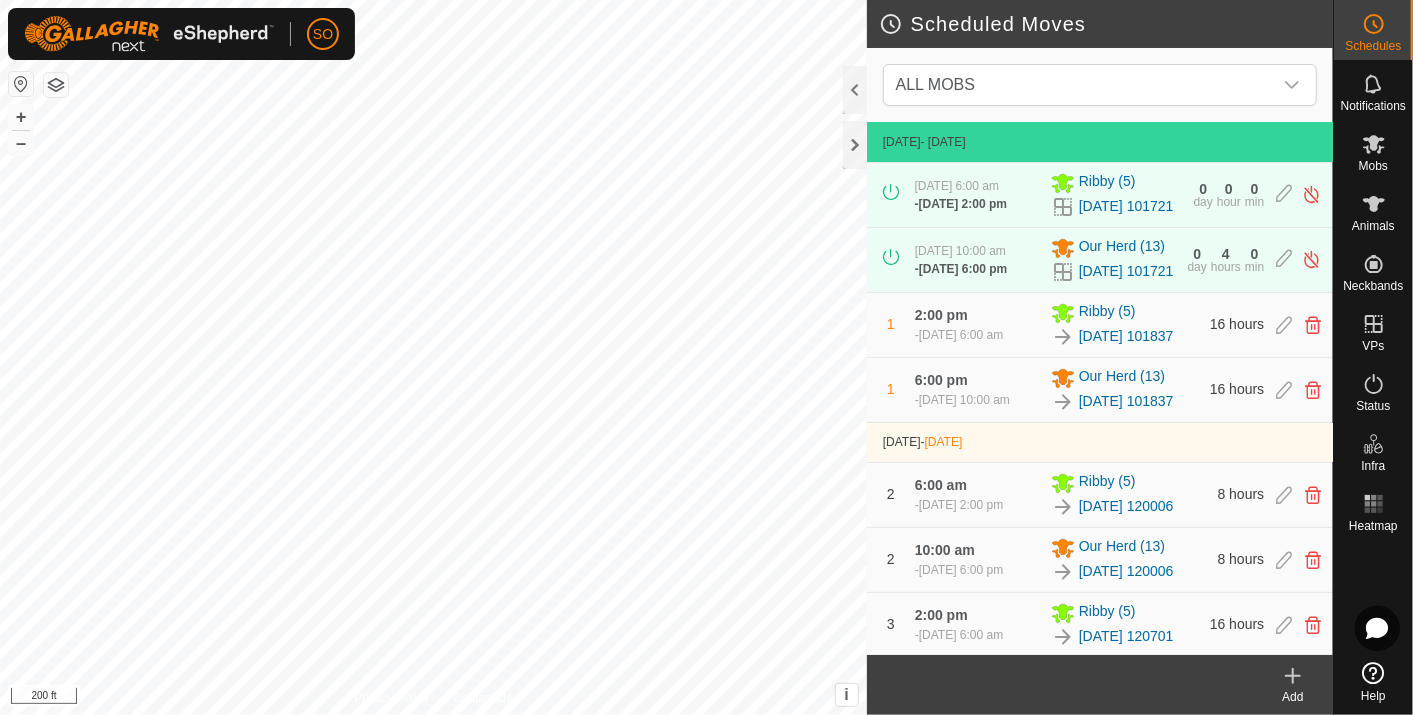 click 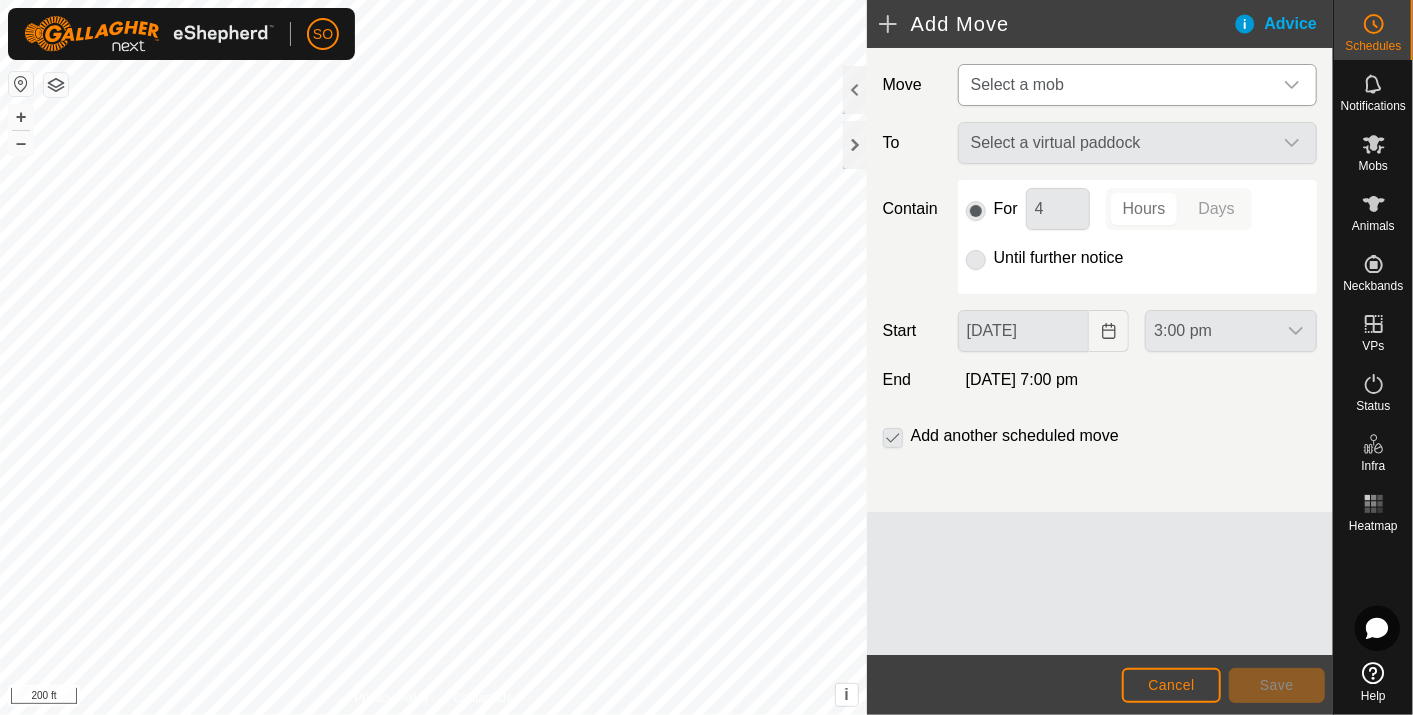 click 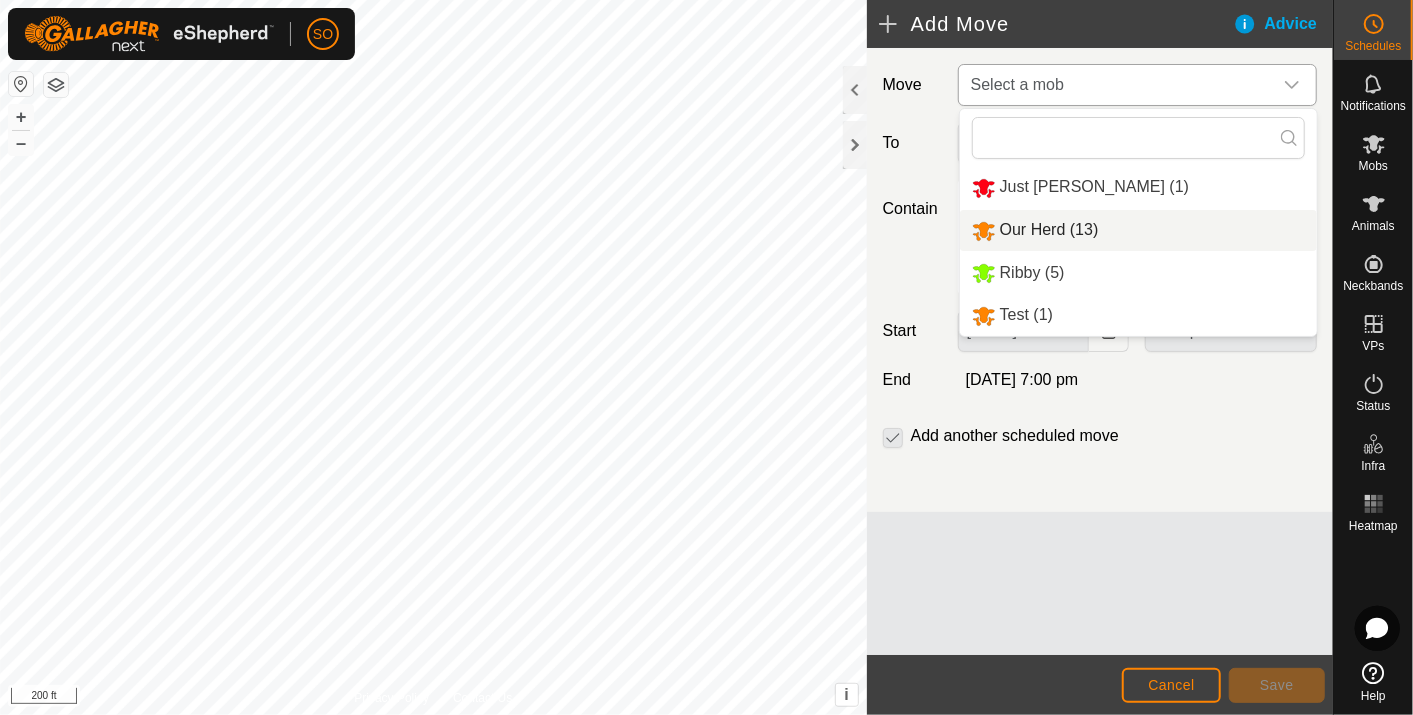click on "Our Herd (13)" at bounding box center (1138, 230) 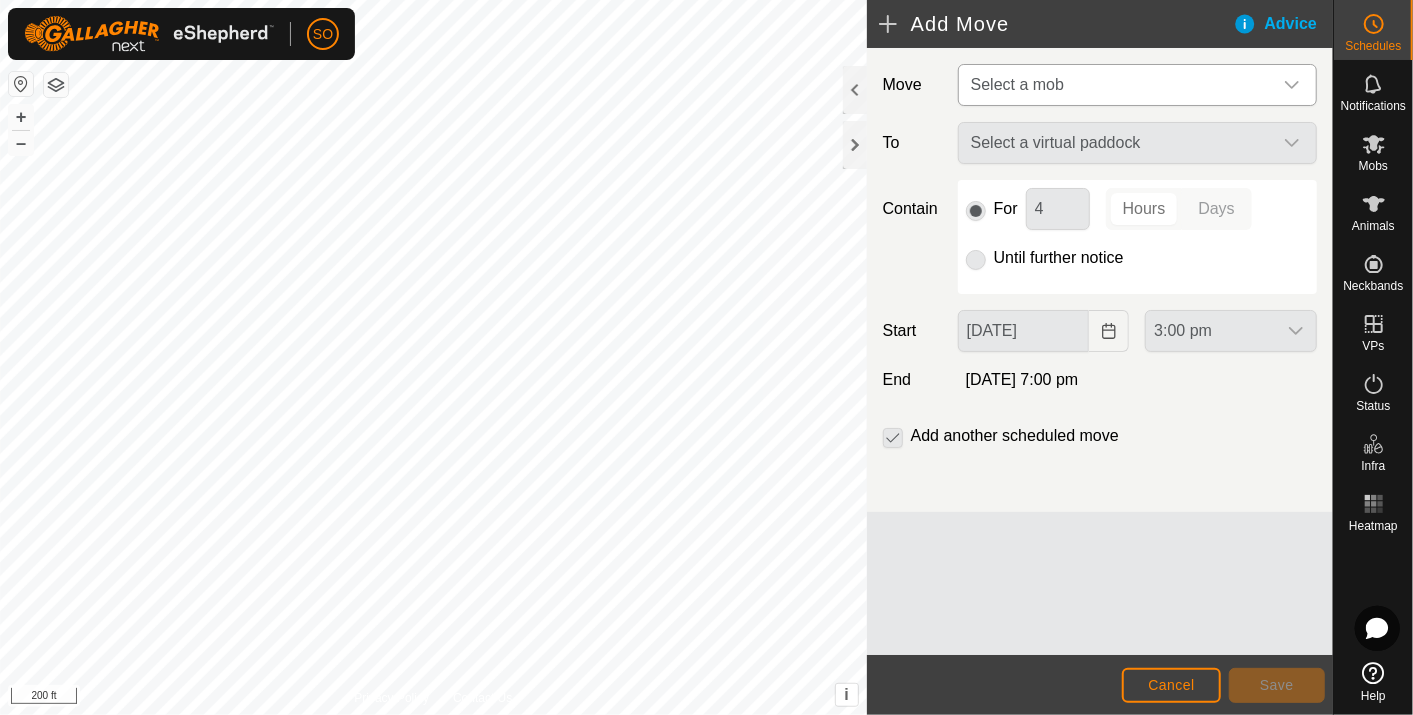 type on "01 Aug, 2025" 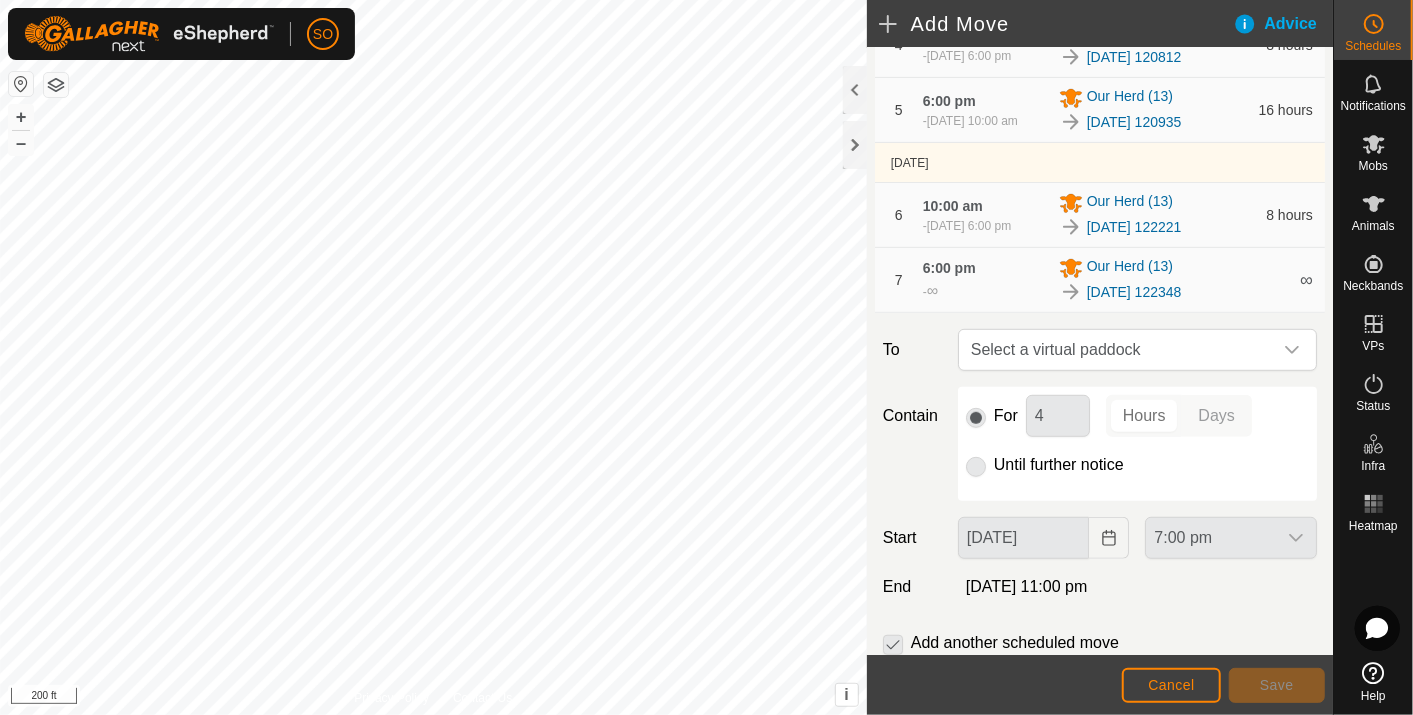 scroll, scrollTop: 555, scrollLeft: 0, axis: vertical 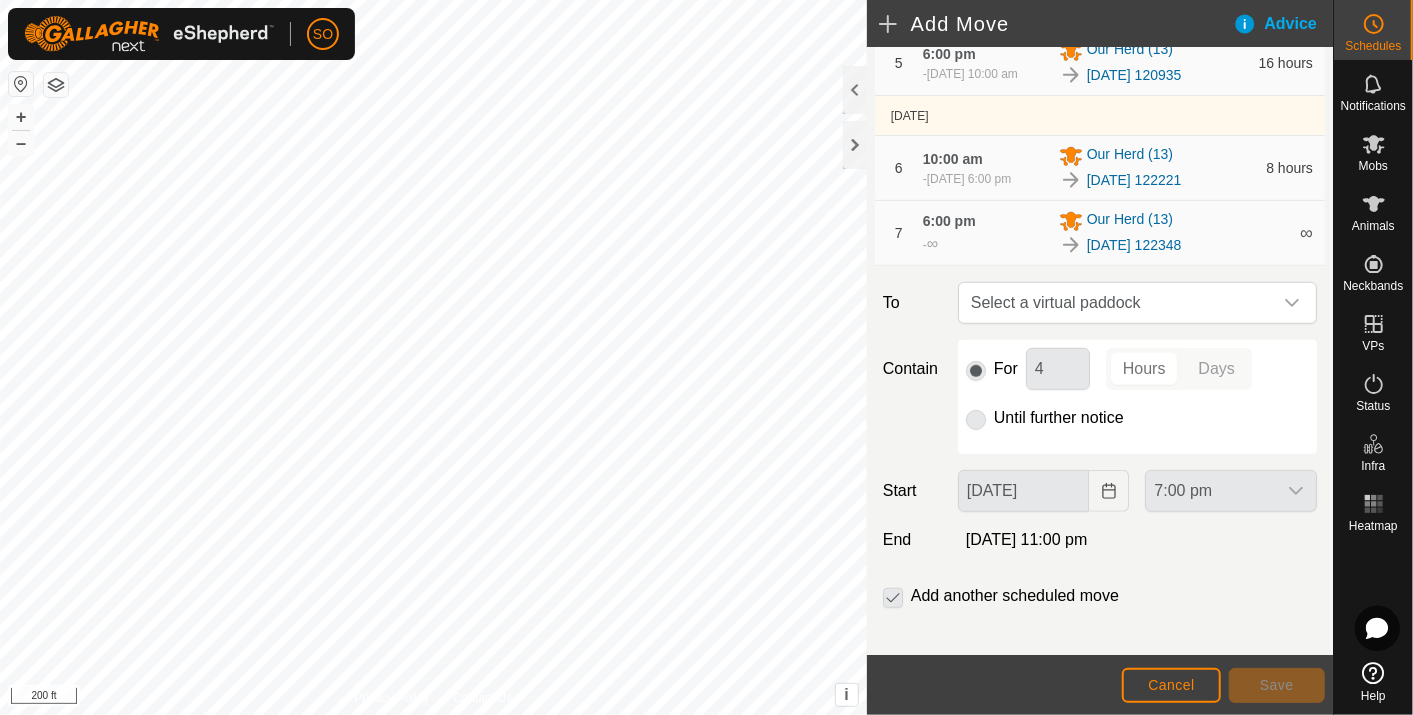 click 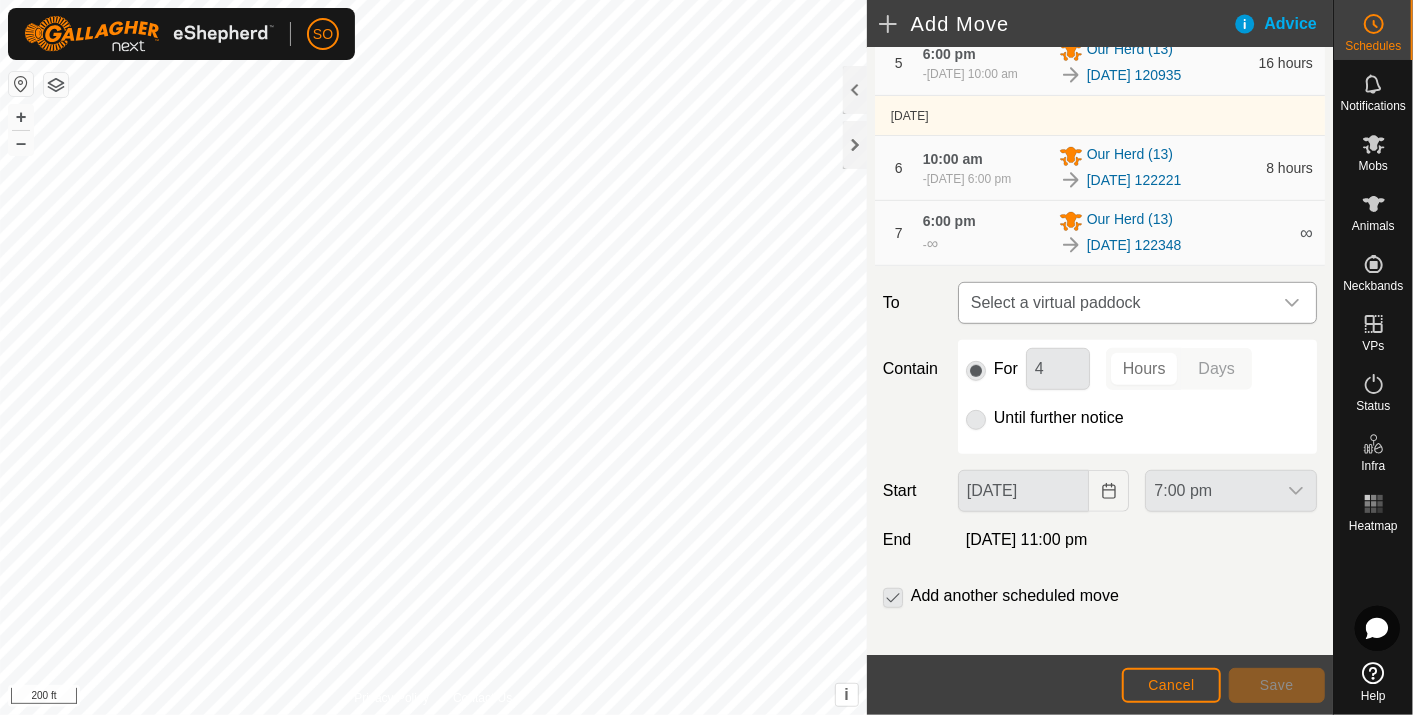 click 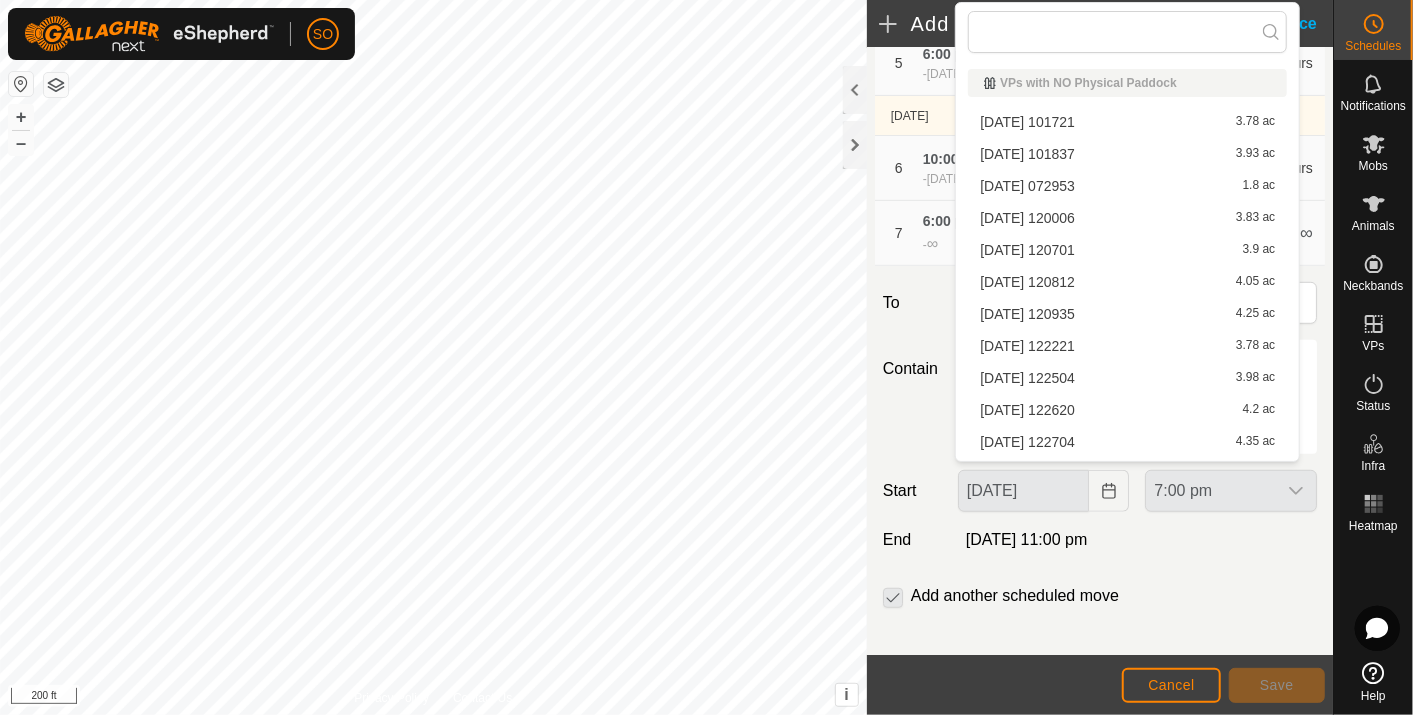 click on "2025-07-29 122504  3.98 ac" at bounding box center (1127, 378) 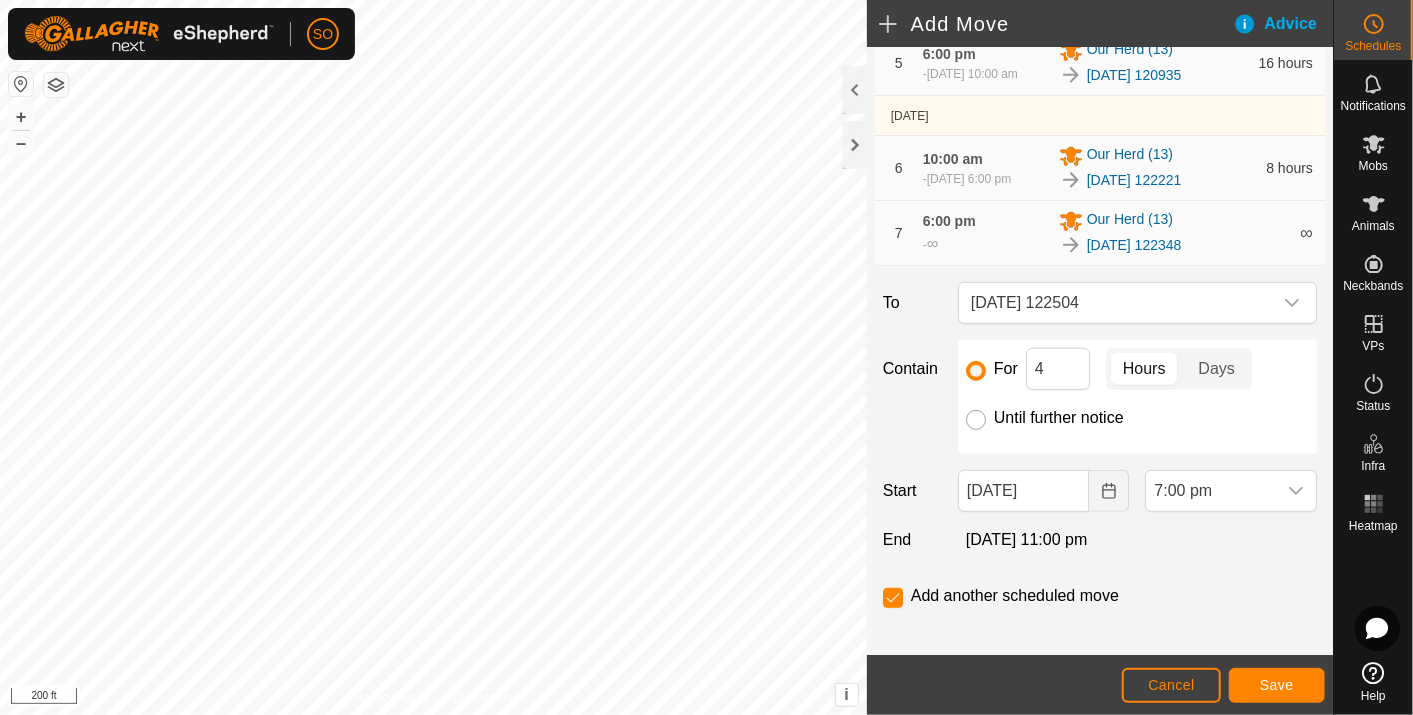 click on "Until further notice" at bounding box center (976, 420) 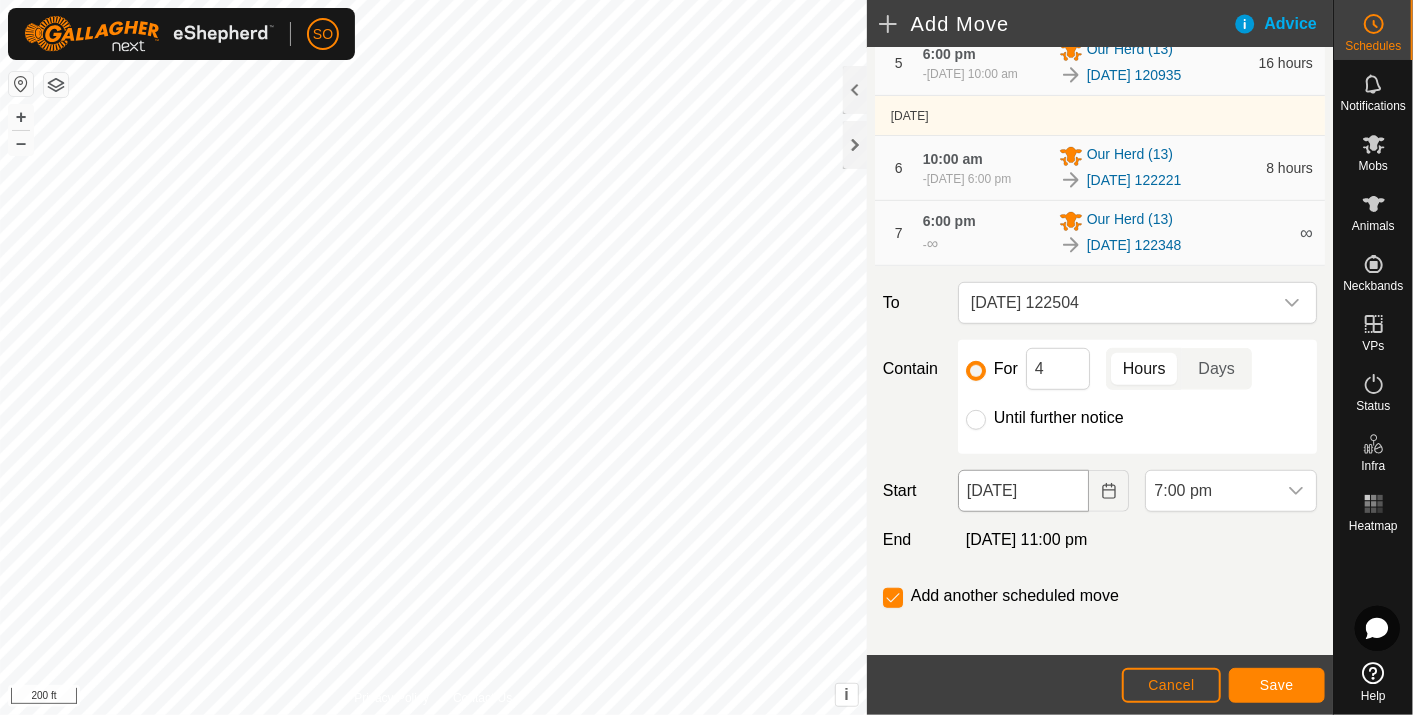 checkbox on "false" 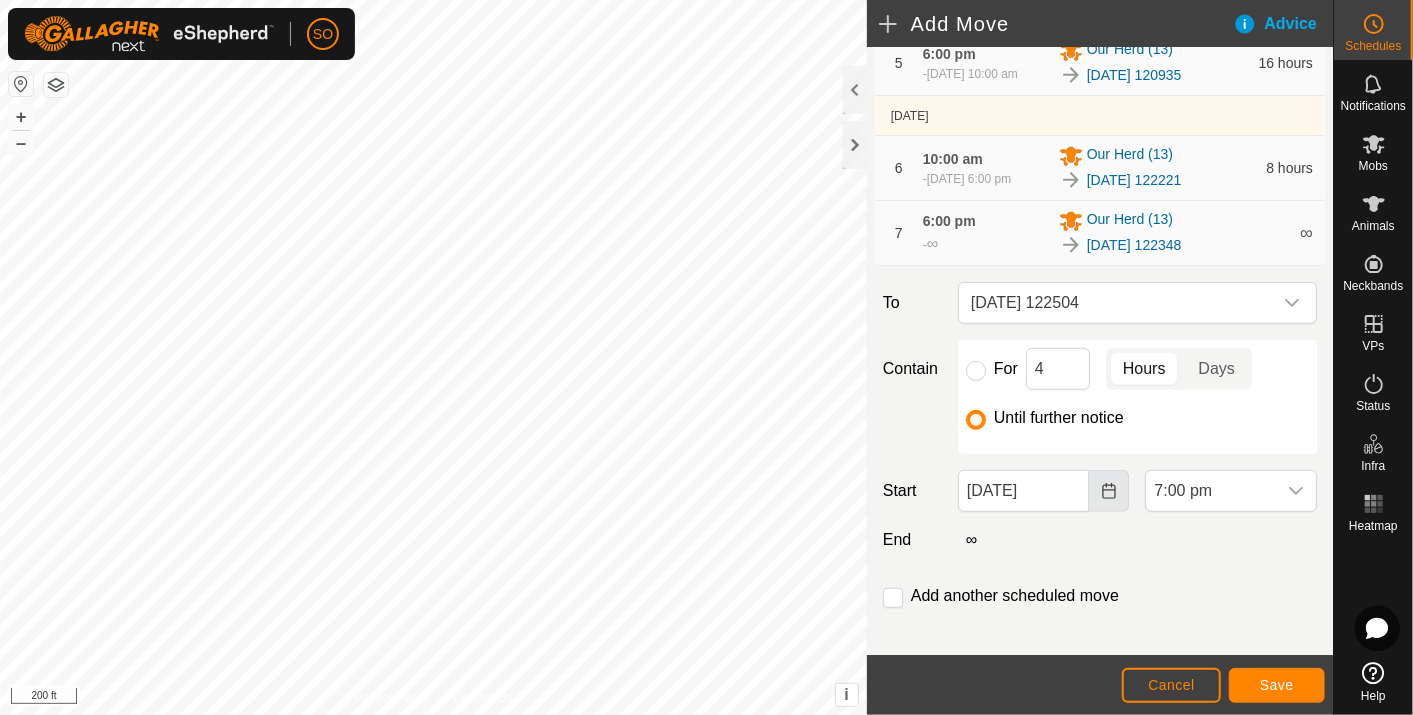 click 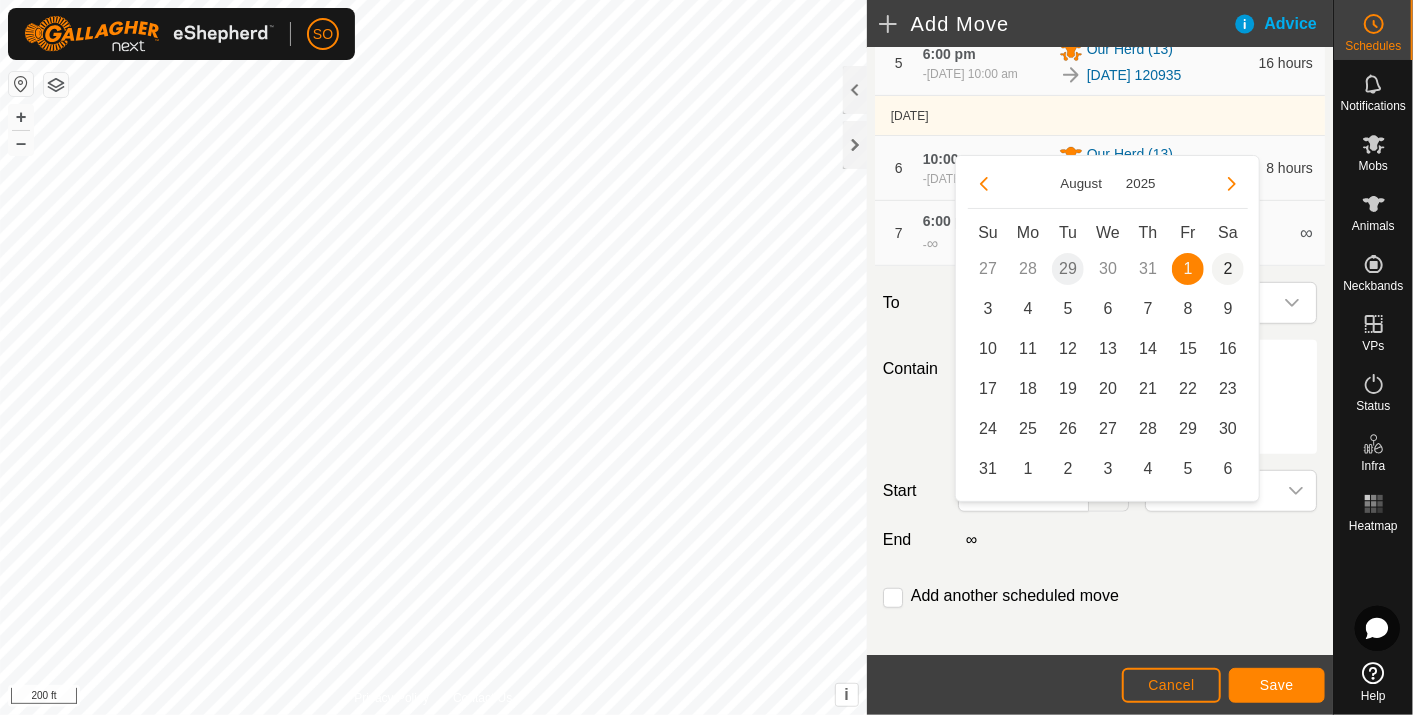 click on "2" at bounding box center [1228, 269] 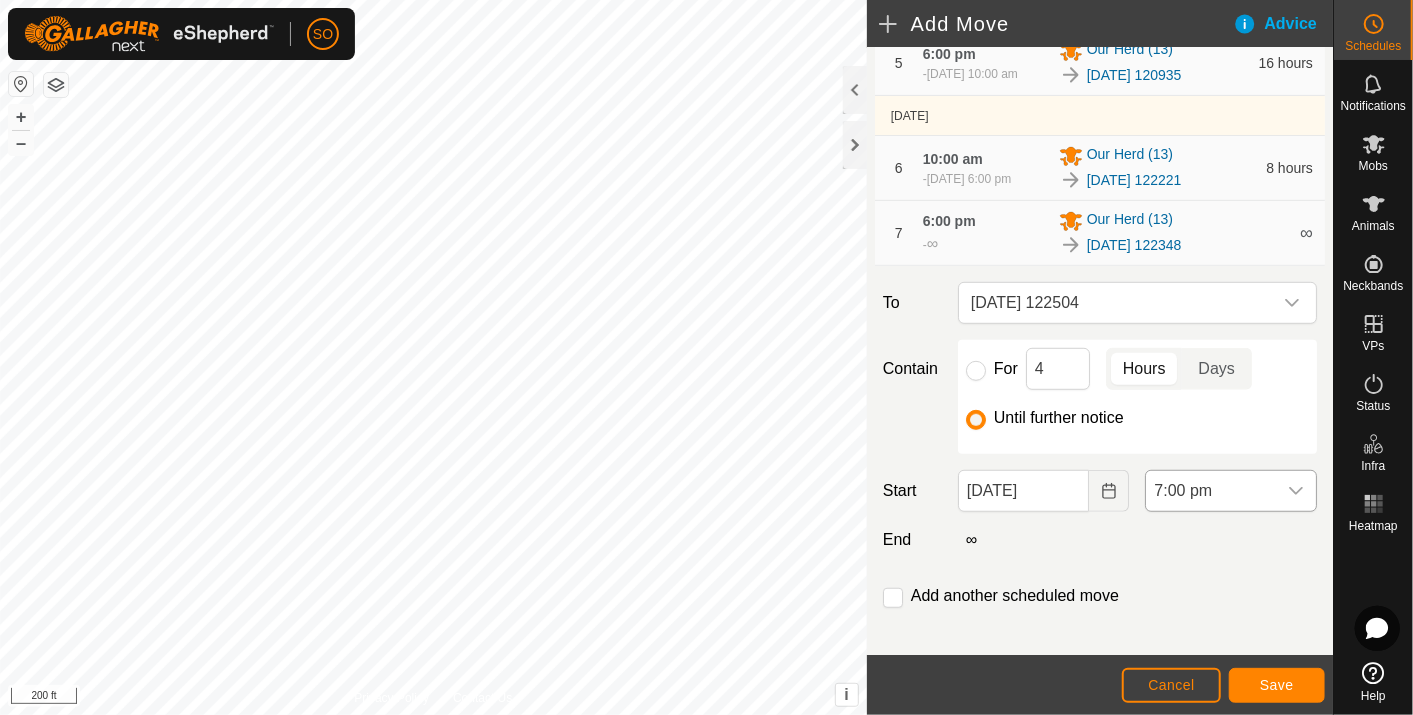 click at bounding box center [1296, 491] 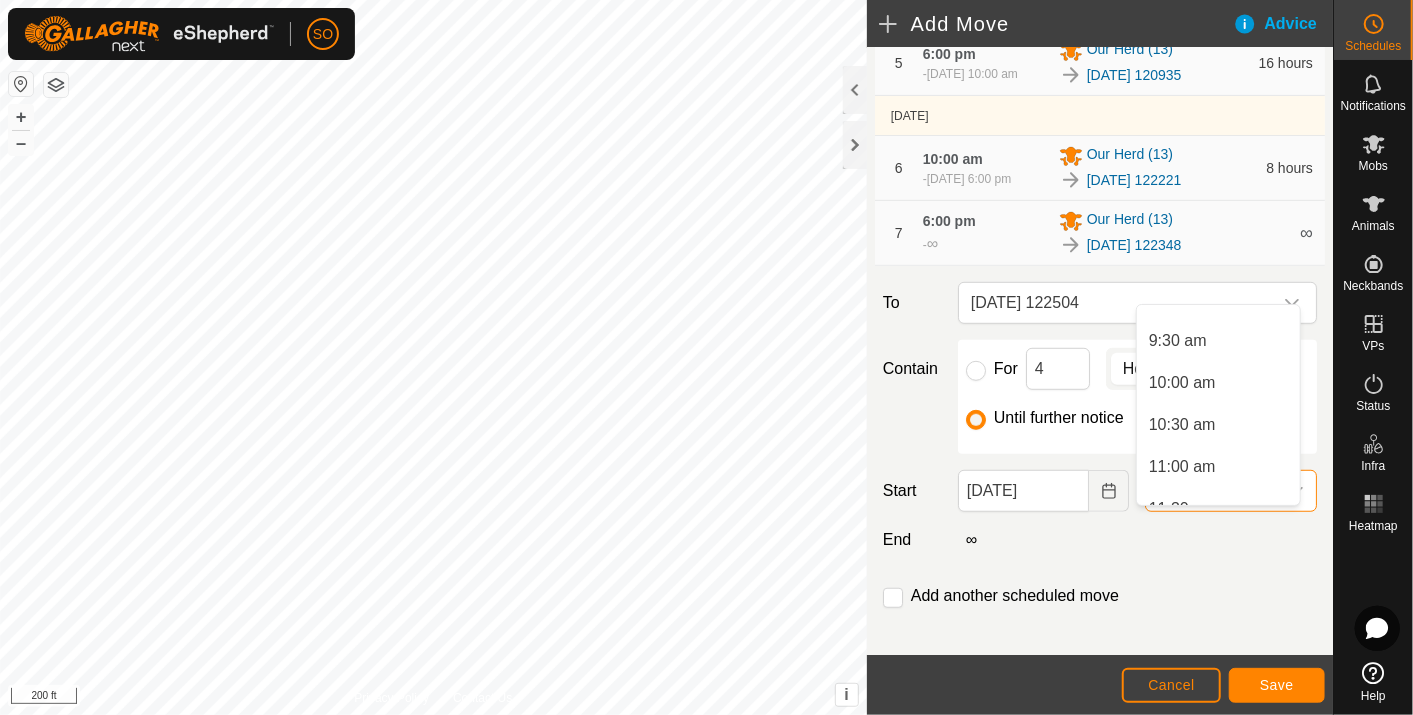 scroll, scrollTop: 762, scrollLeft: 0, axis: vertical 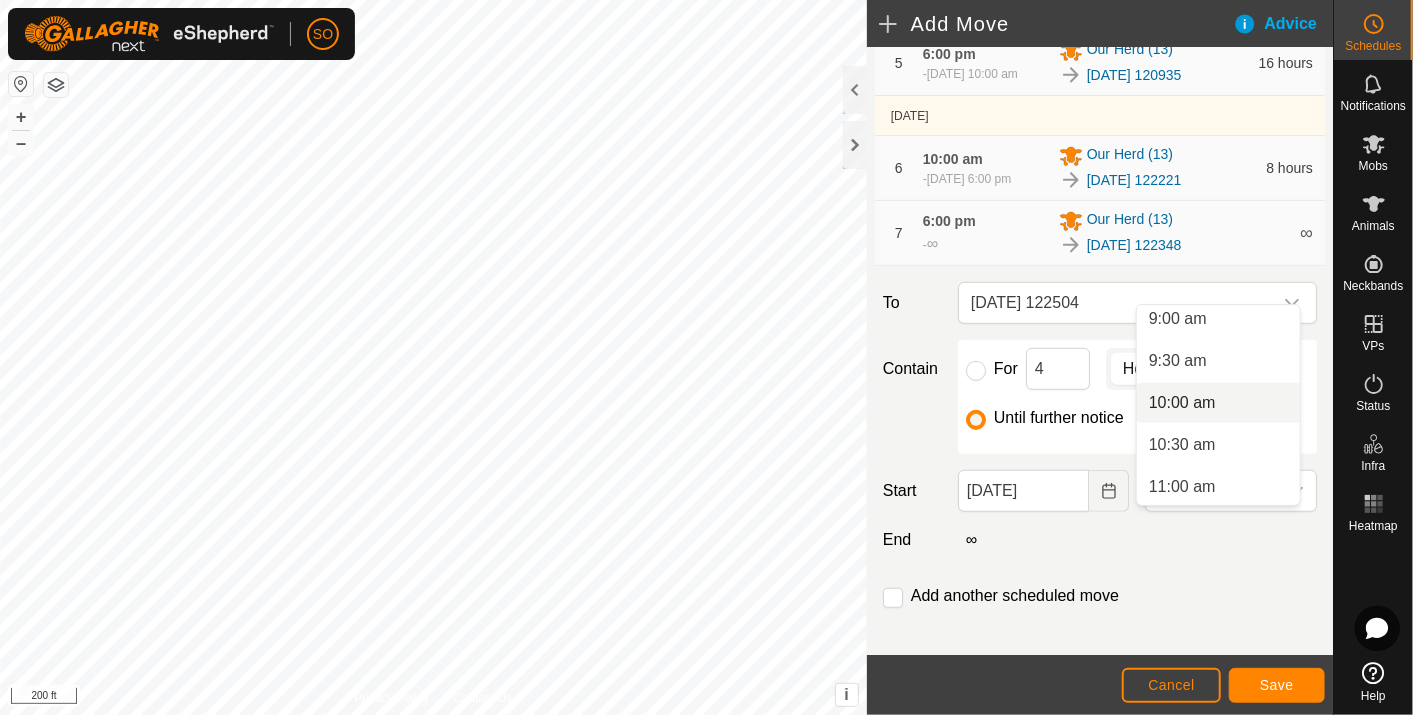 click on "10:00 am" at bounding box center [1218, 403] 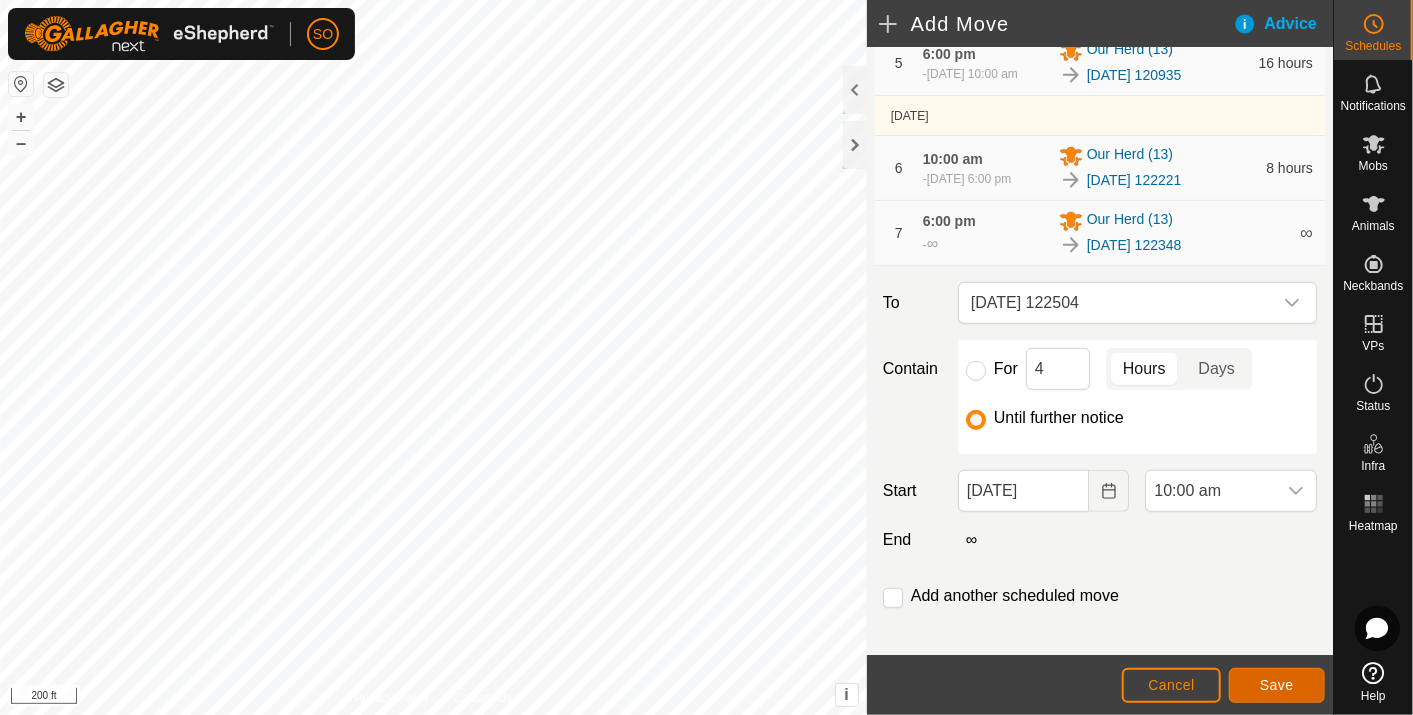 click on "Save" 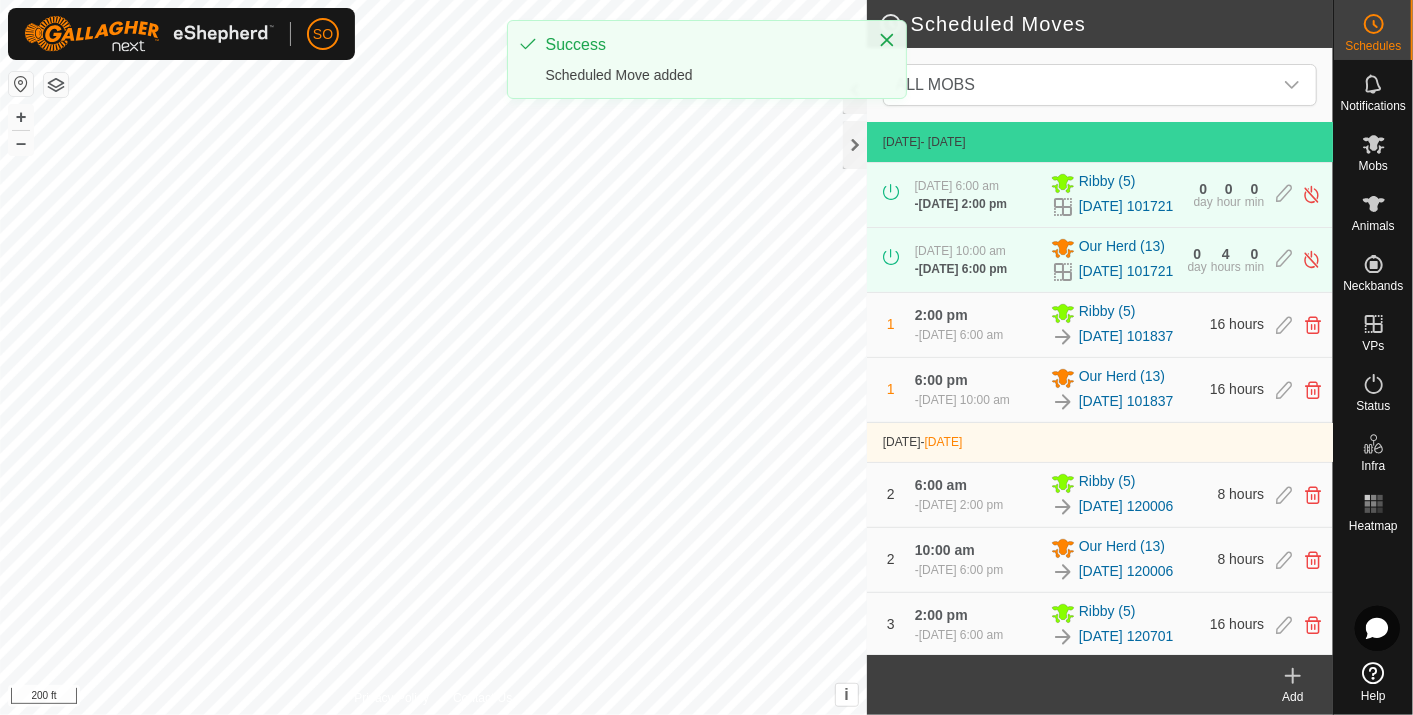click 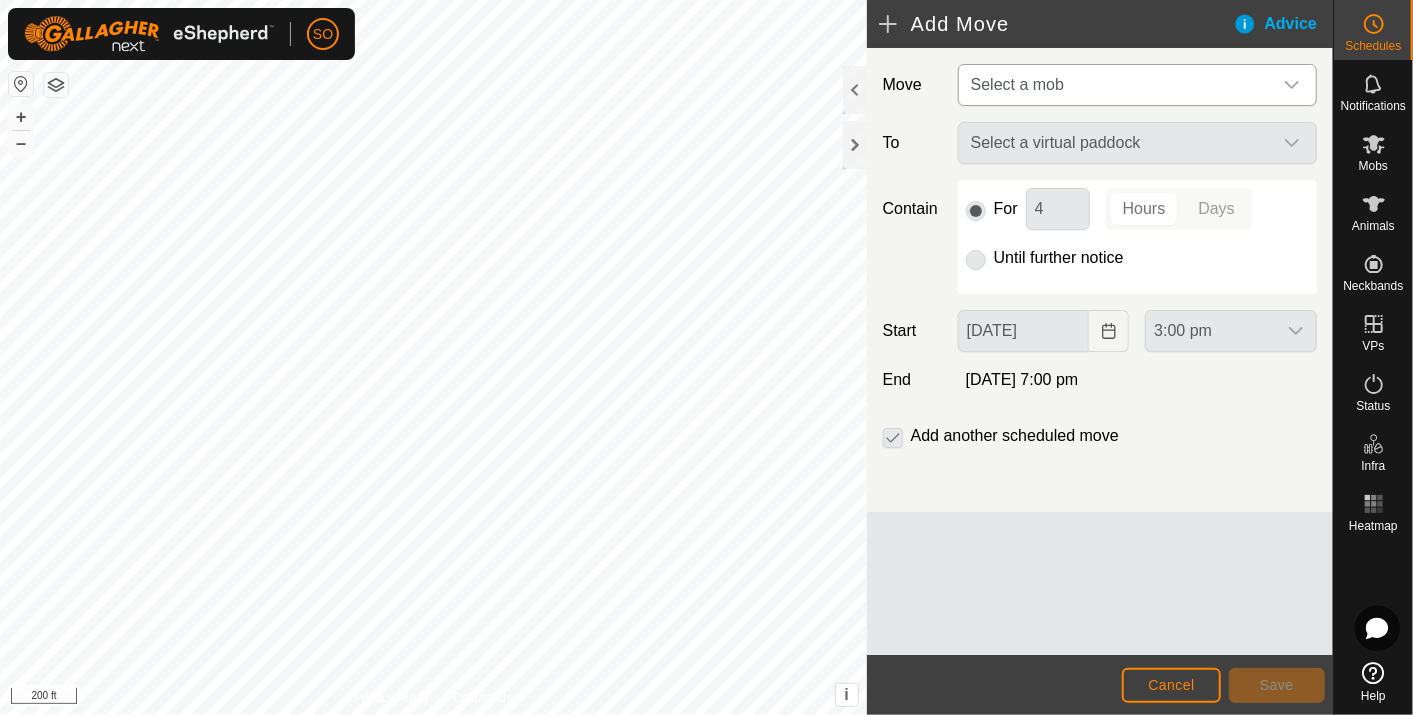 click 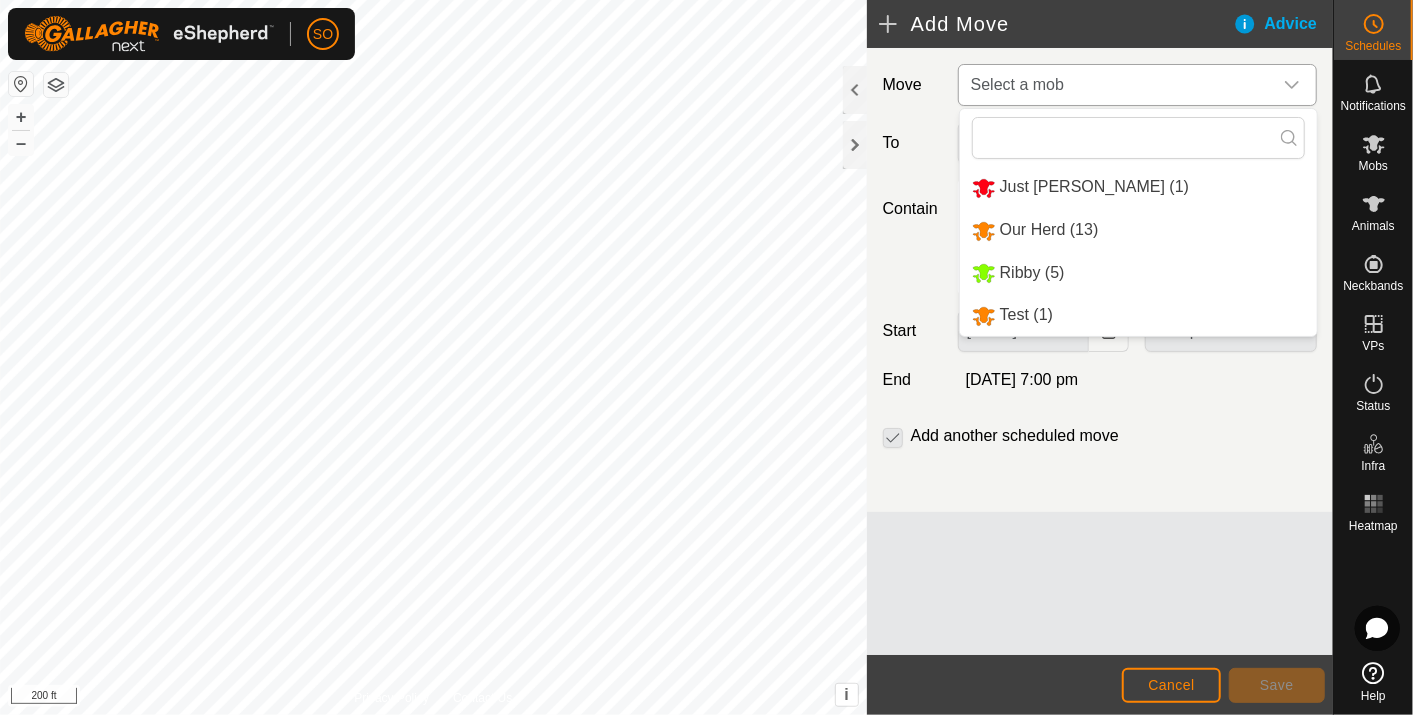 click on "Ribby (5)" at bounding box center [1138, 273] 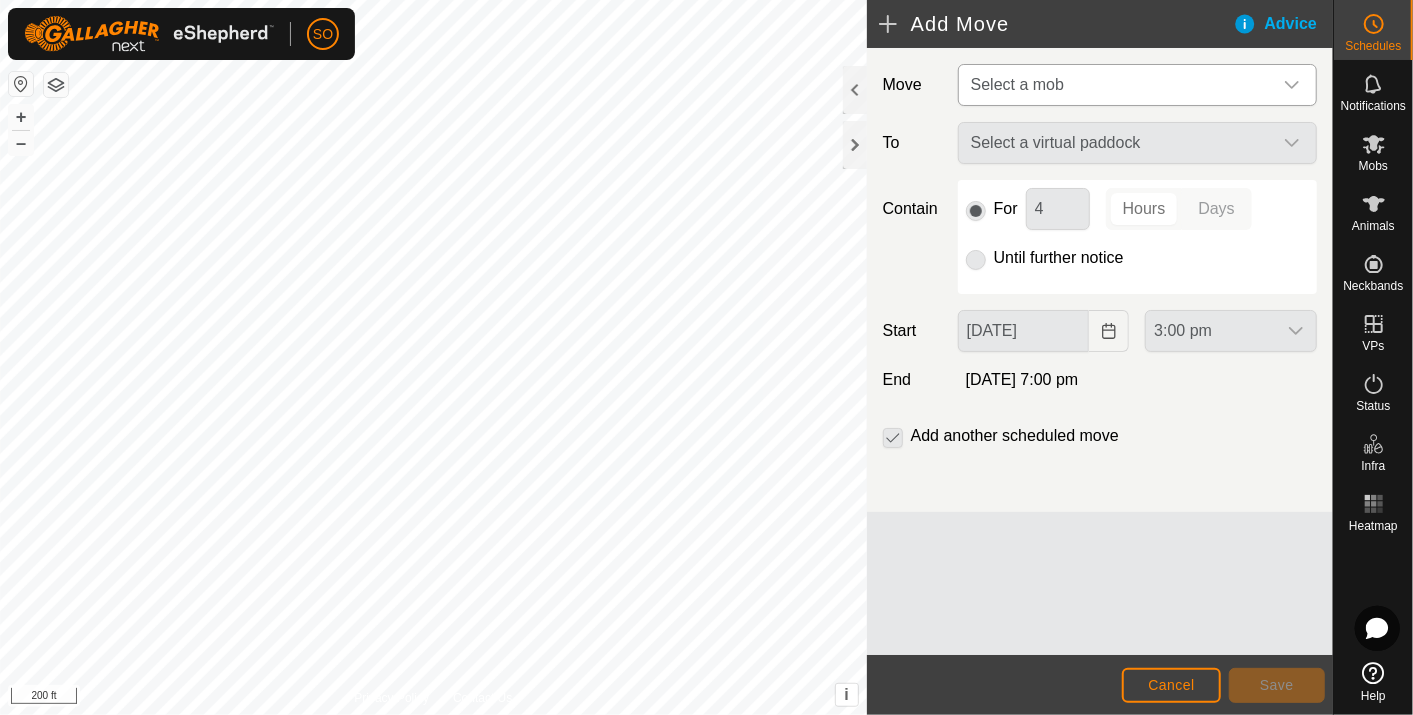 type on "[DATE]" 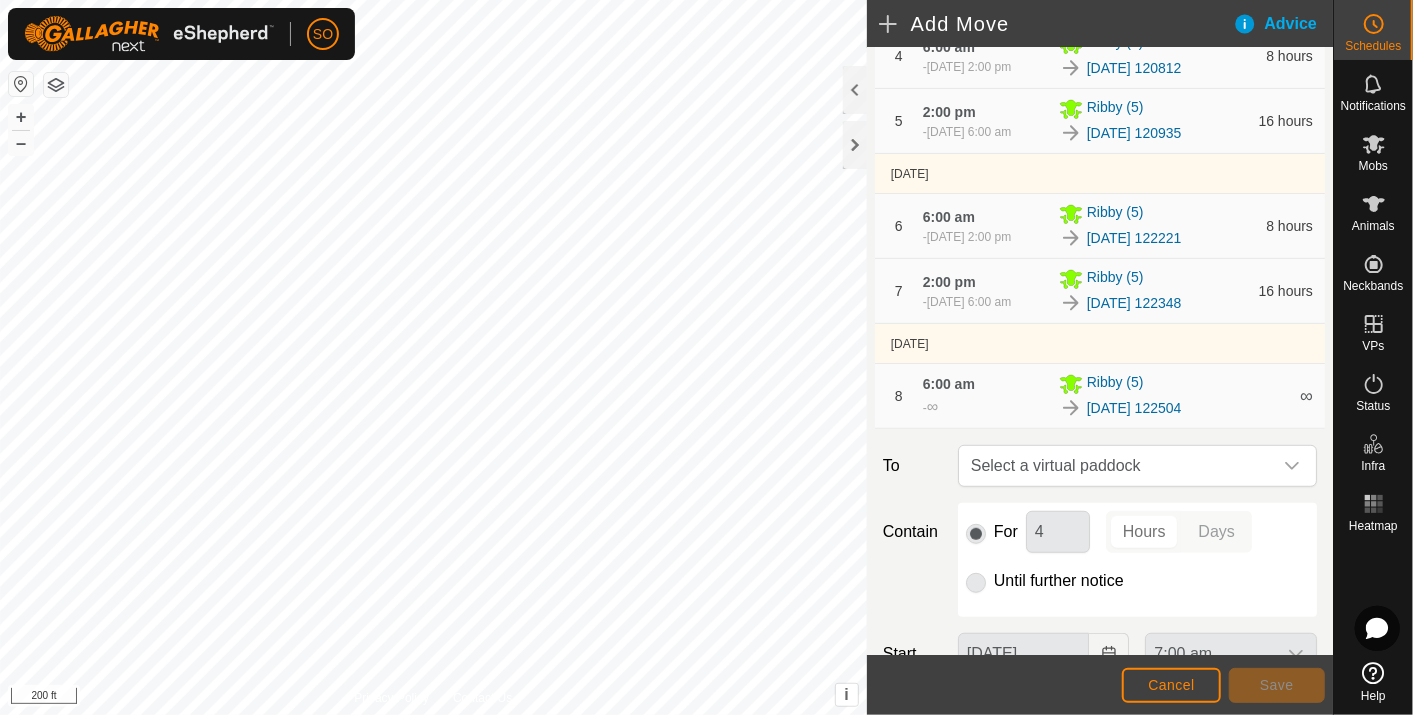 scroll, scrollTop: 500, scrollLeft: 0, axis: vertical 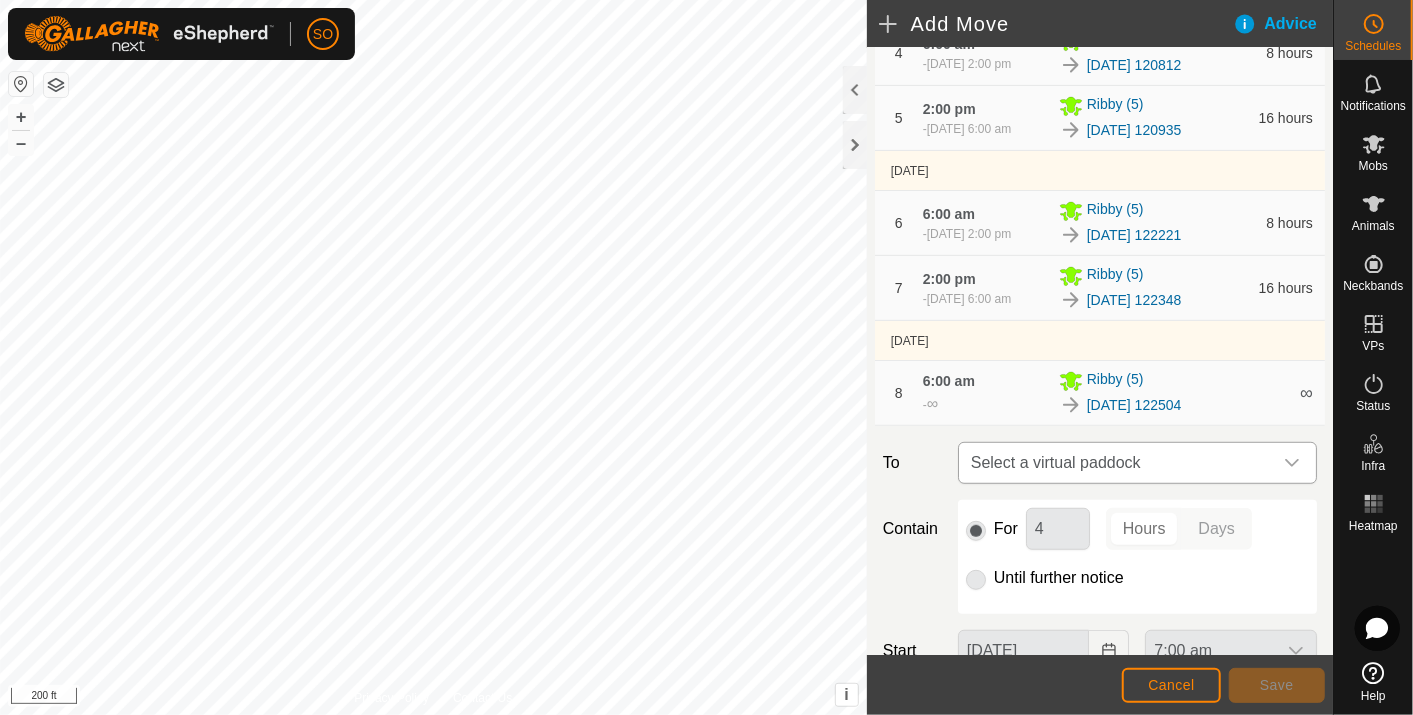 click 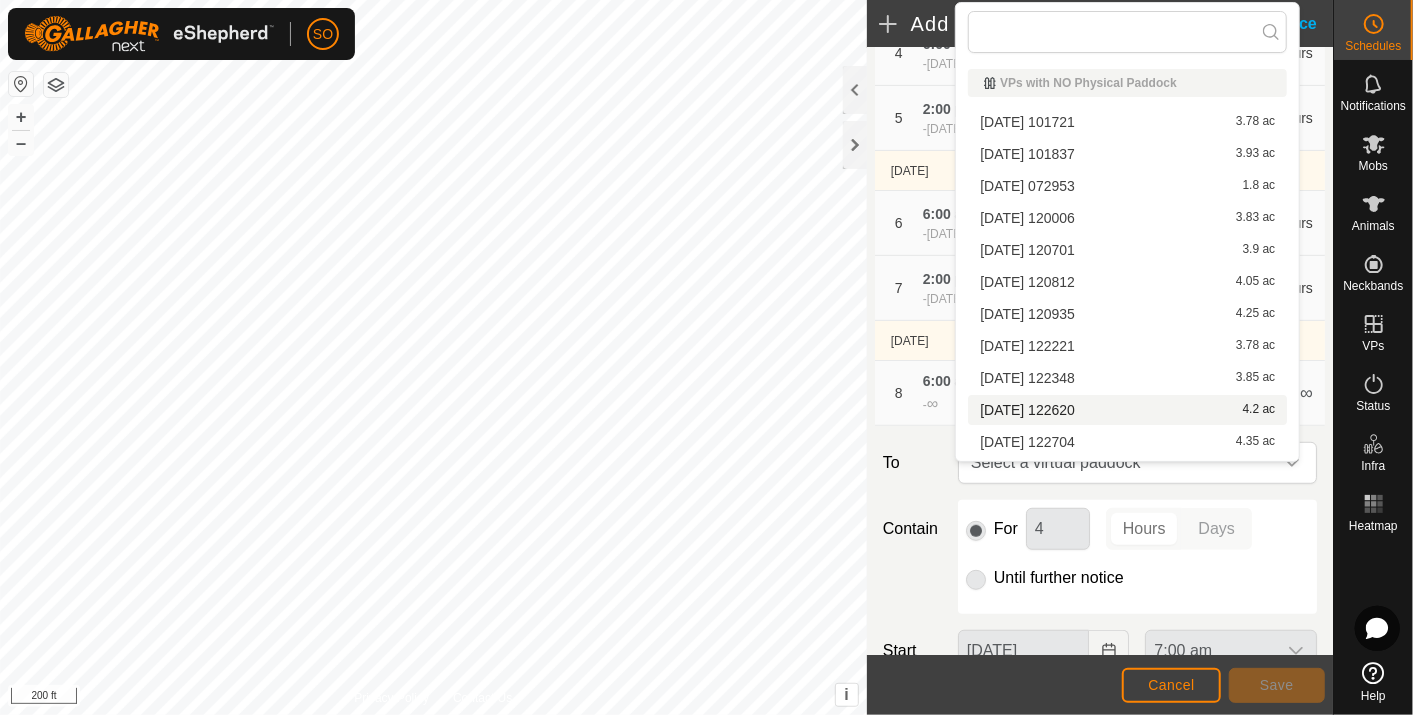 click on "2025-07-29 122620  4.2 ac" at bounding box center [1127, 410] 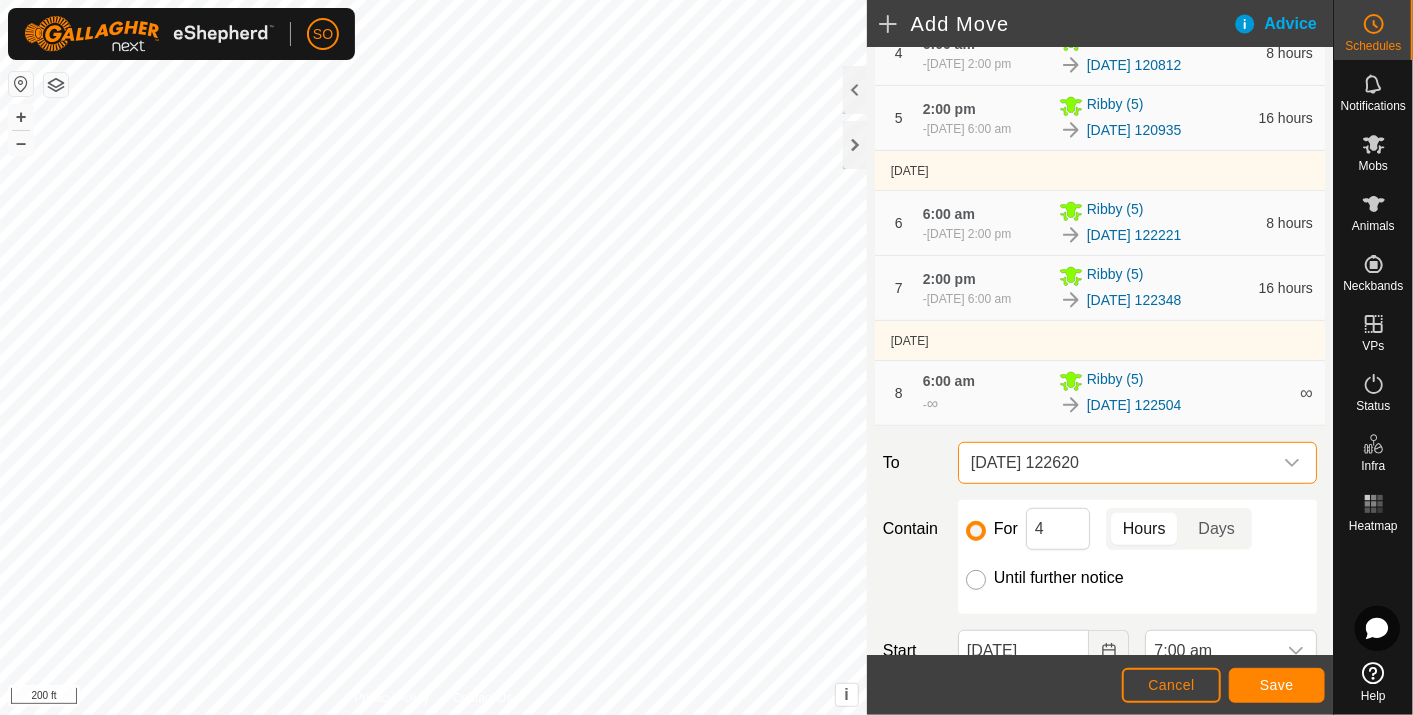 click on "Until further notice" at bounding box center (976, 580) 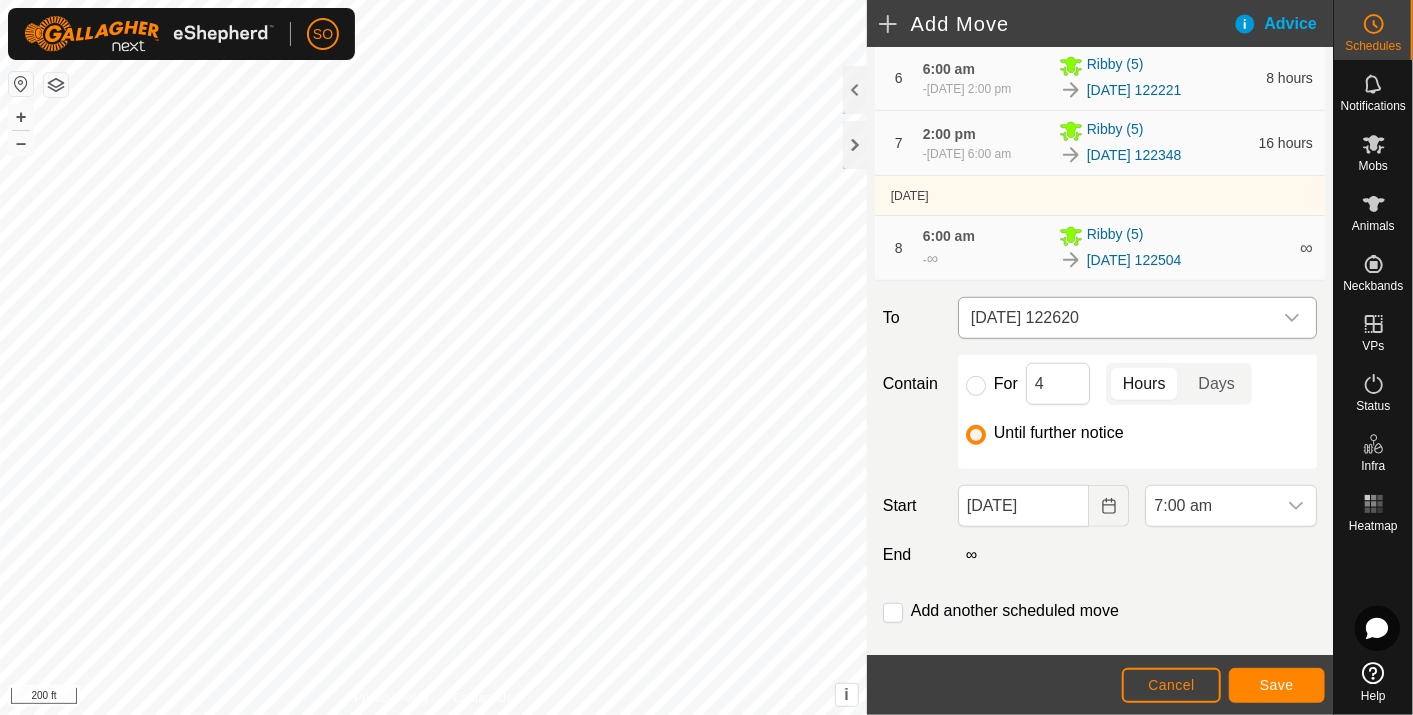 scroll, scrollTop: 678, scrollLeft: 0, axis: vertical 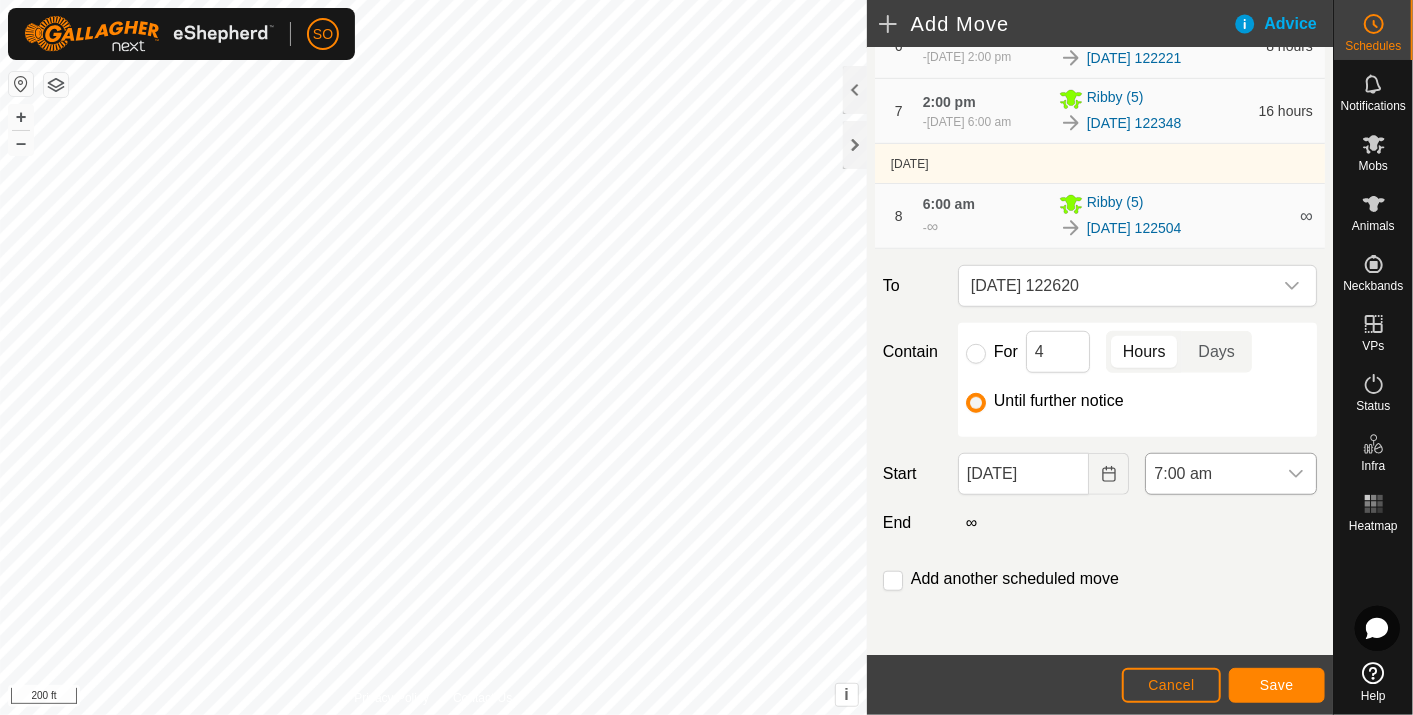 click 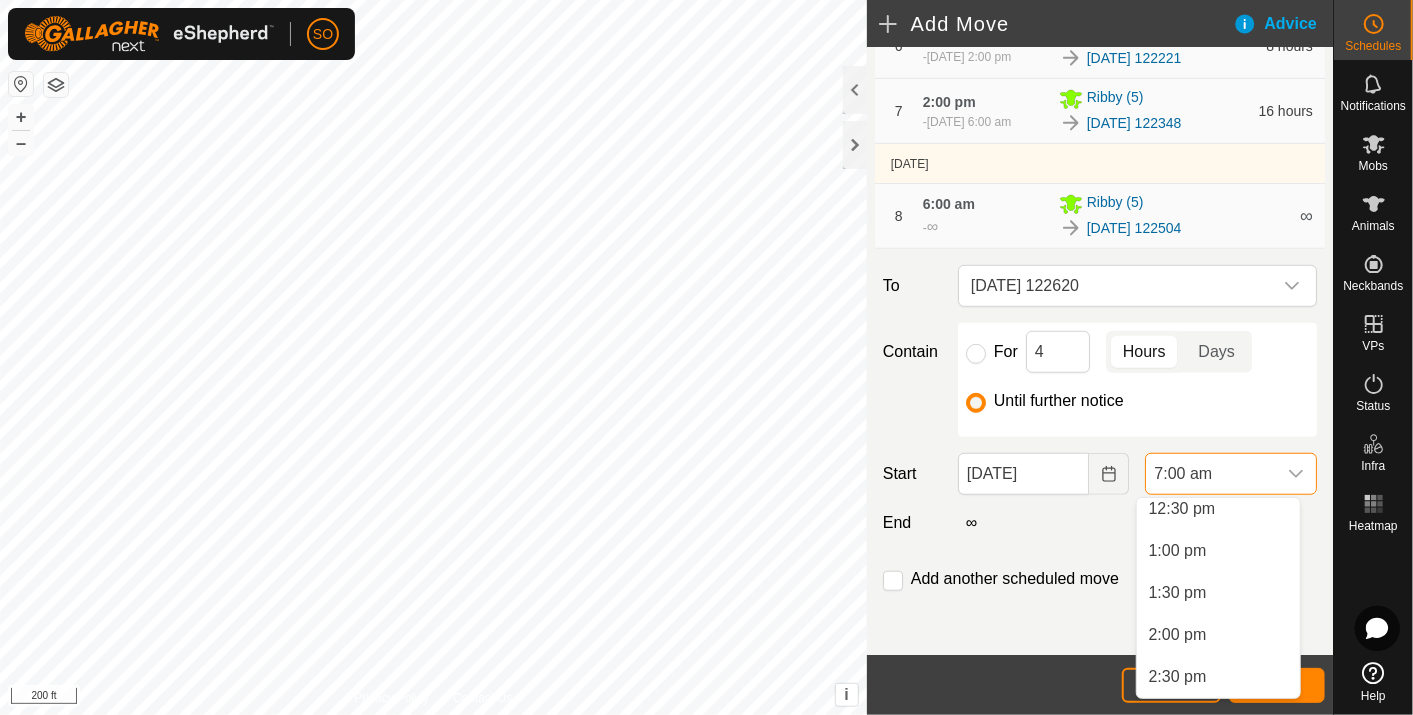 scroll, scrollTop: 1069, scrollLeft: 0, axis: vertical 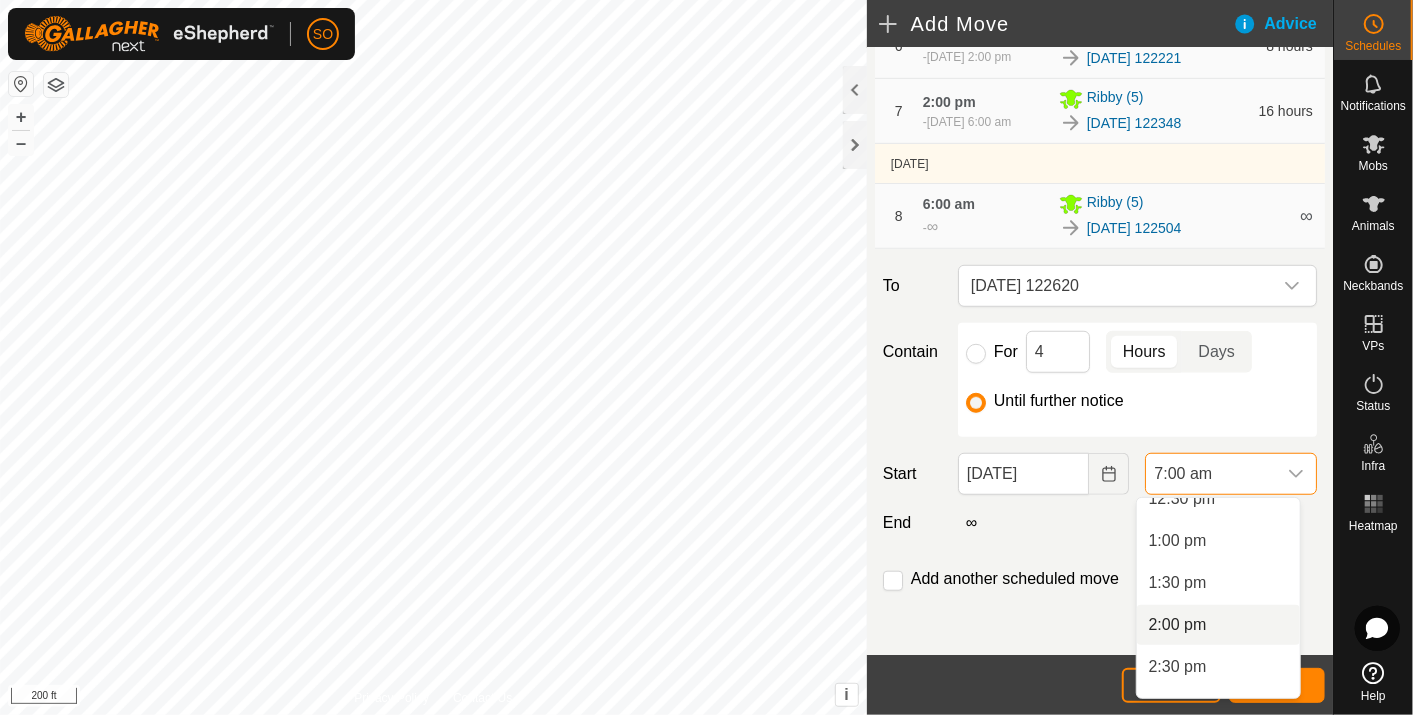 click on "2:00 pm" at bounding box center (1218, 625) 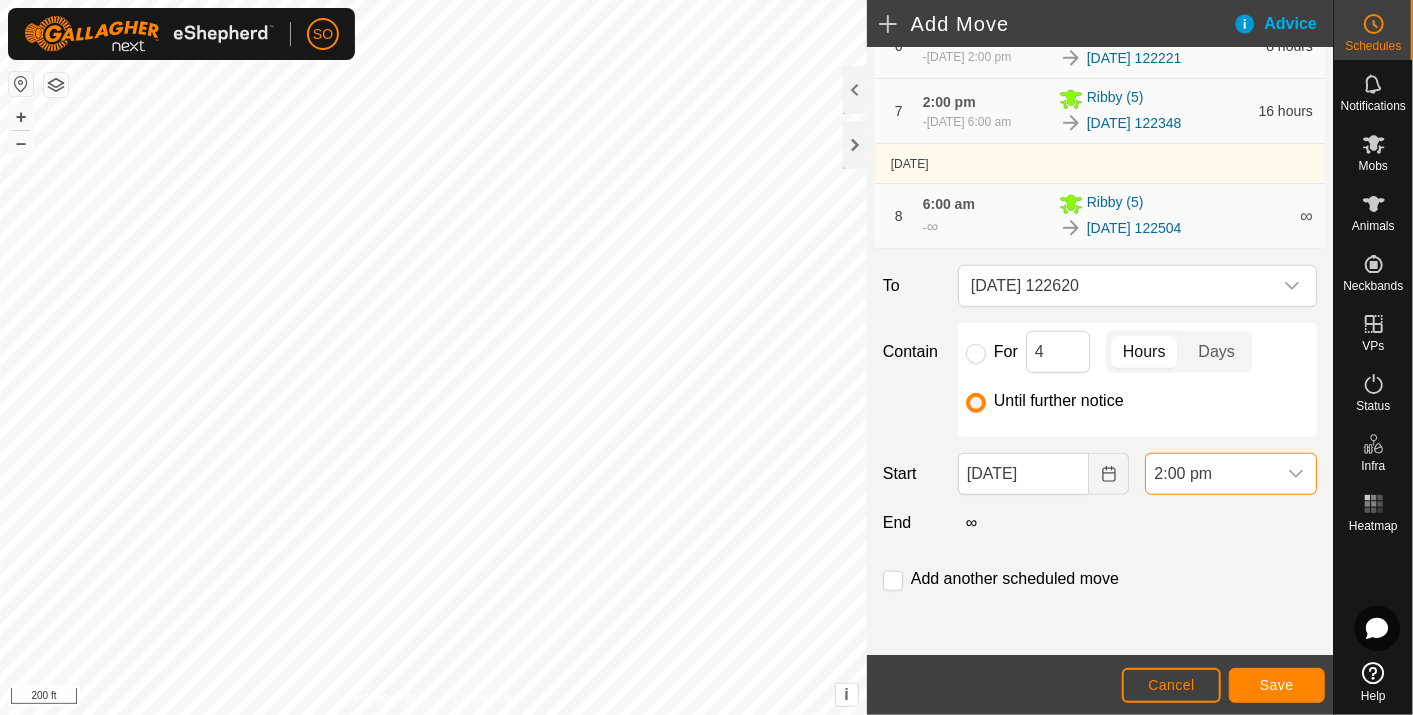 scroll, scrollTop: 587, scrollLeft: 0, axis: vertical 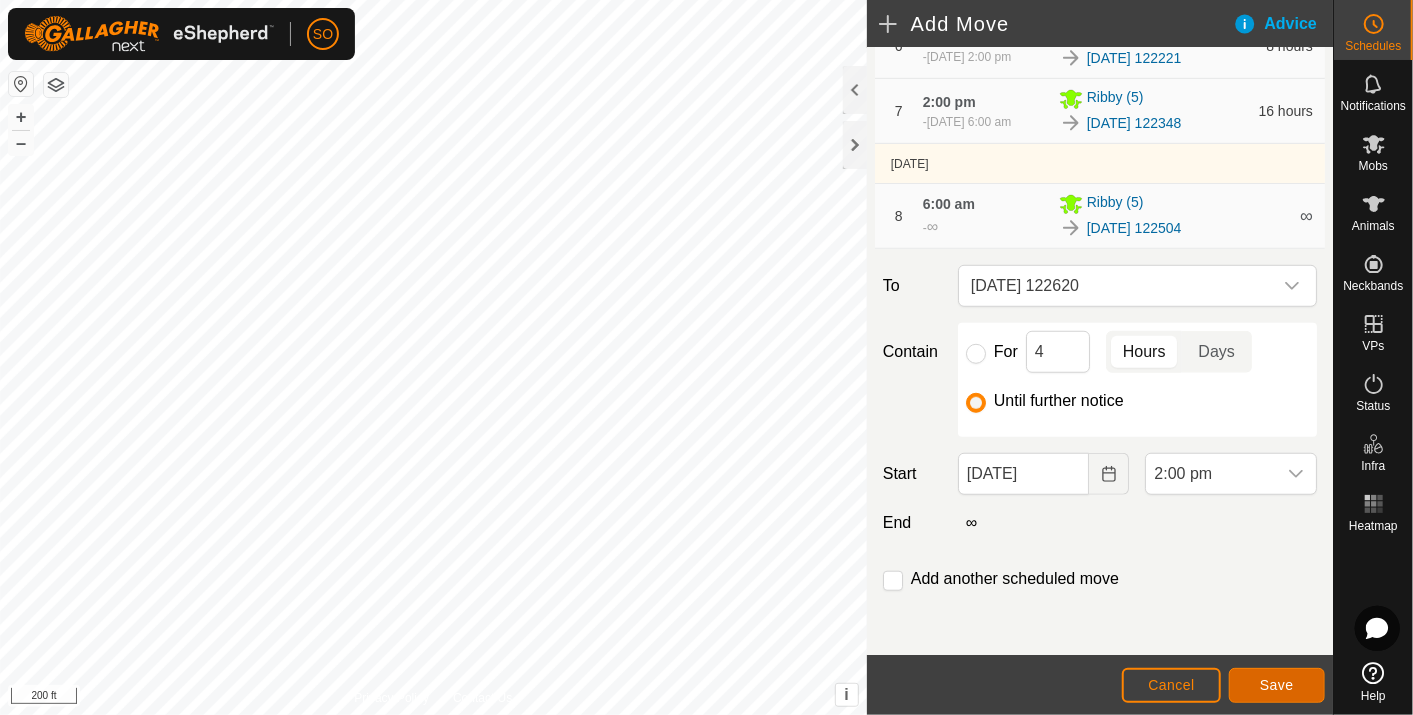 click on "Save" 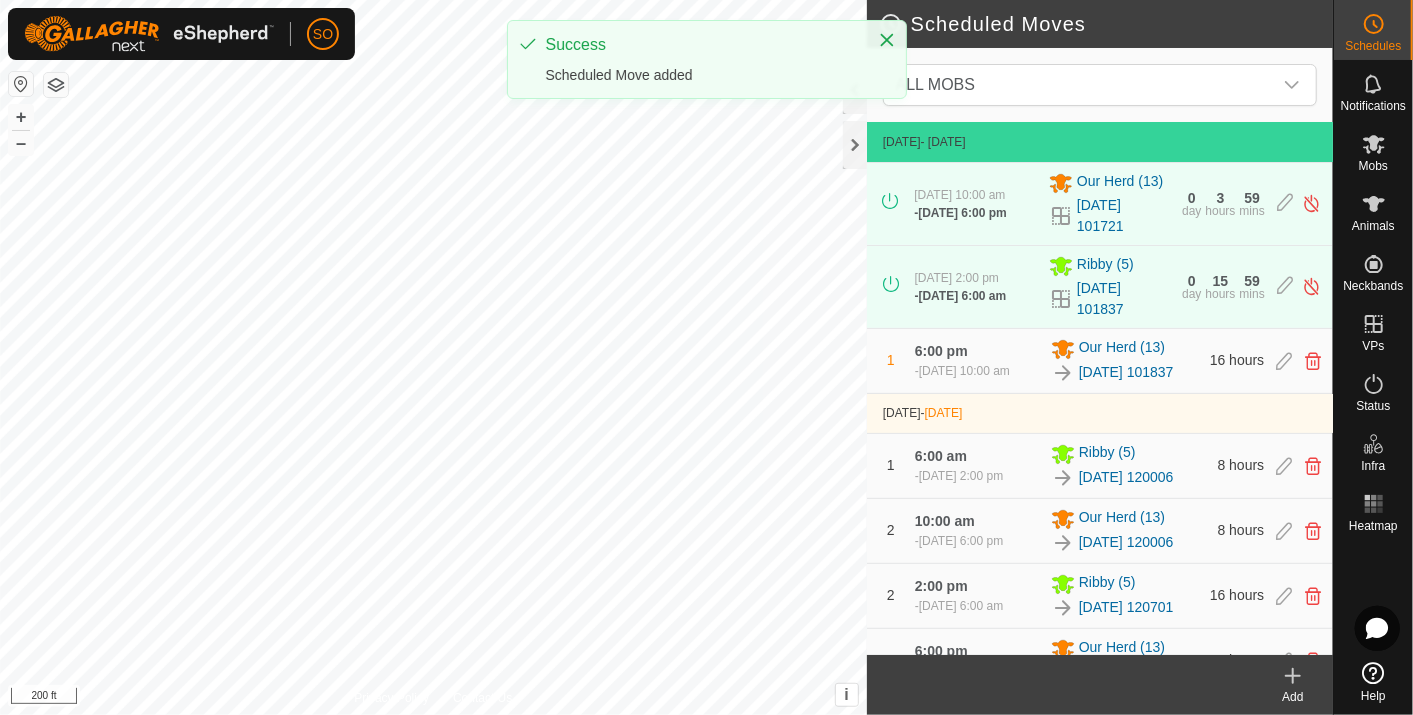 click 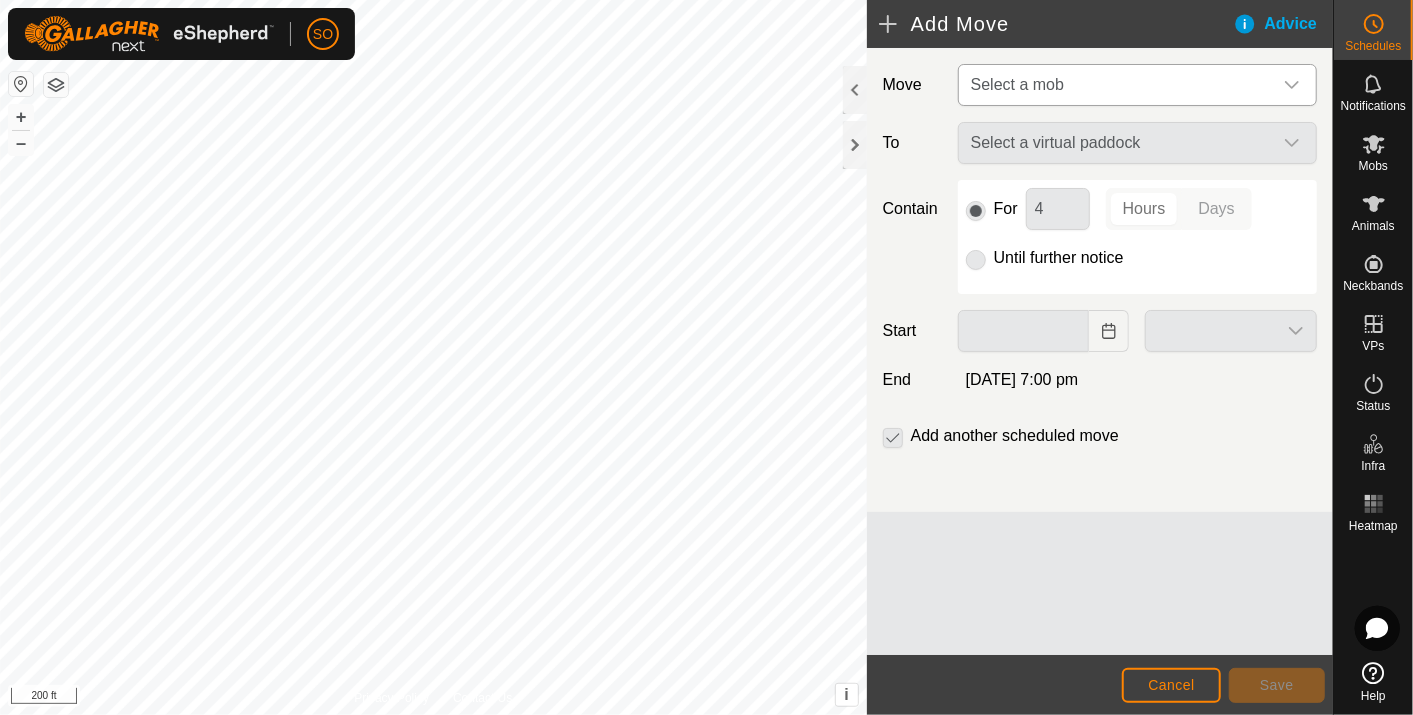 click 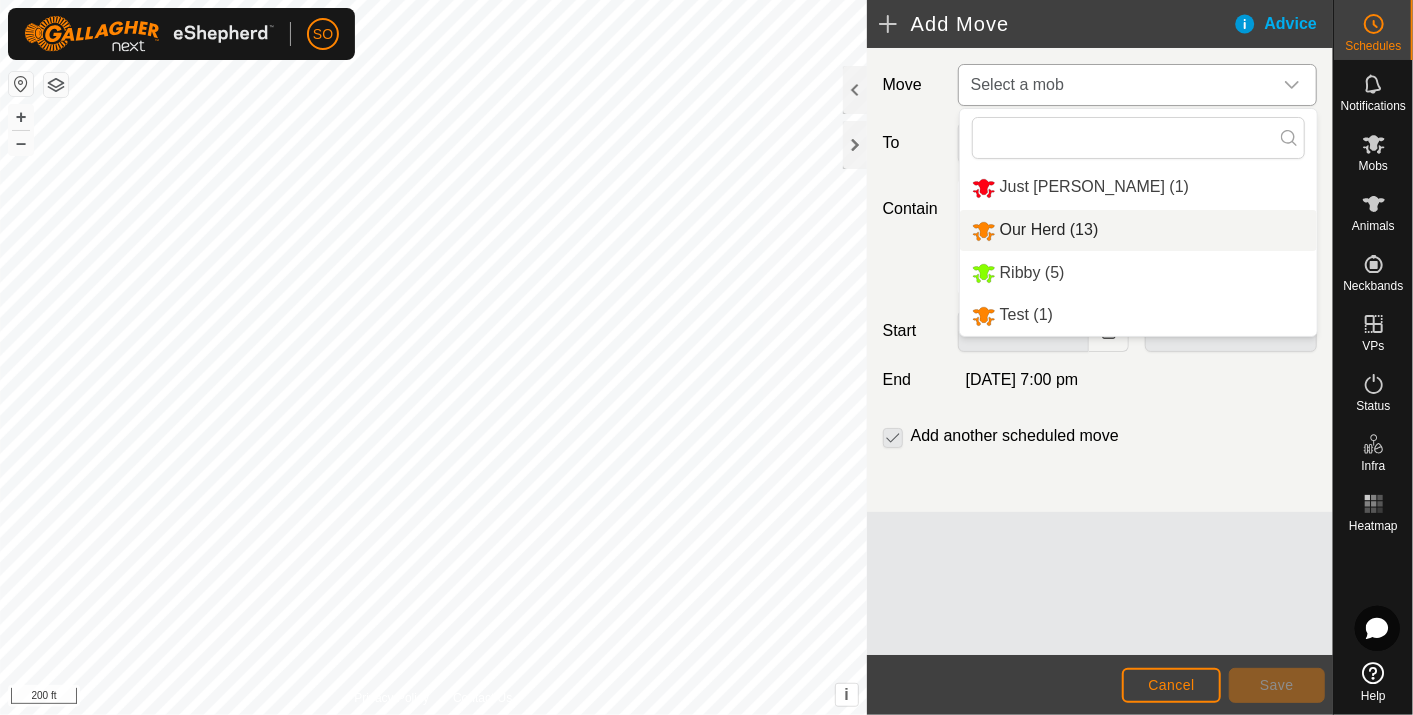 click on "Our Herd (13)" at bounding box center (1138, 230) 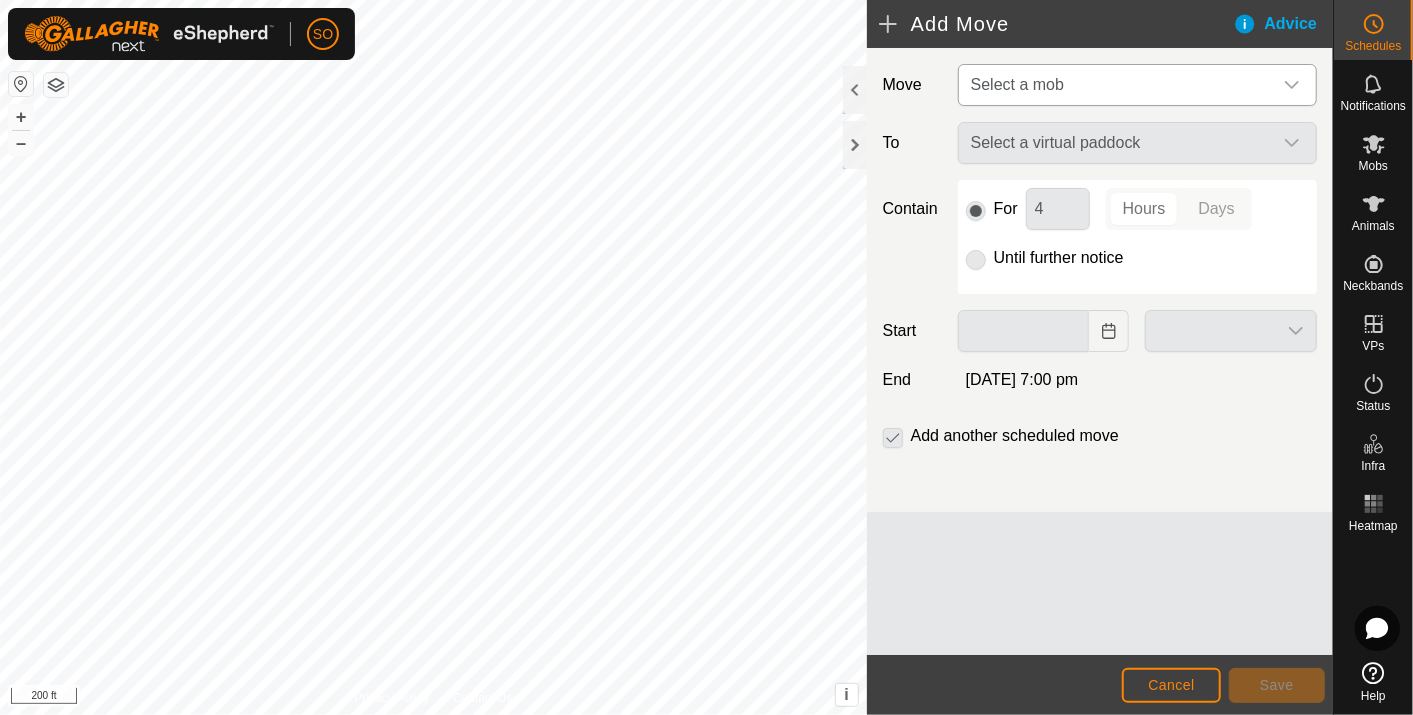 type on "[DATE]" 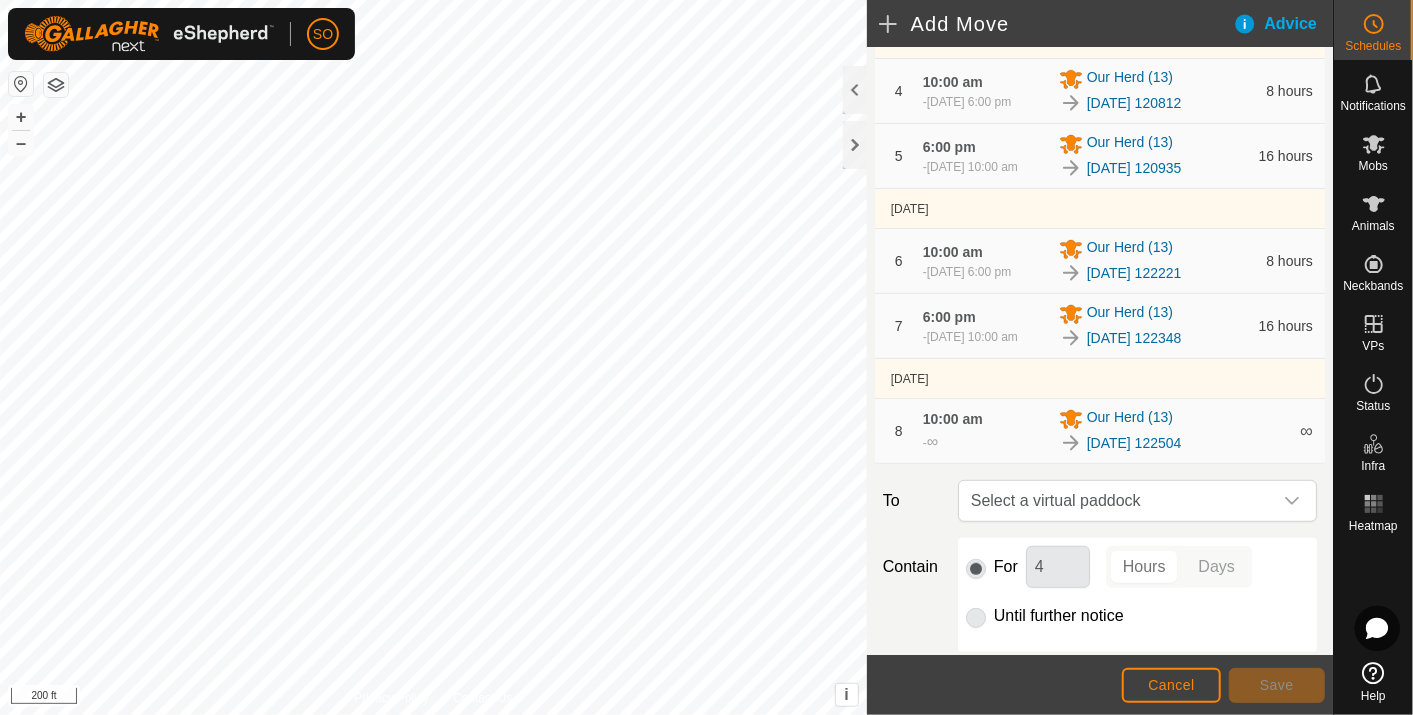 scroll, scrollTop: 666, scrollLeft: 0, axis: vertical 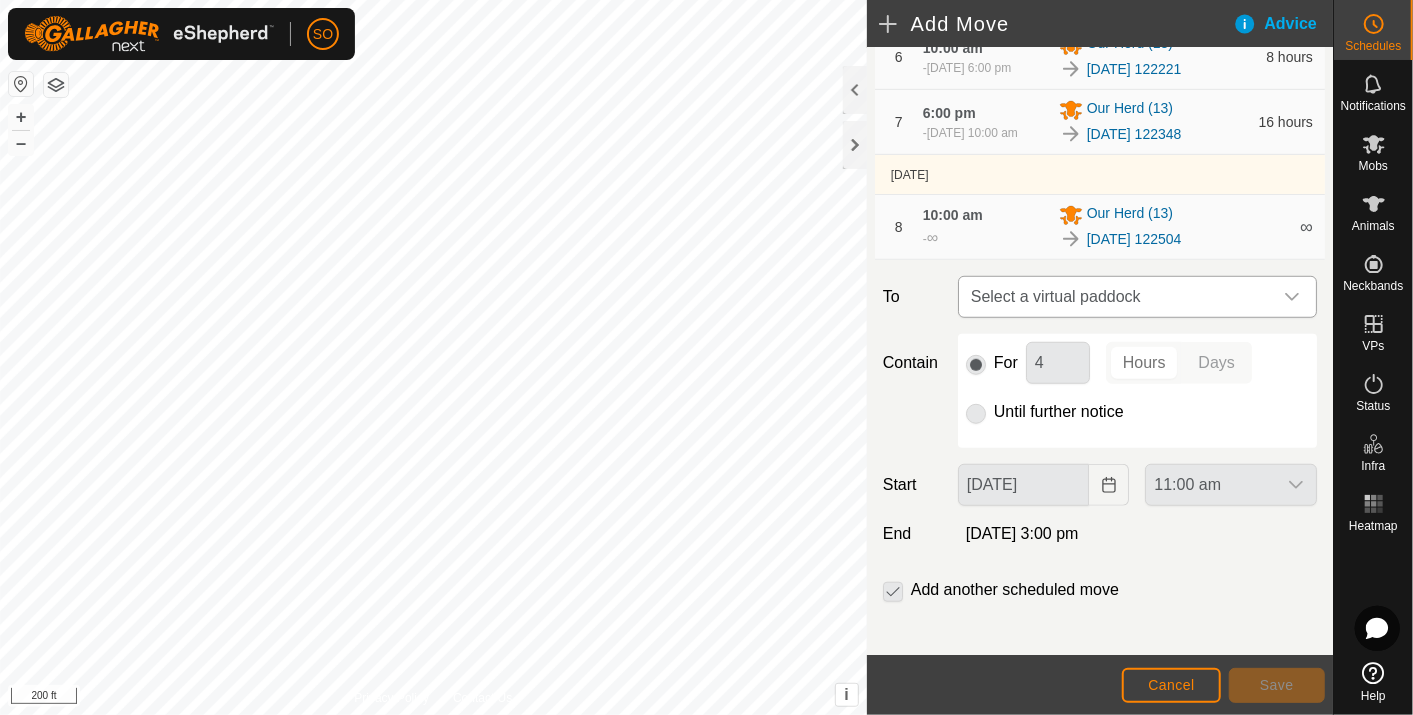 click 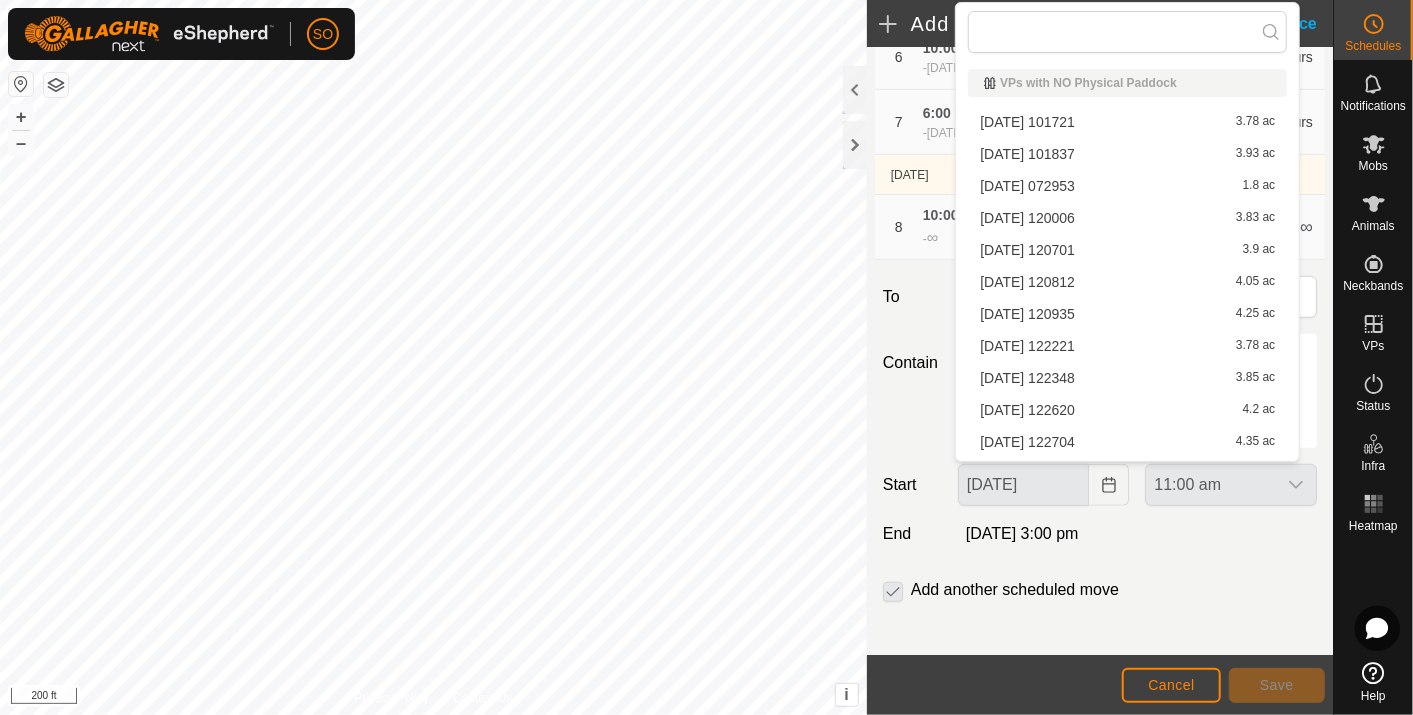 click on "2025-07-29 122620  4.2 ac" at bounding box center [1127, 410] 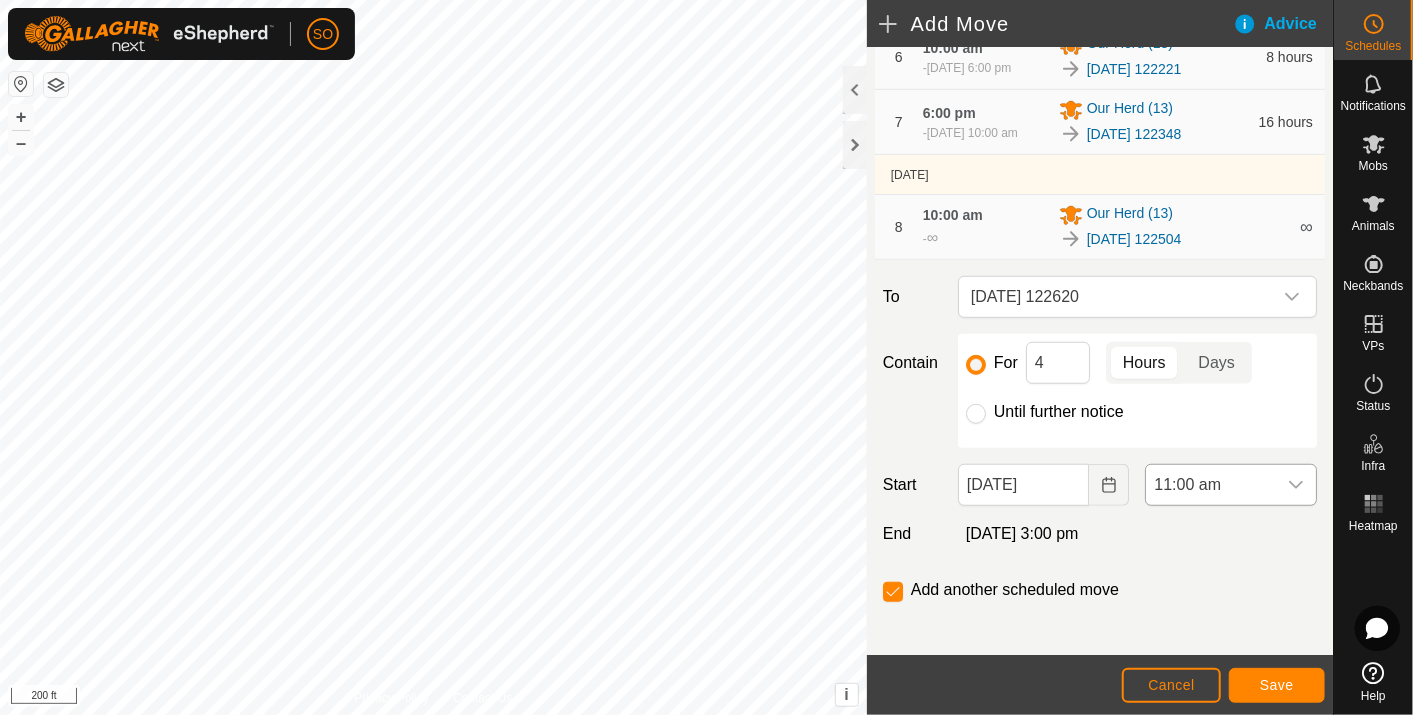 click 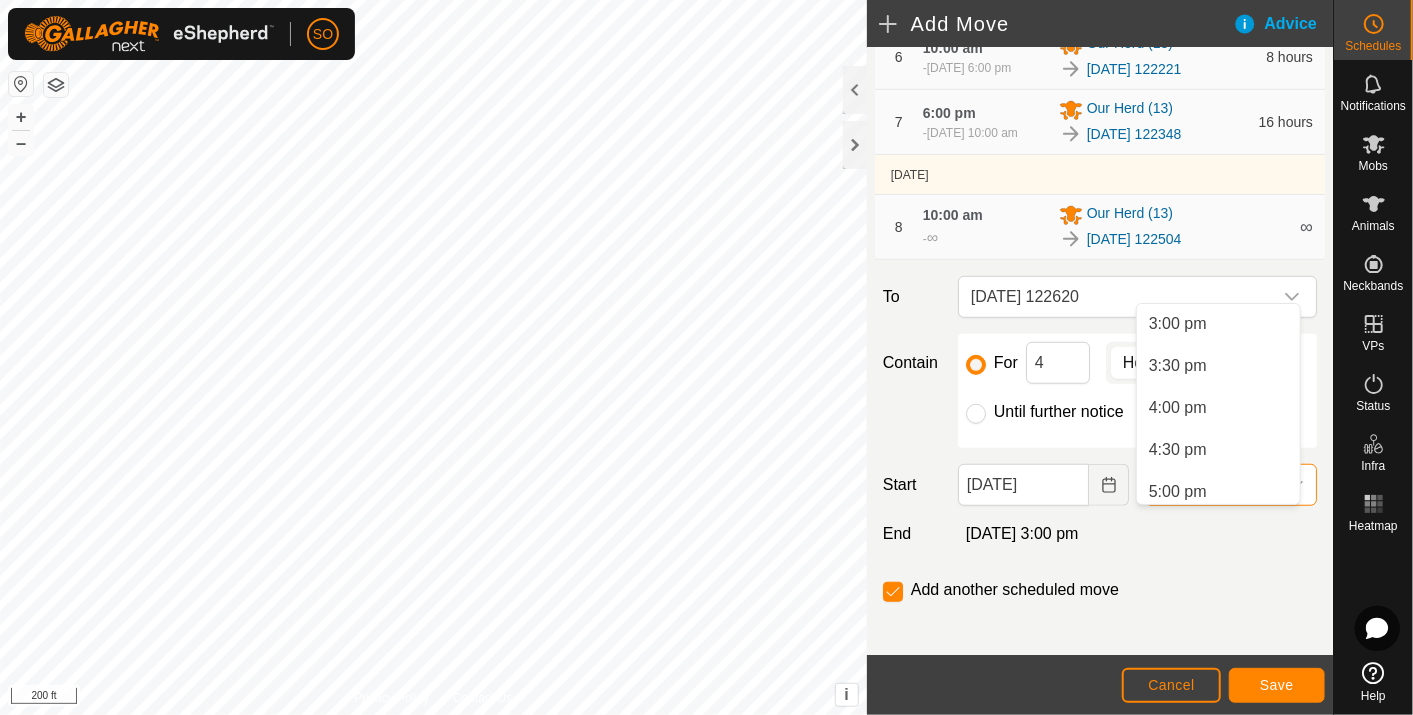 scroll, scrollTop: 1374, scrollLeft: 0, axis: vertical 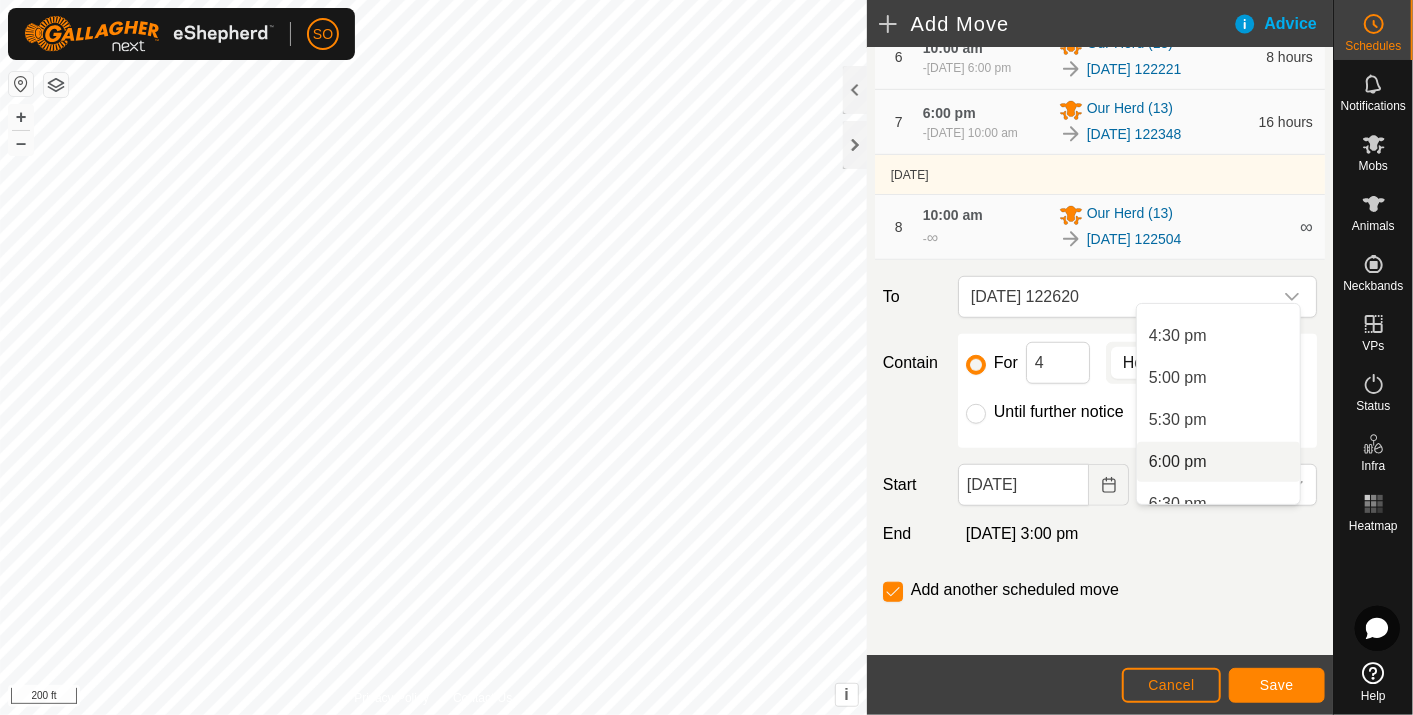 click on "6:00 pm" at bounding box center (1218, 462) 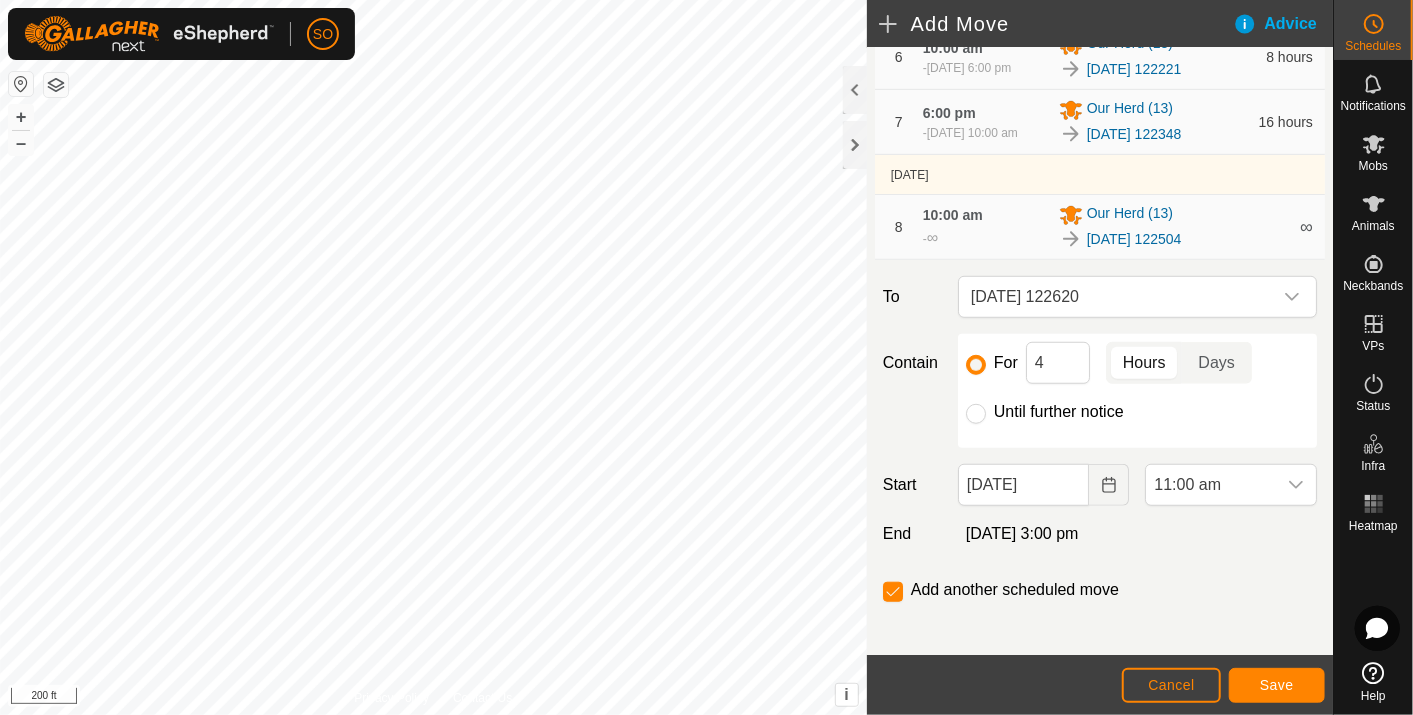 scroll, scrollTop: 923, scrollLeft: 0, axis: vertical 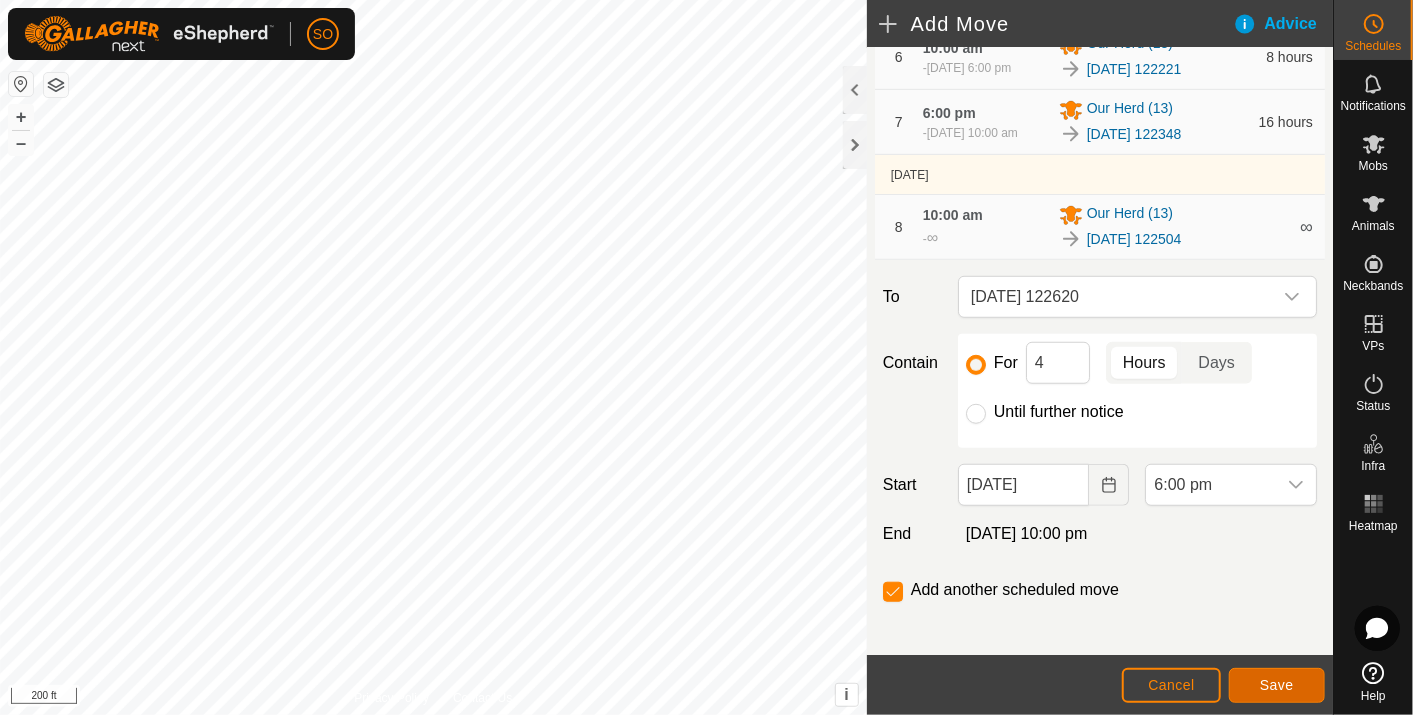 click on "Save" 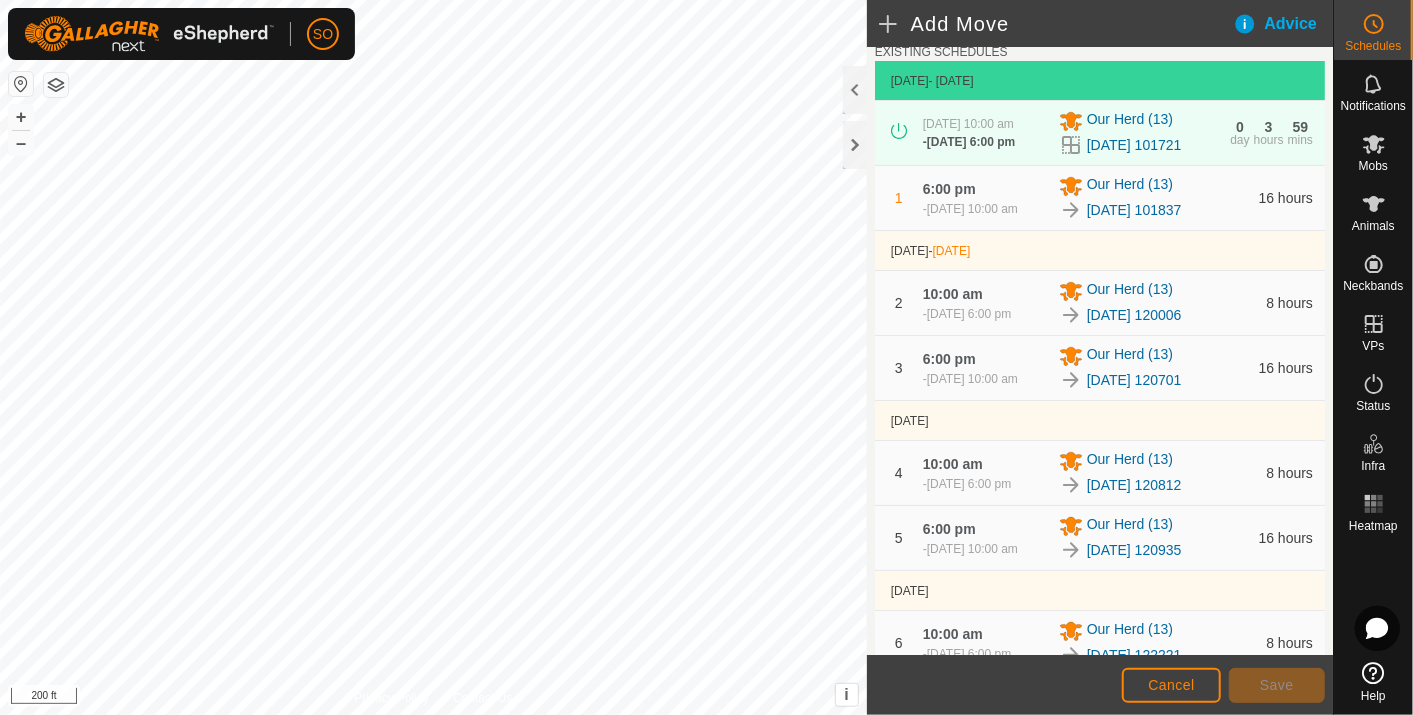 scroll, scrollTop: 0, scrollLeft: 0, axis: both 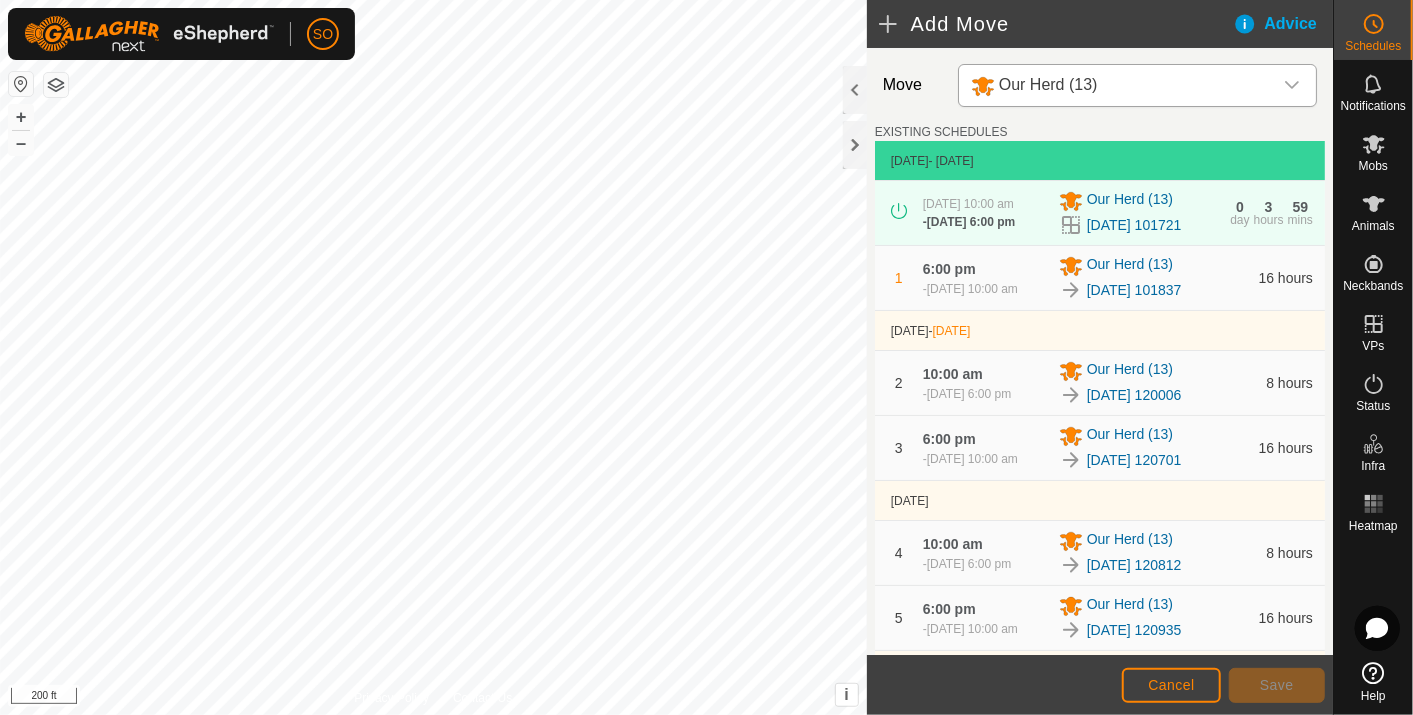 click 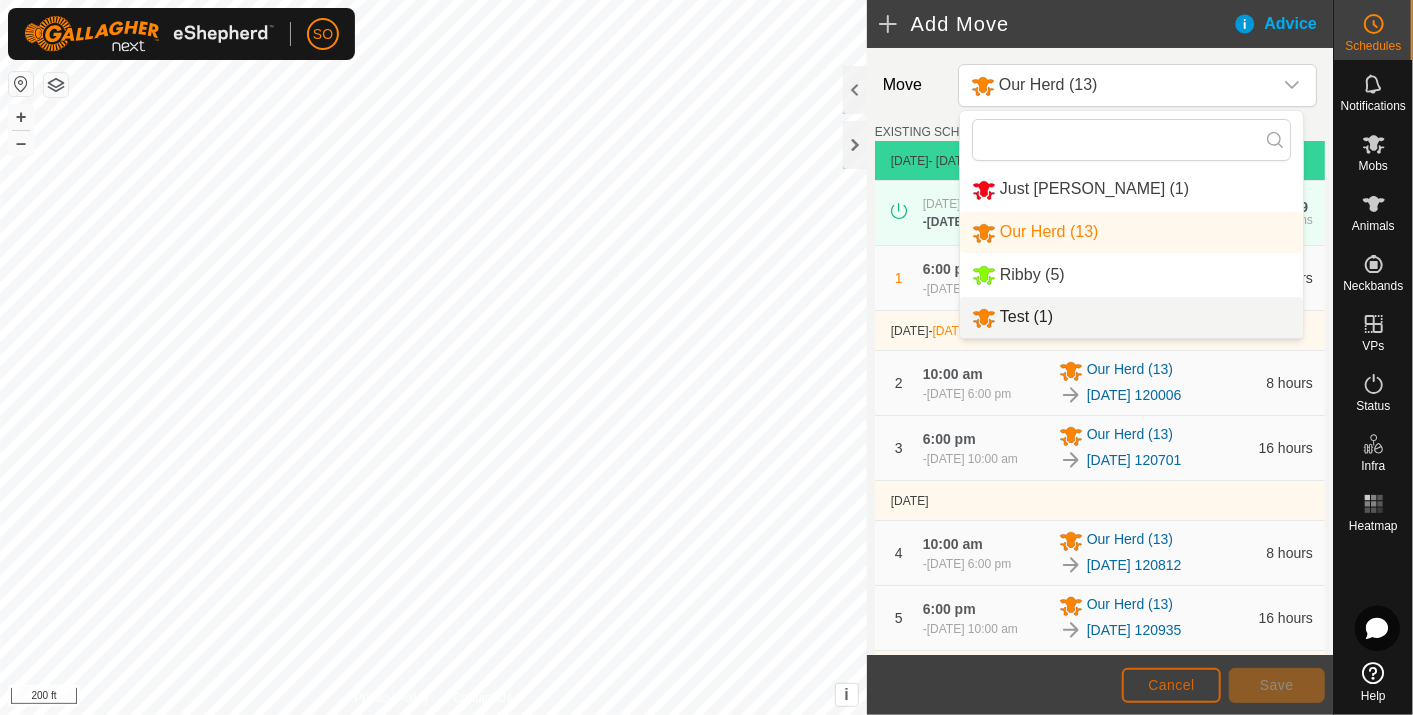click on "Cancel" 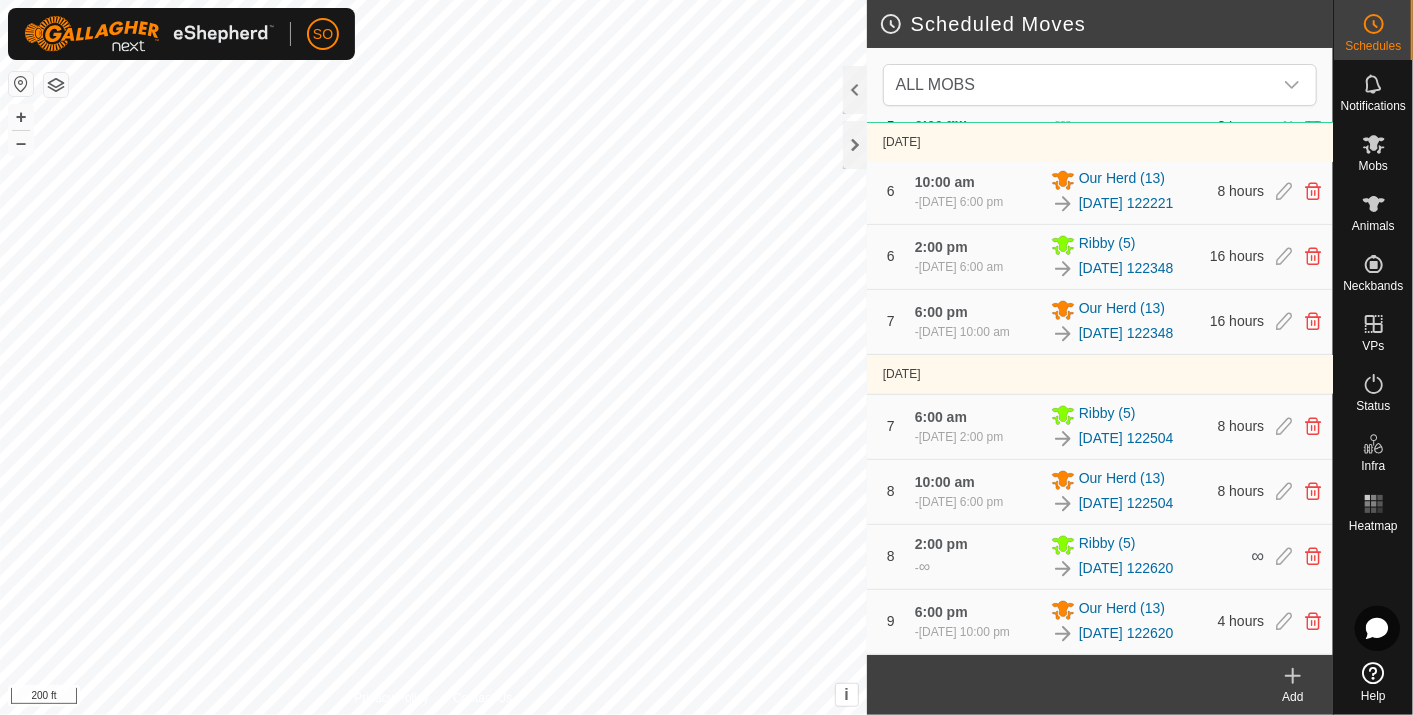 scroll, scrollTop: 1232, scrollLeft: 0, axis: vertical 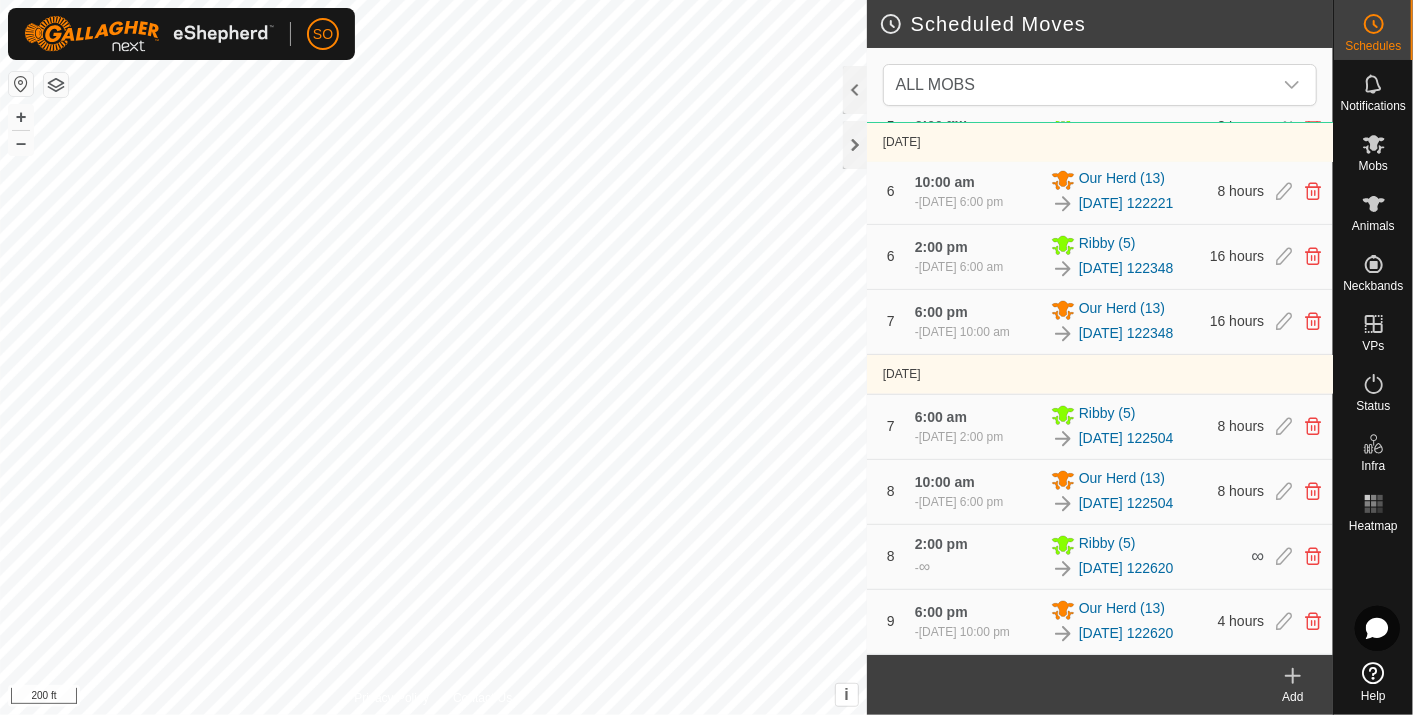 click 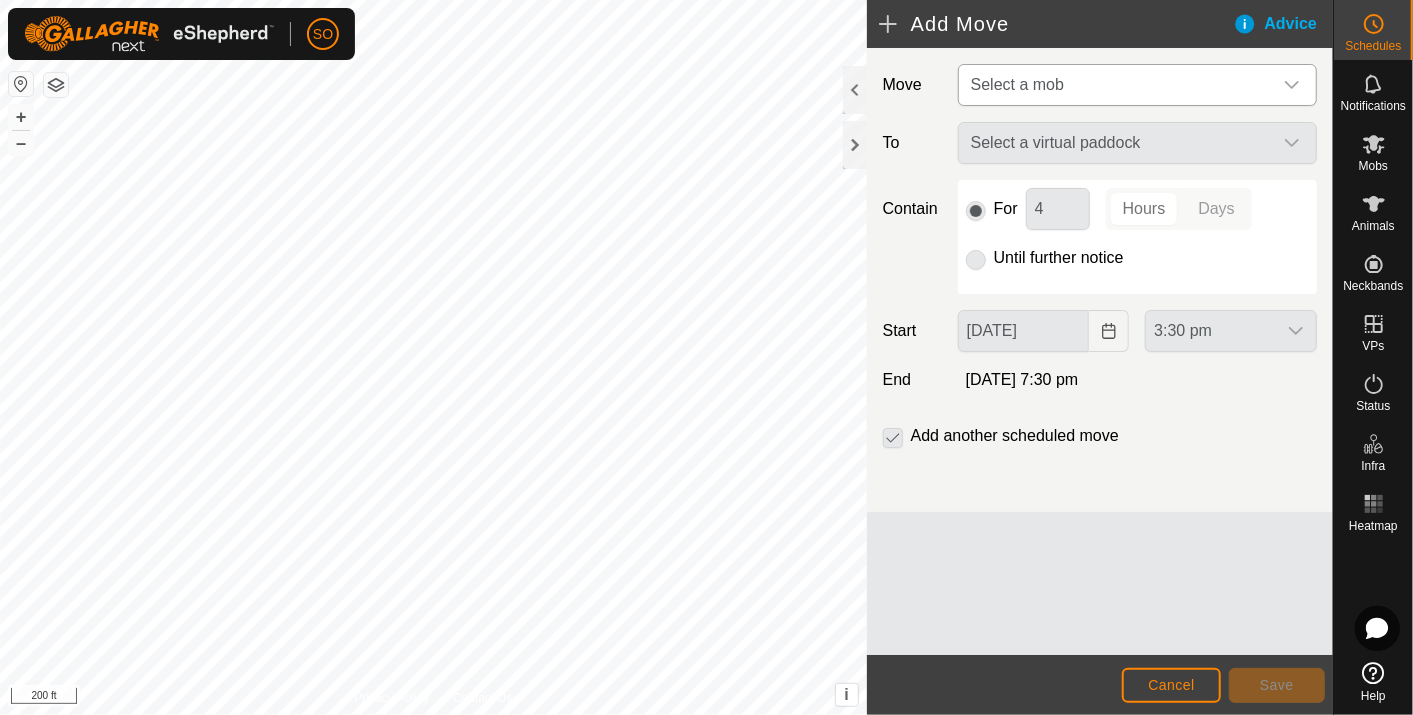 click 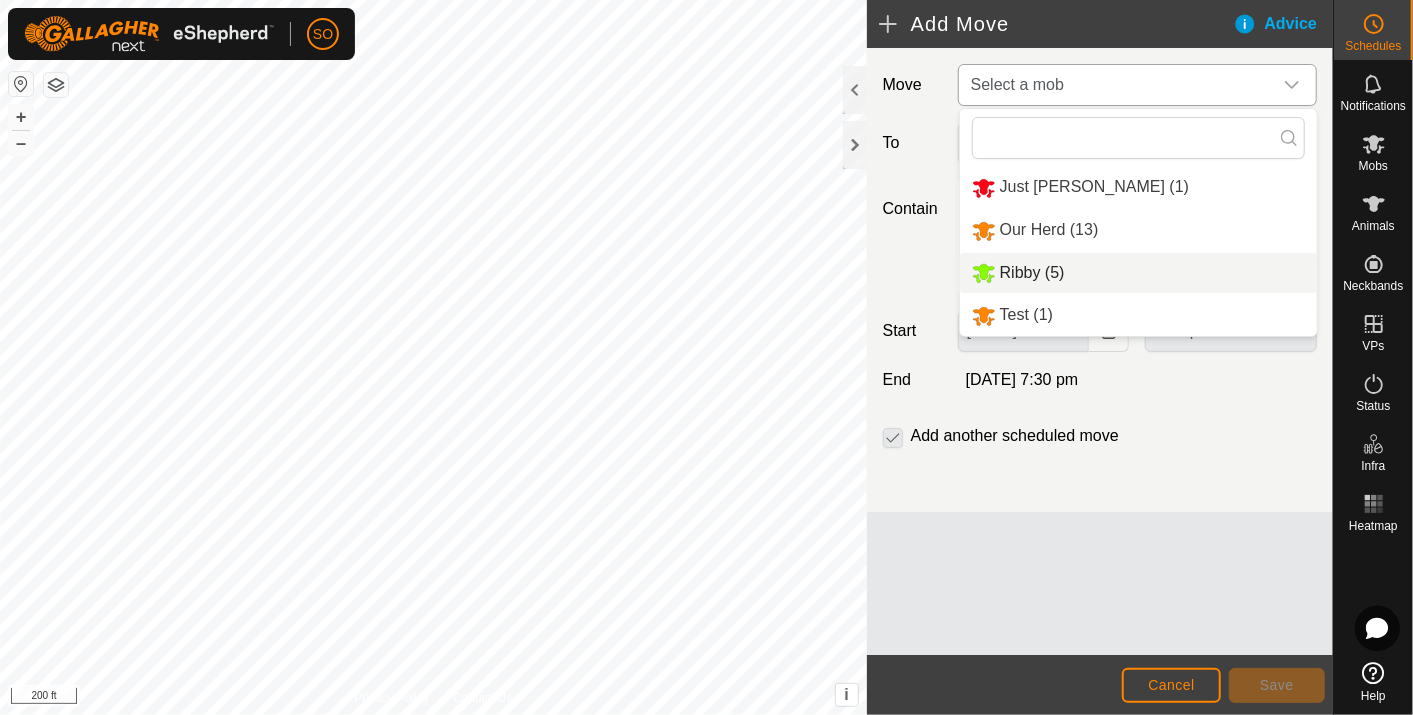 click on "Ribby (5)" at bounding box center (1138, 273) 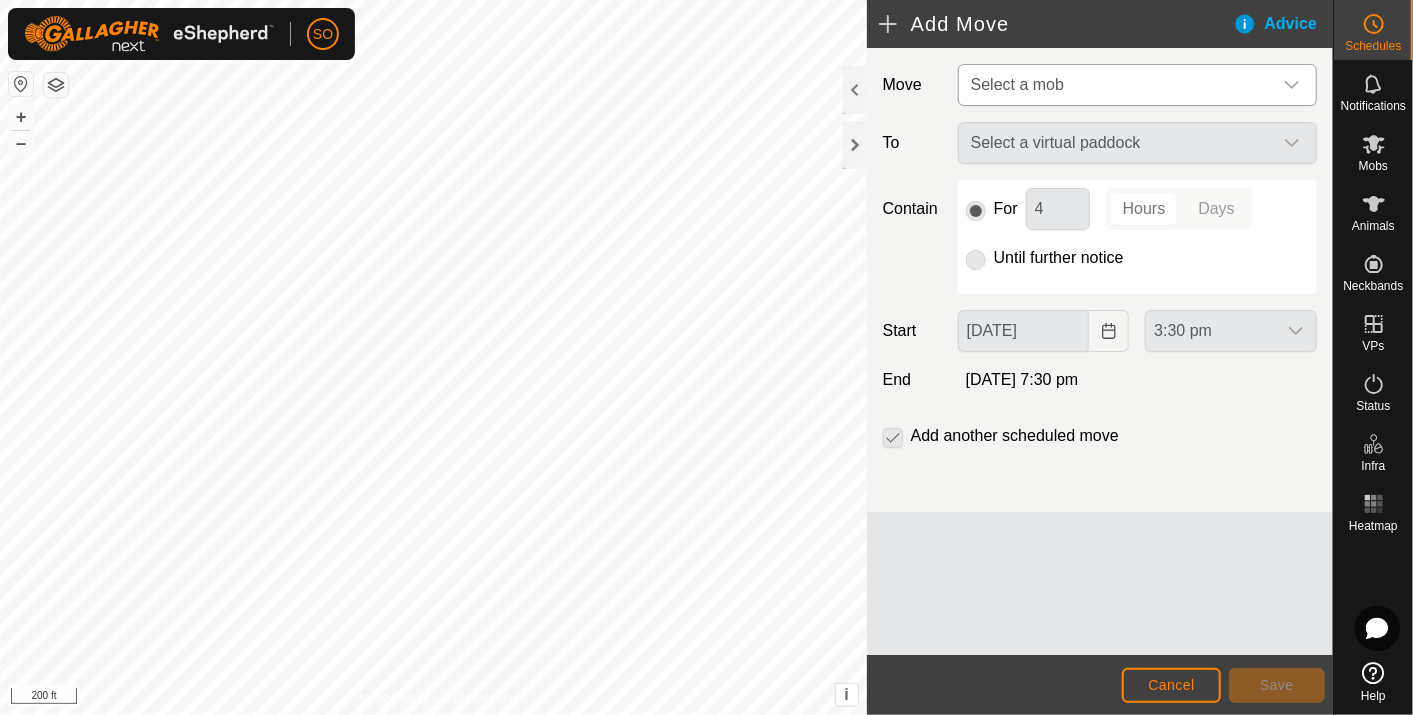 type on "[DATE]" 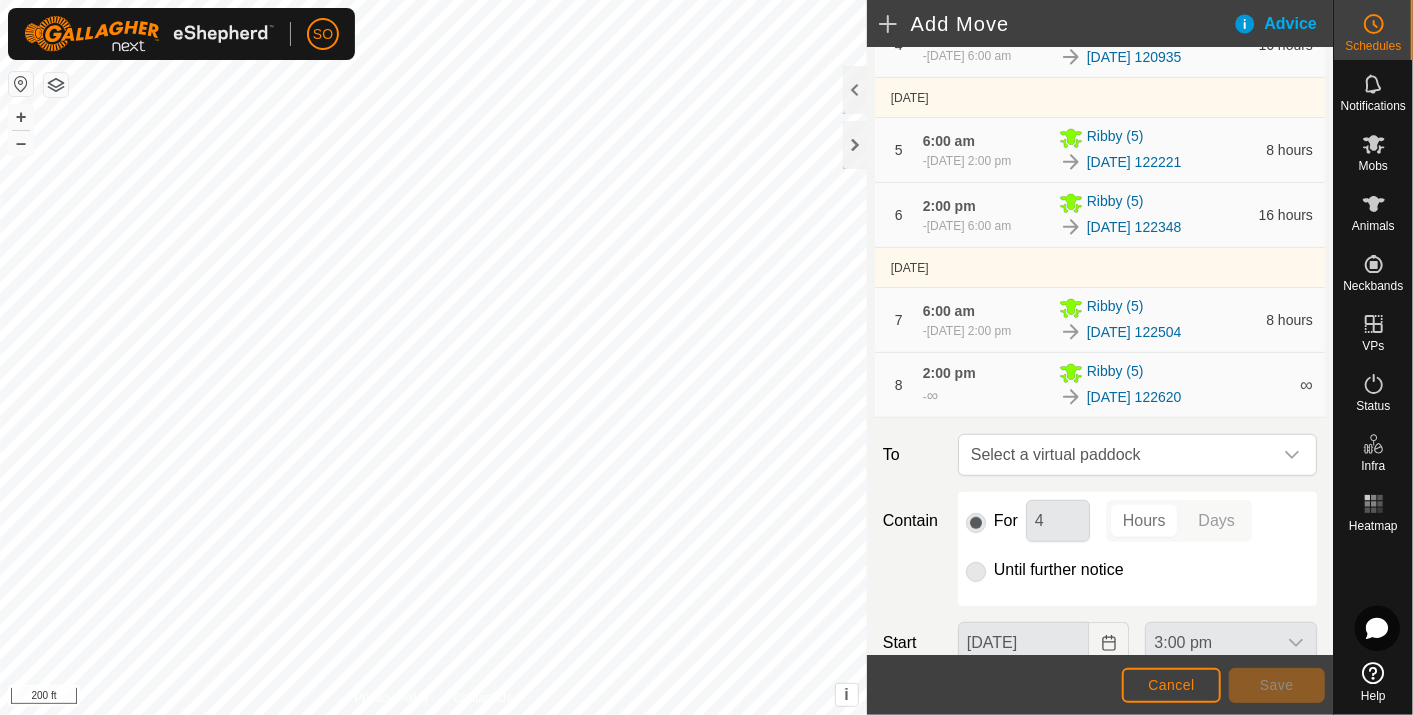 scroll, scrollTop: 510, scrollLeft: 0, axis: vertical 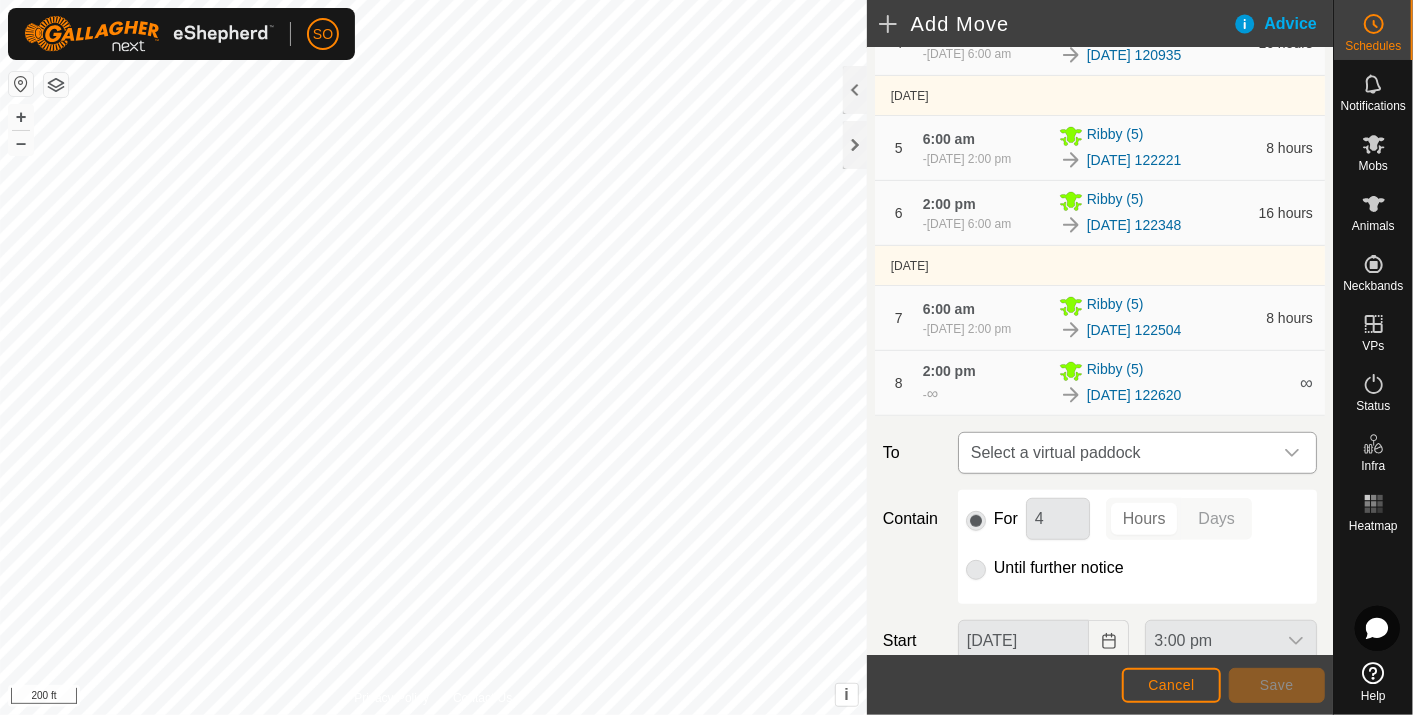 click 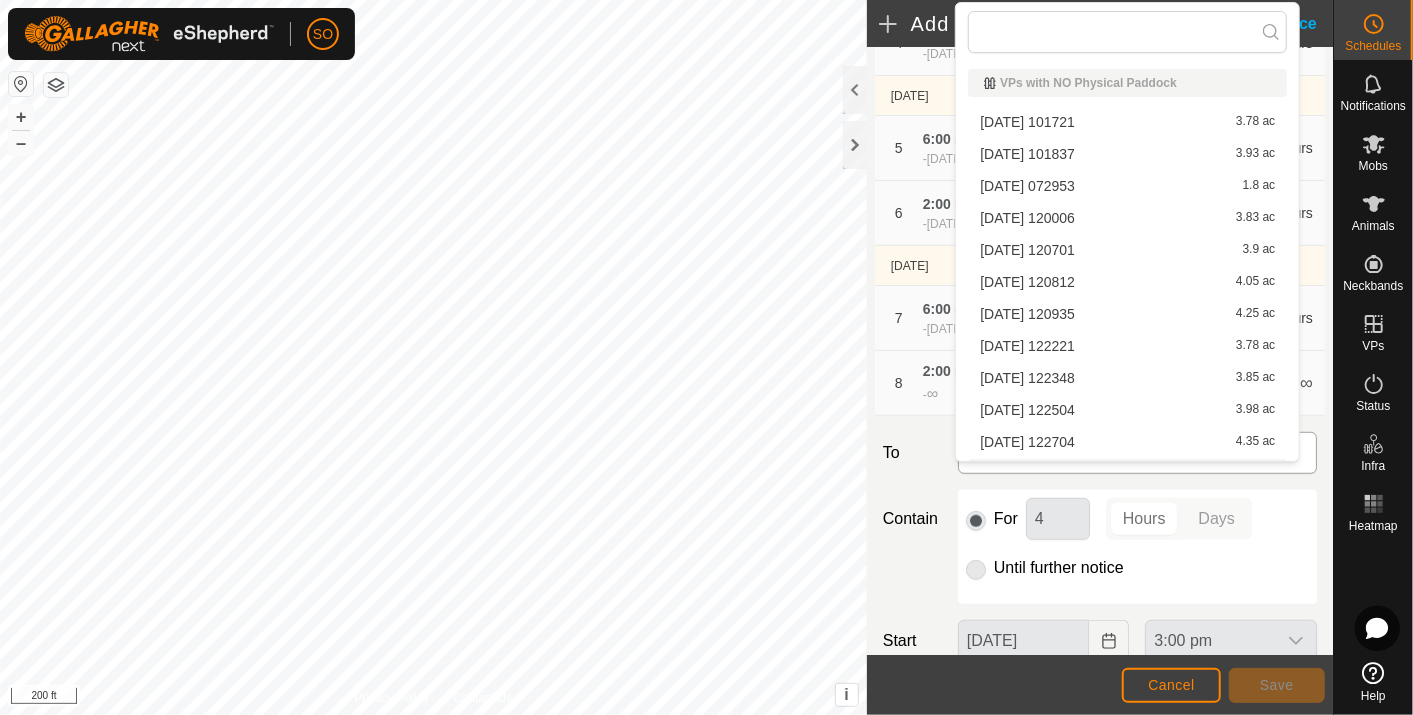 scroll, scrollTop: 28, scrollLeft: 0, axis: vertical 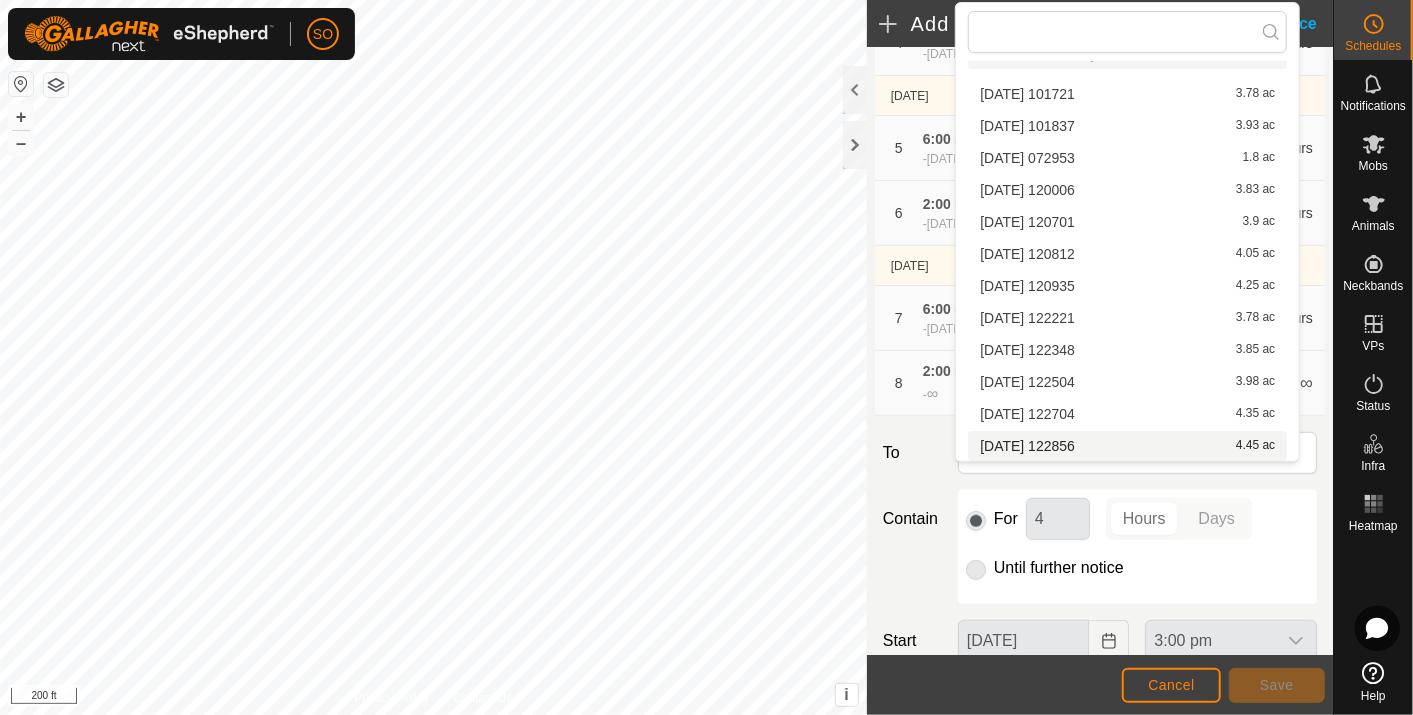 click on "[DATE] 122856  4.45 ac" at bounding box center (1127, 446) 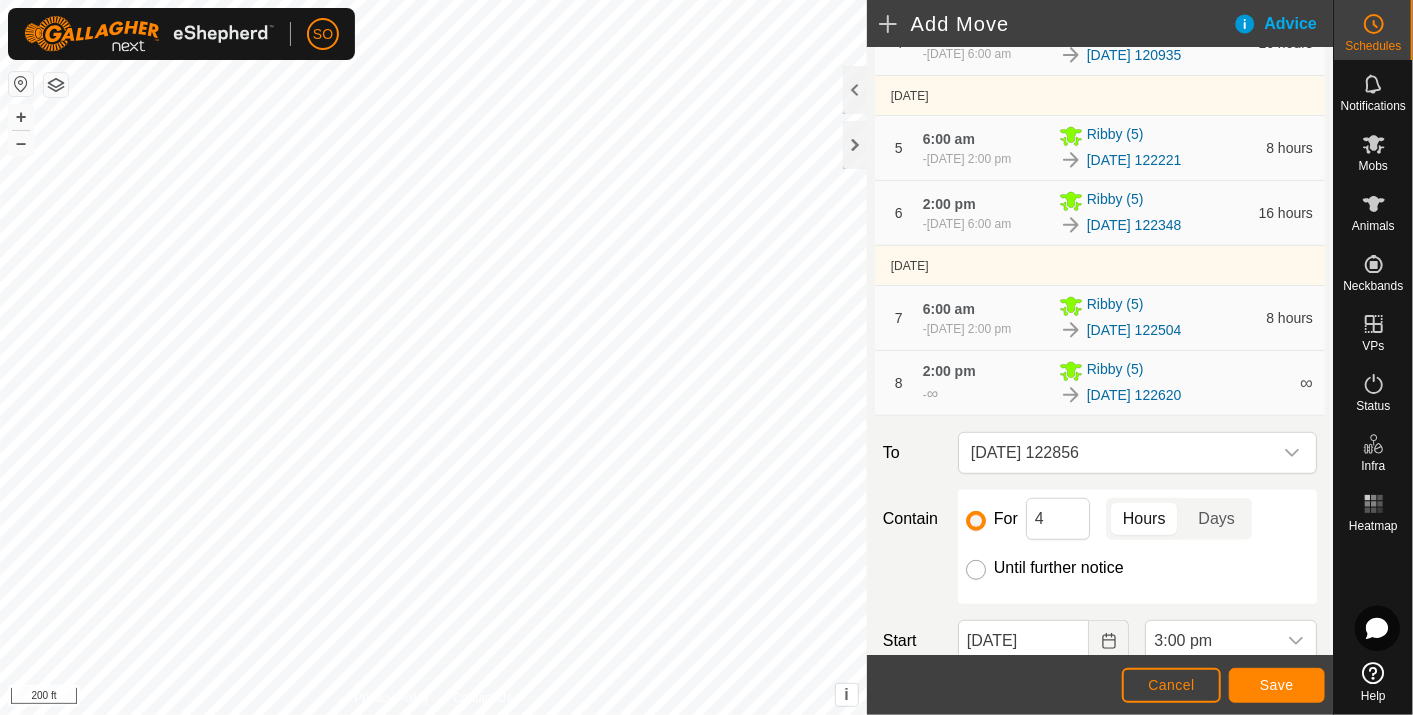 click on "Until further notice" at bounding box center (976, 570) 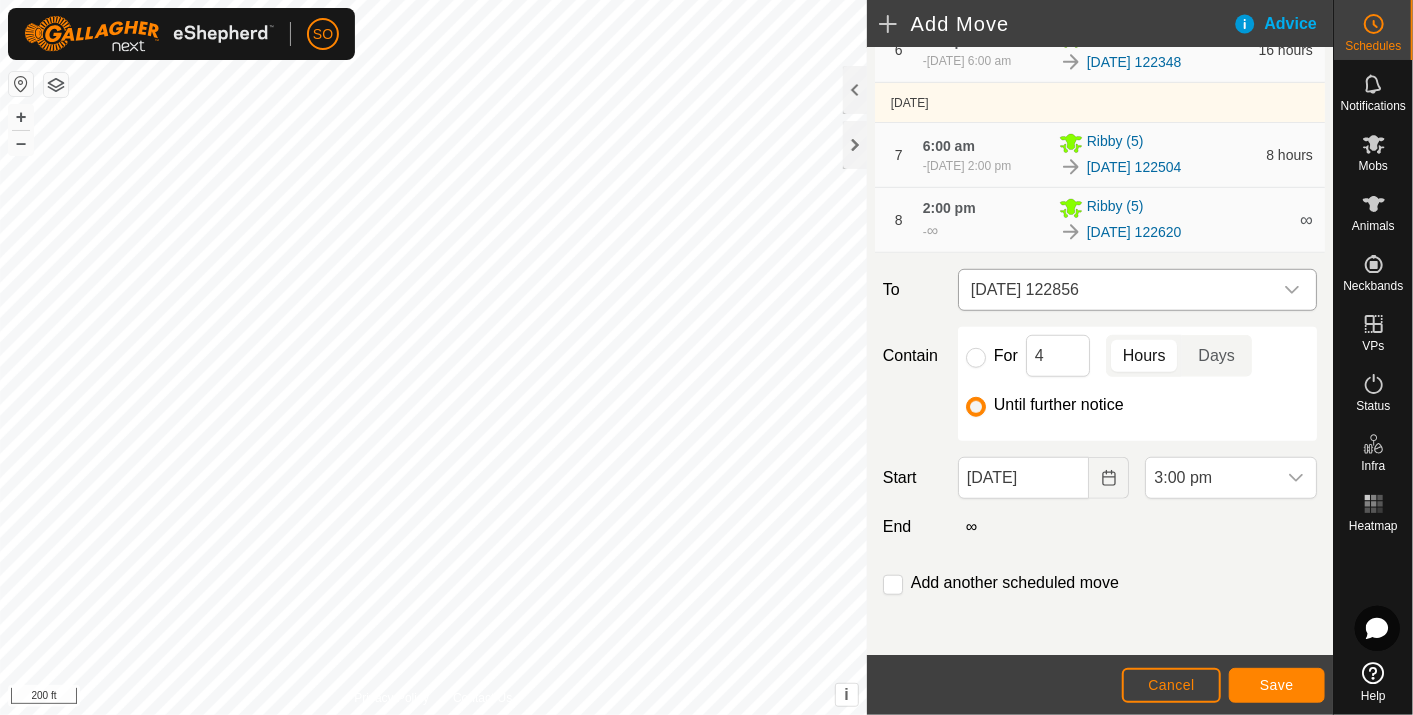 scroll, scrollTop: 690, scrollLeft: 0, axis: vertical 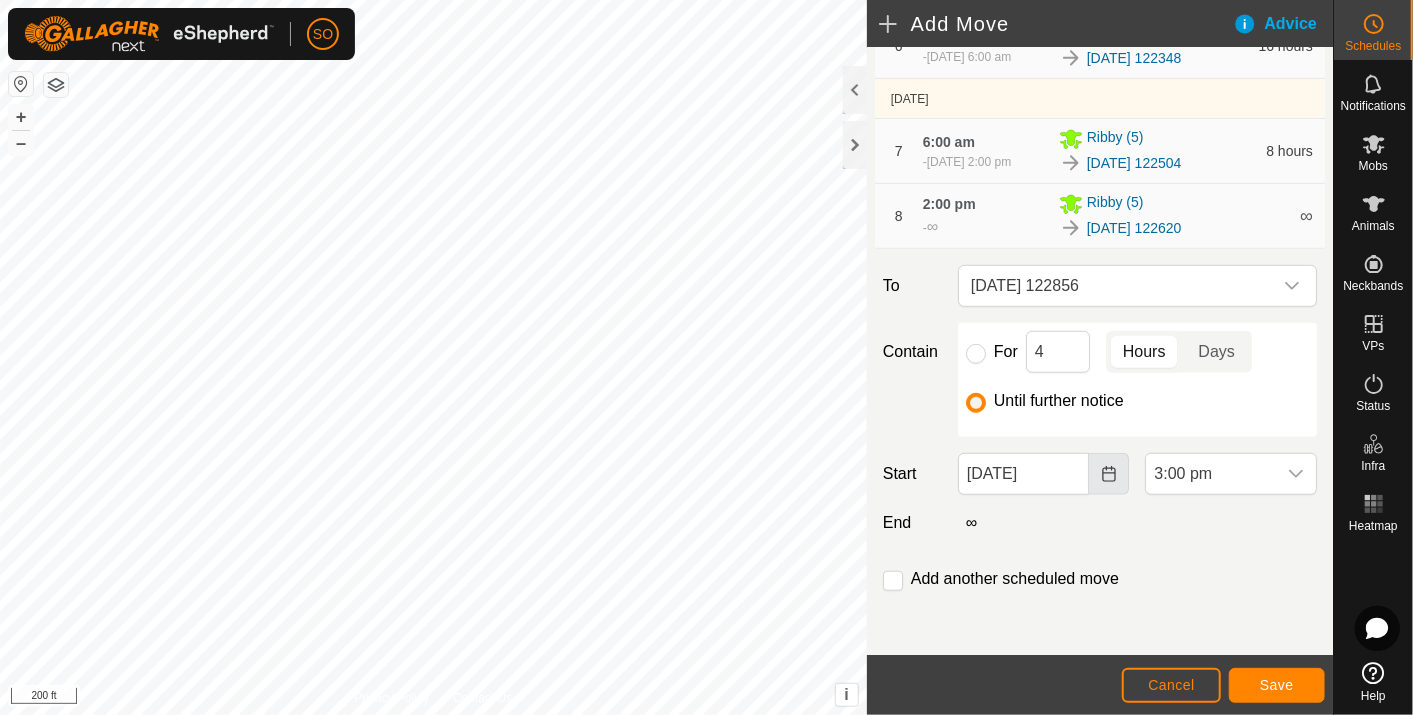 click 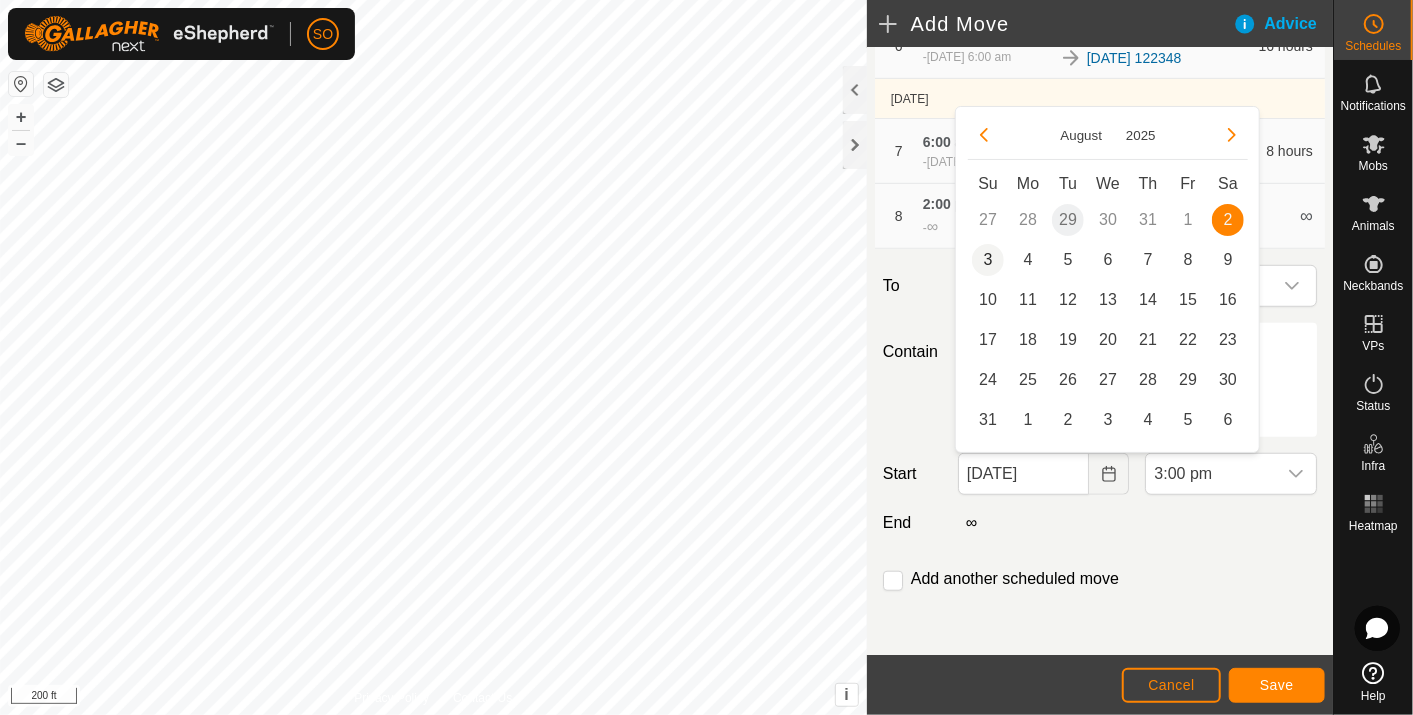 click on "3" at bounding box center [988, 260] 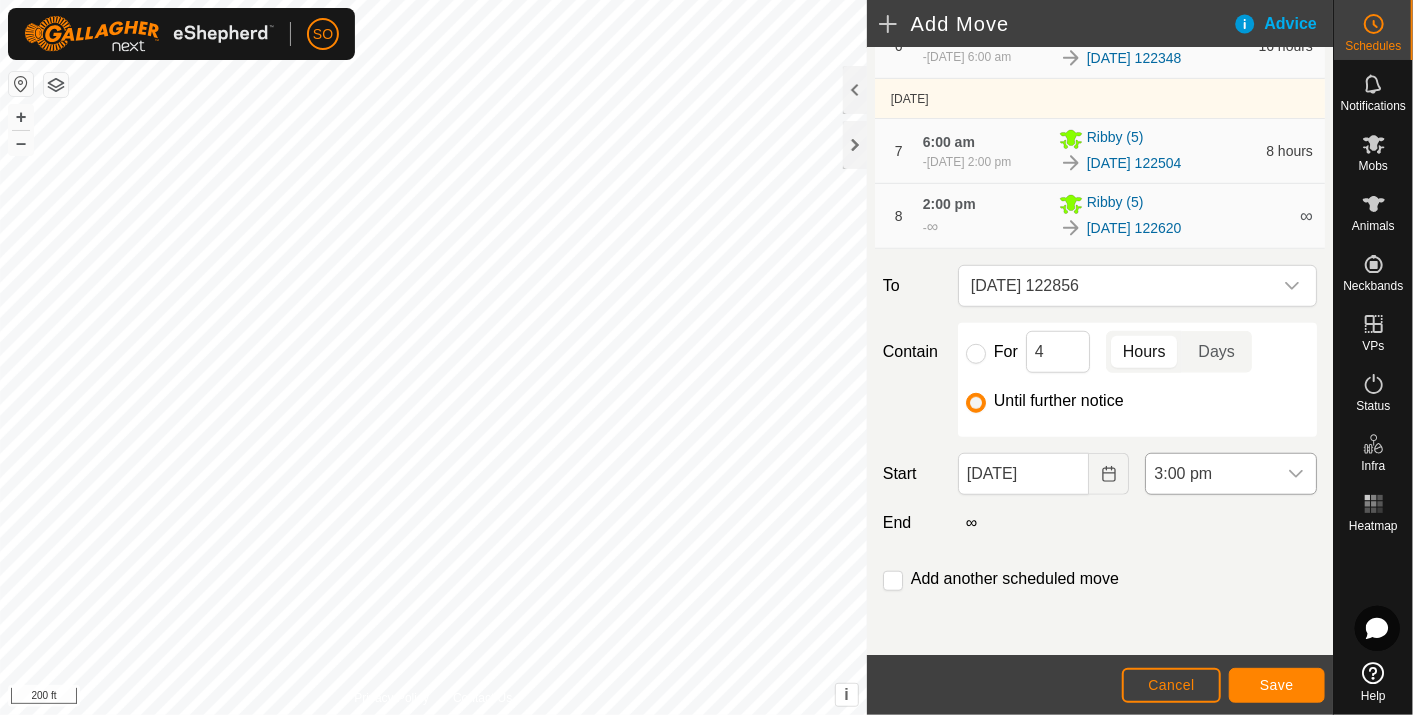 click at bounding box center [1296, 474] 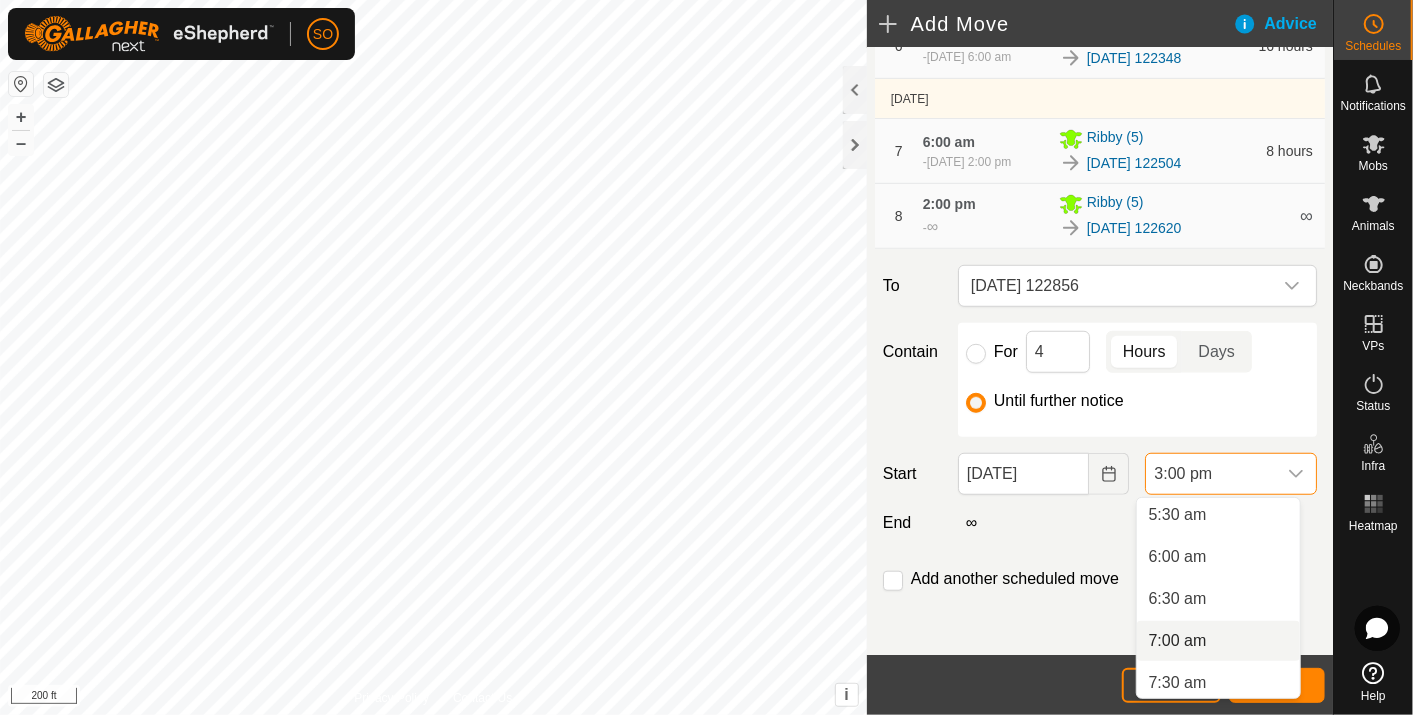 scroll, scrollTop: 424, scrollLeft: 0, axis: vertical 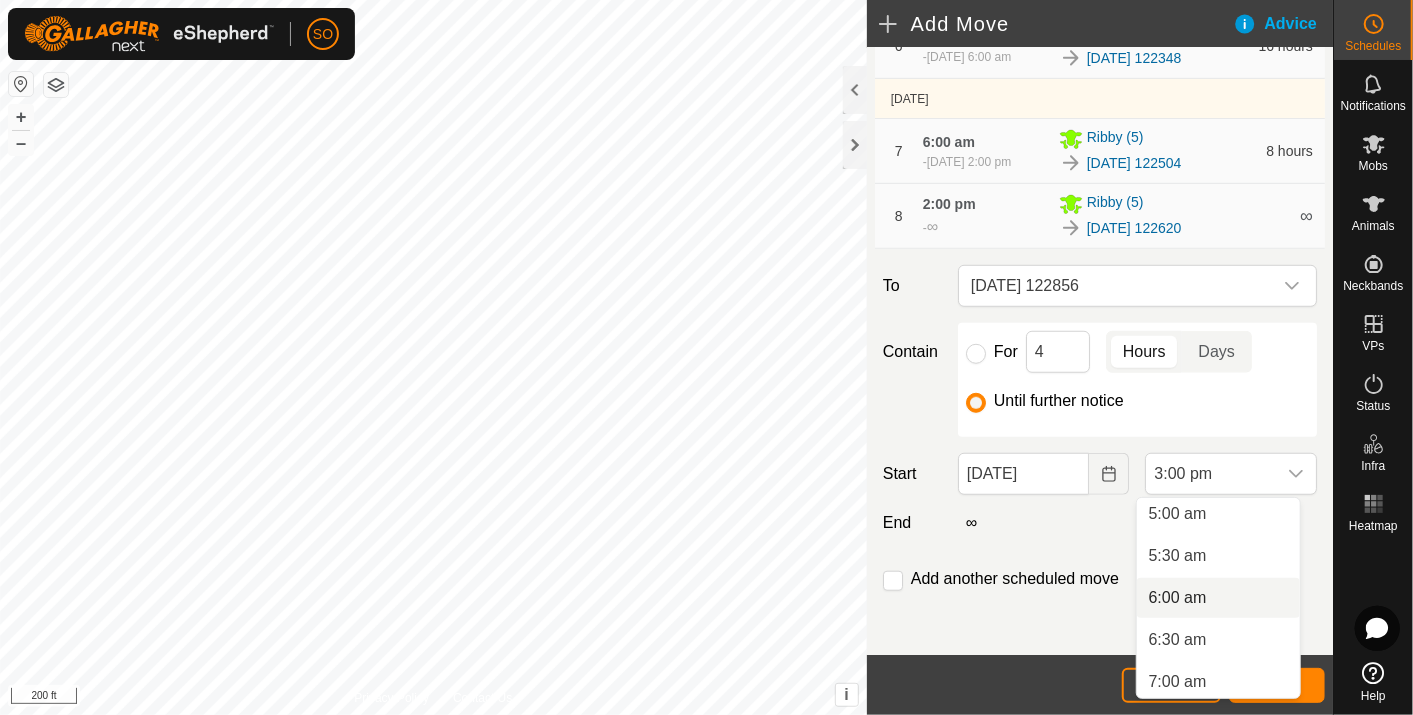 click on "6:00 am" at bounding box center (1218, 598) 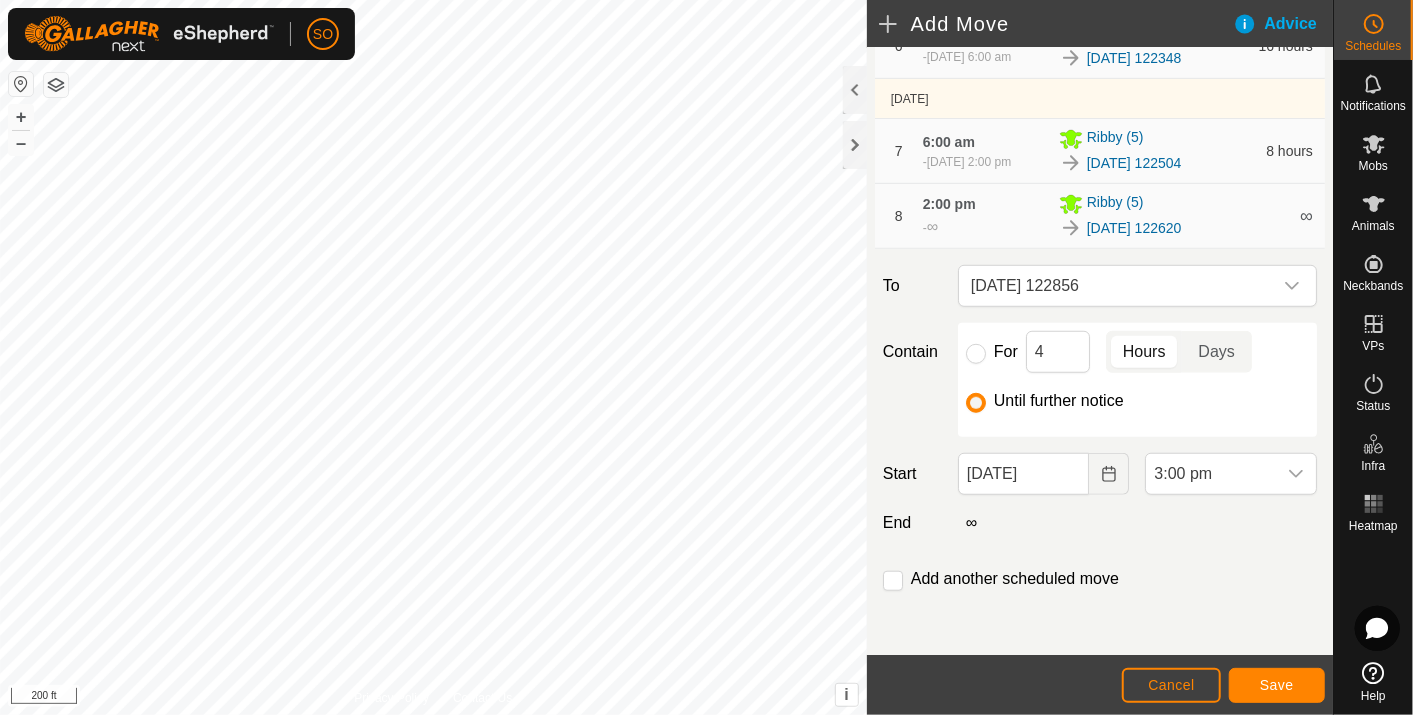 scroll, scrollTop: 1099, scrollLeft: 0, axis: vertical 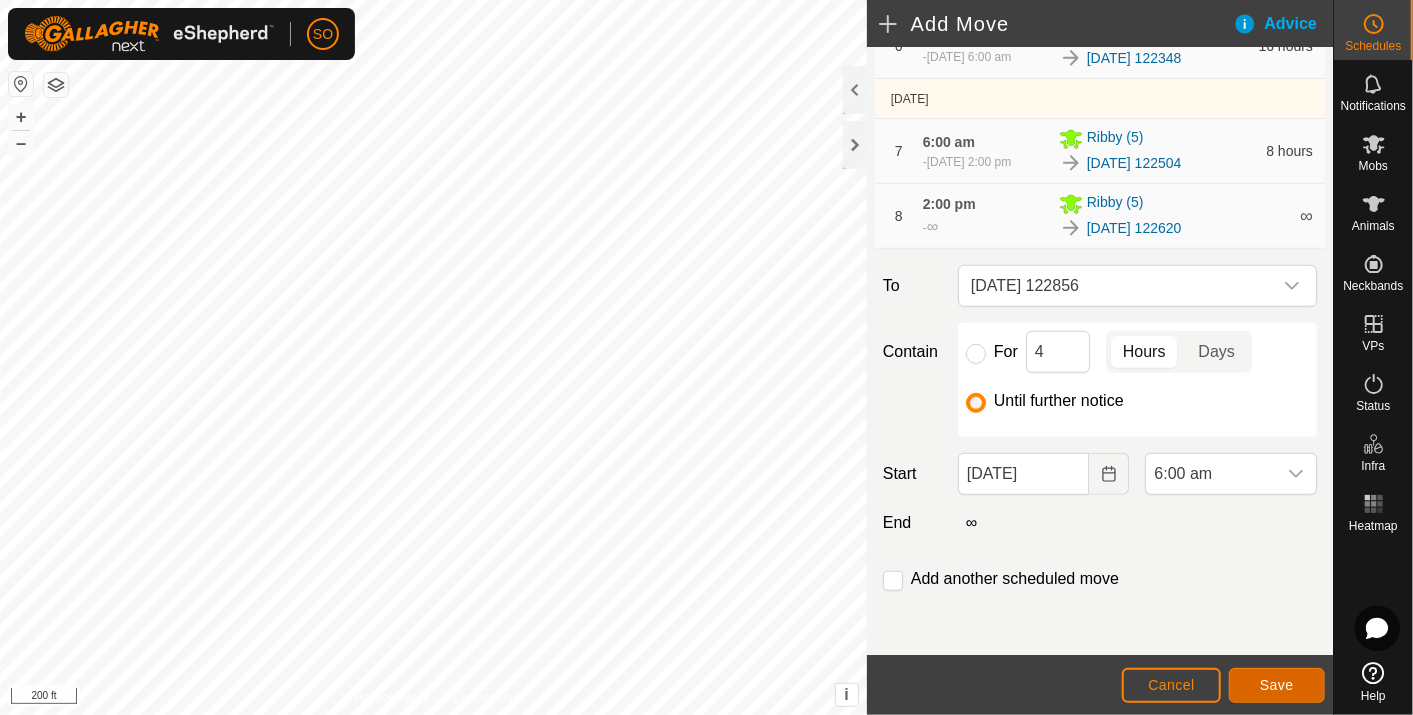 click on "Save" 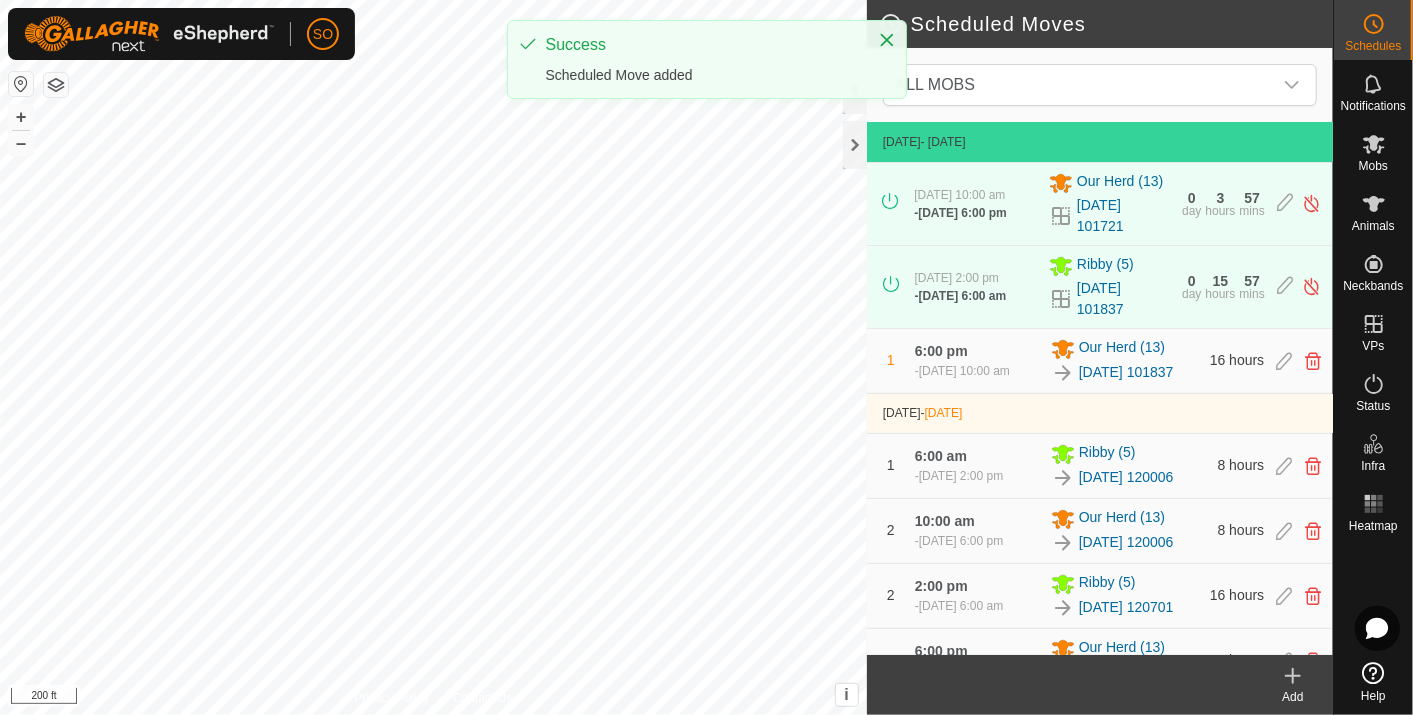 click 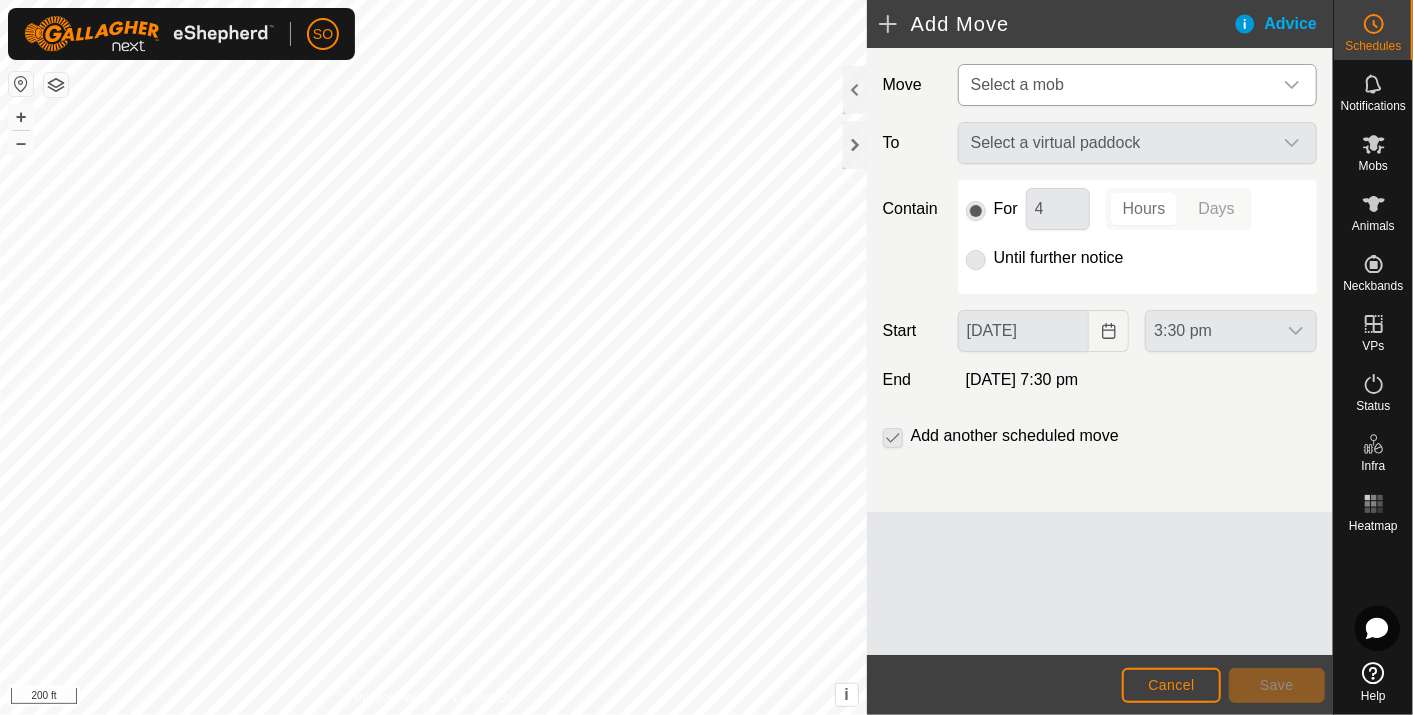 click 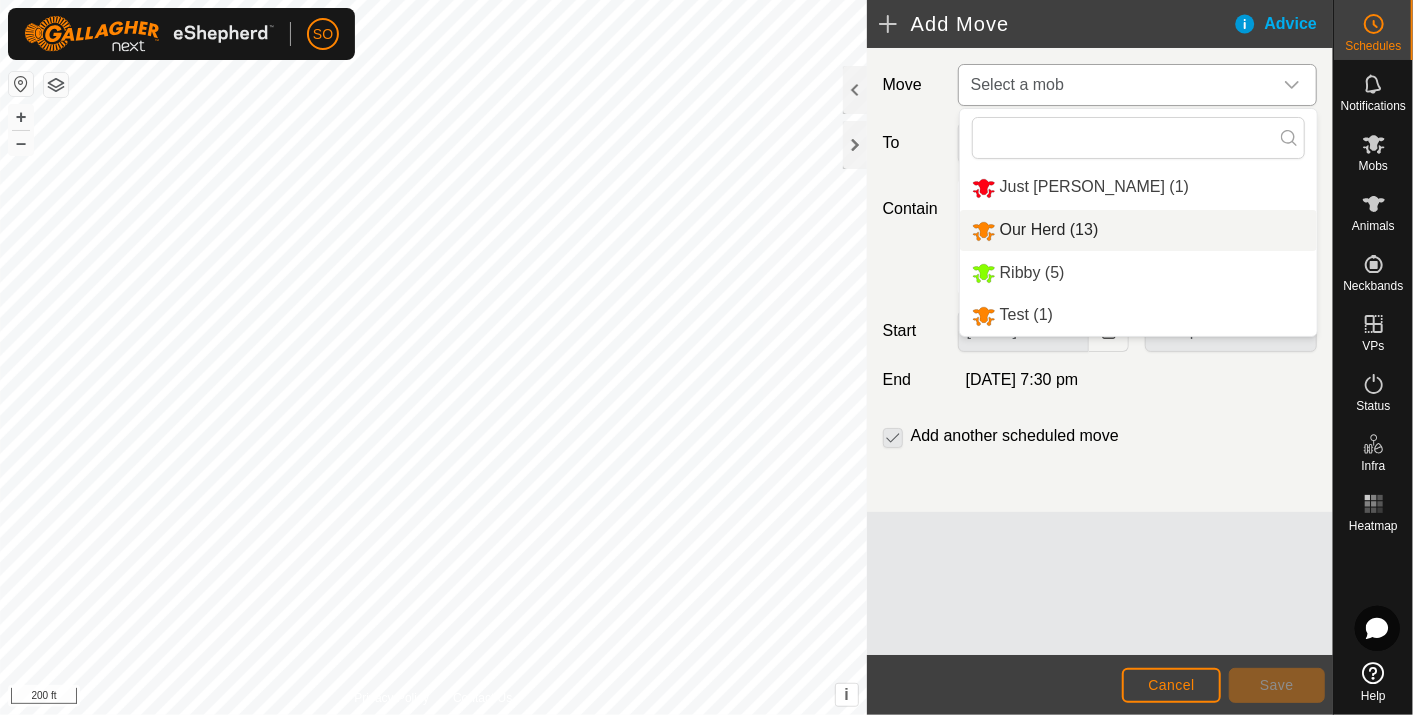 click on "Our Herd (13)" at bounding box center (1138, 230) 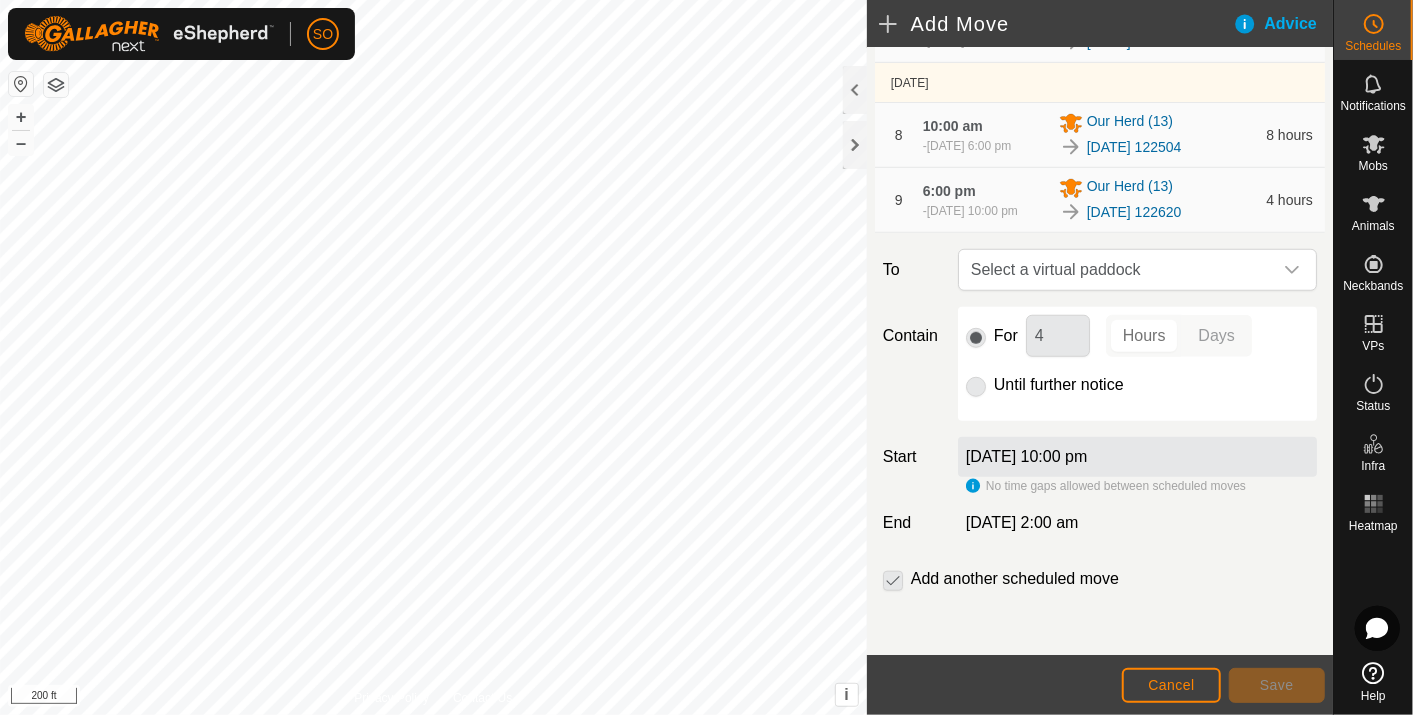 scroll, scrollTop: 795, scrollLeft: 0, axis: vertical 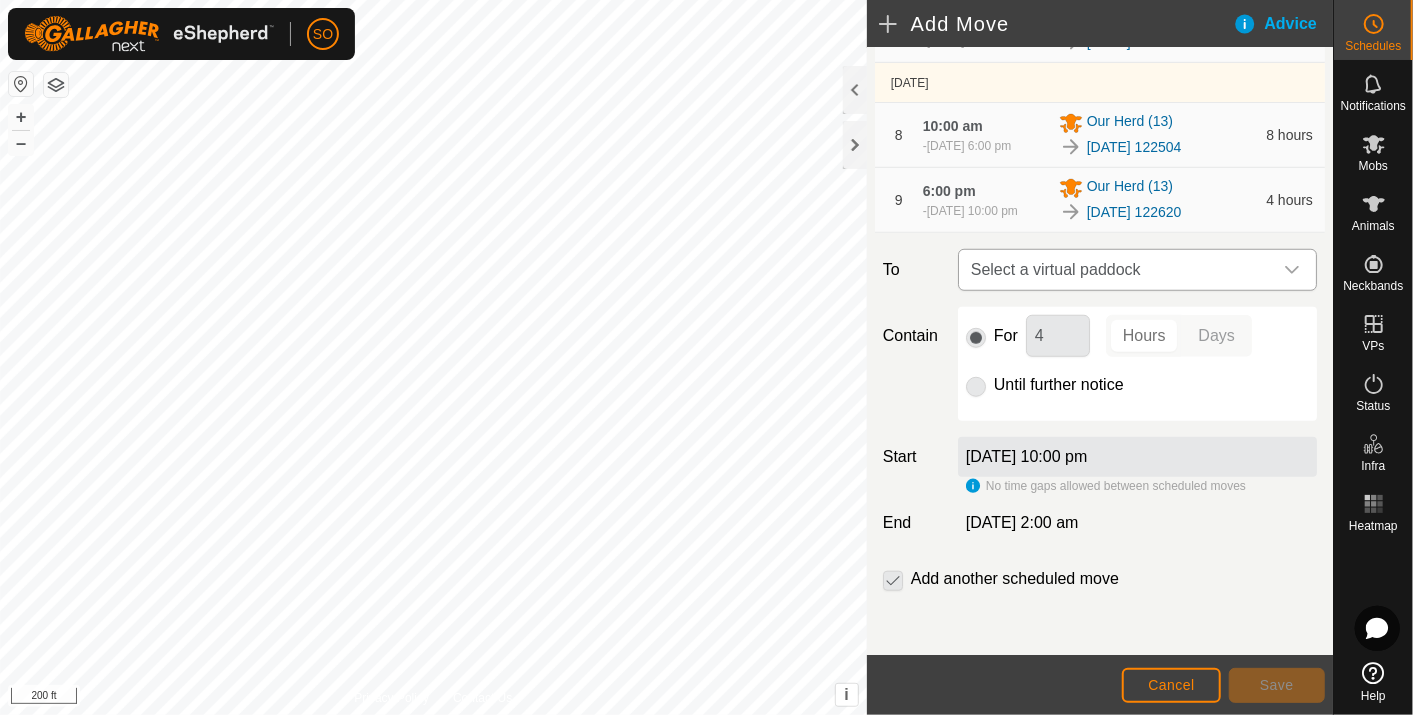 click 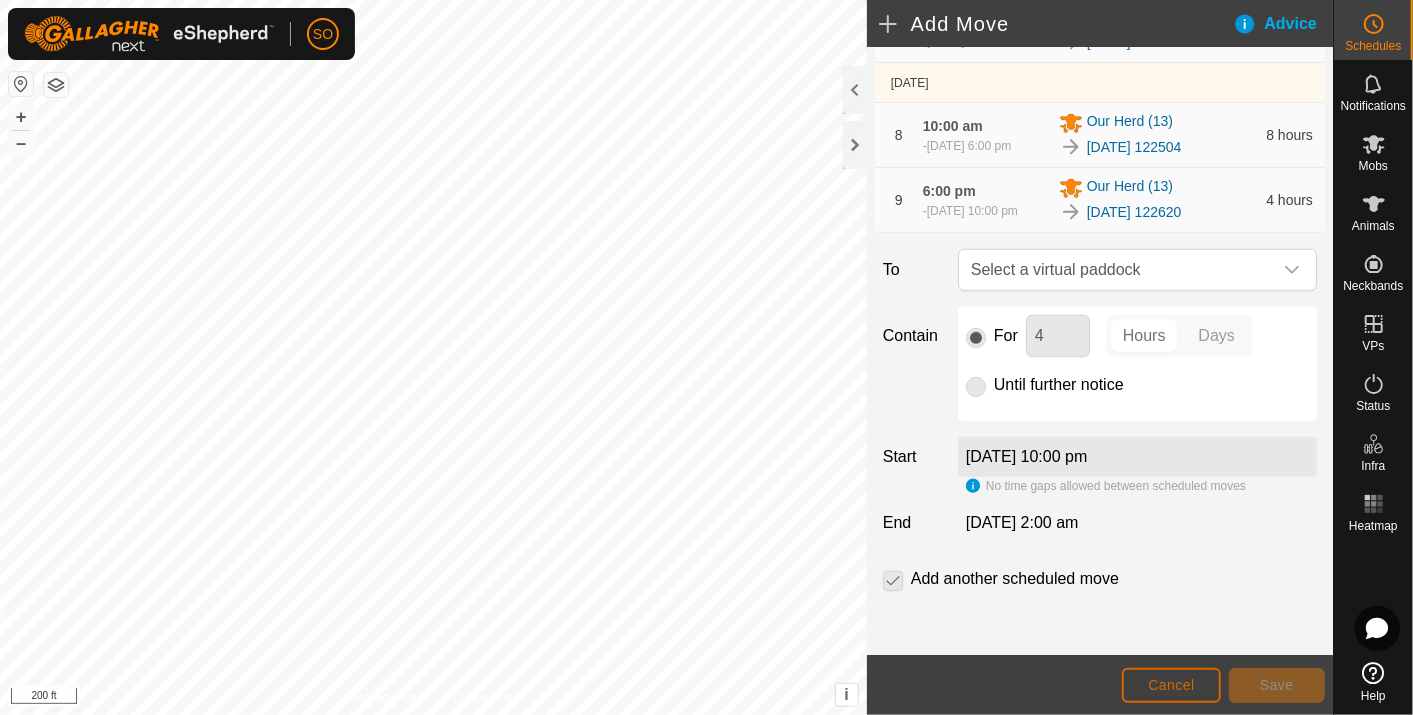 click on "Cancel" 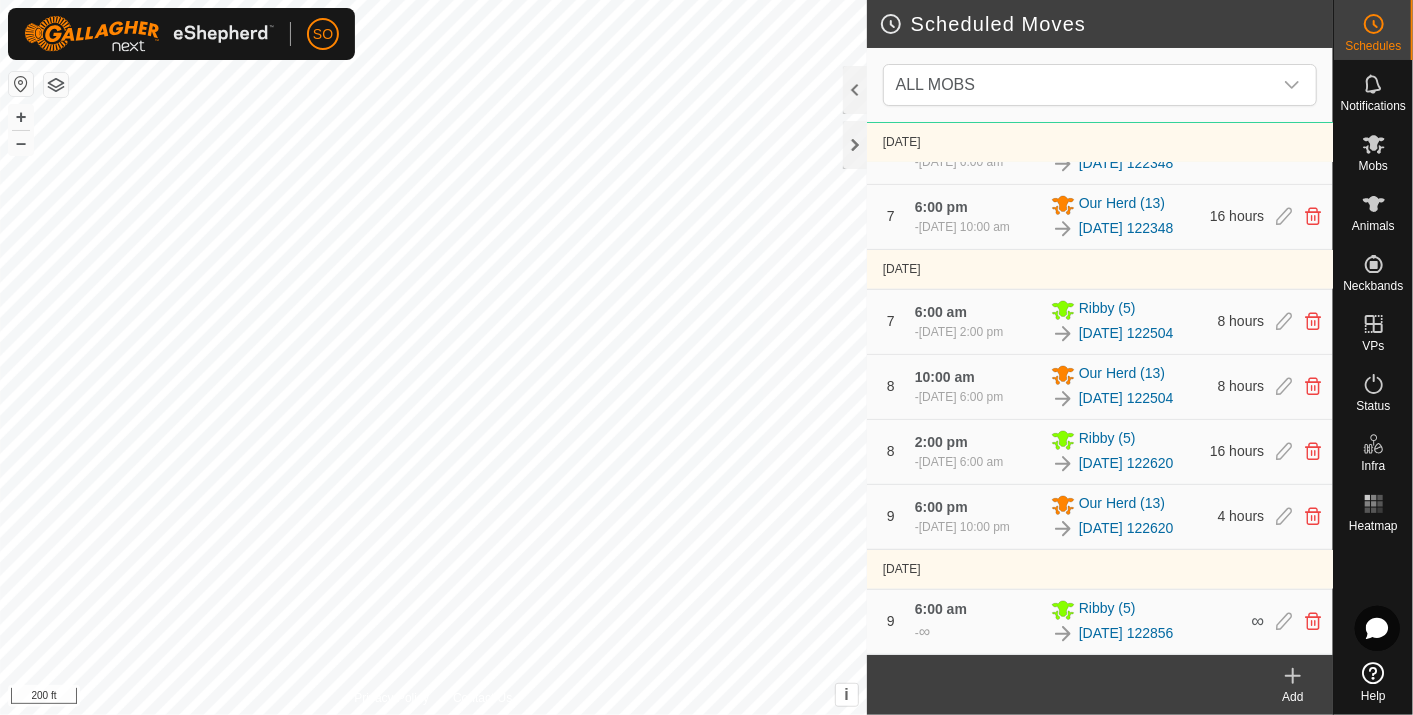 scroll, scrollTop: 1354, scrollLeft: 0, axis: vertical 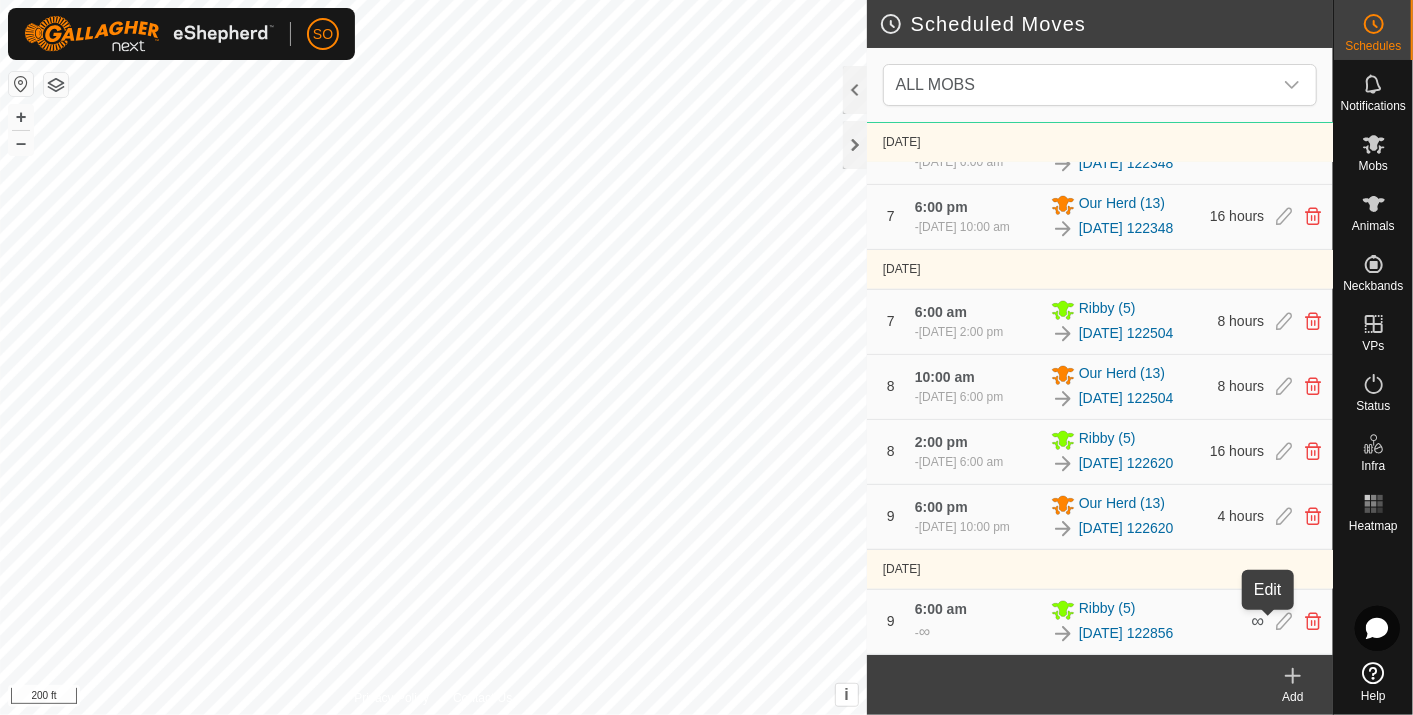 click at bounding box center [1284, 622] 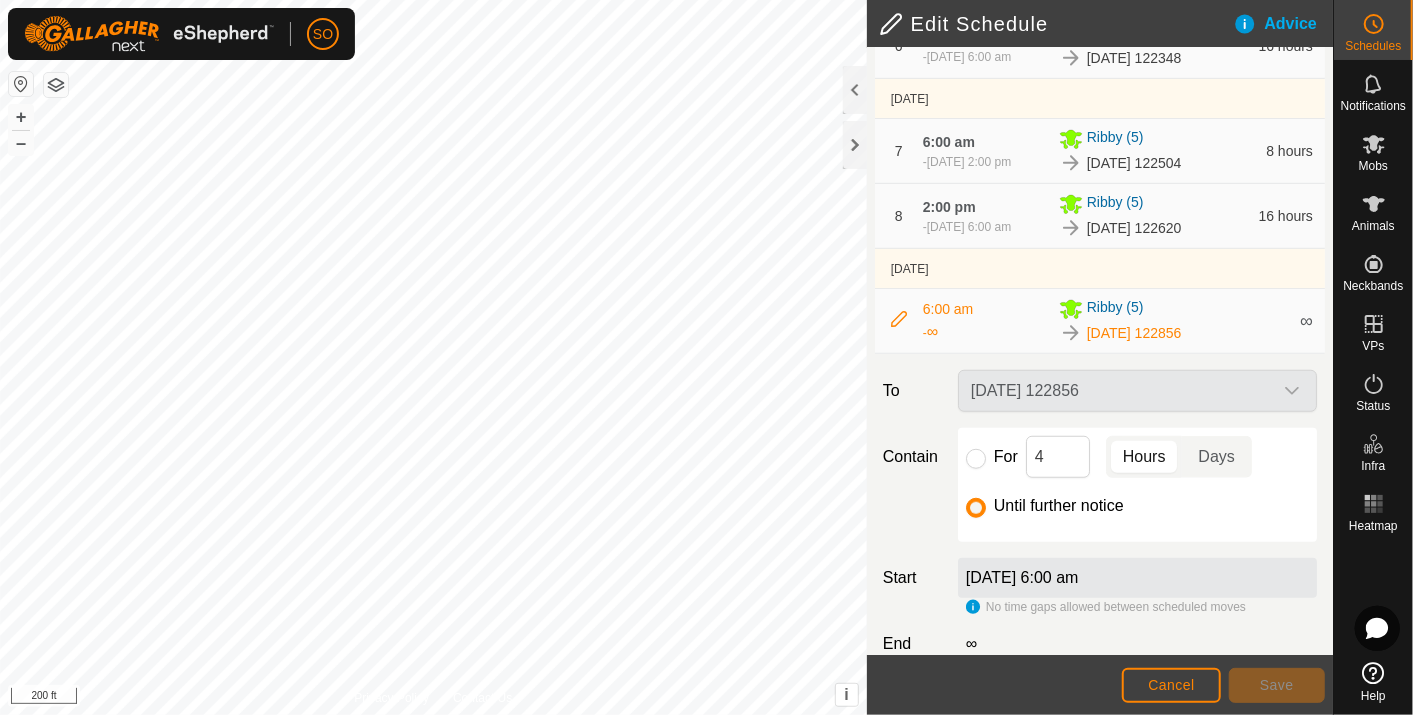 scroll, scrollTop: 723, scrollLeft: 0, axis: vertical 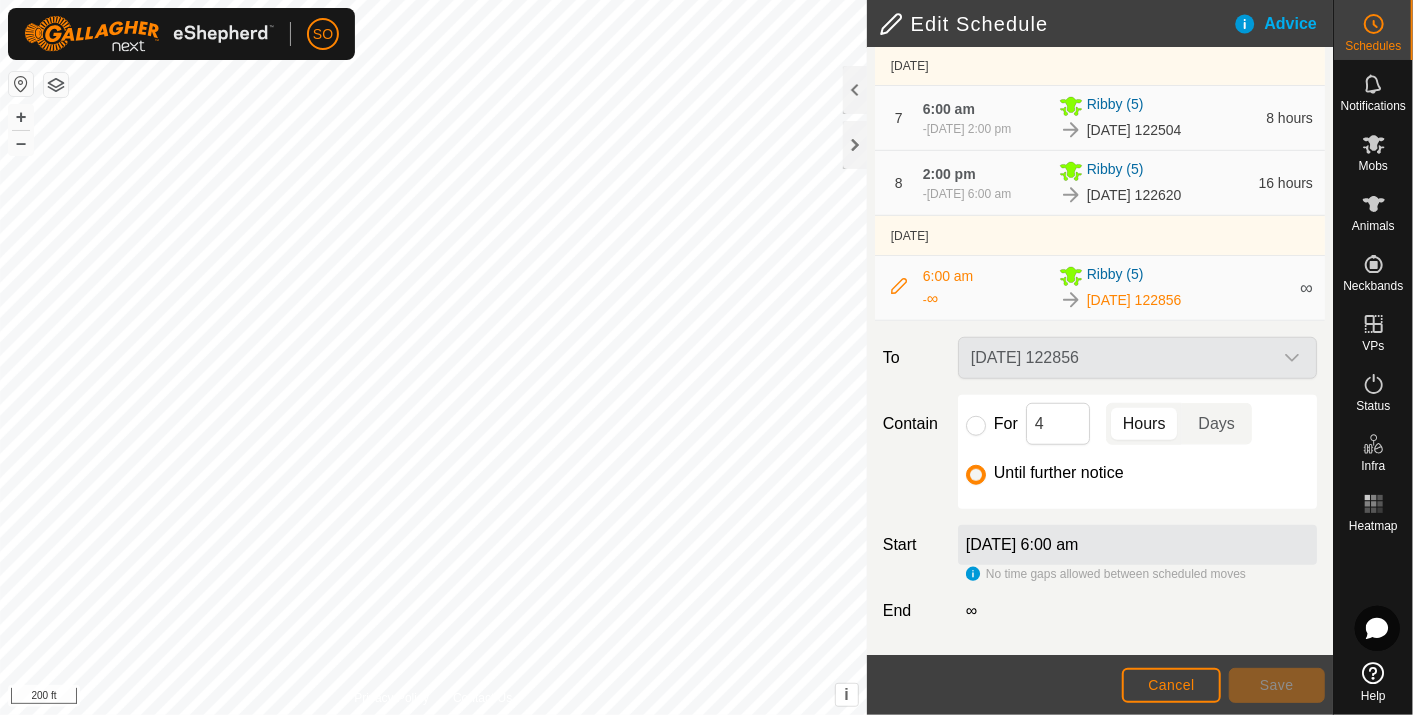 click on "[DATE] 122856" 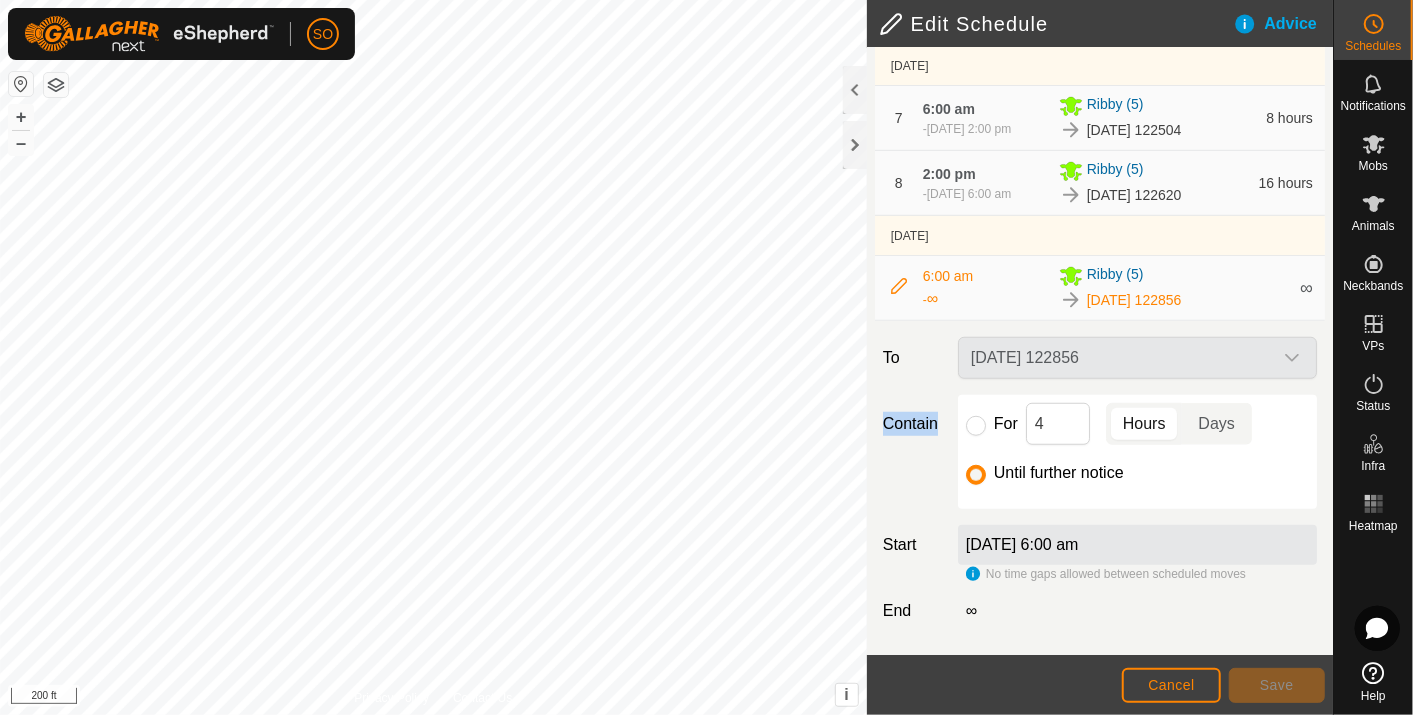 click on "[DATE] 122856" 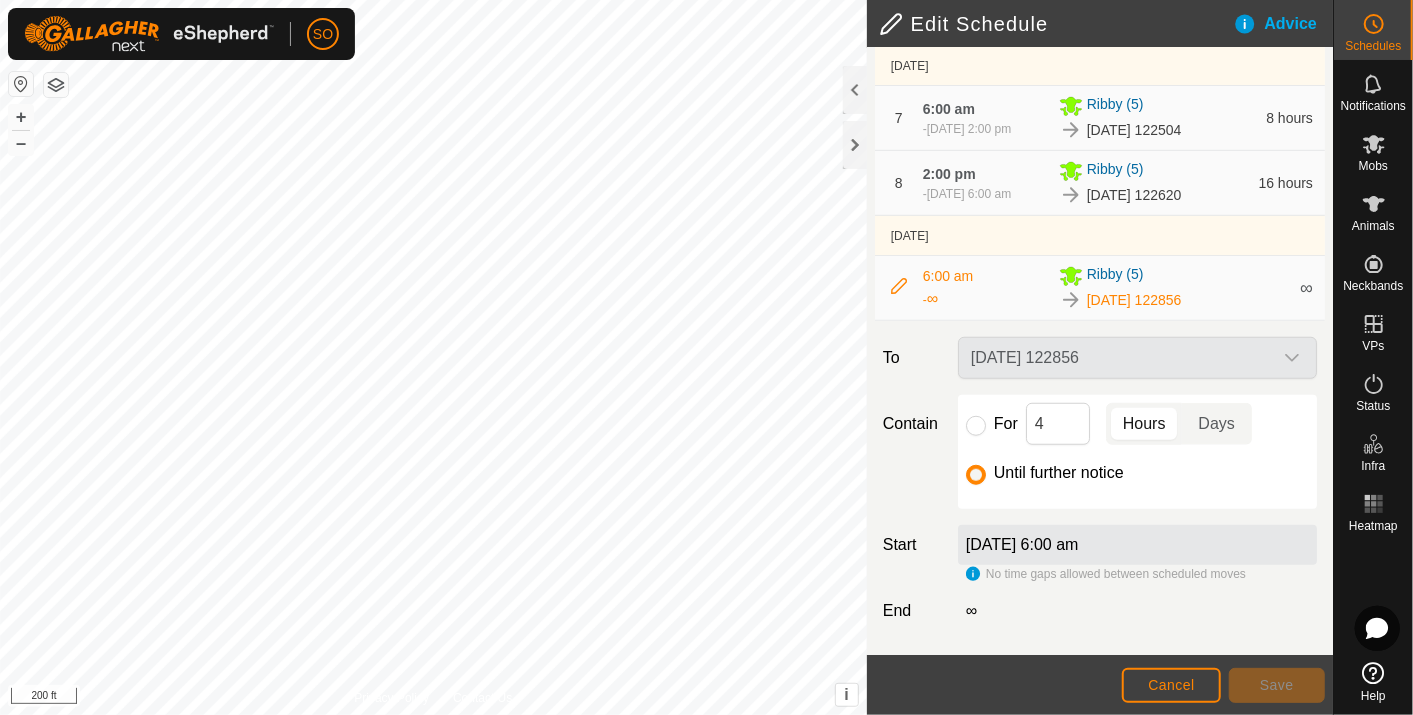 click on "6:00 am" at bounding box center (948, 276) 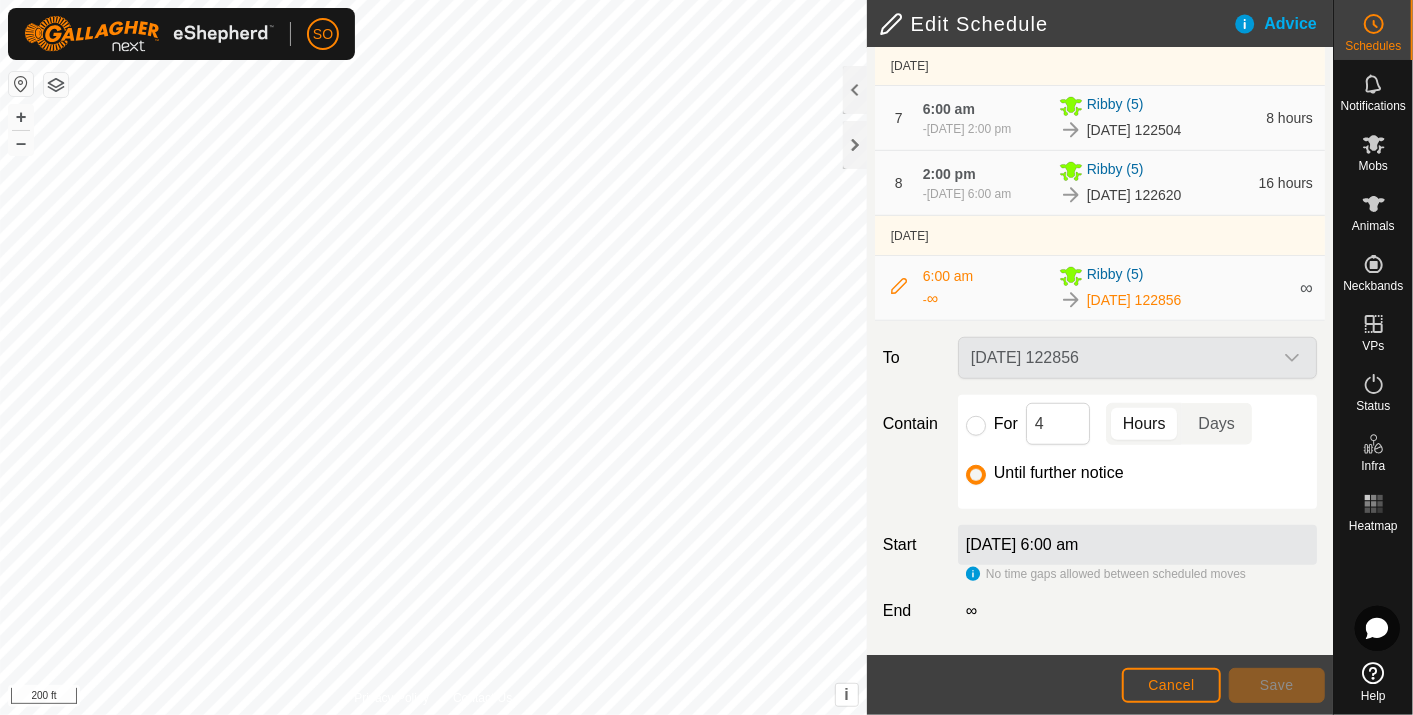 click at bounding box center (899, 286) 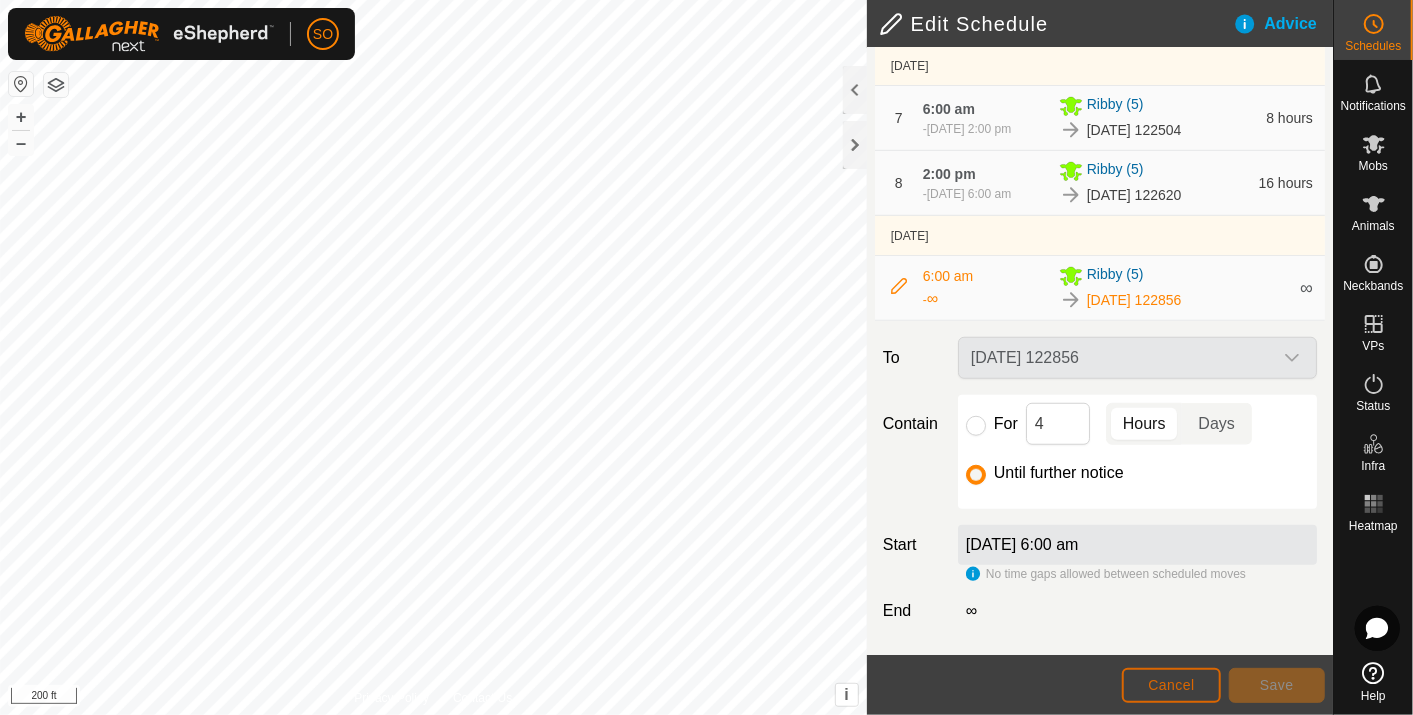 click on "Cancel" 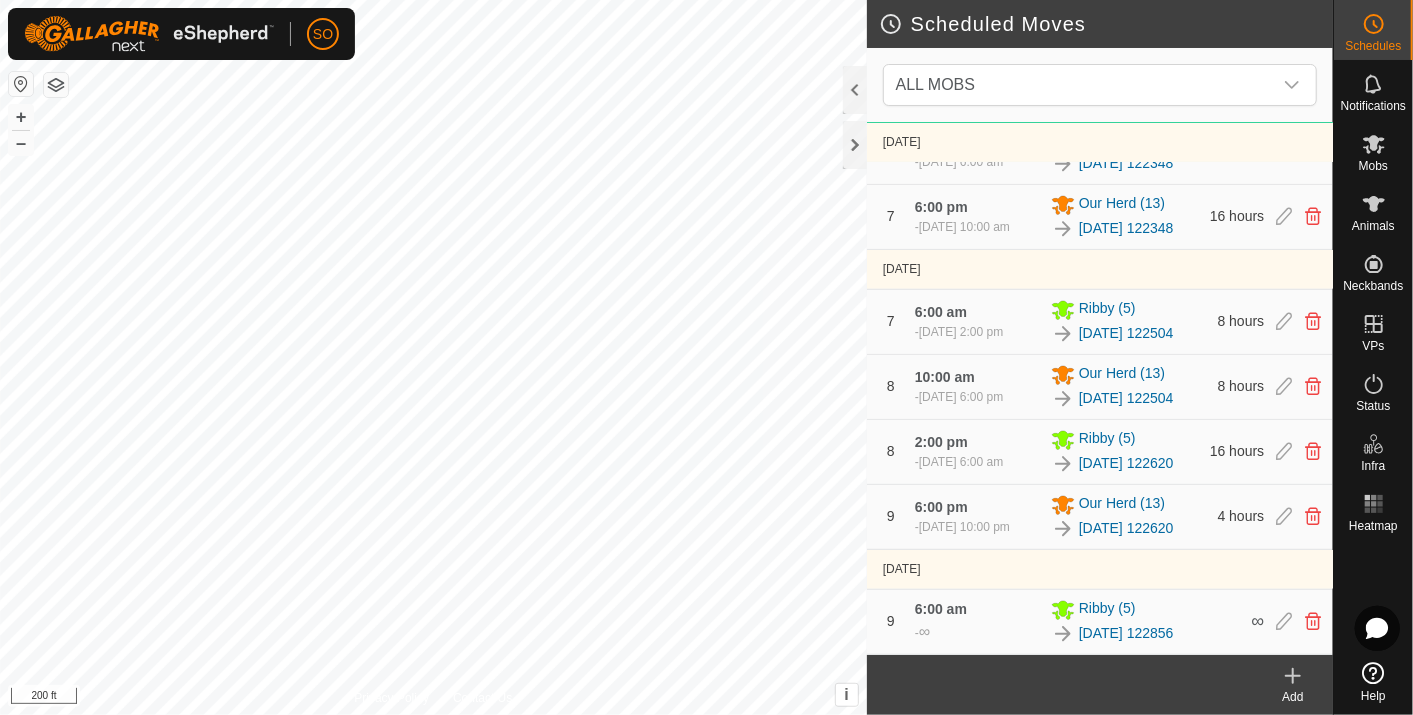 scroll, scrollTop: 1354, scrollLeft: 0, axis: vertical 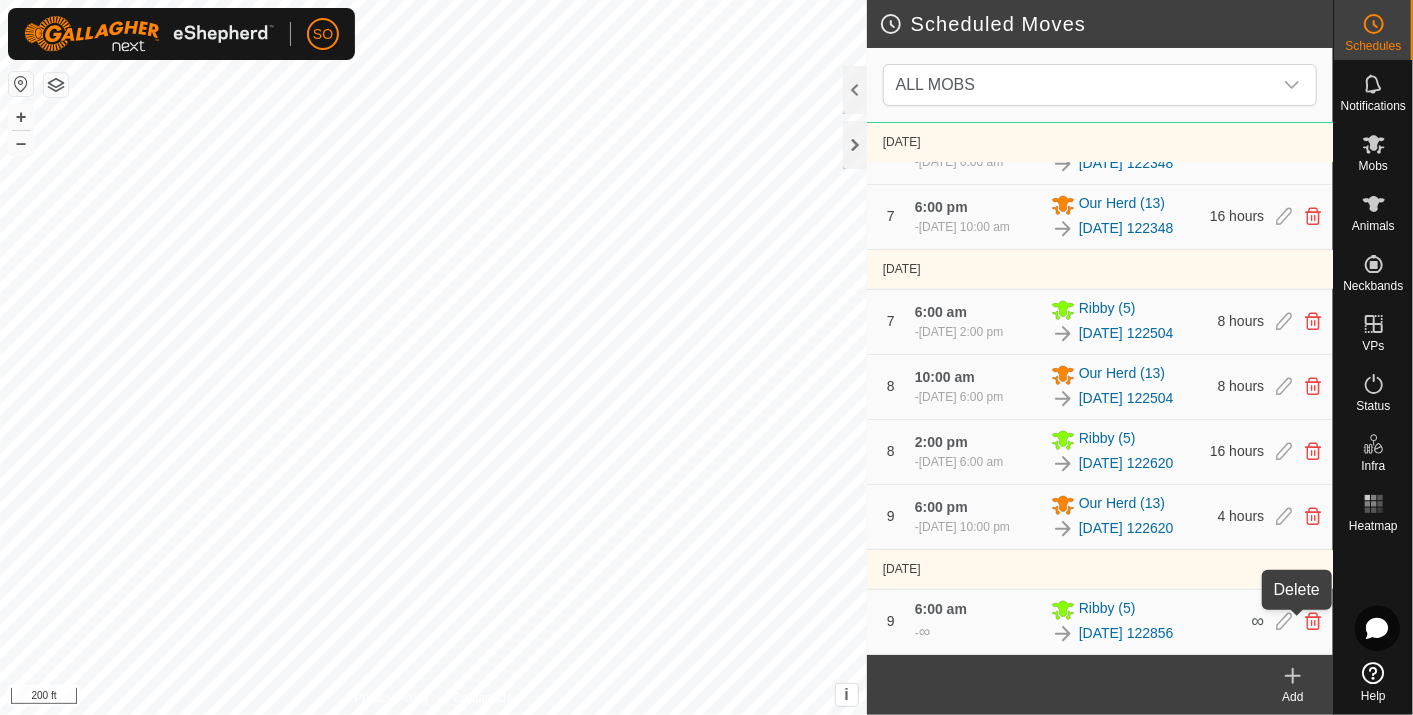 click at bounding box center (1313, 622) 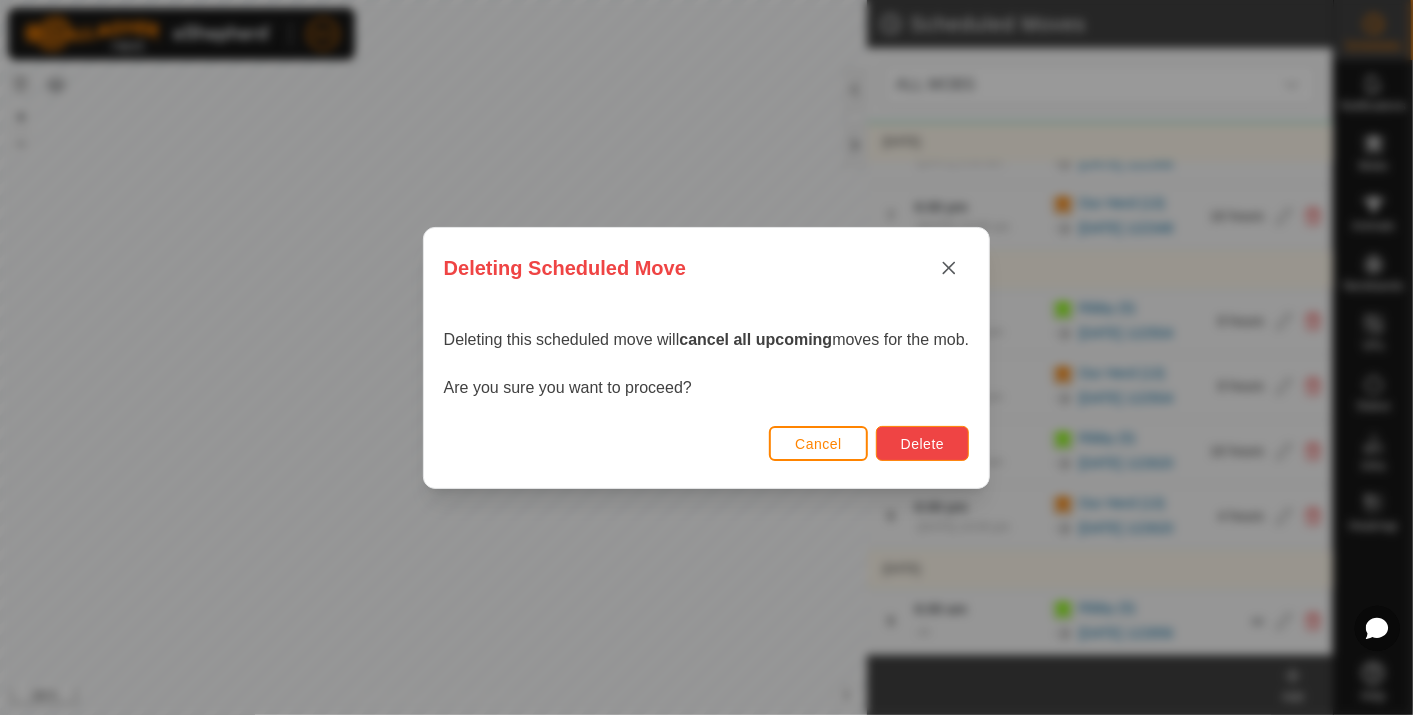 click on "Delete" at bounding box center (922, 444) 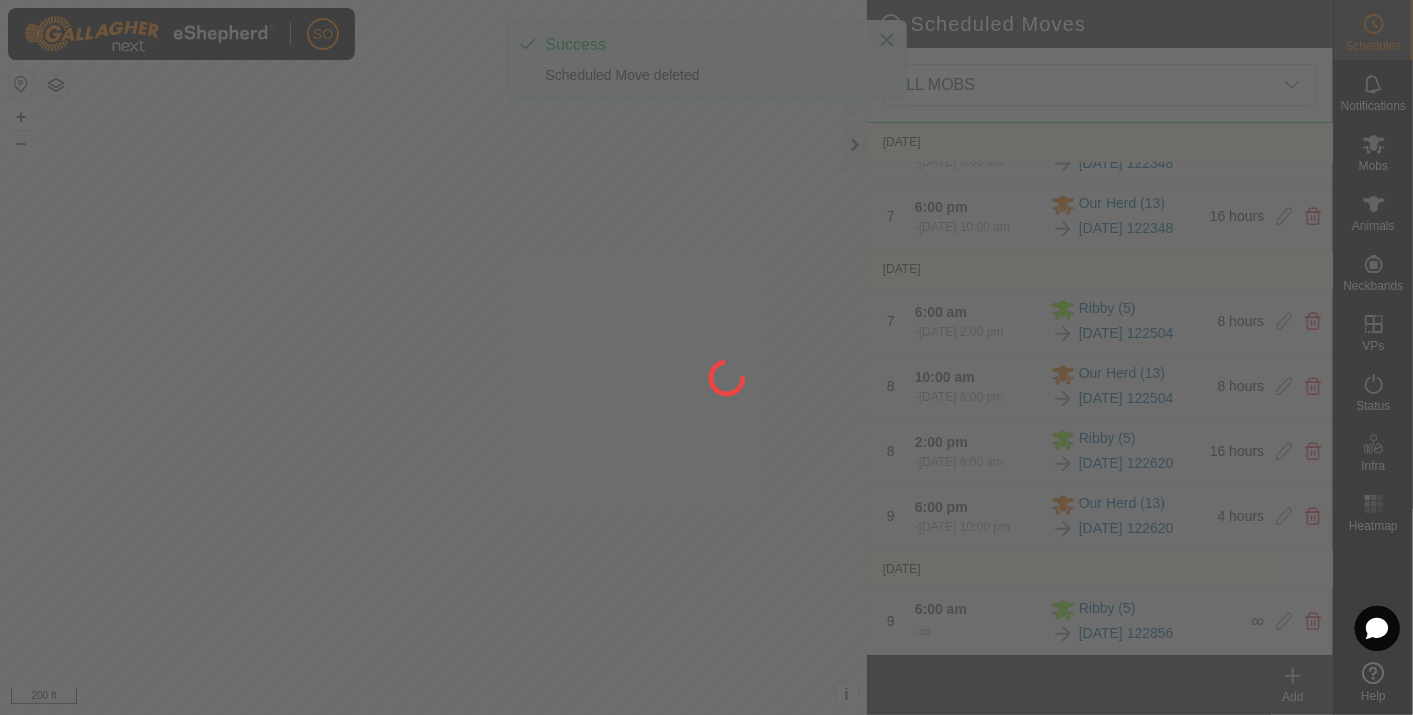scroll, scrollTop: 1250, scrollLeft: 0, axis: vertical 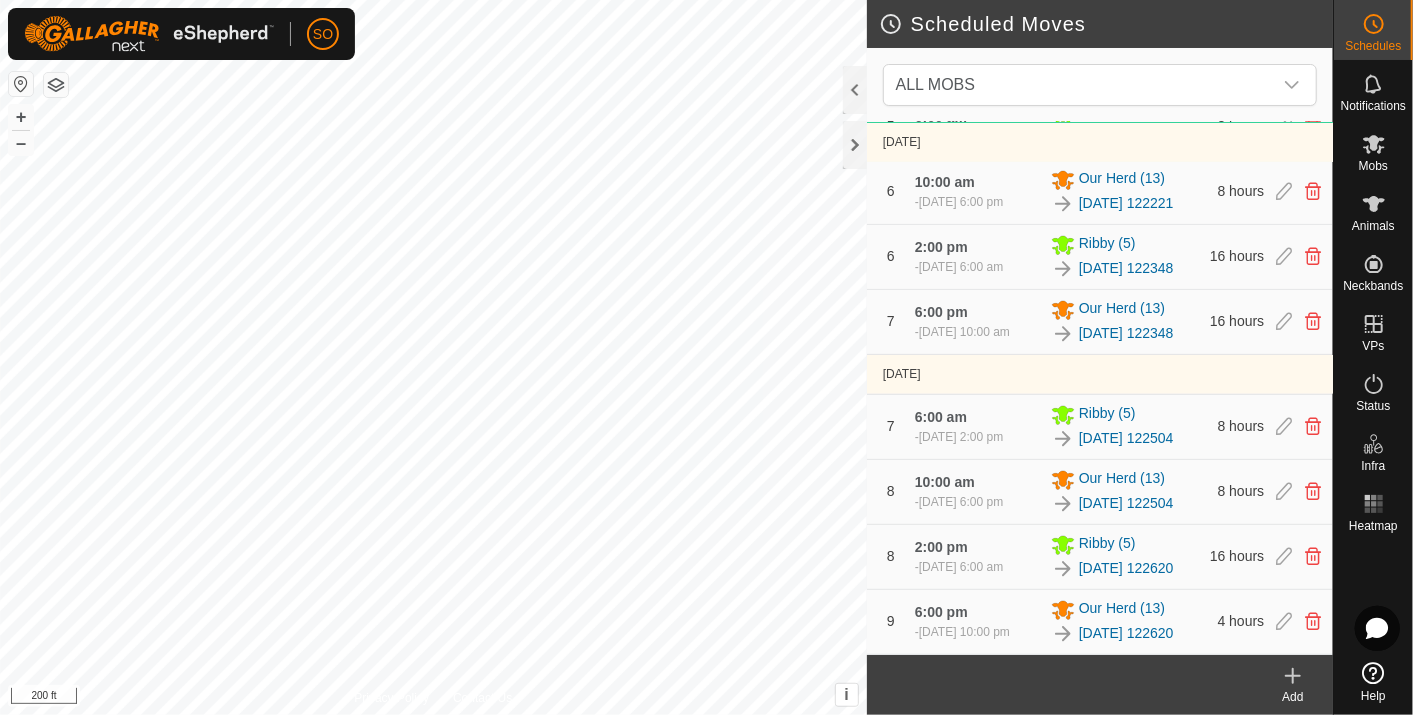 click 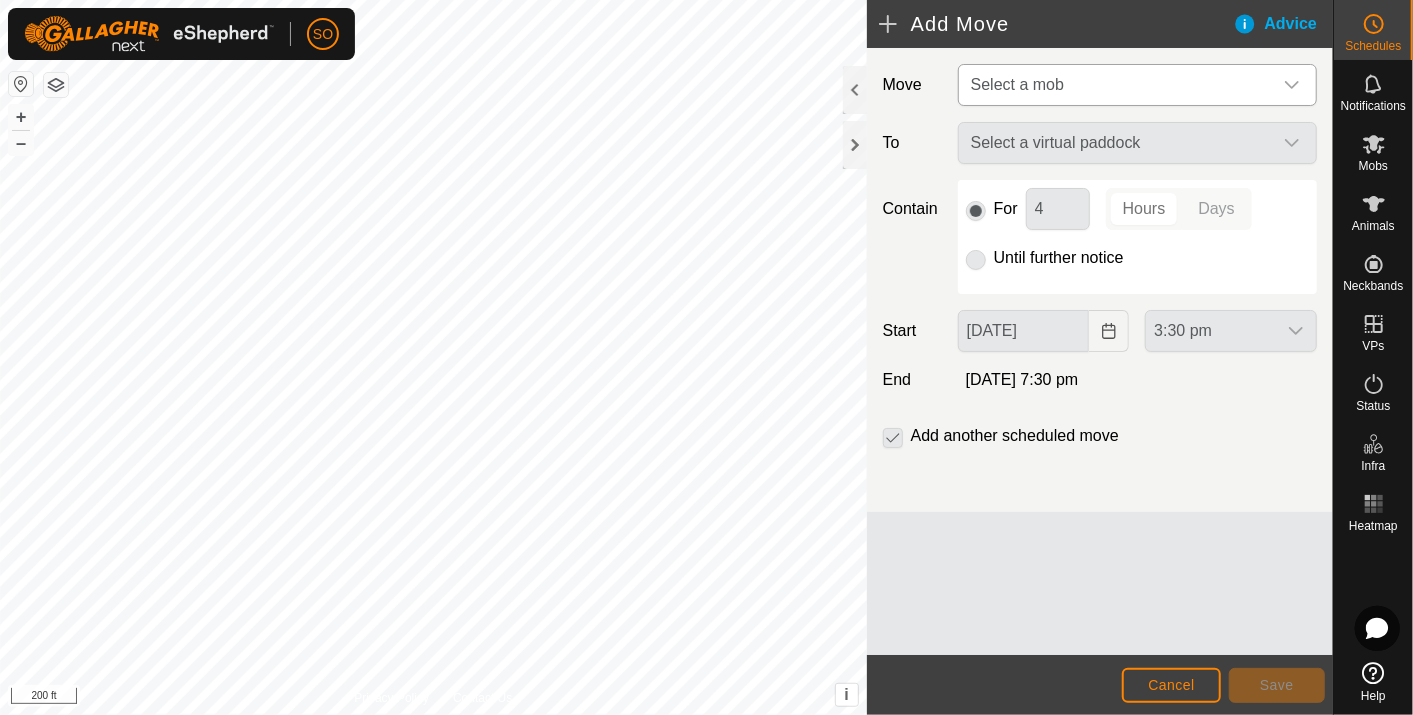 click 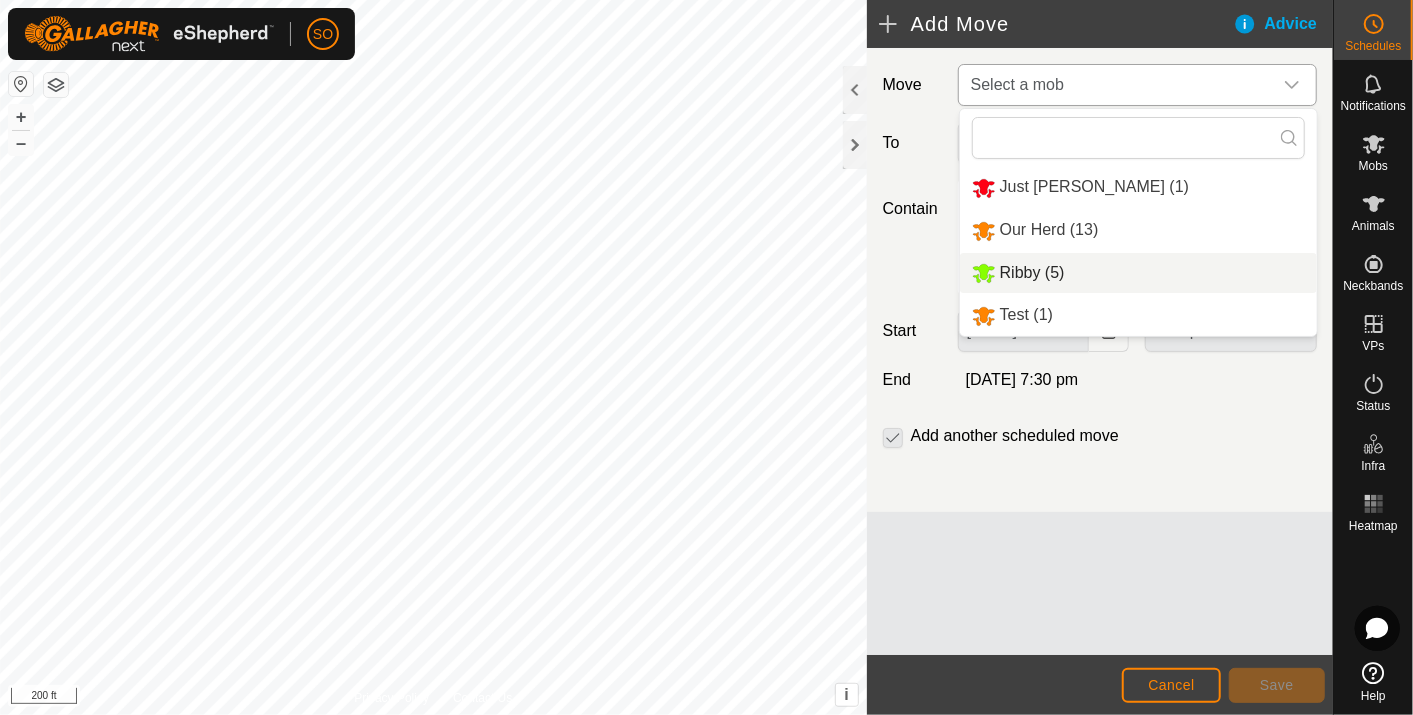 click on "Ribby (5)" at bounding box center (1138, 273) 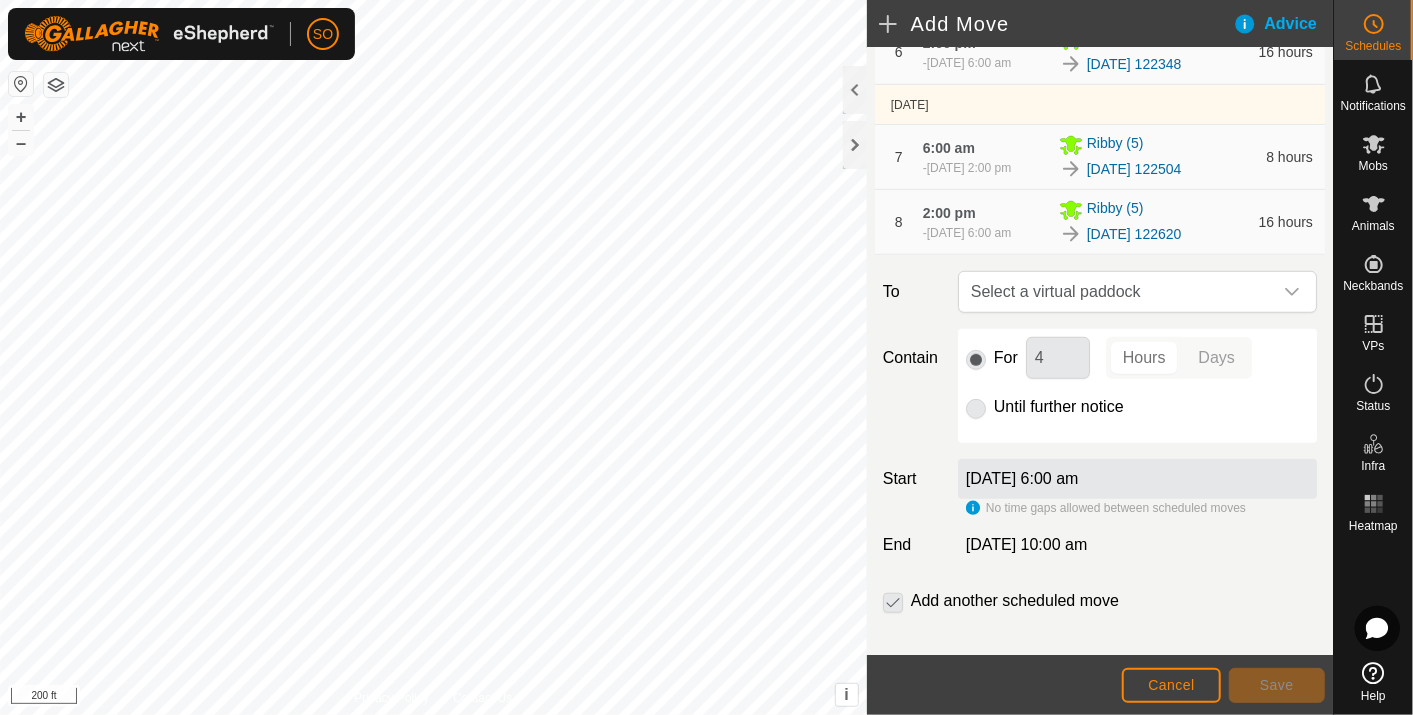 scroll, scrollTop: 707, scrollLeft: 0, axis: vertical 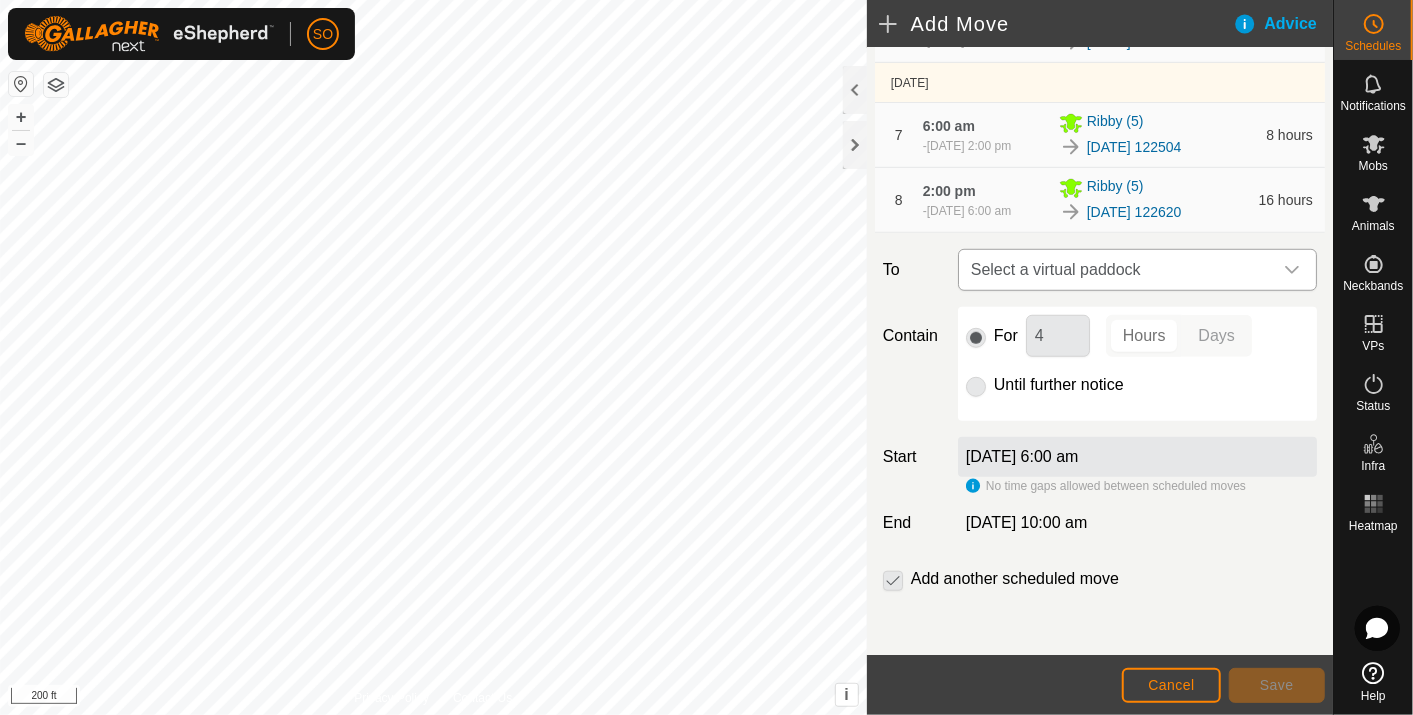 click 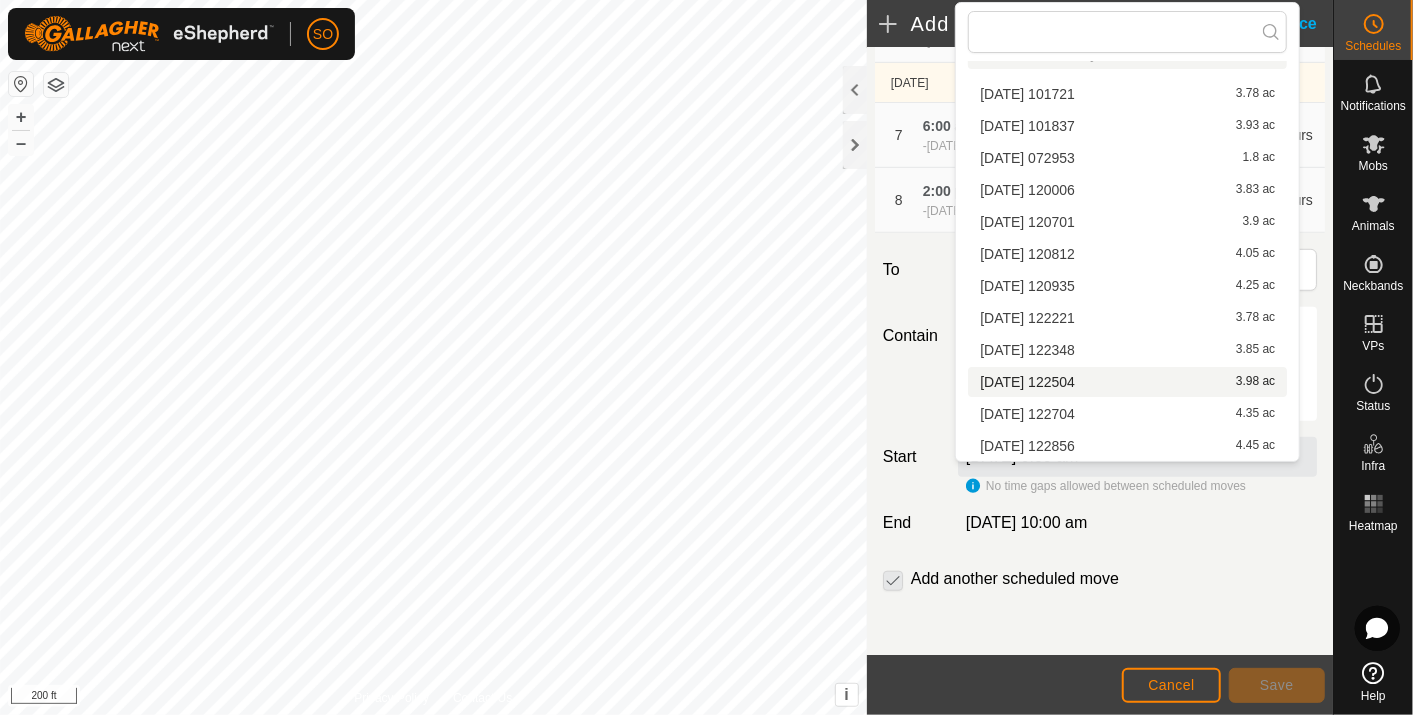 scroll, scrollTop: 12, scrollLeft: 0, axis: vertical 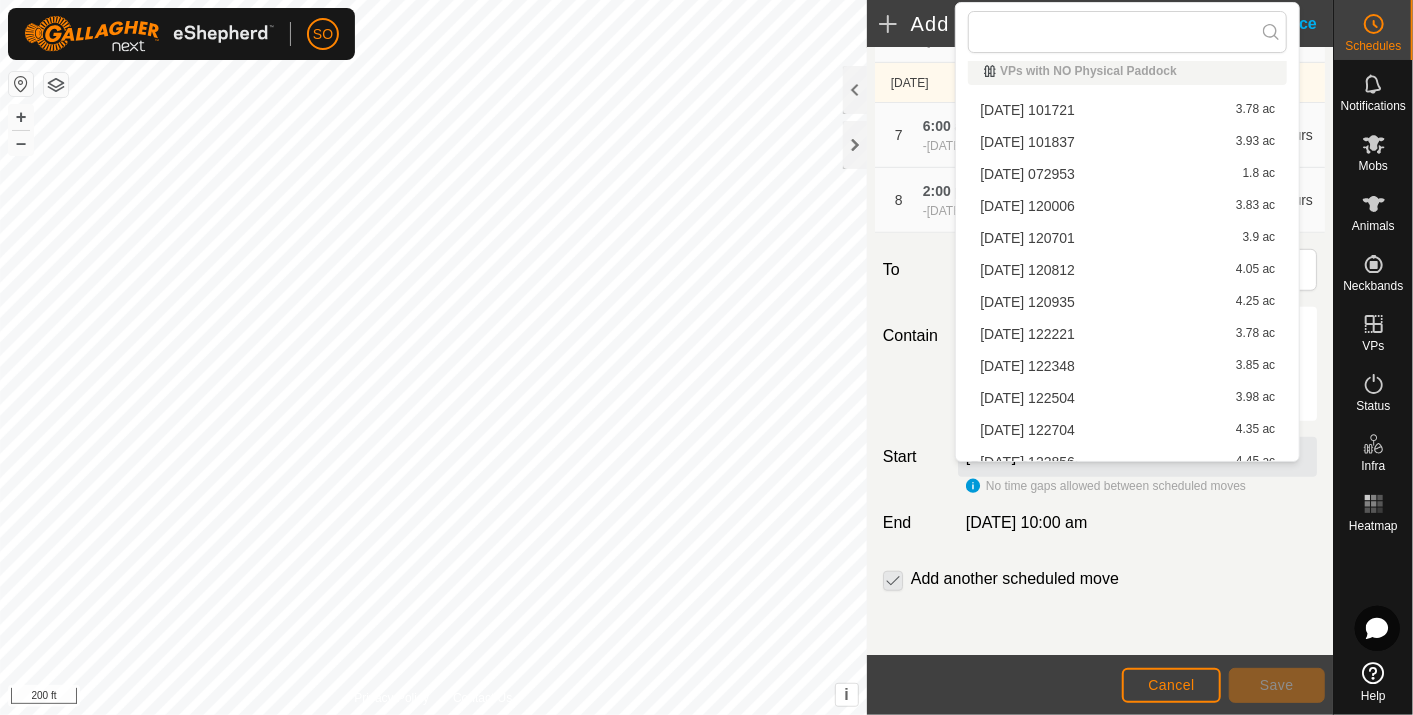 click on "[DATE] 122704  4.35 ac" at bounding box center [1127, 430] 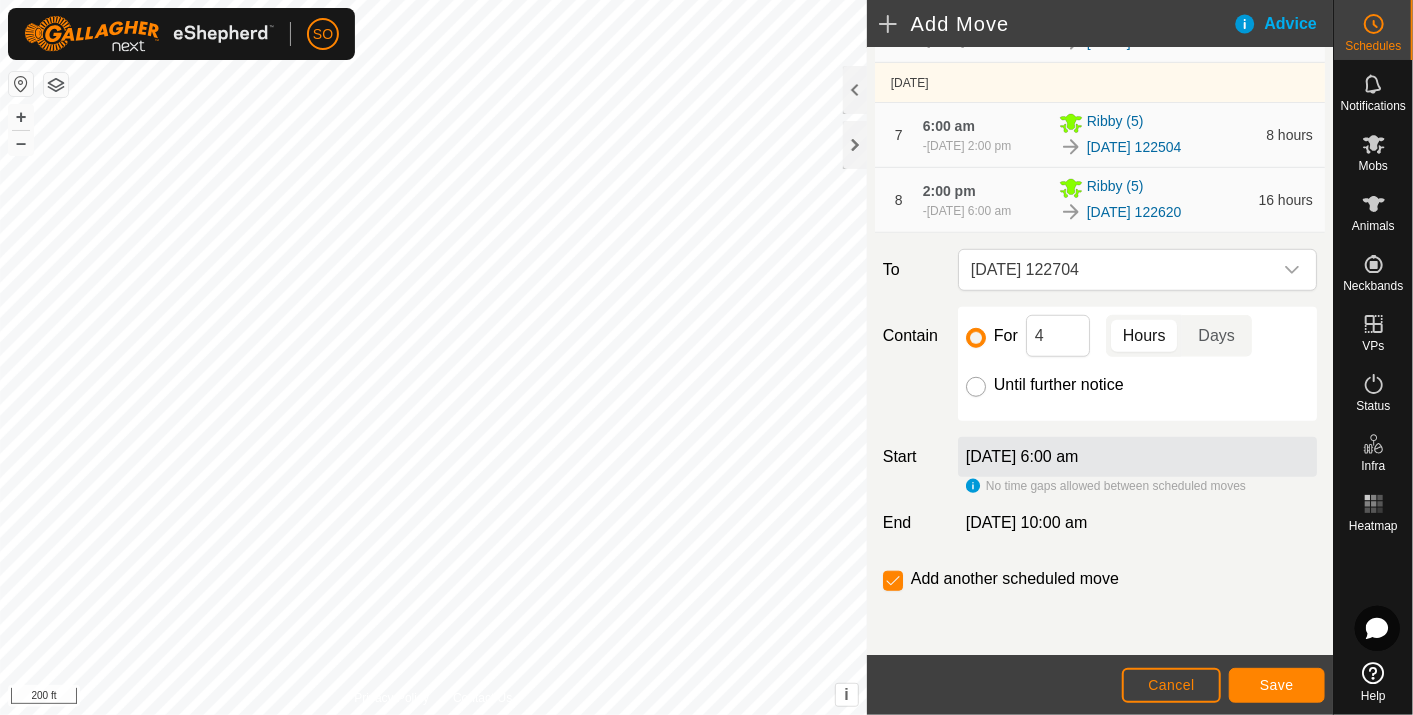click on "Until further notice" at bounding box center (976, 387) 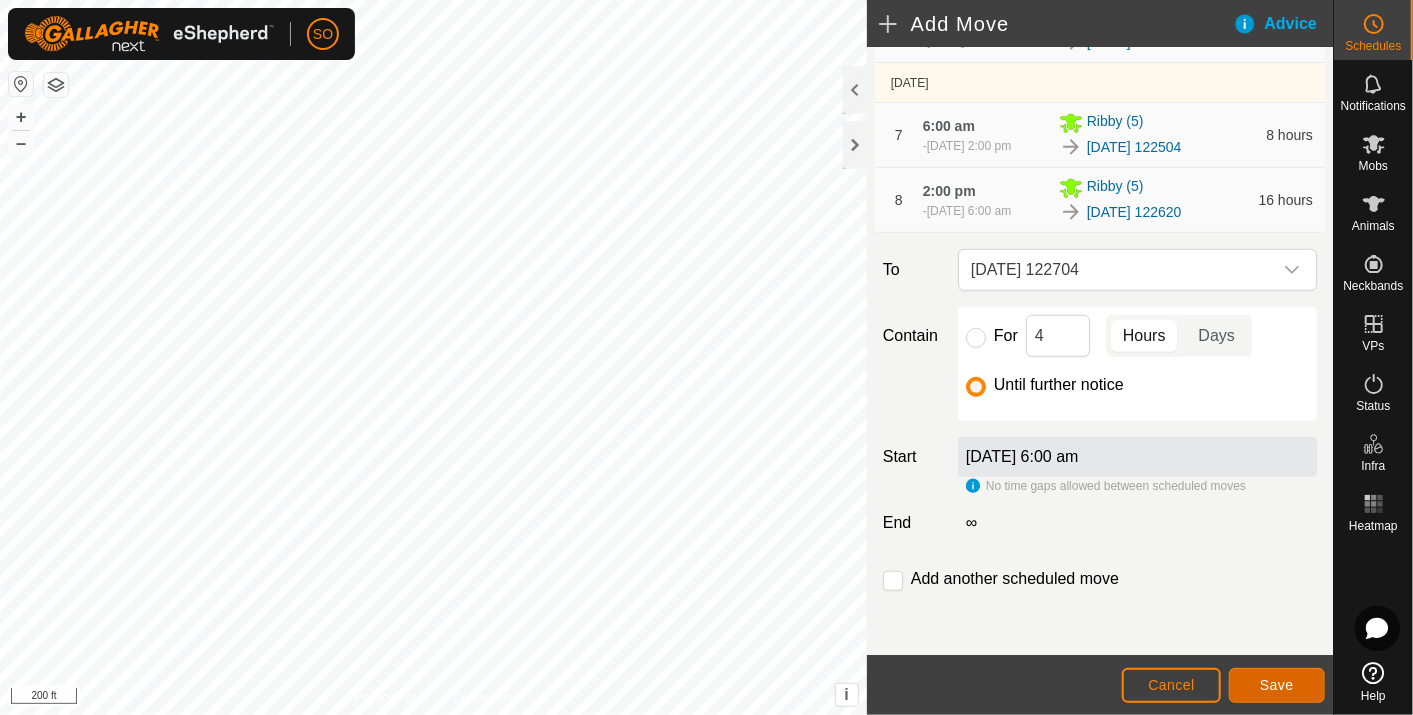 click on "Save" 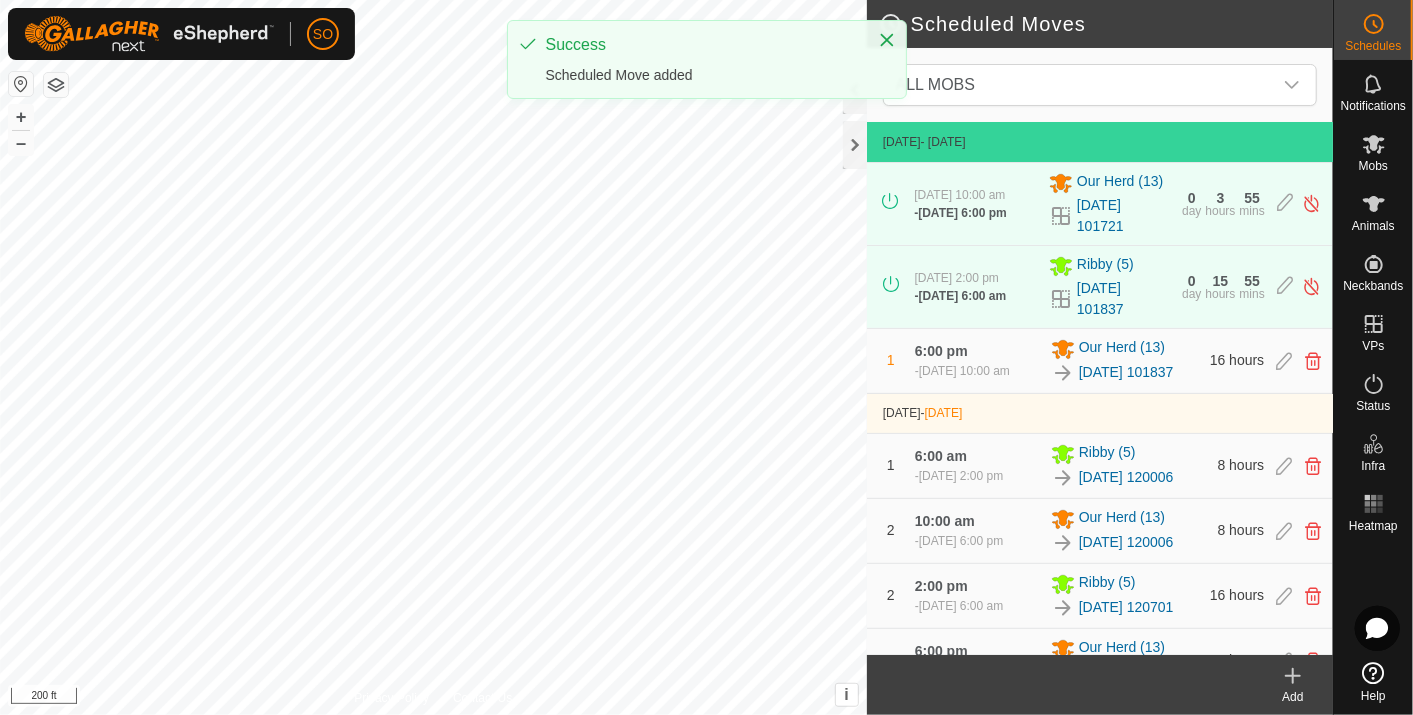 click 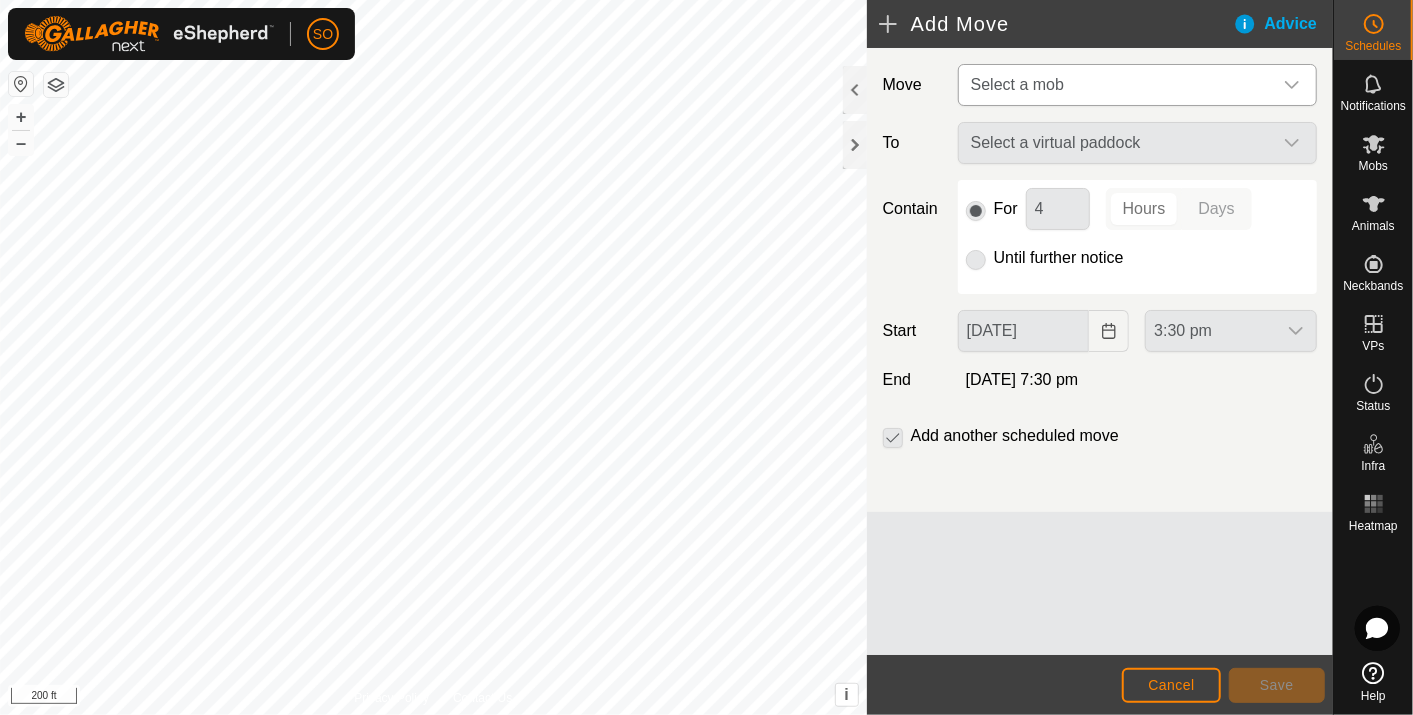 click at bounding box center [1292, 85] 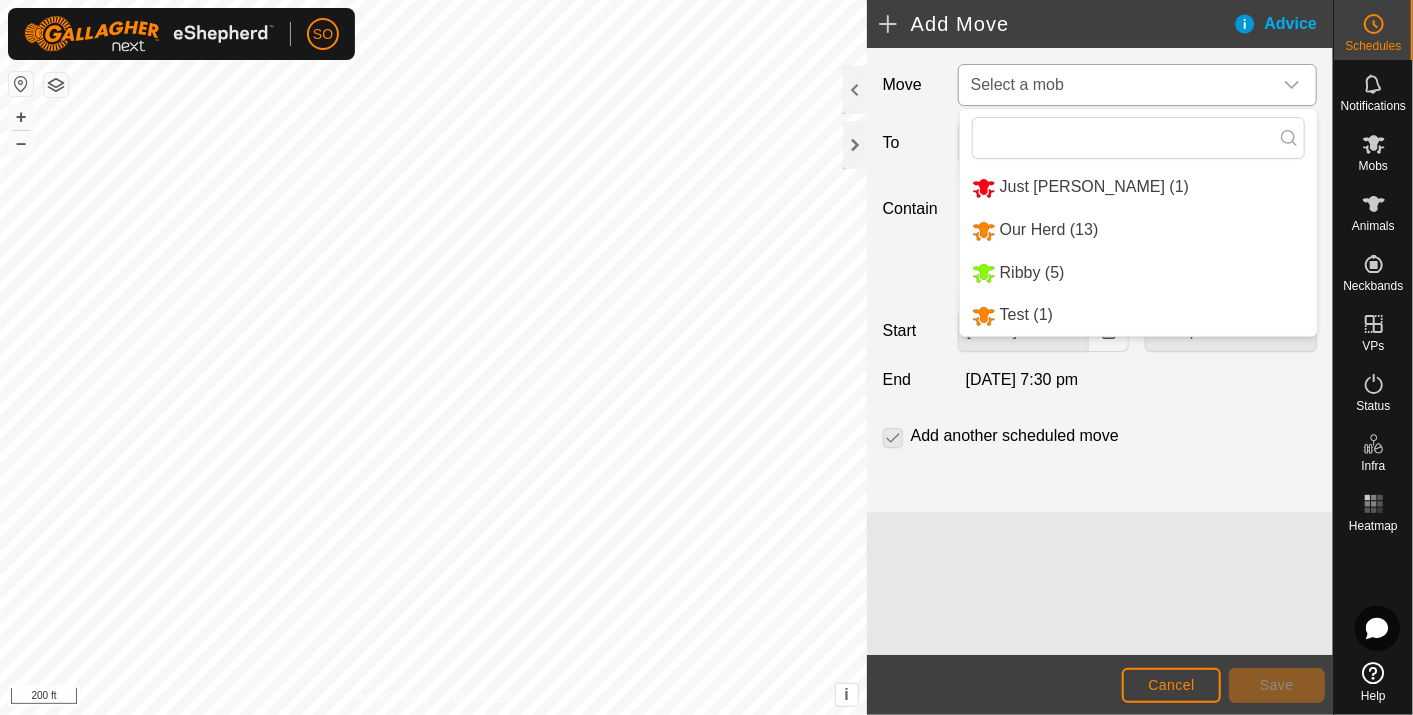 click on "Our Herd (13)" at bounding box center [1138, 230] 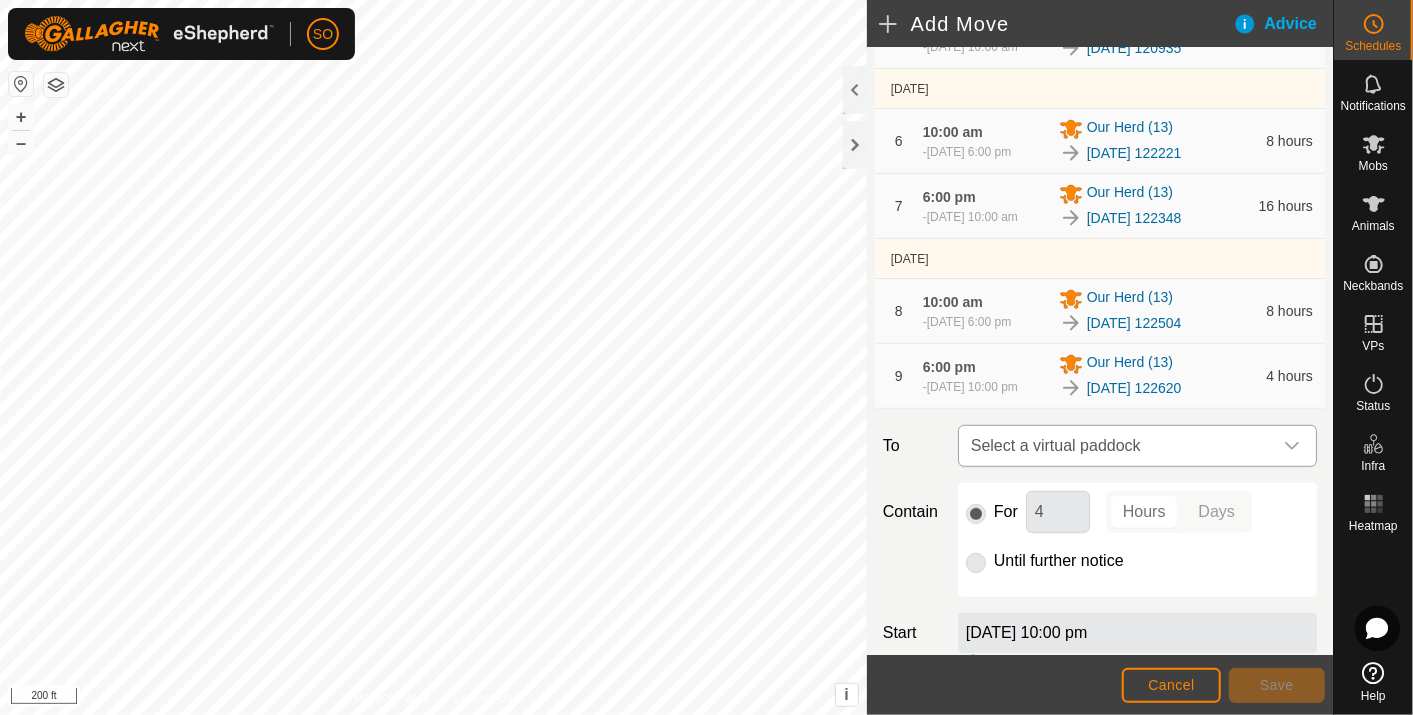scroll, scrollTop: 666, scrollLeft: 0, axis: vertical 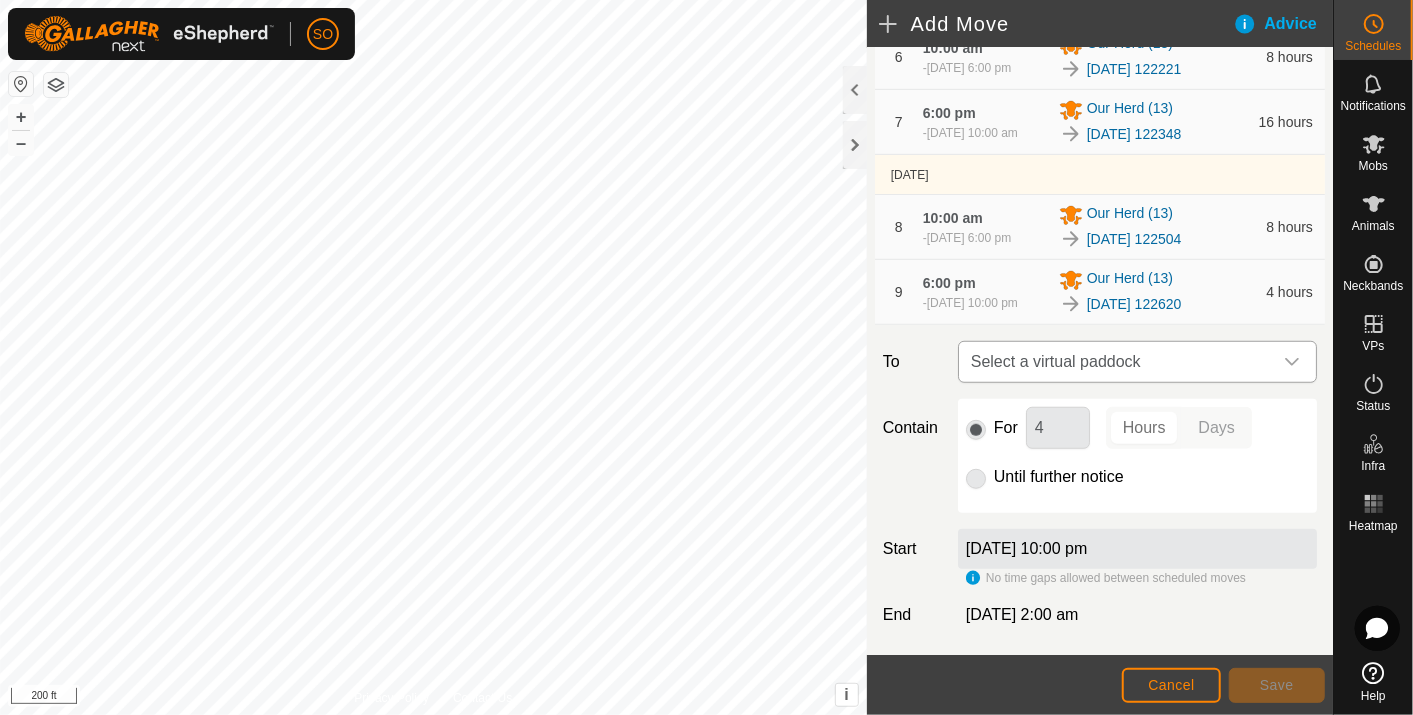 click 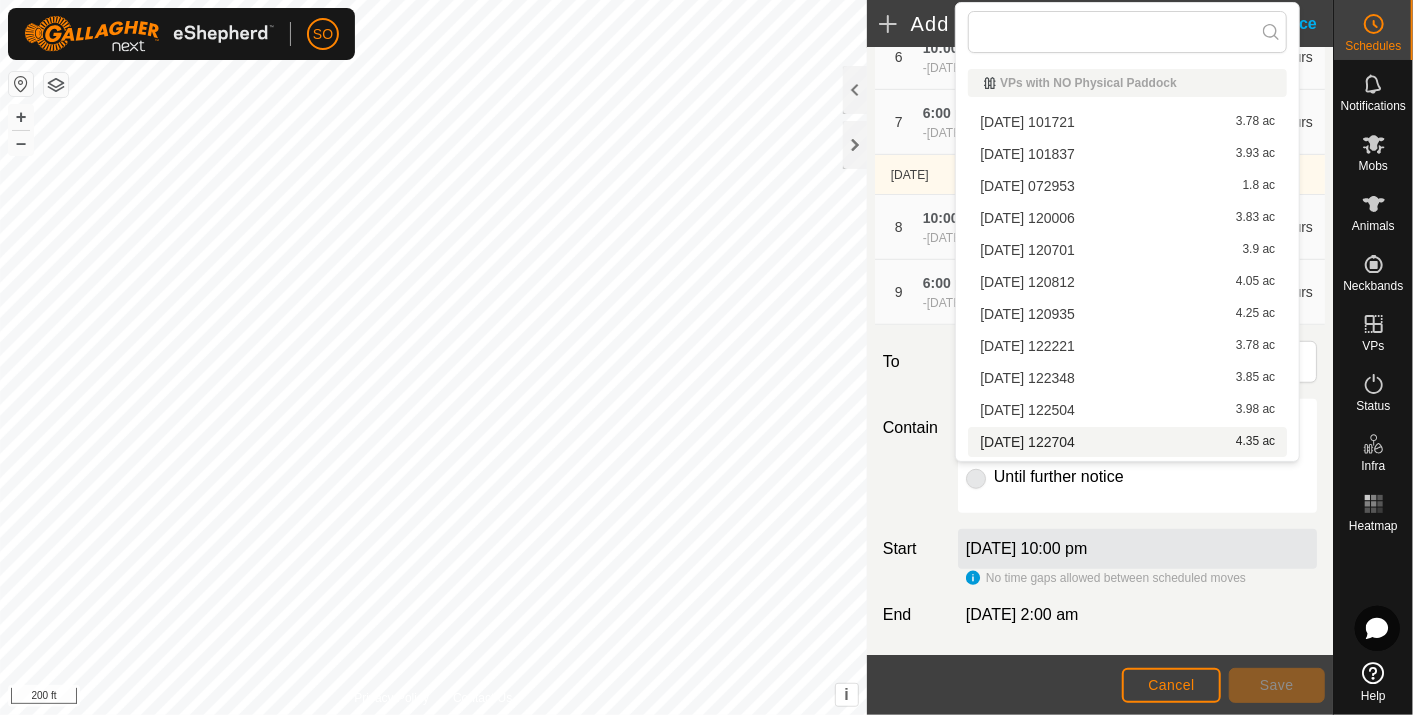 click on "[DATE] 122704  4.35 ac" at bounding box center (1127, 442) 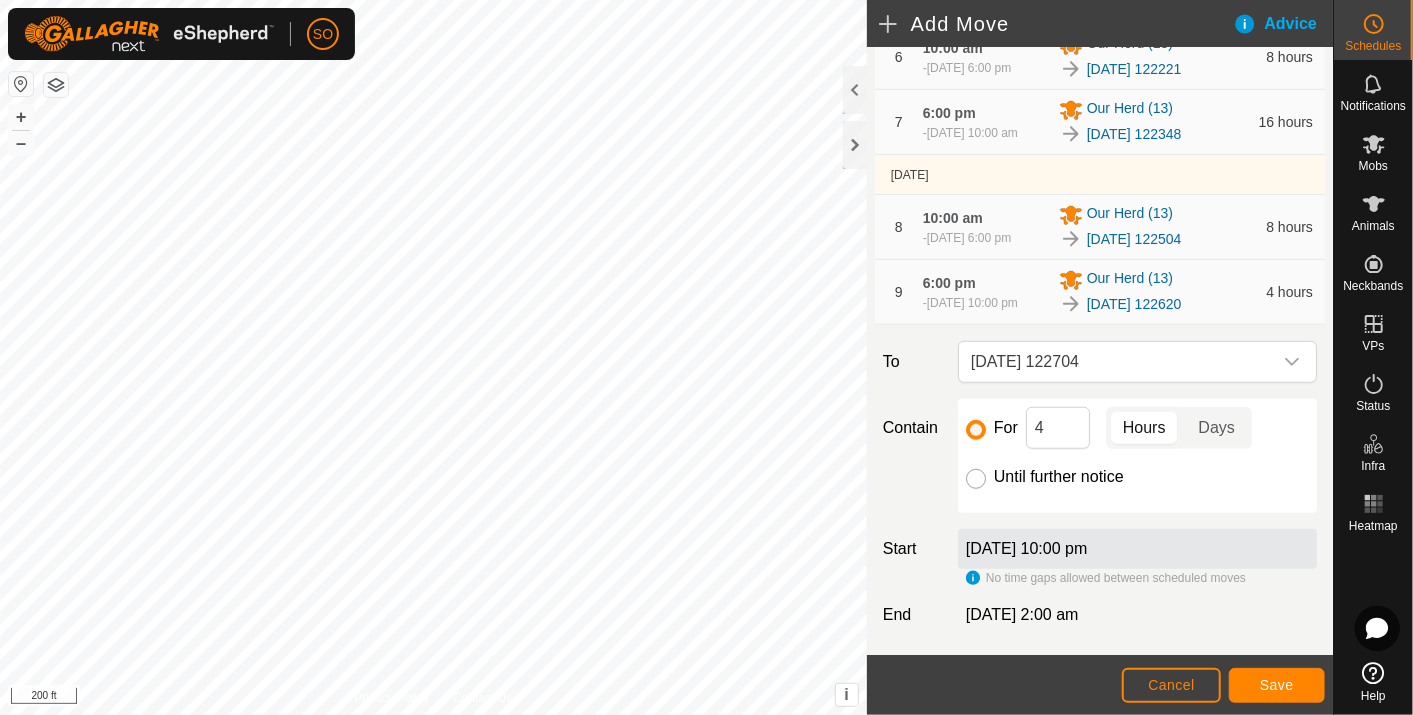 click on "Until further notice" at bounding box center (976, 479) 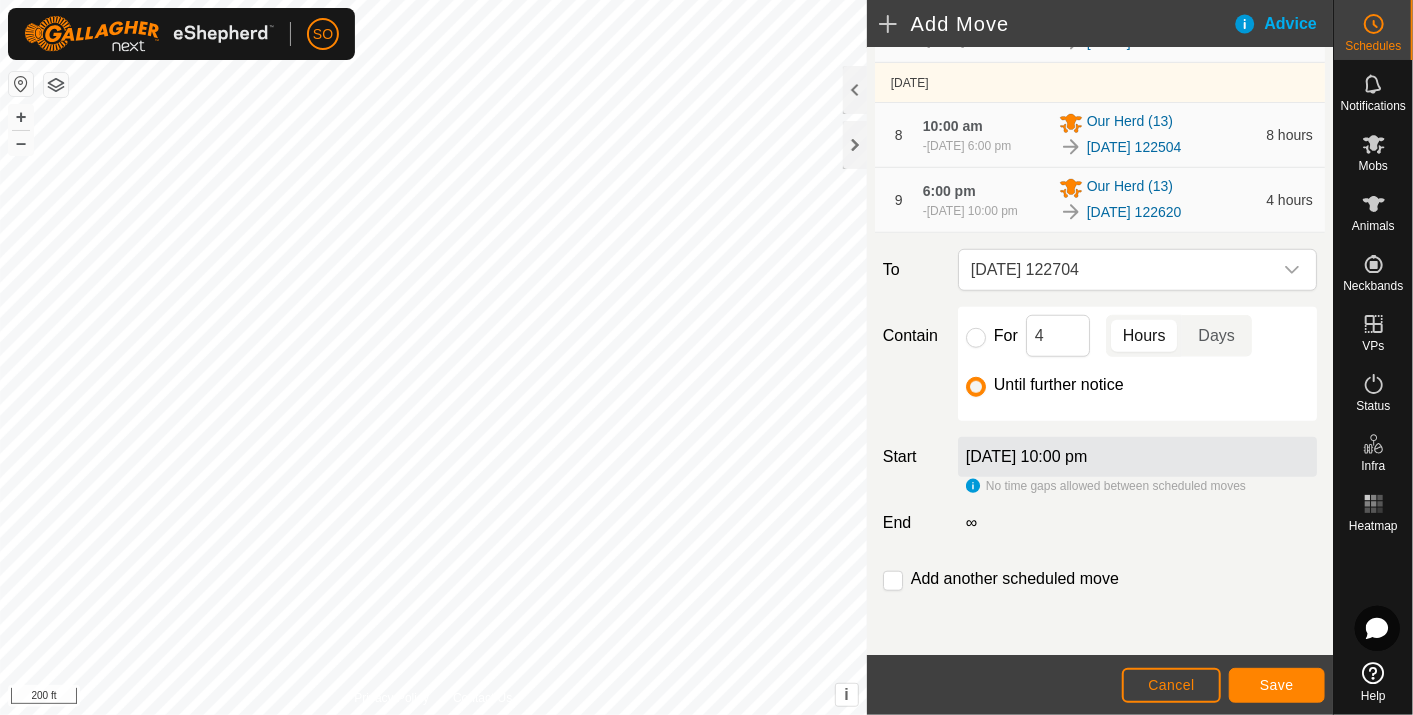 scroll, scrollTop: 795, scrollLeft: 0, axis: vertical 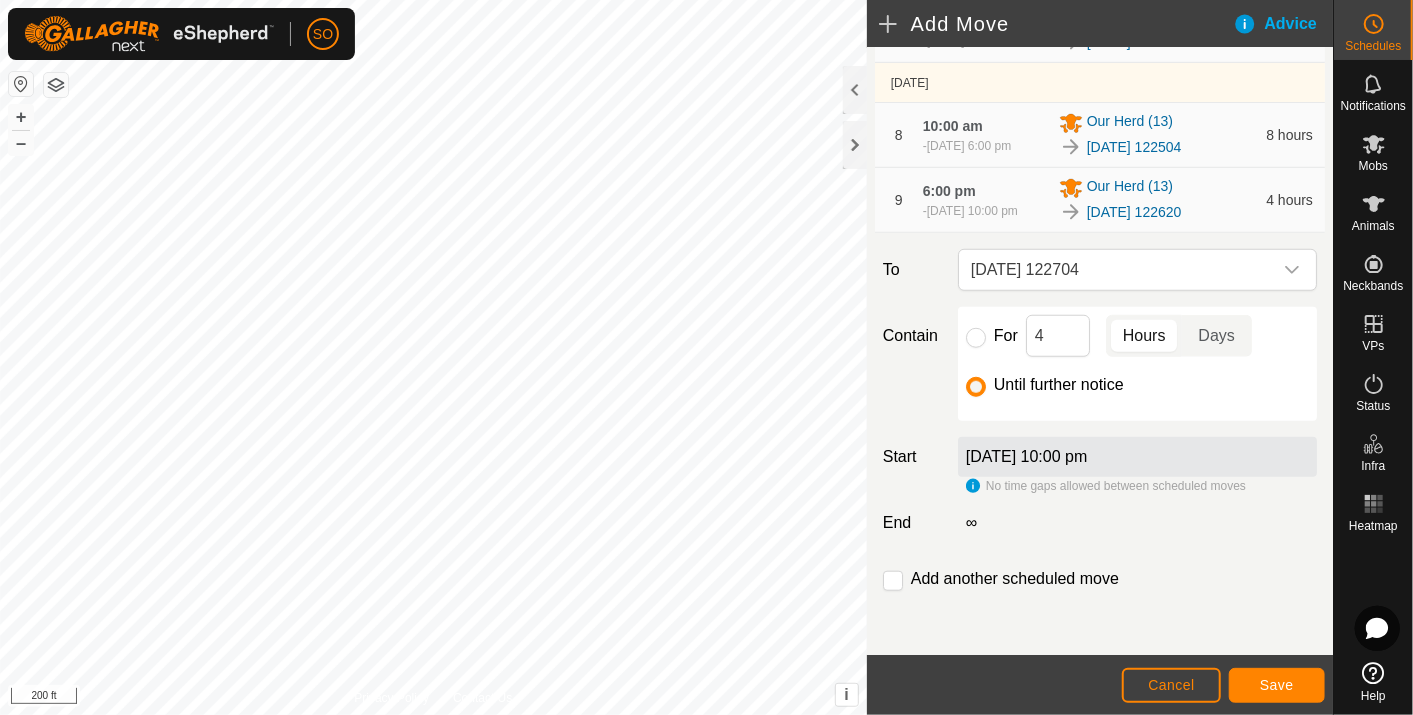 click on "[DATE] 10:00 pm" 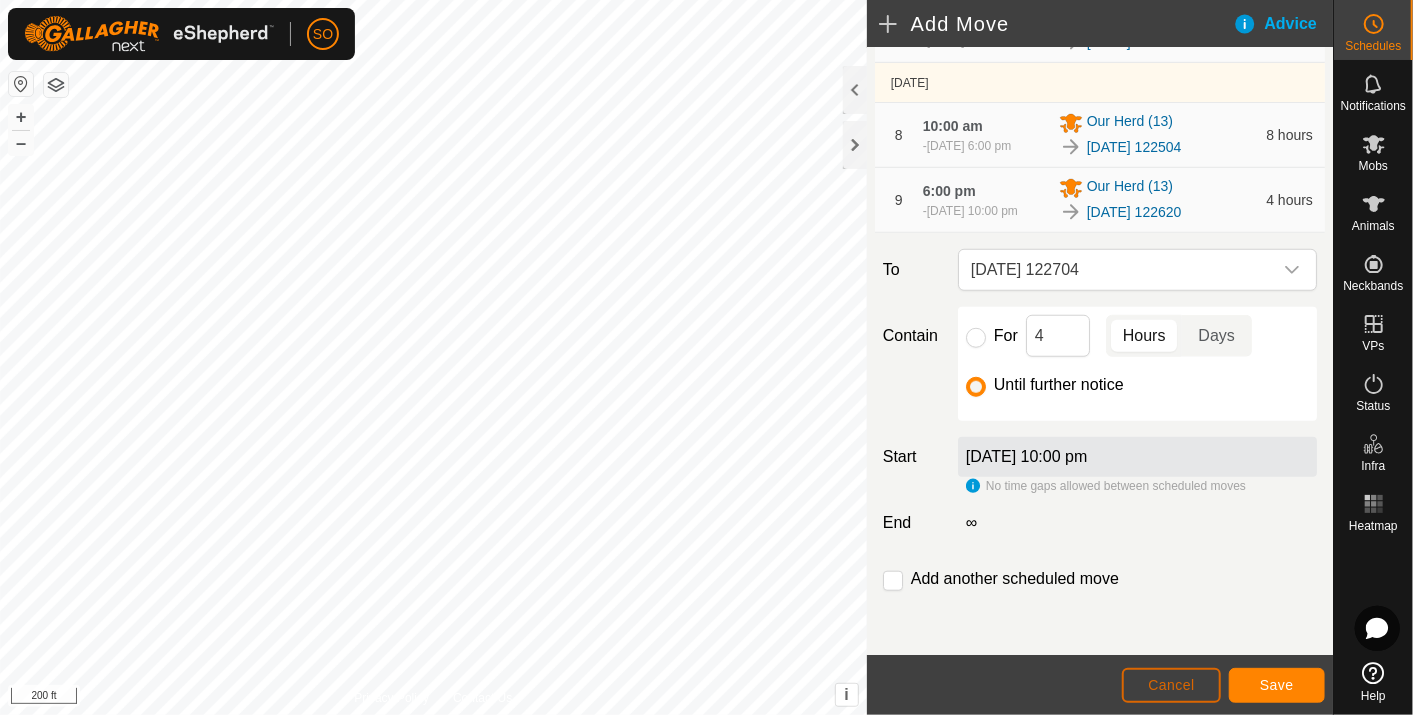 click on "Cancel" 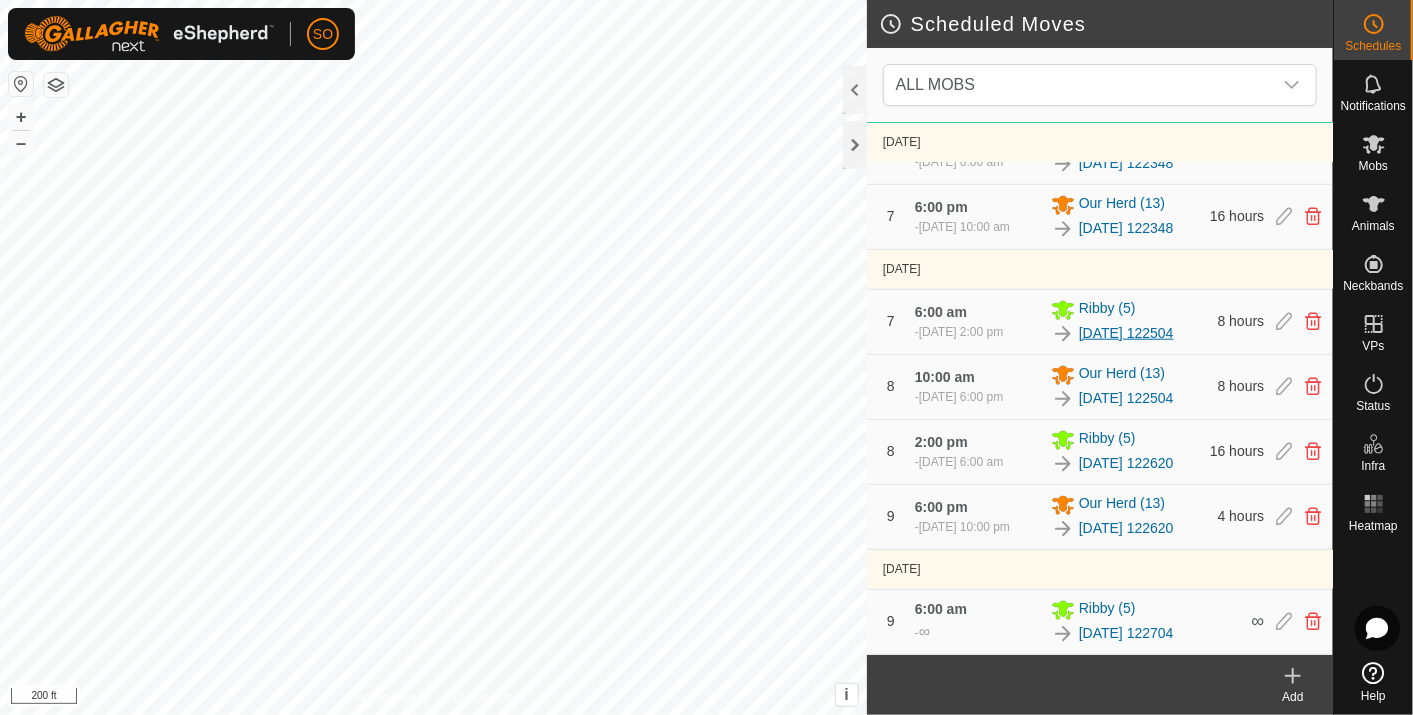 scroll, scrollTop: 1354, scrollLeft: 0, axis: vertical 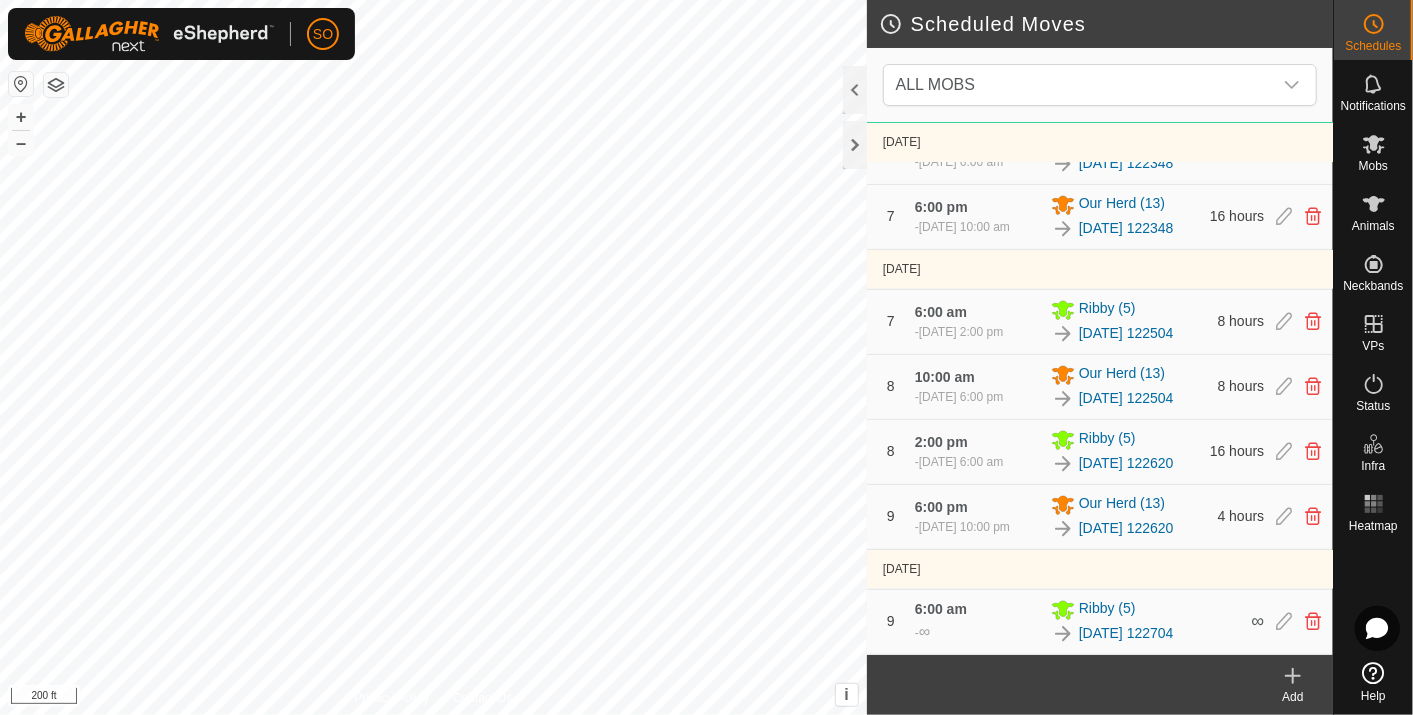 click 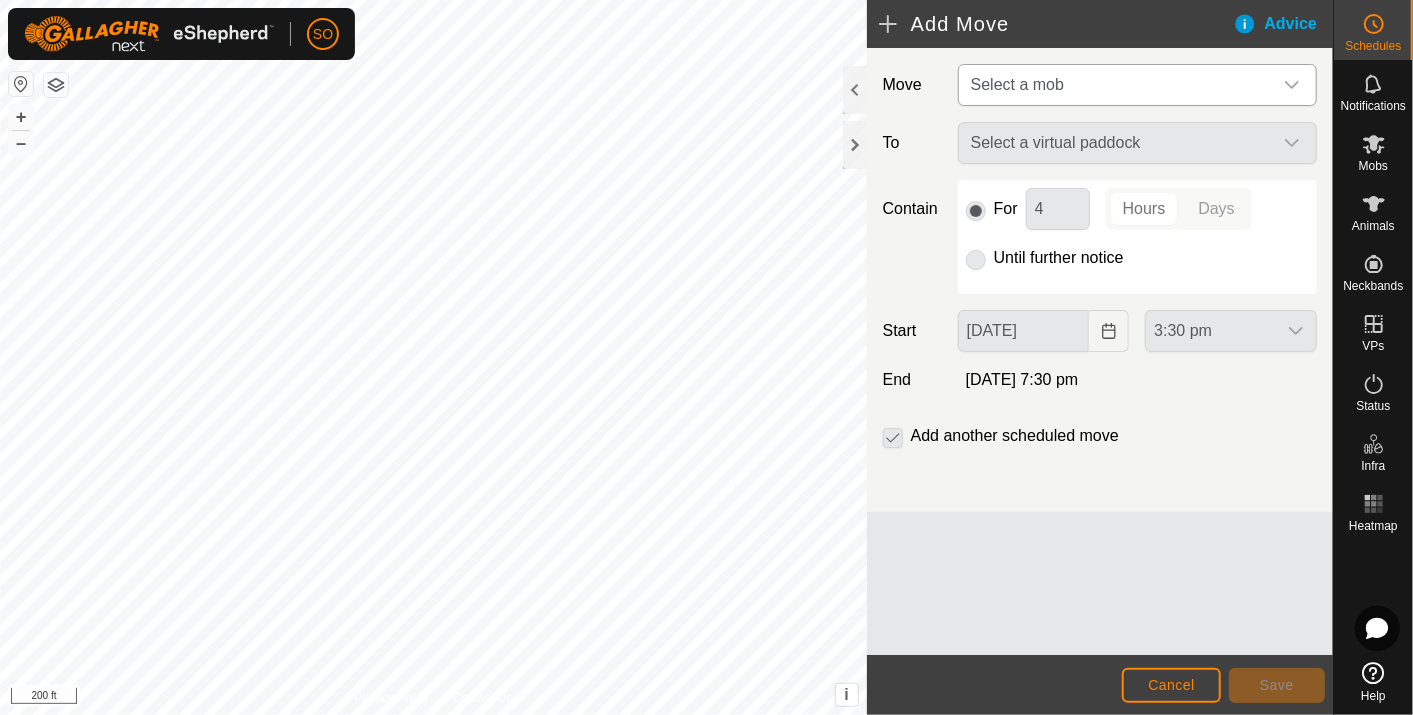 click at bounding box center [1292, 85] 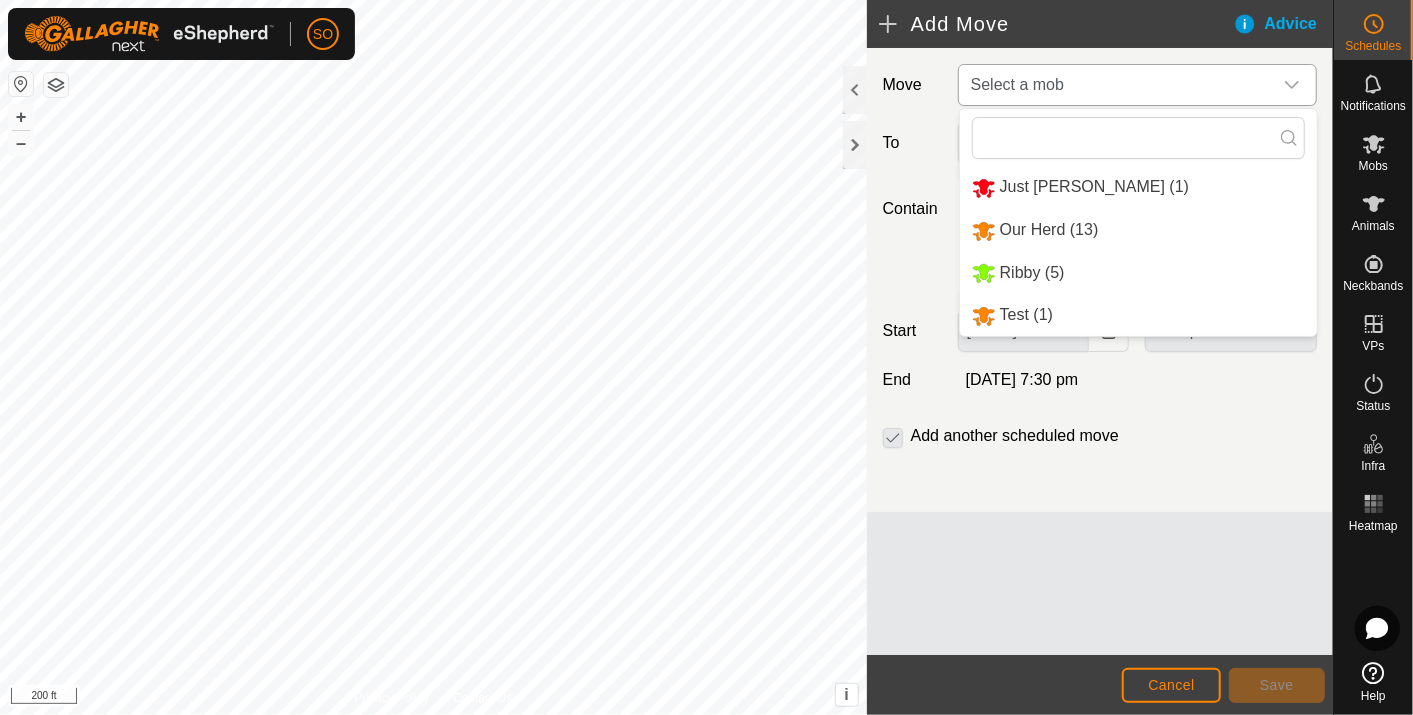 click on "Our Herd (13)" at bounding box center [1138, 230] 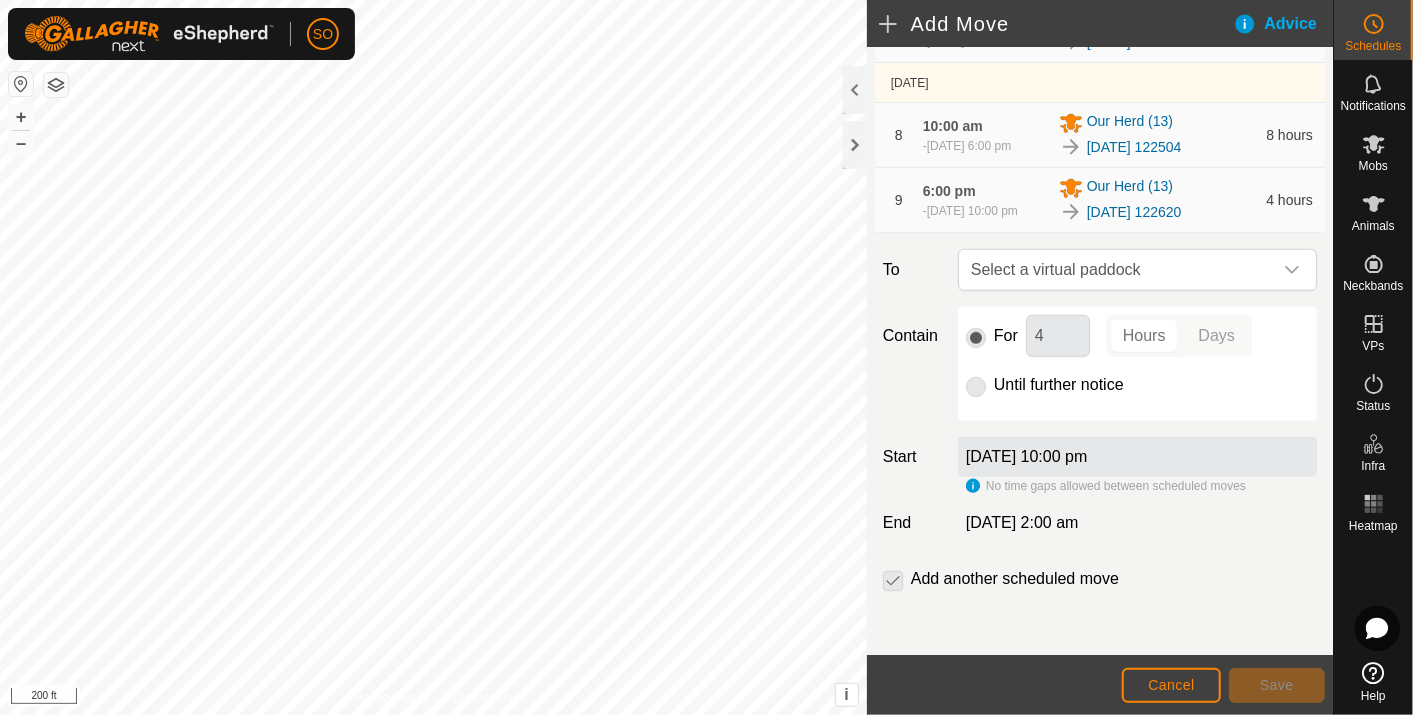 scroll, scrollTop: 795, scrollLeft: 0, axis: vertical 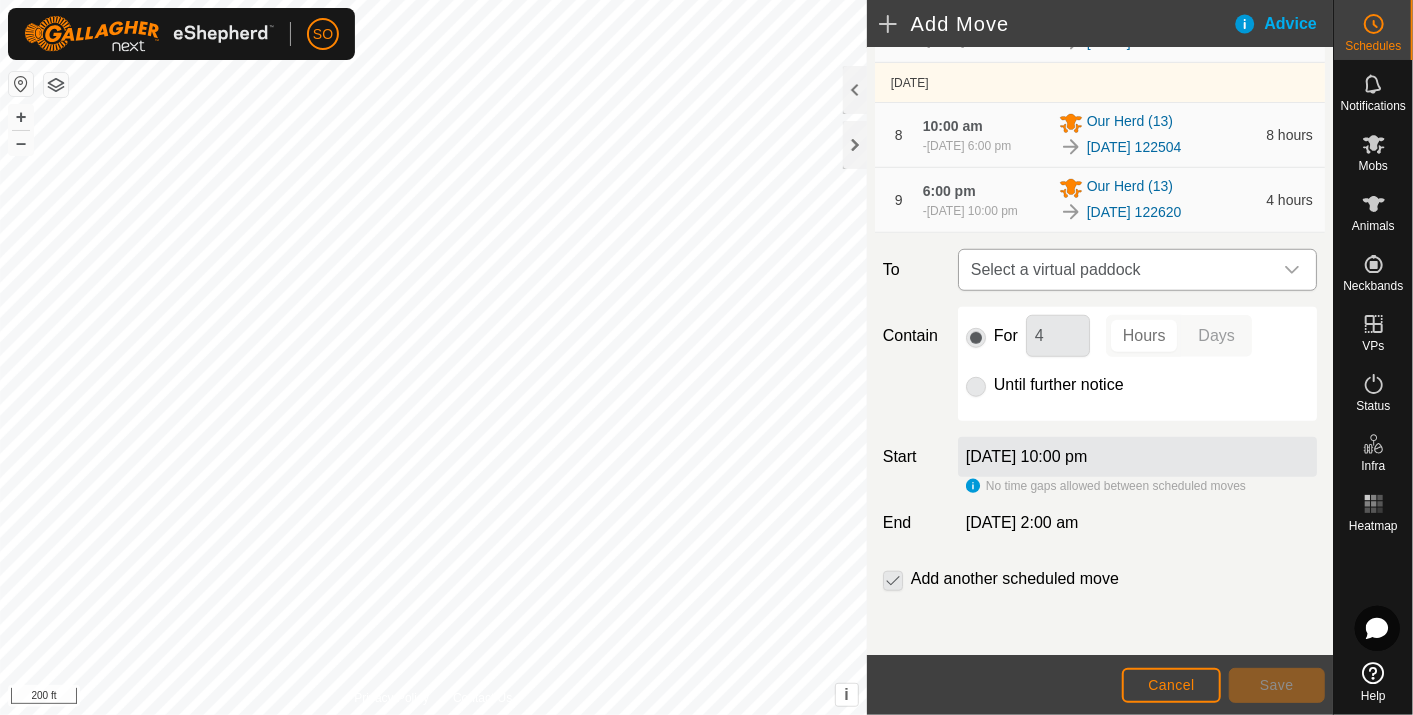 click 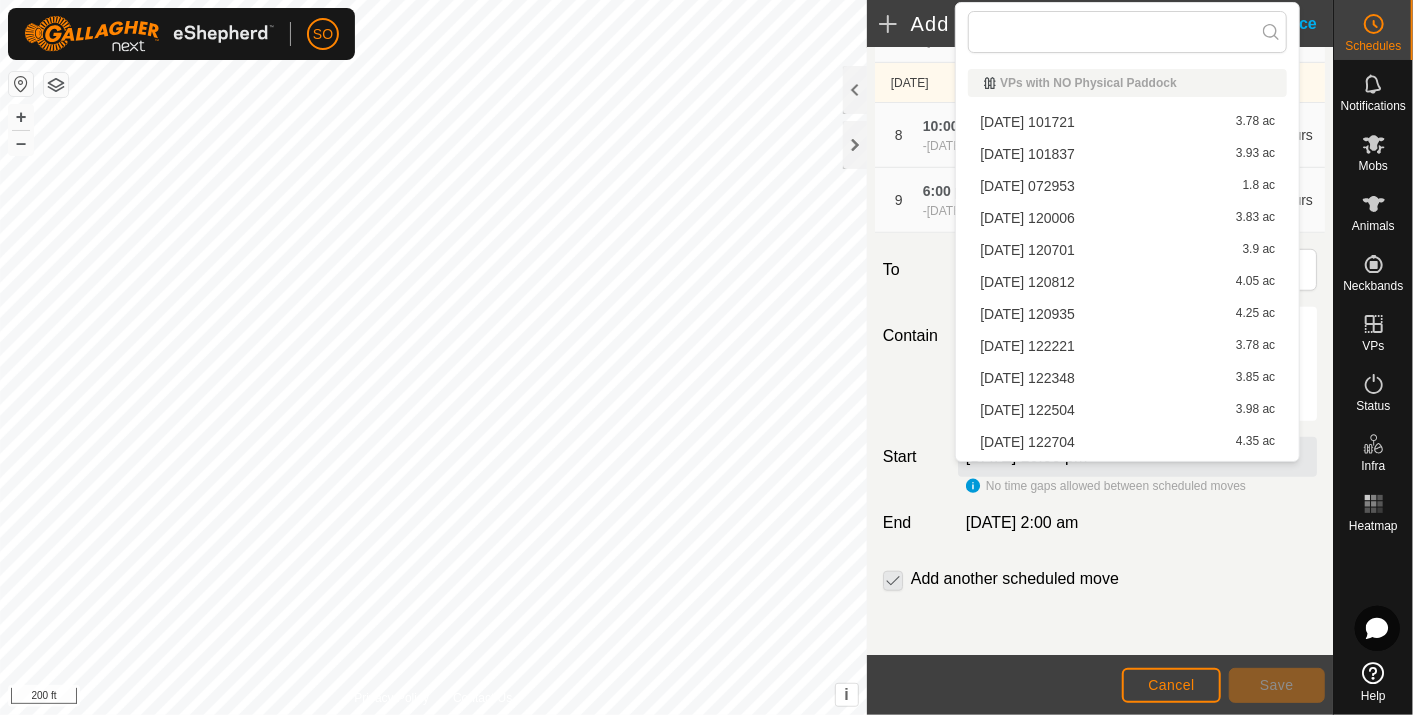 click on "[DATE] 122704  4.35 ac" at bounding box center [1127, 442] 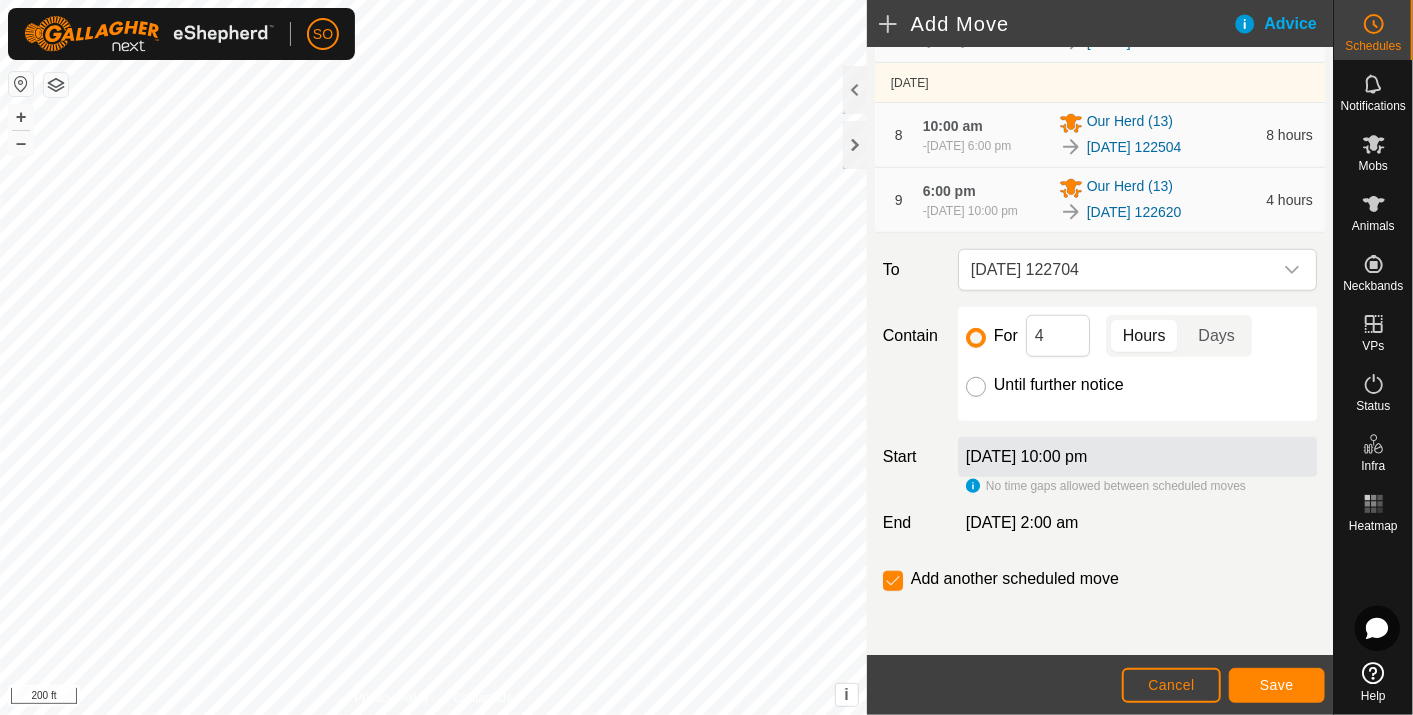 click on "Until further notice" at bounding box center (976, 387) 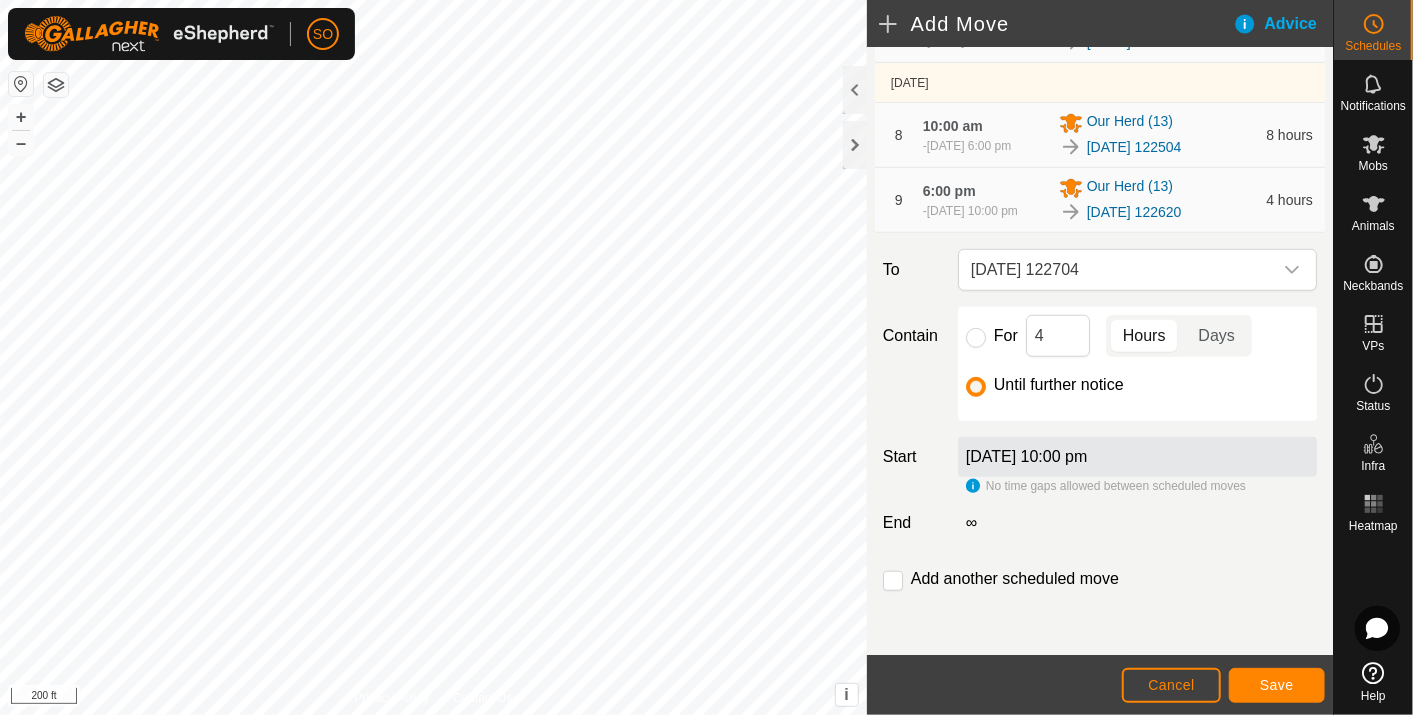 click on "[DATE] 10:00 pm" 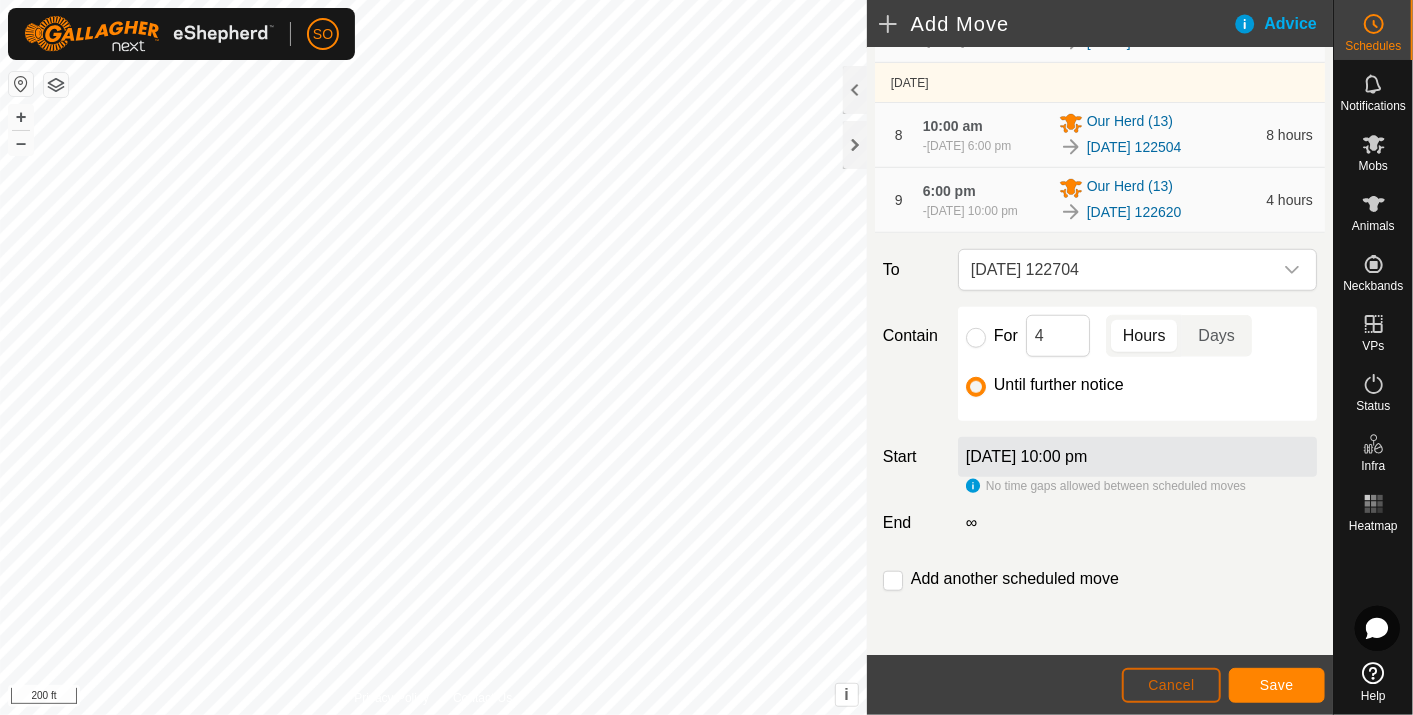 click on "Cancel" 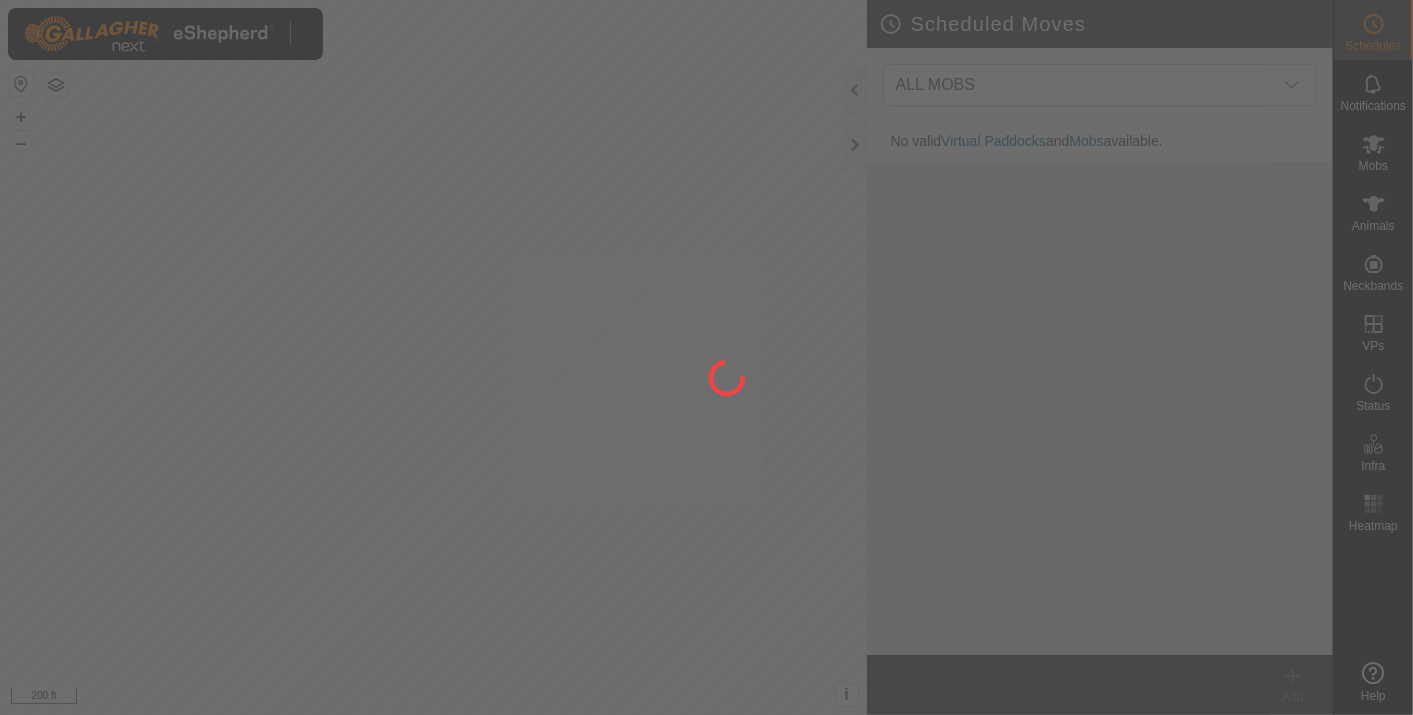 scroll, scrollTop: 0, scrollLeft: 0, axis: both 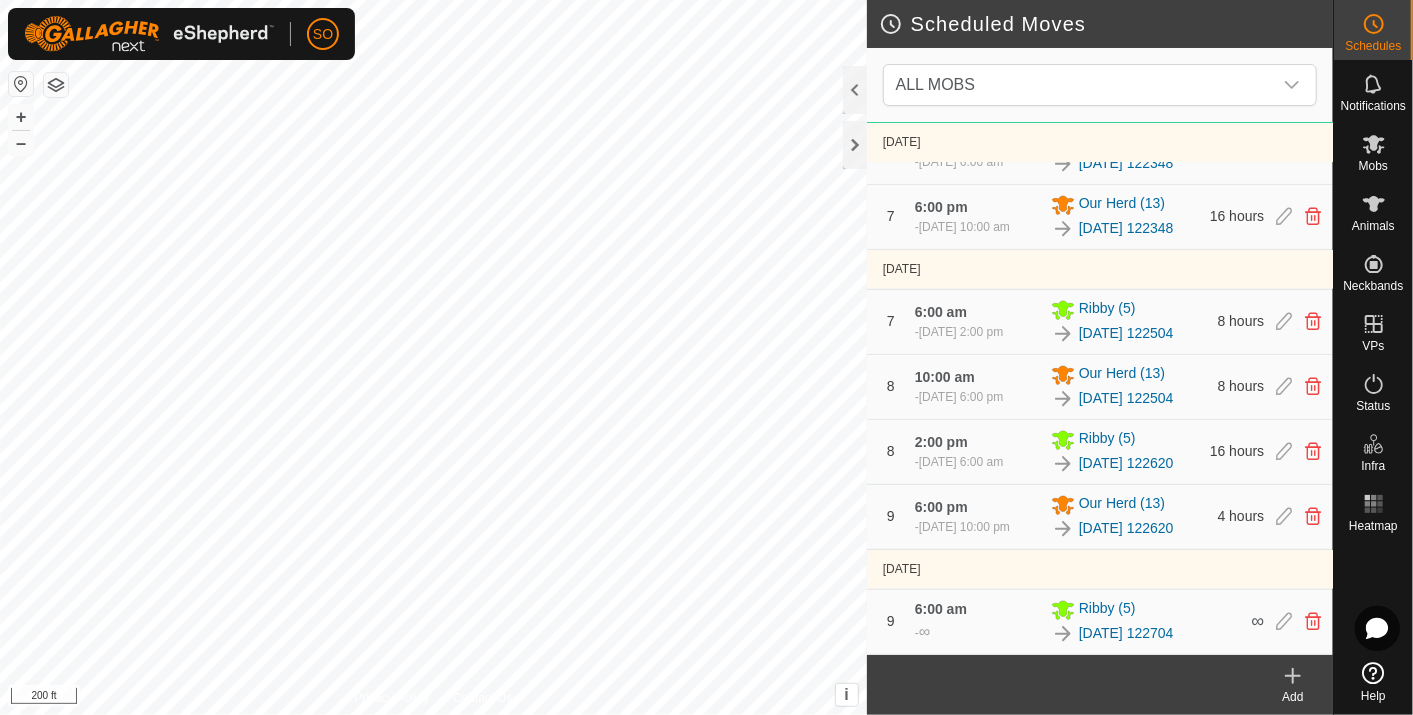 click 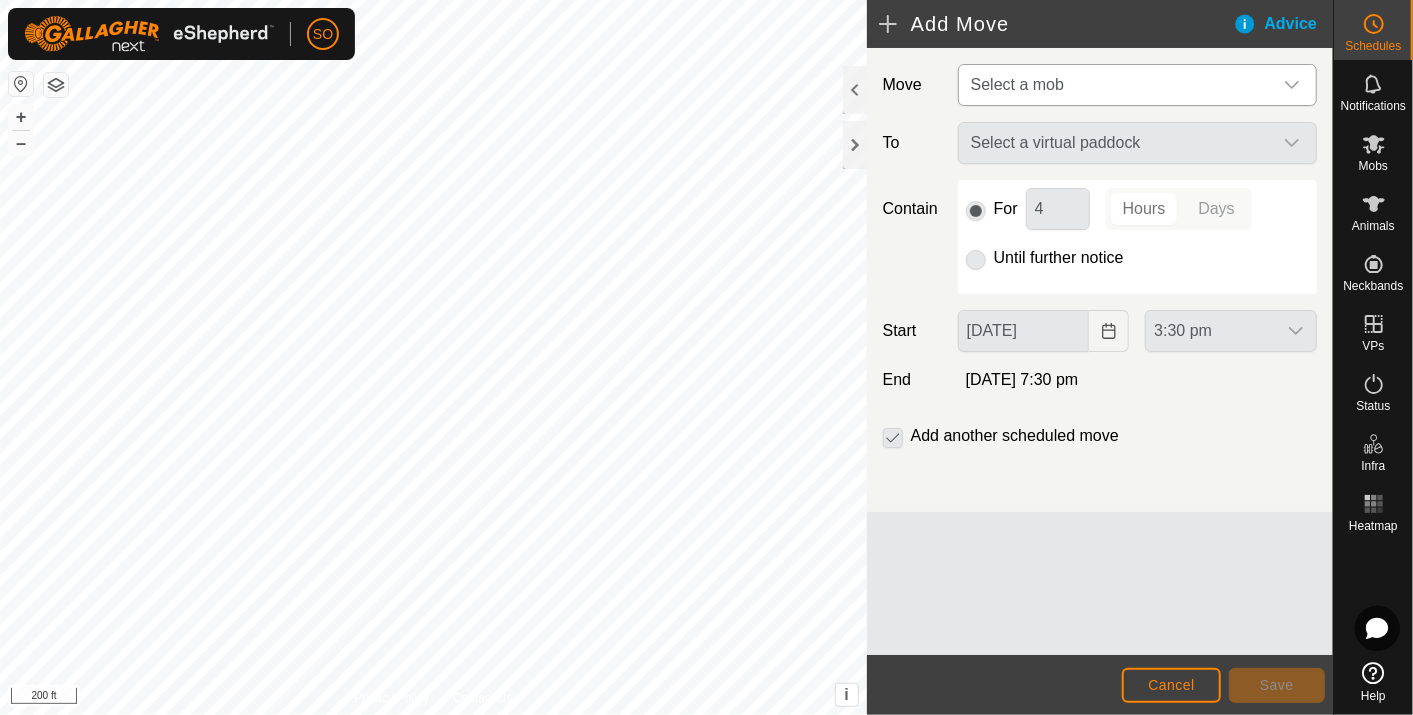 click 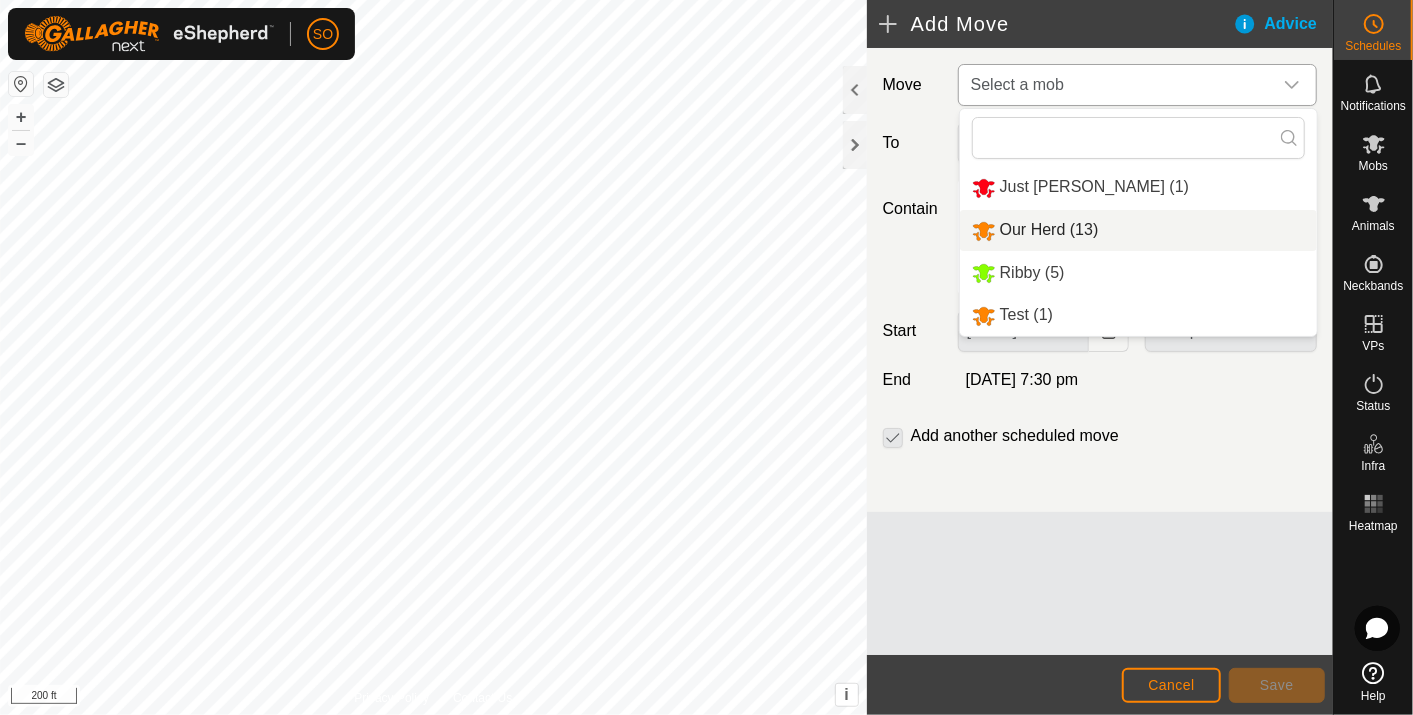 click on "Our Herd (13)" at bounding box center (1138, 230) 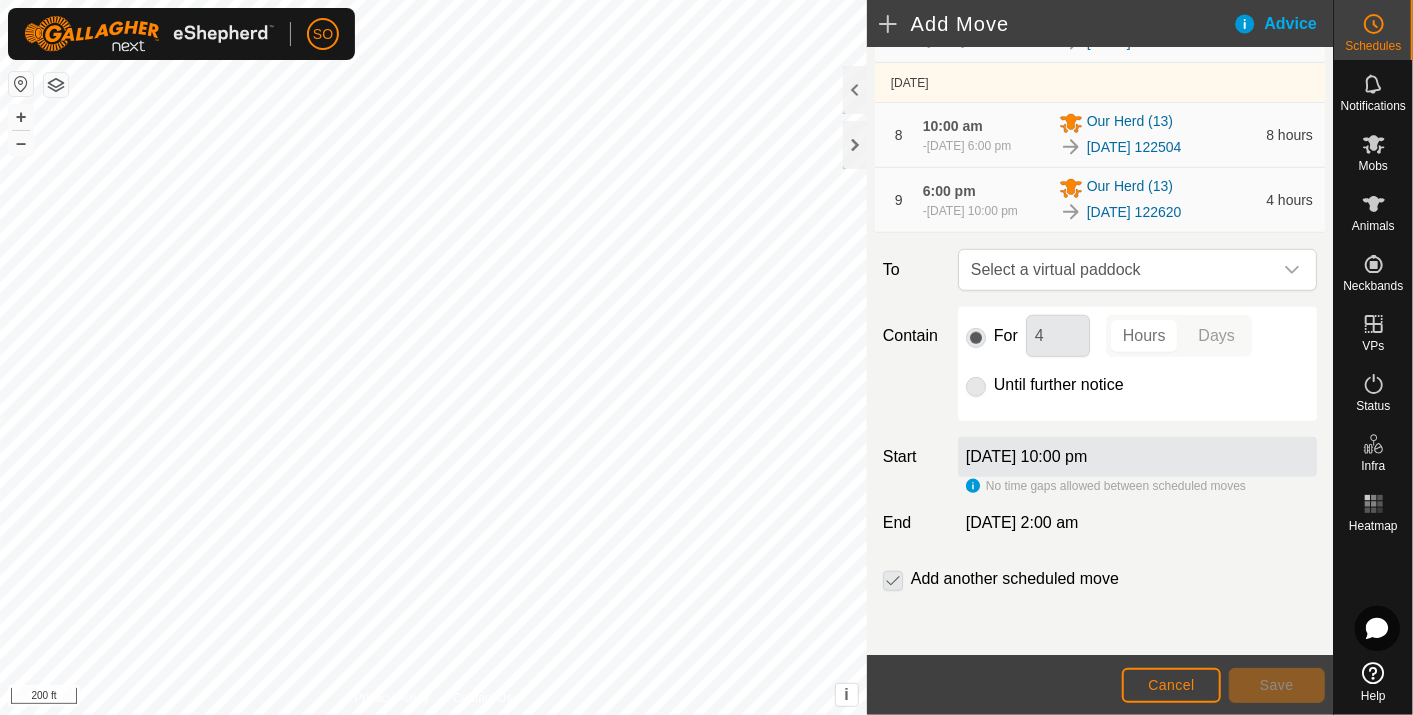 scroll, scrollTop: 573, scrollLeft: 0, axis: vertical 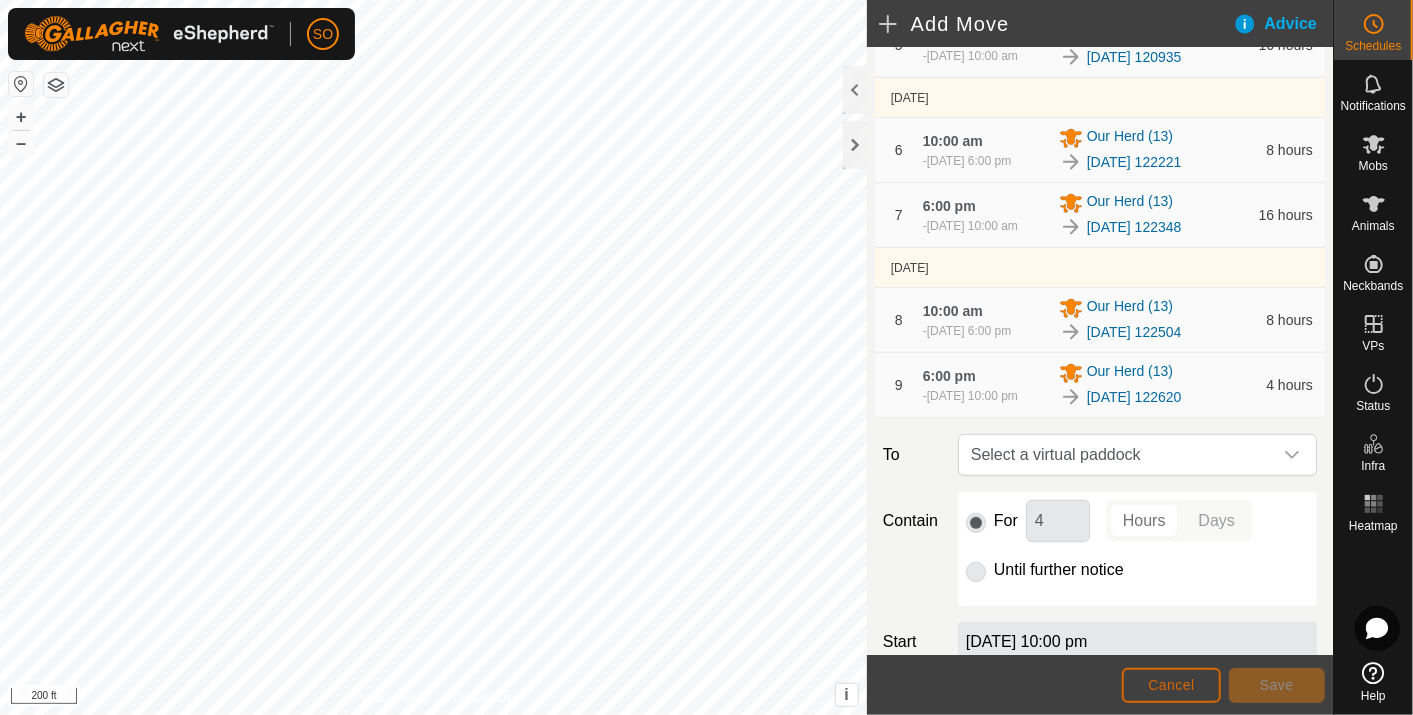 click on "Cancel" 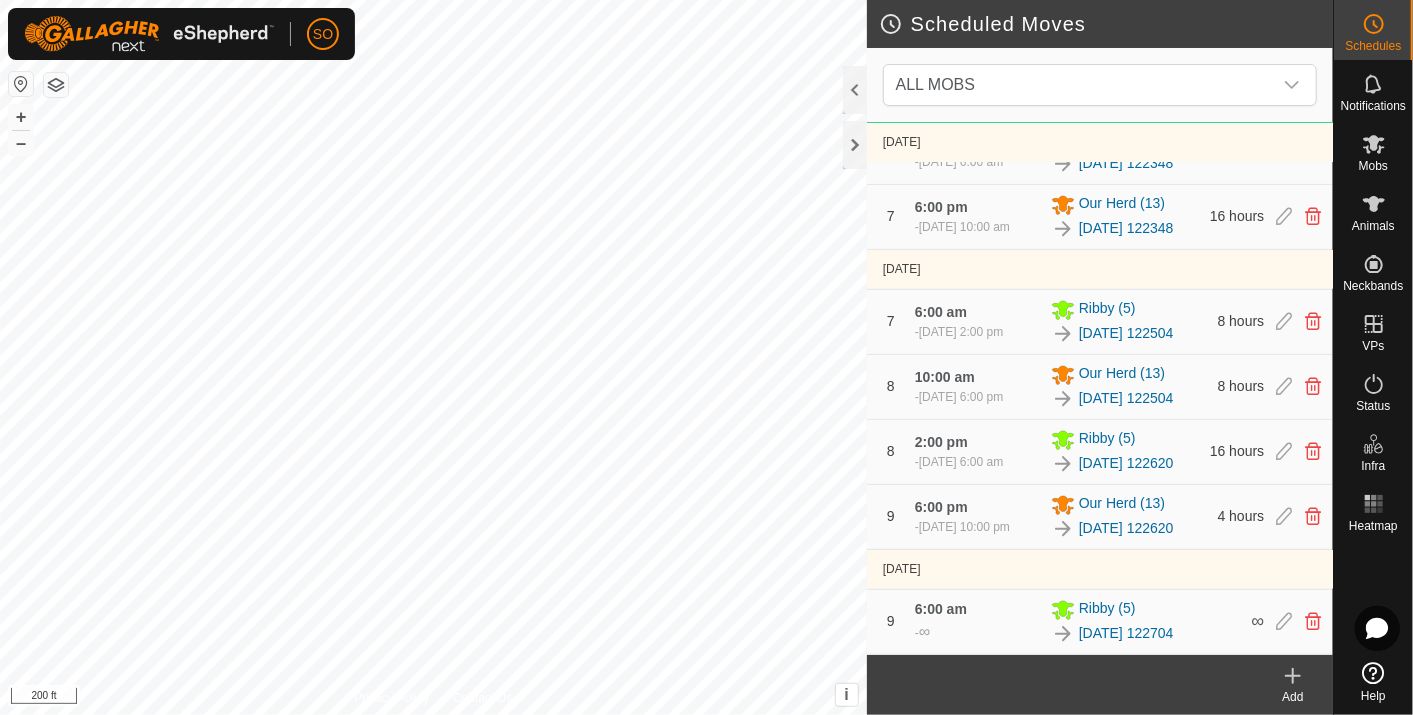 scroll, scrollTop: 1354, scrollLeft: 0, axis: vertical 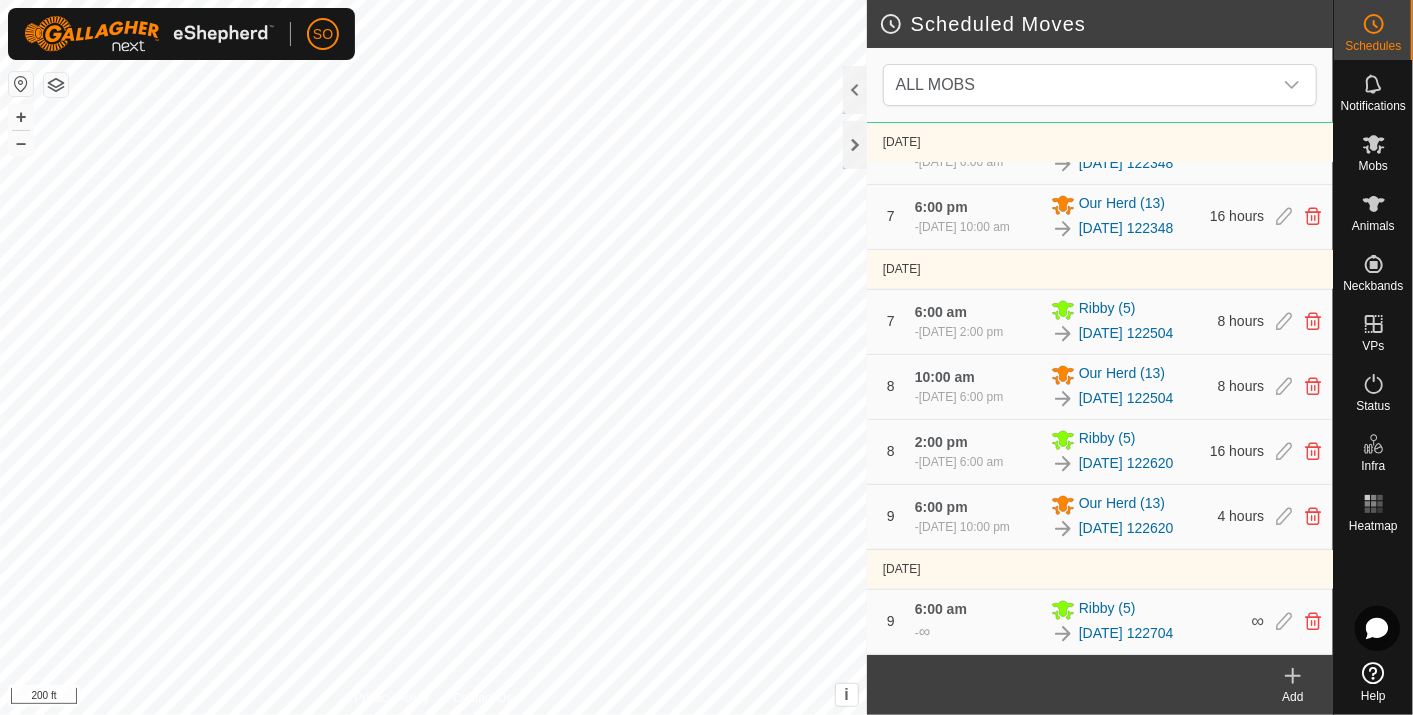 click 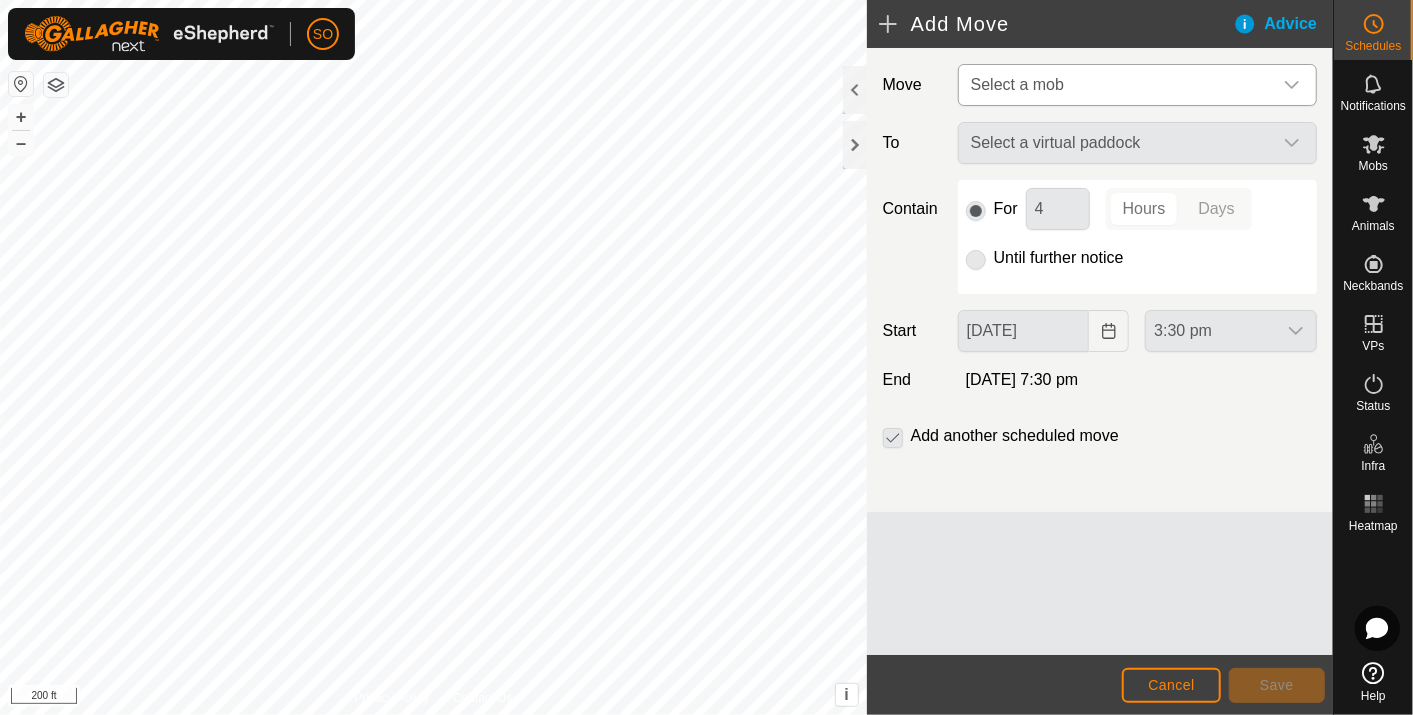 click 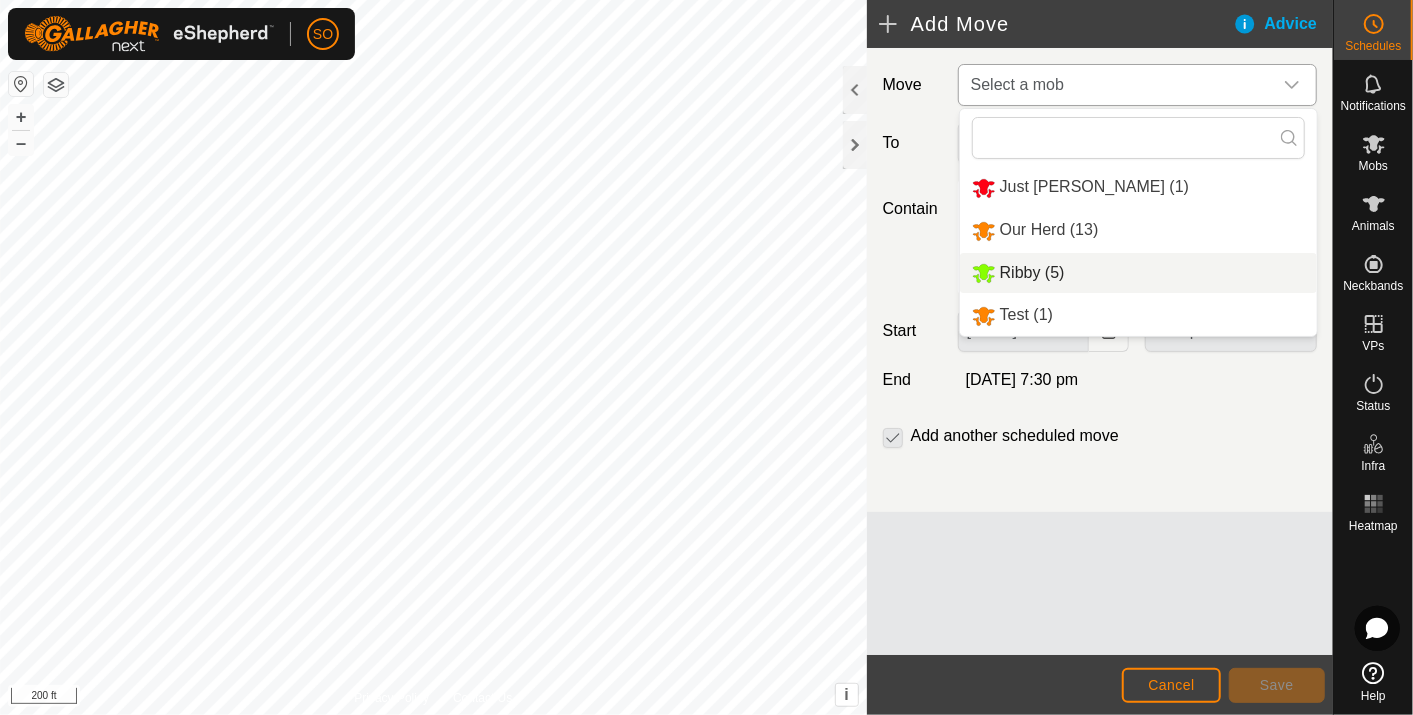 click on "Ribby (5)" at bounding box center [1138, 273] 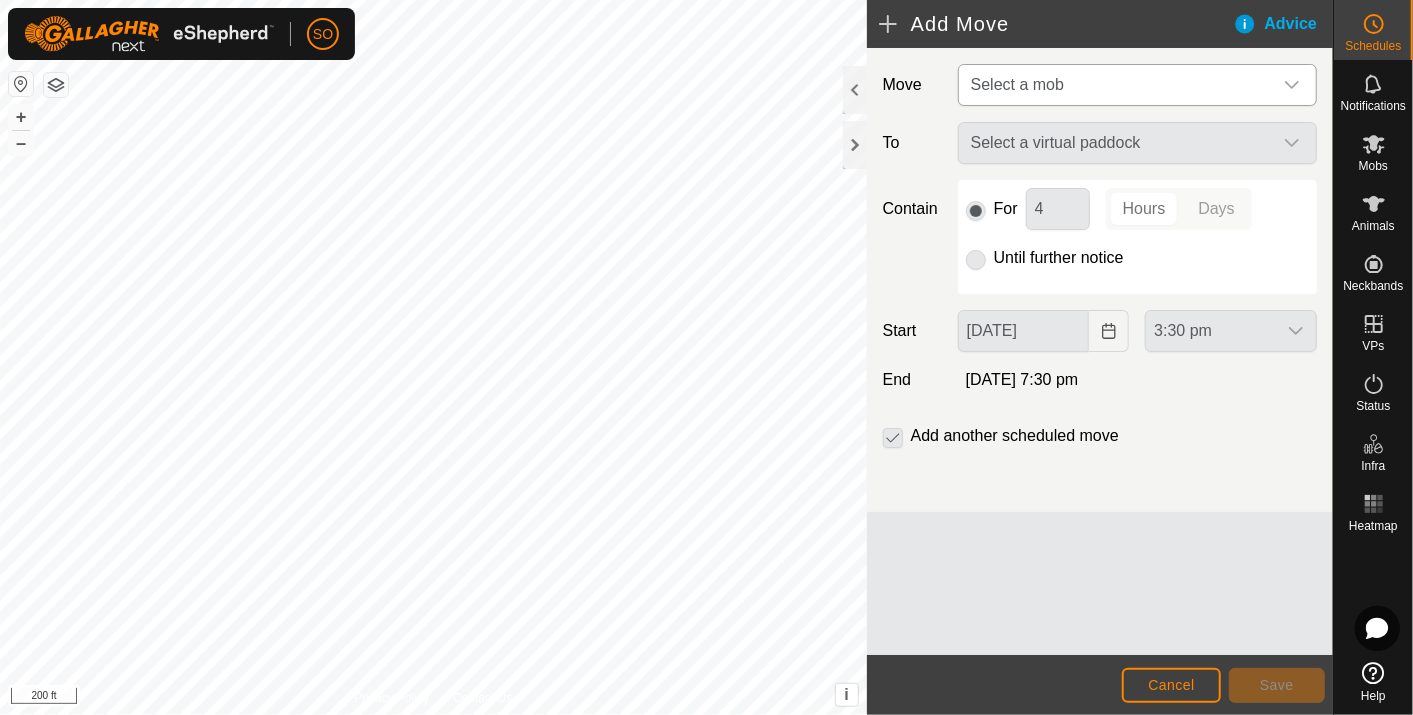 type on "[DATE]" 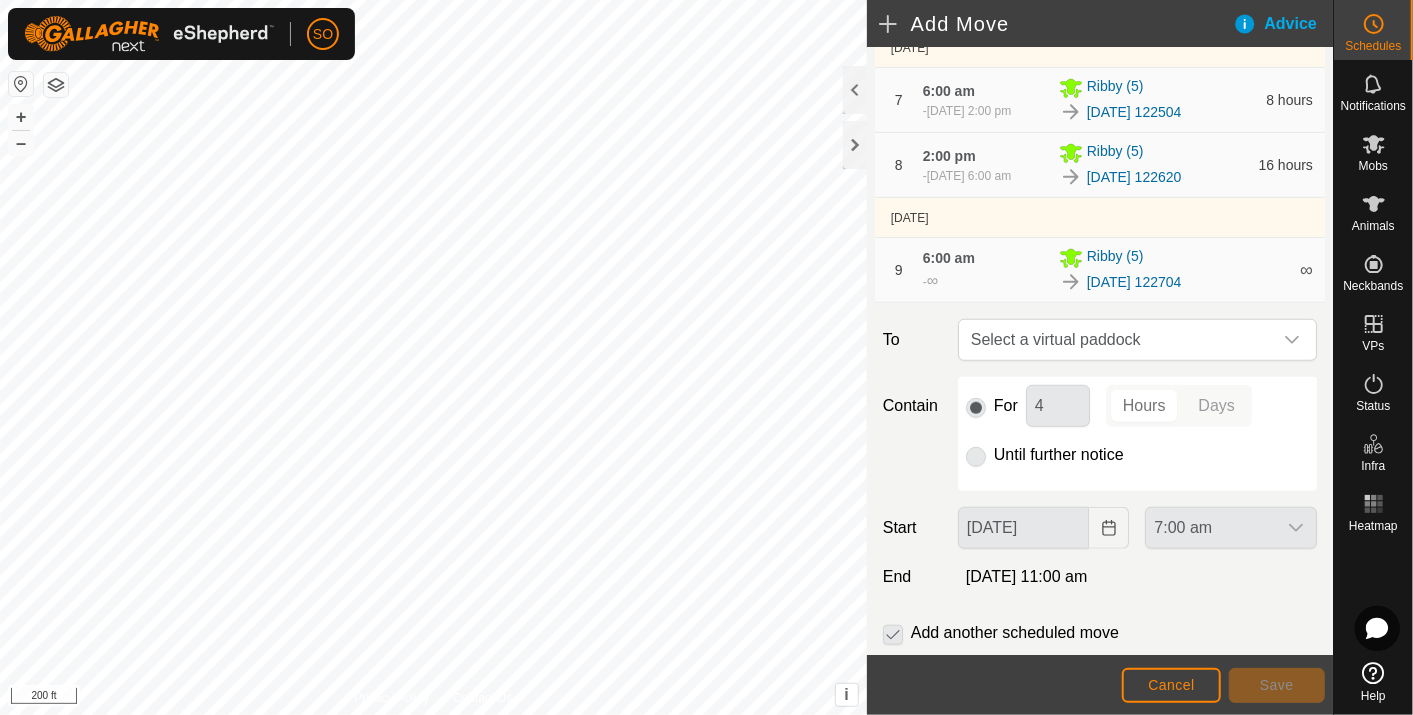 scroll, scrollTop: 795, scrollLeft: 0, axis: vertical 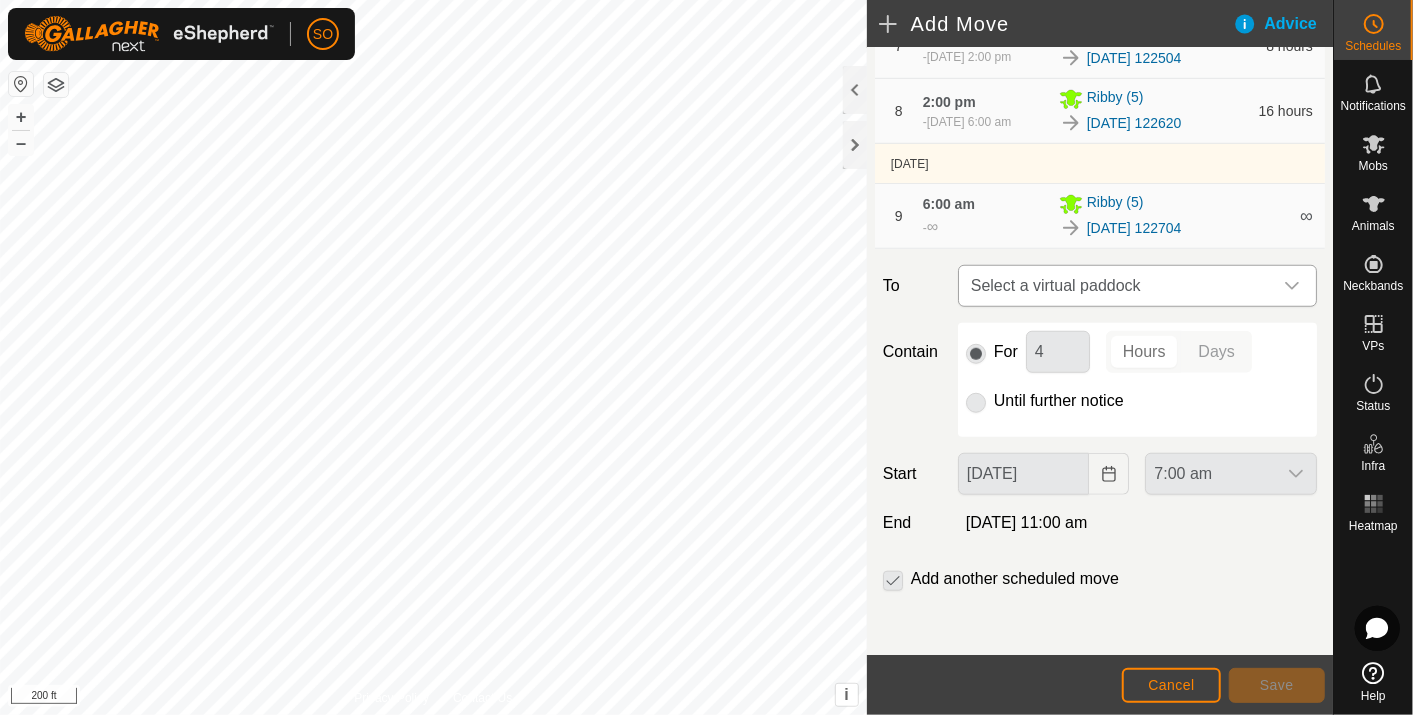 click 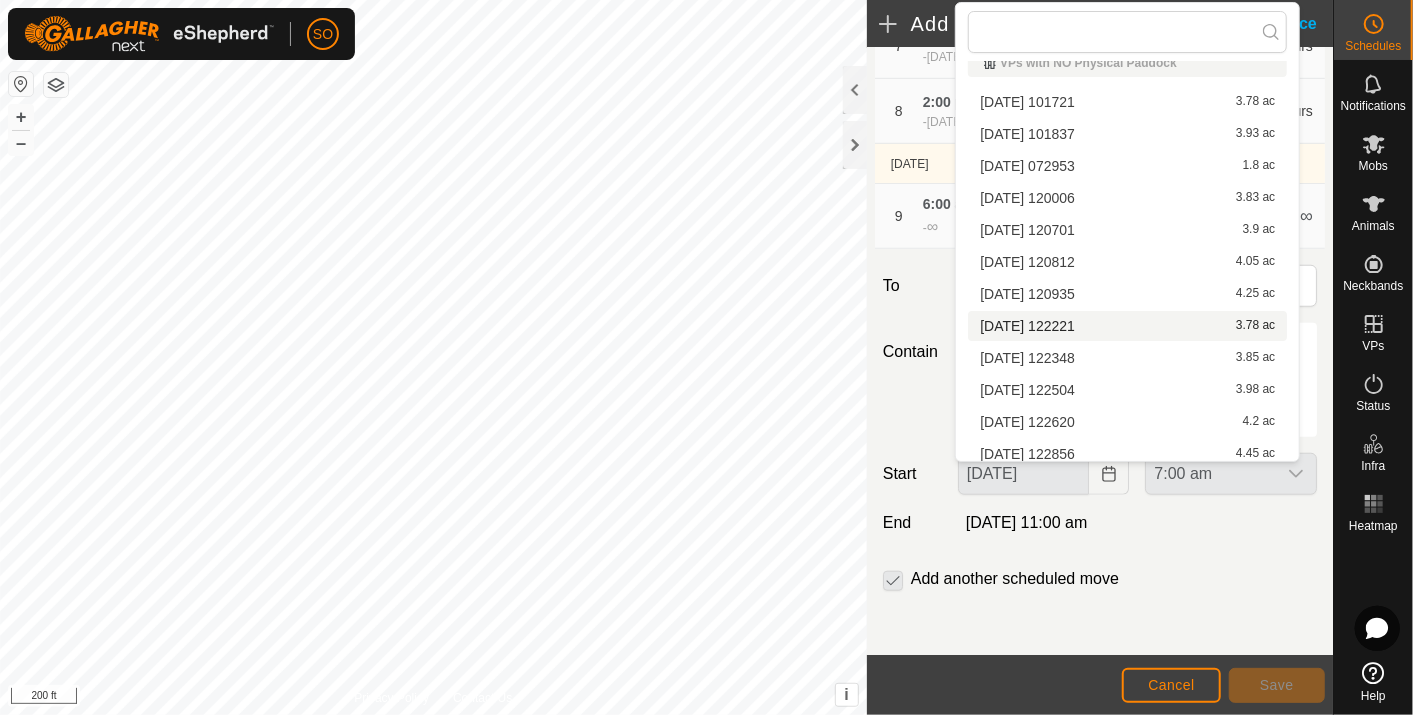 scroll, scrollTop: 28, scrollLeft: 0, axis: vertical 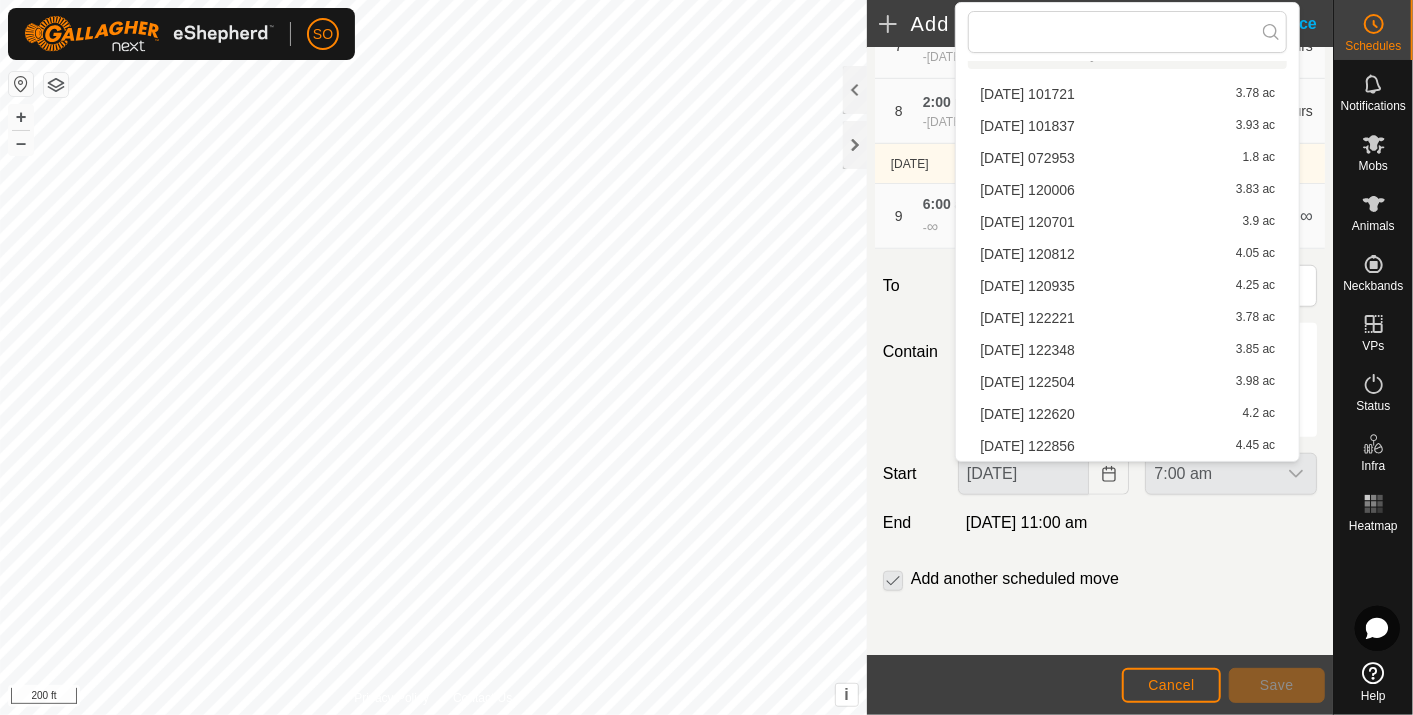 click on "[DATE] 122856  4.45 ac" at bounding box center [1127, 446] 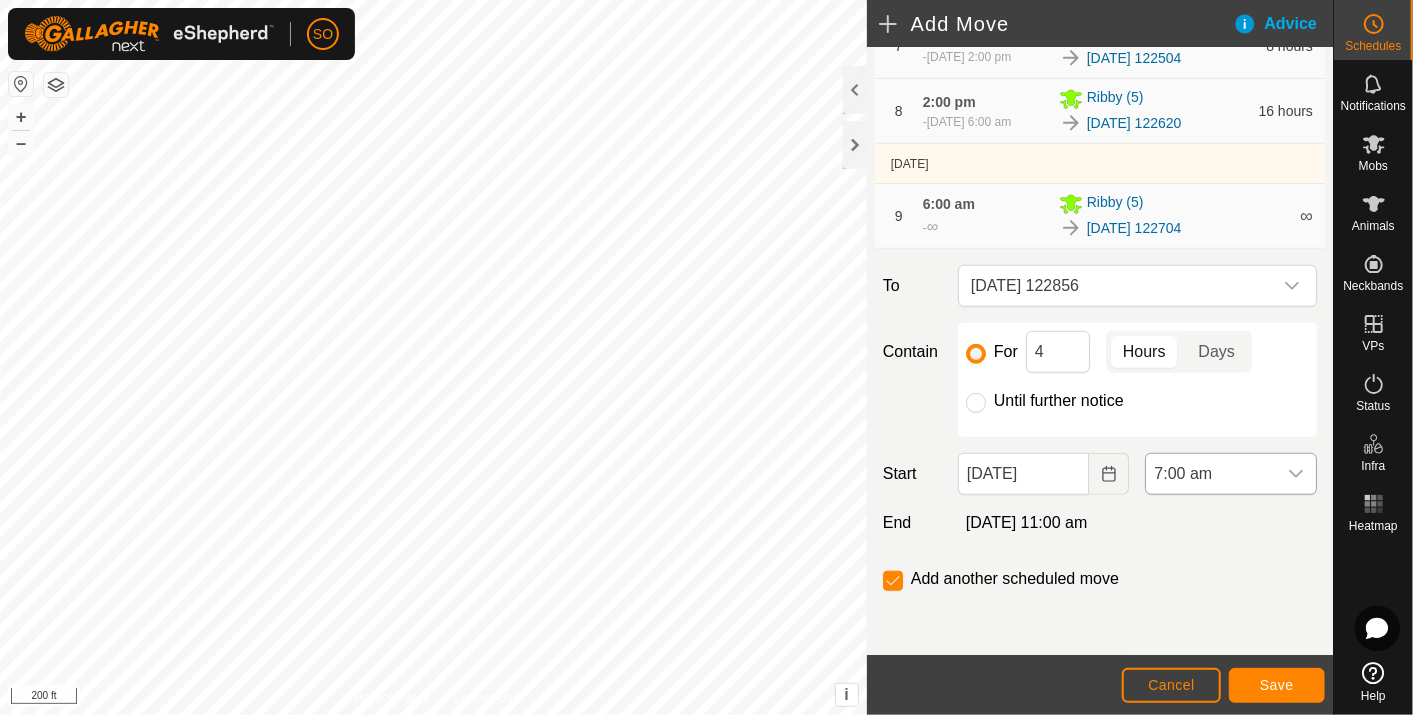 click 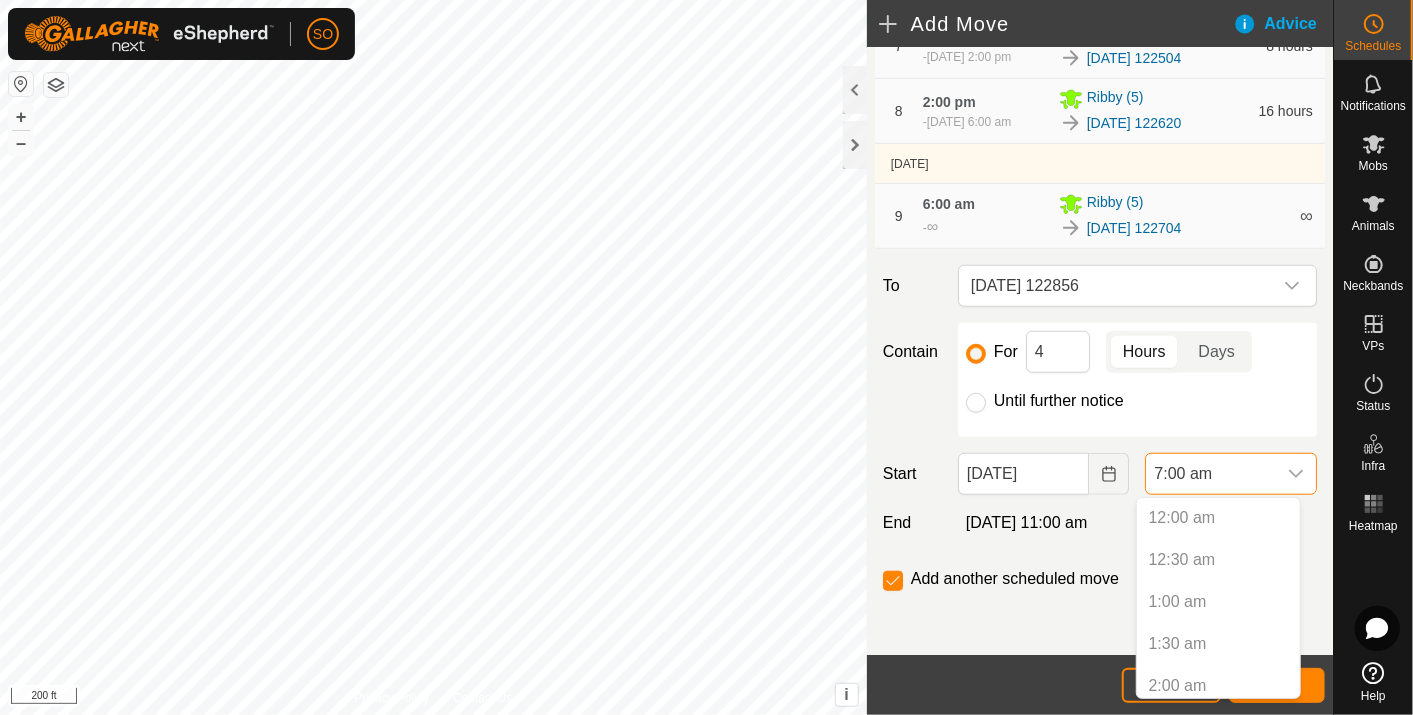 scroll, scrollTop: 427, scrollLeft: 0, axis: vertical 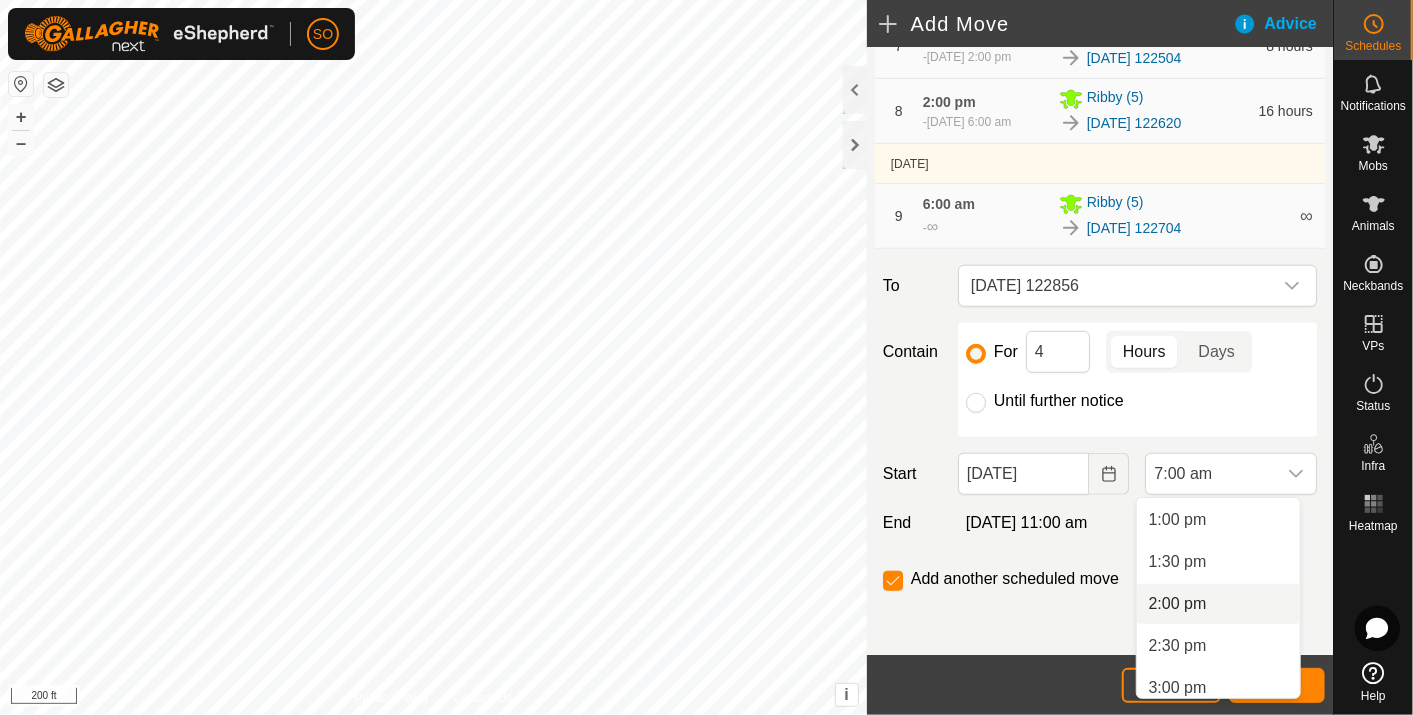 click on "2:00 pm" at bounding box center (1218, 604) 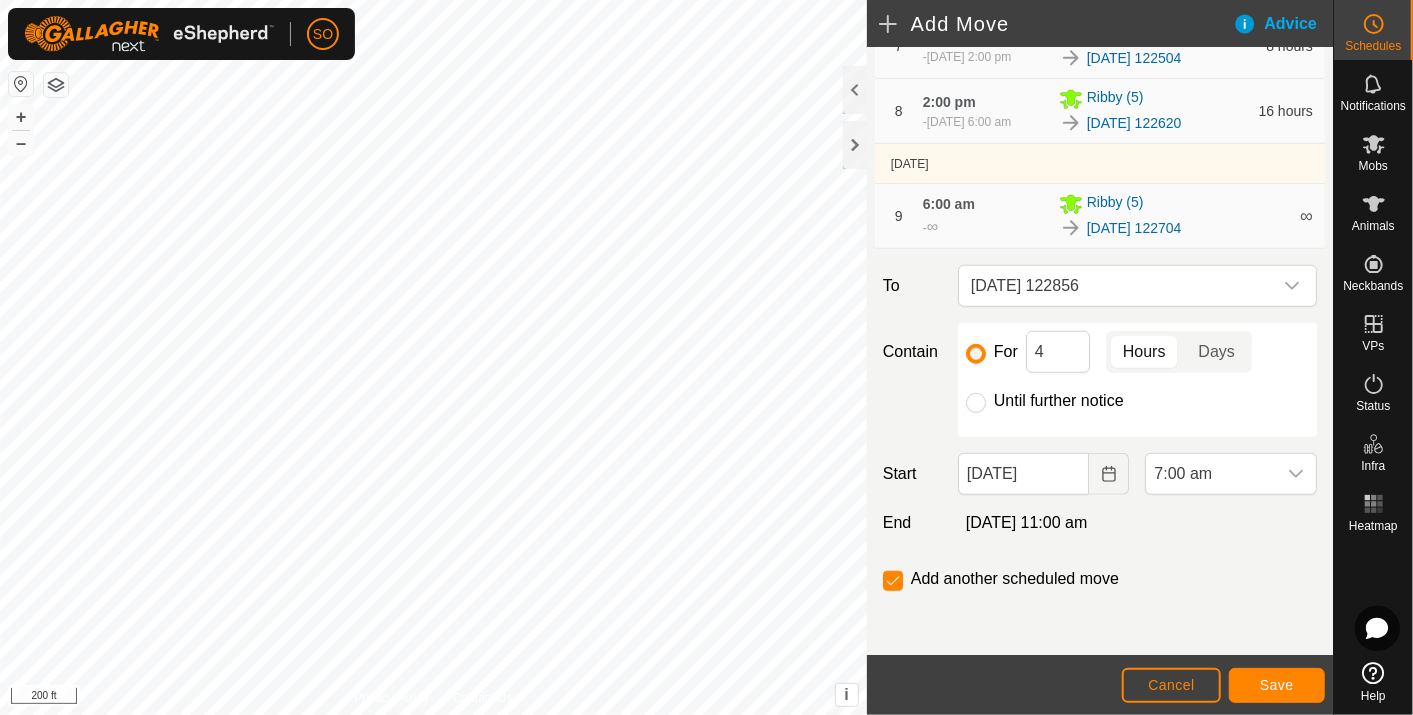 scroll, scrollTop: 587, scrollLeft: 0, axis: vertical 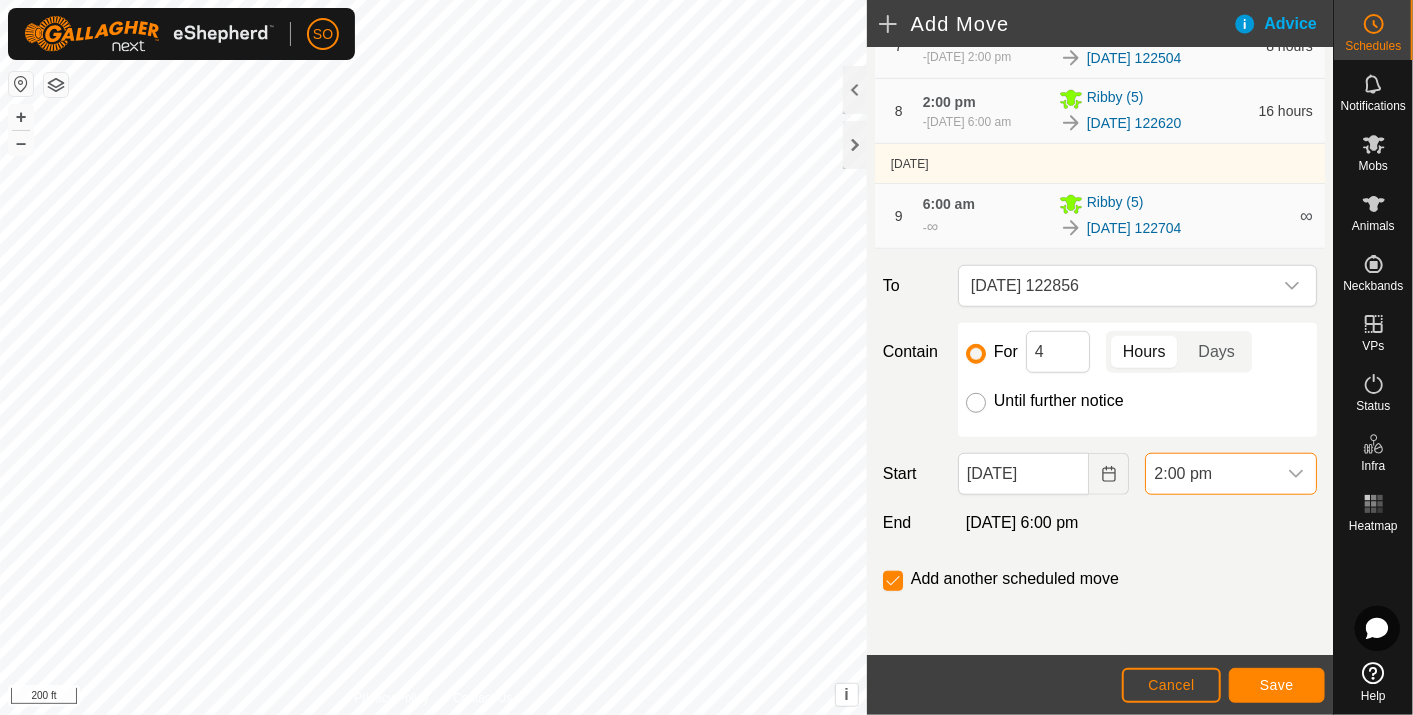 click on "Until further notice" at bounding box center [976, 403] 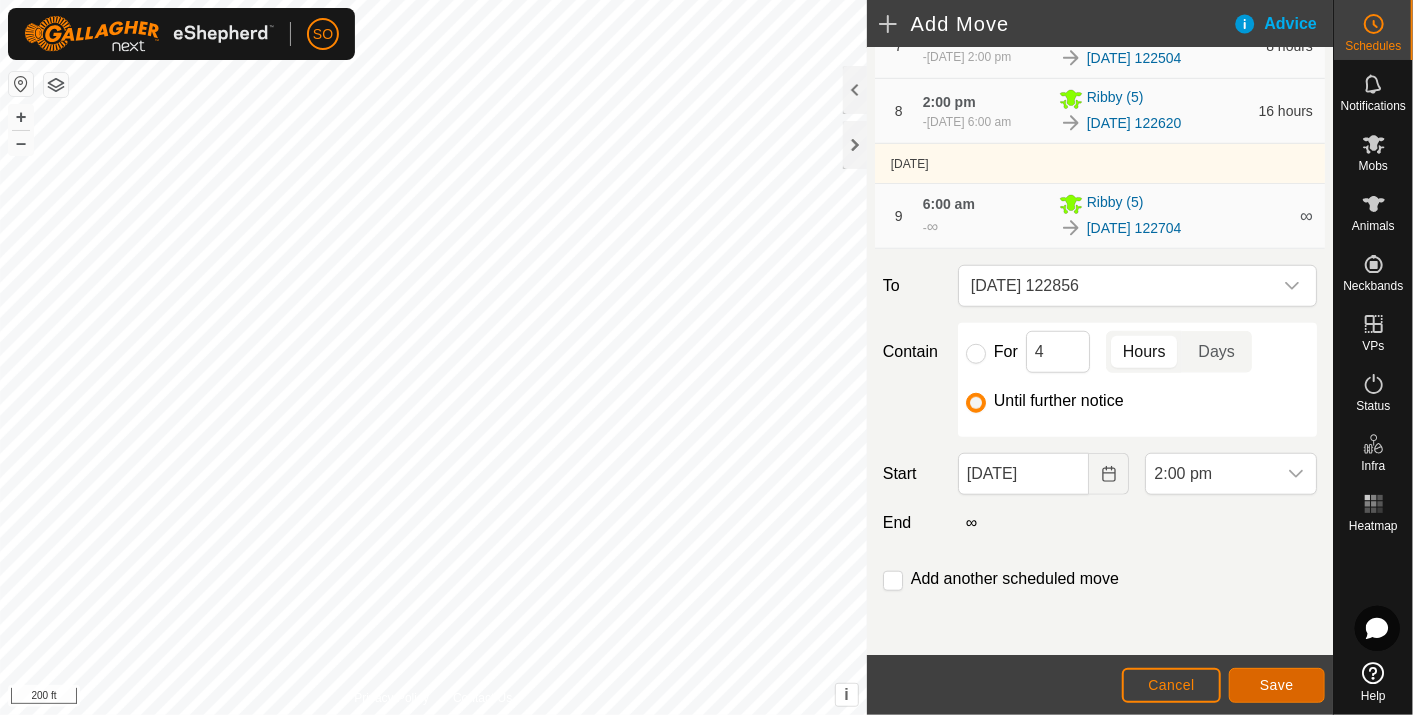 click on "Save" 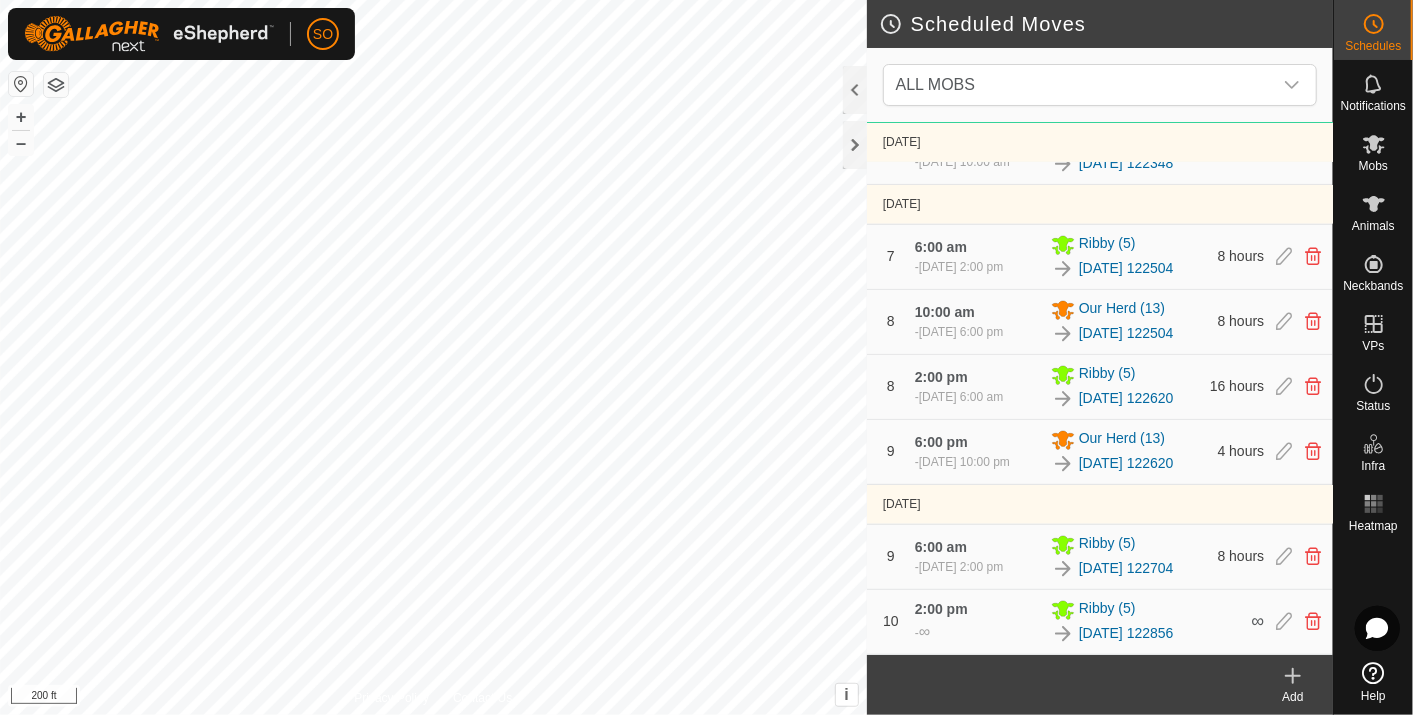 scroll, scrollTop: 1437, scrollLeft: 0, axis: vertical 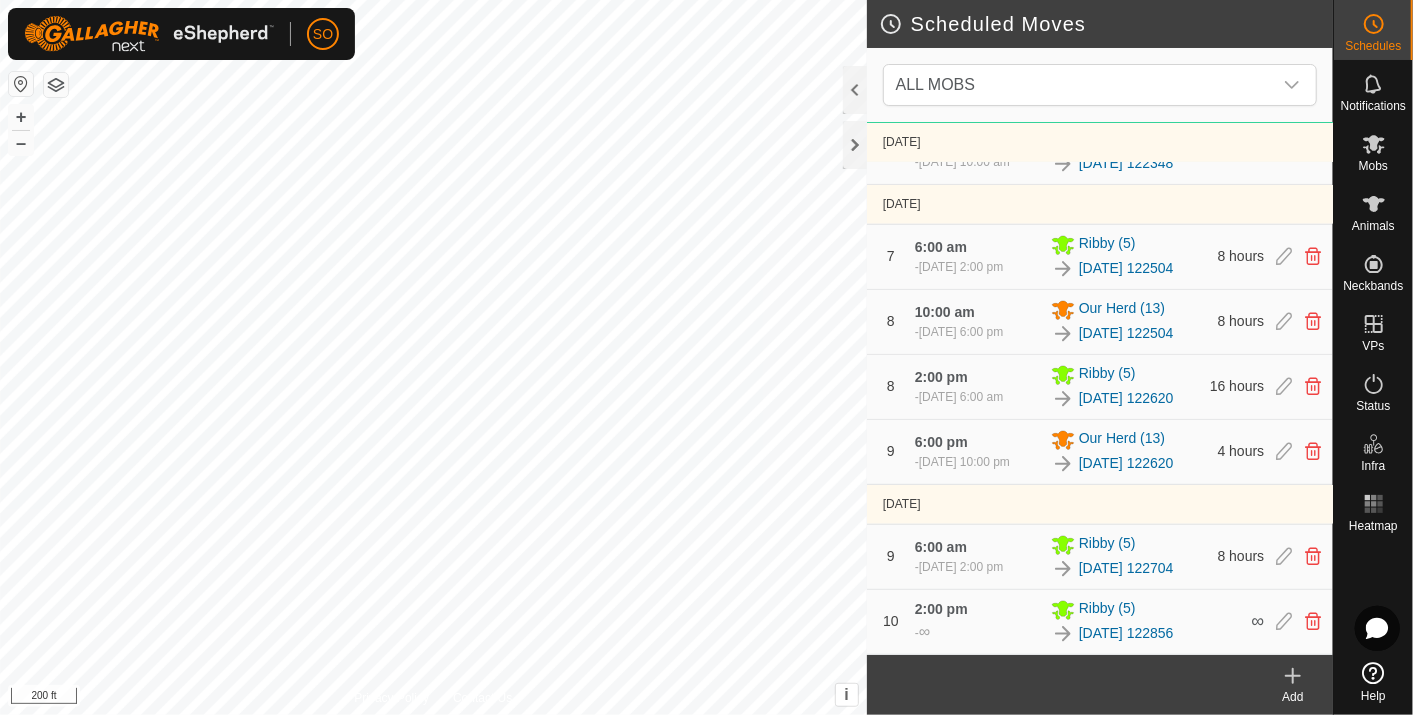 click 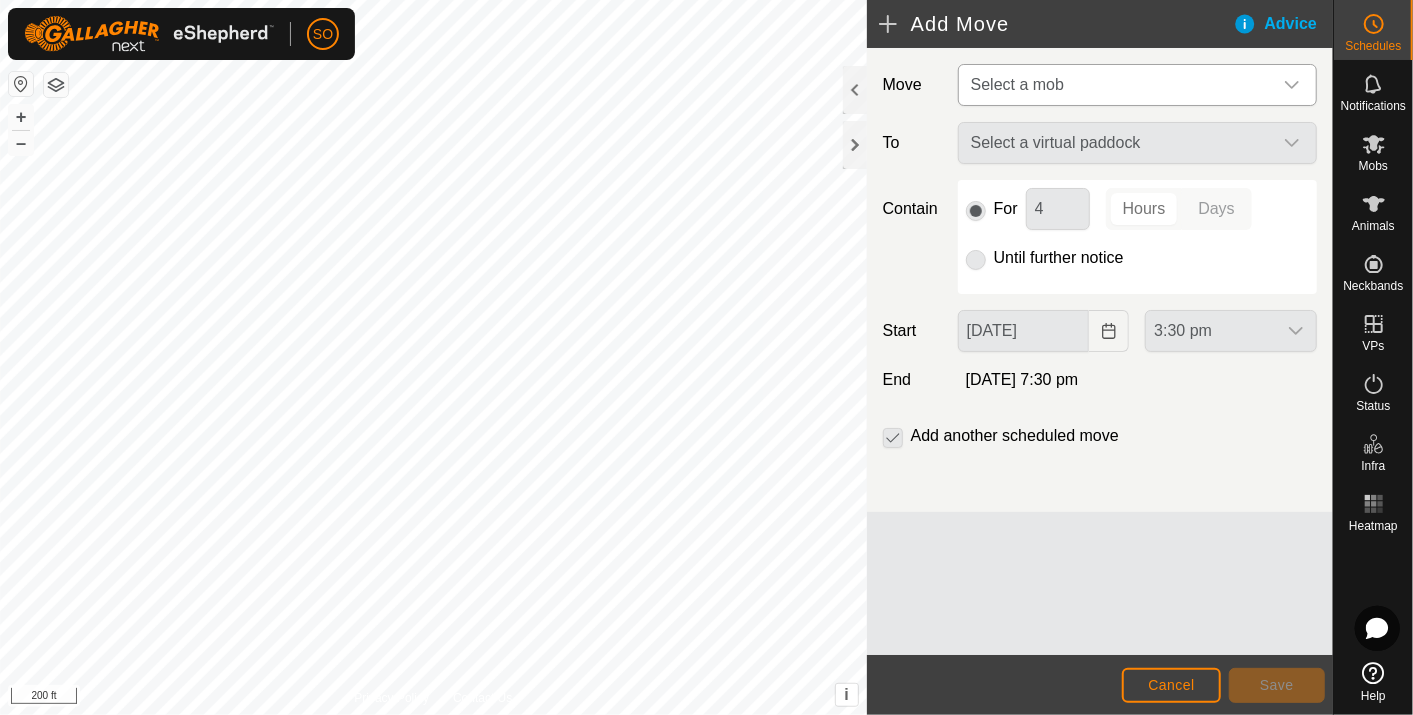 click 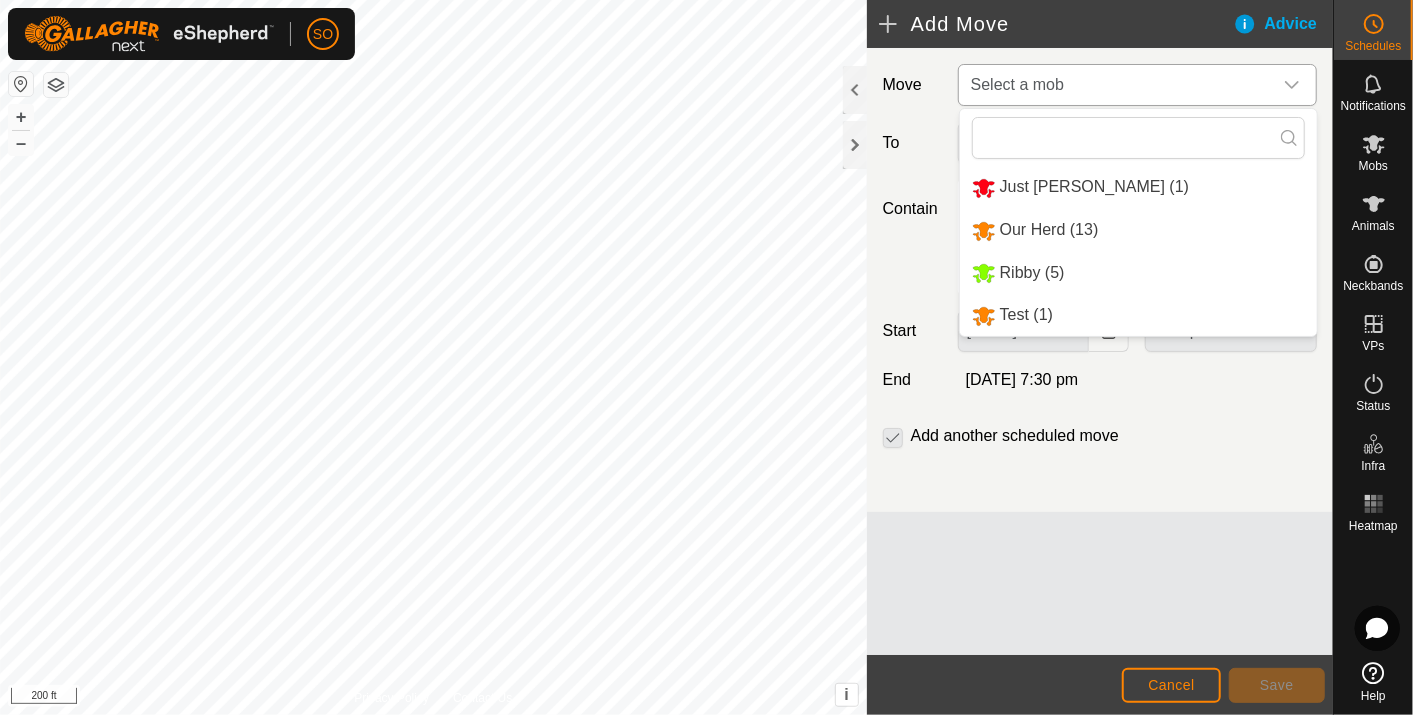 click on "Our Herd (13)" at bounding box center (1138, 230) 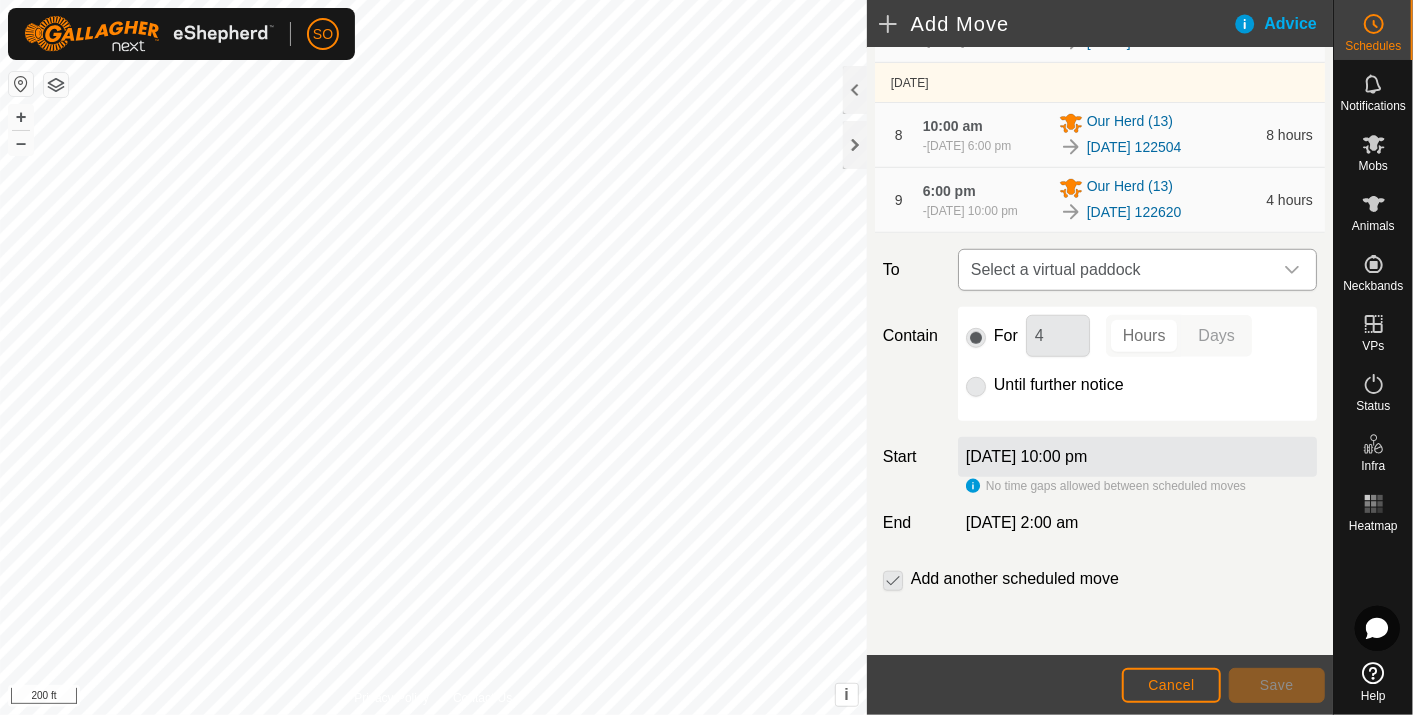 scroll, scrollTop: 795, scrollLeft: 0, axis: vertical 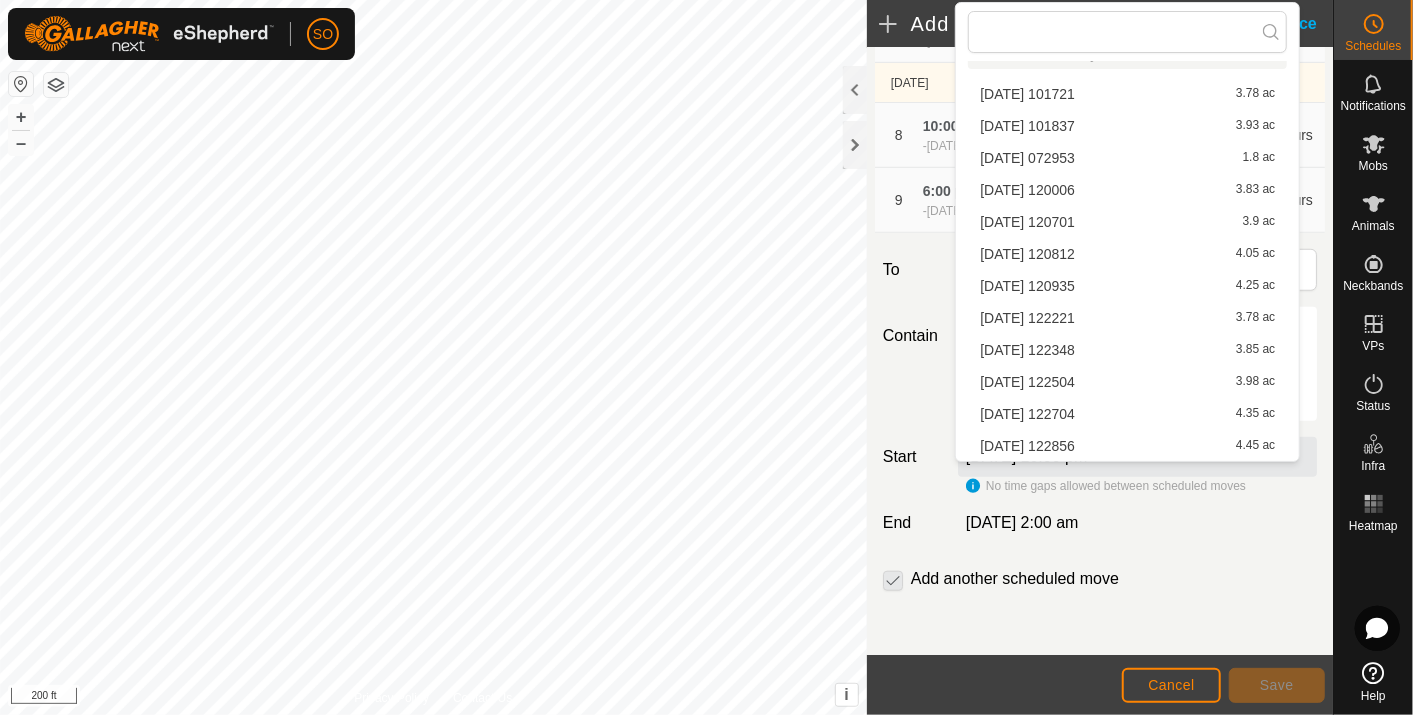 click on "[DATE] 122704  4.35 ac" at bounding box center (1127, 414) 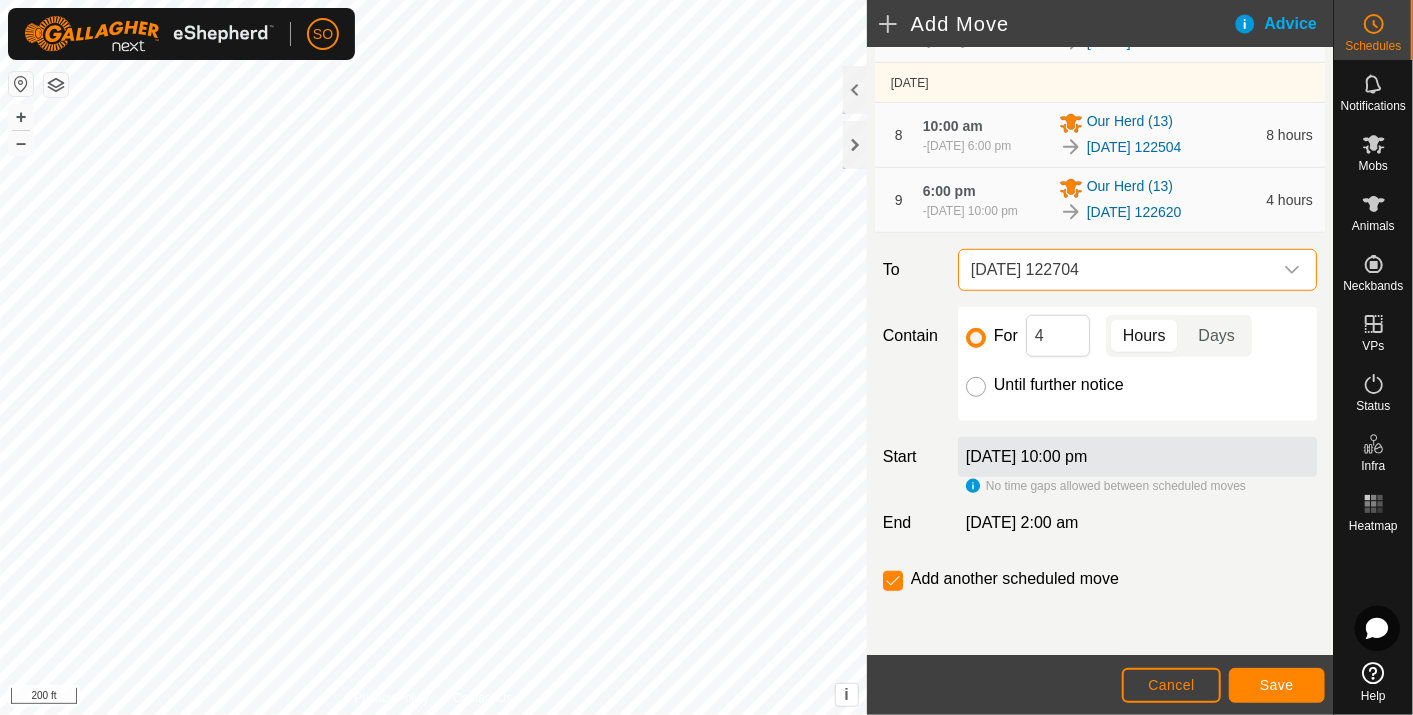 click on "Until further notice" at bounding box center [976, 387] 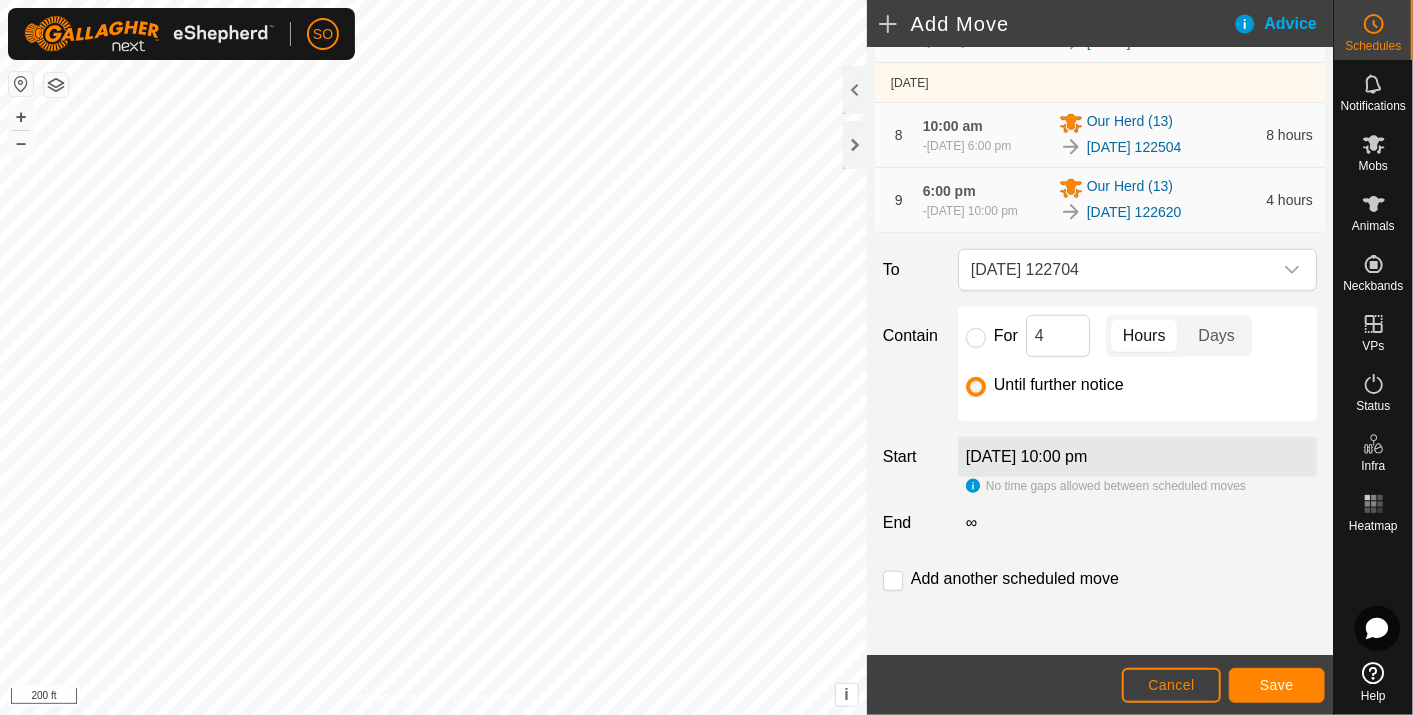 click on "[DATE] 10:00 pm" 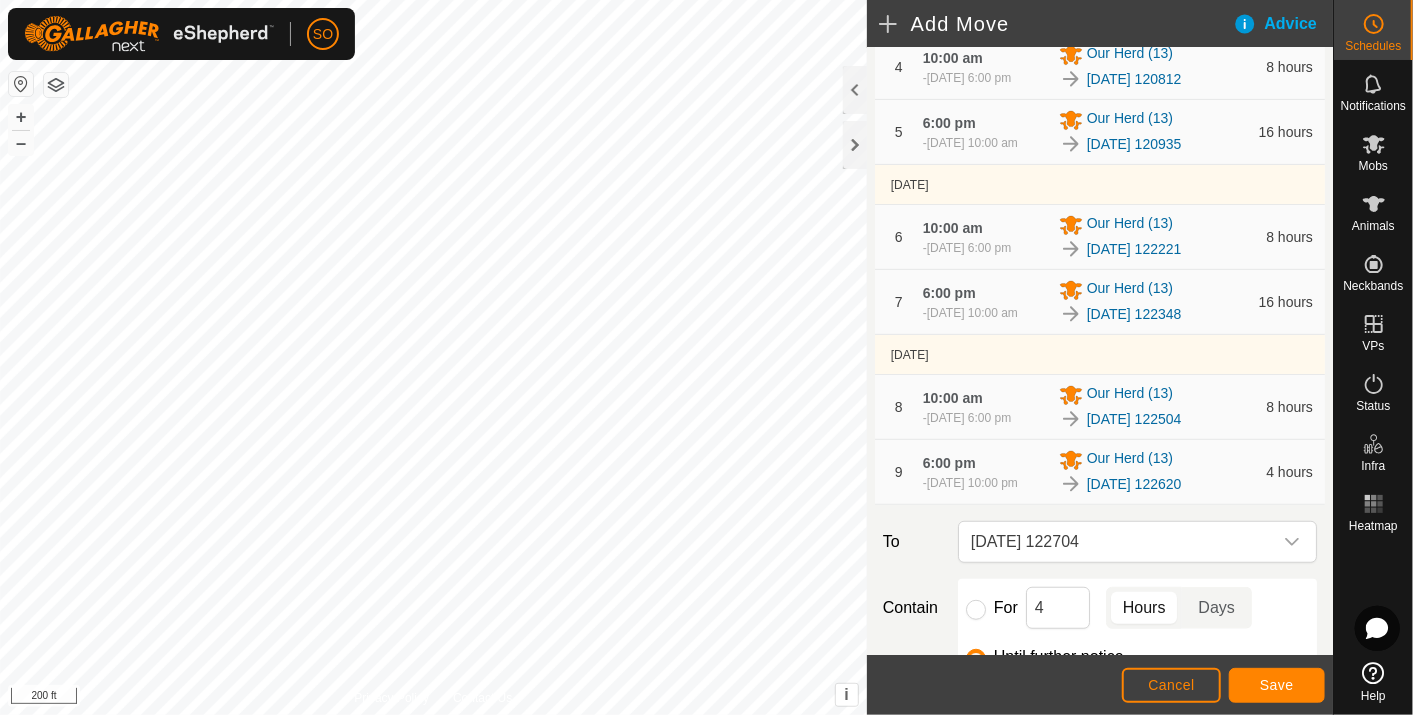 scroll, scrollTop: 460, scrollLeft: 0, axis: vertical 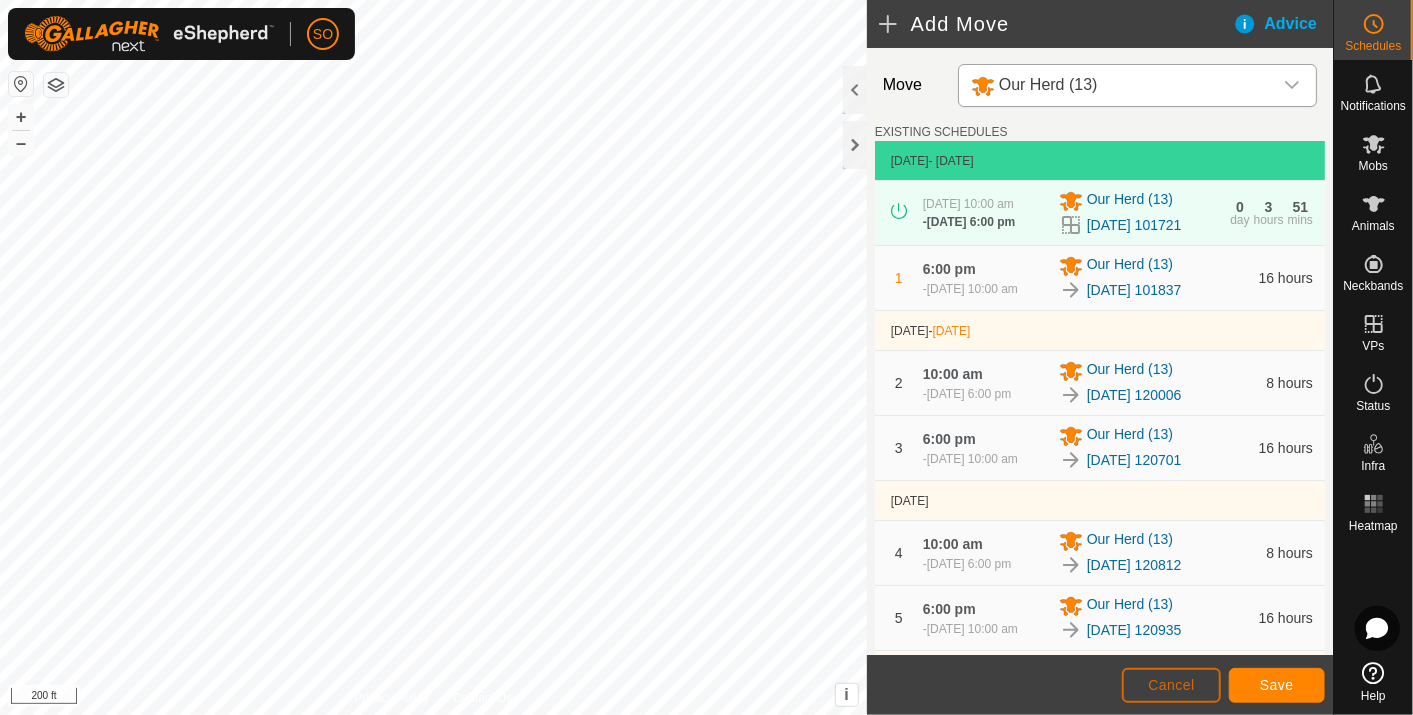 click on "Cancel" 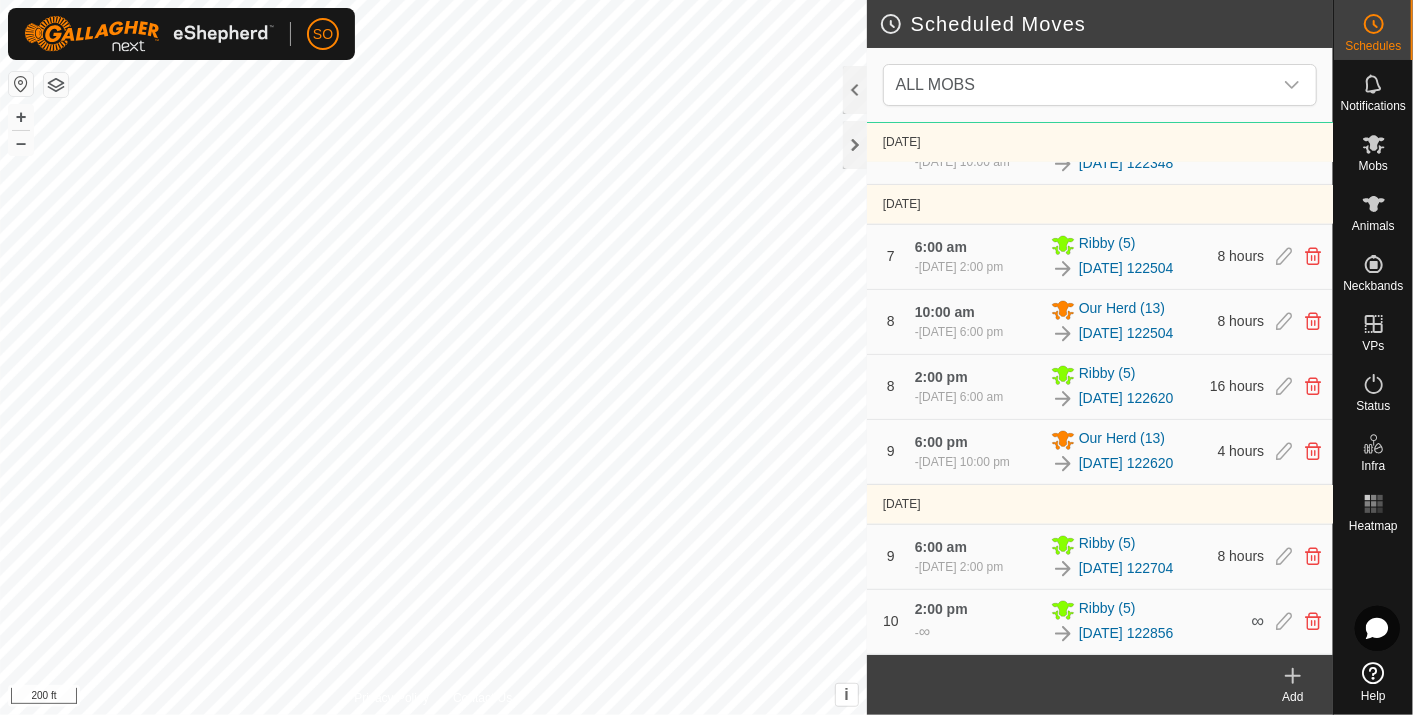 scroll, scrollTop: 1437, scrollLeft: 0, axis: vertical 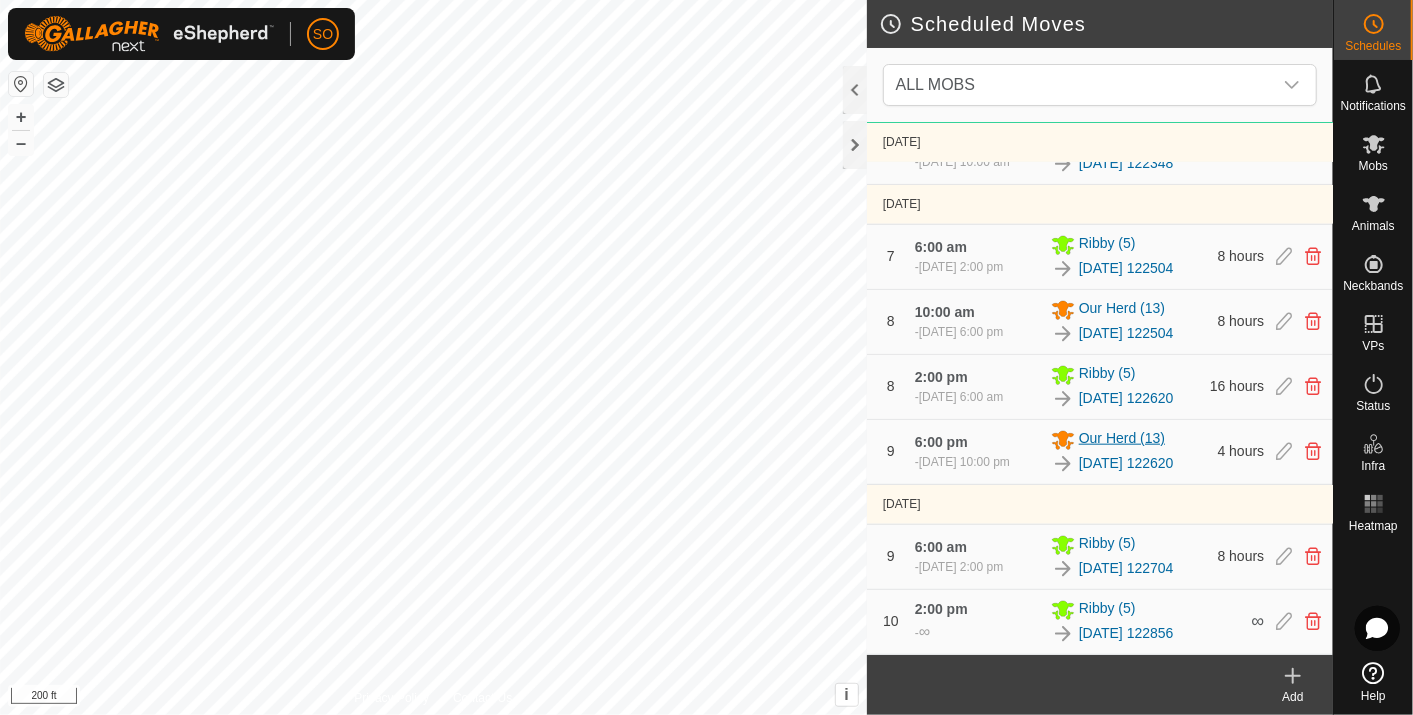 click on "Our Herd (13)" at bounding box center (1122, 440) 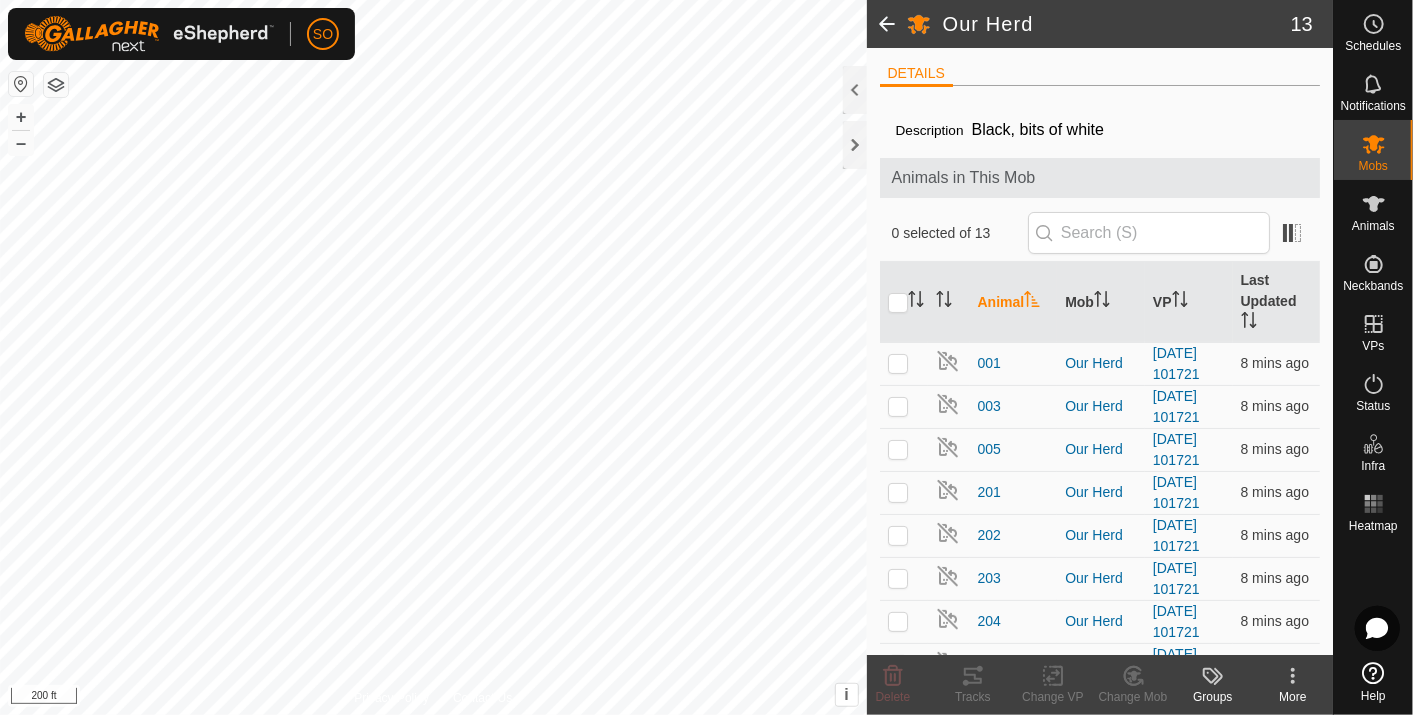 click 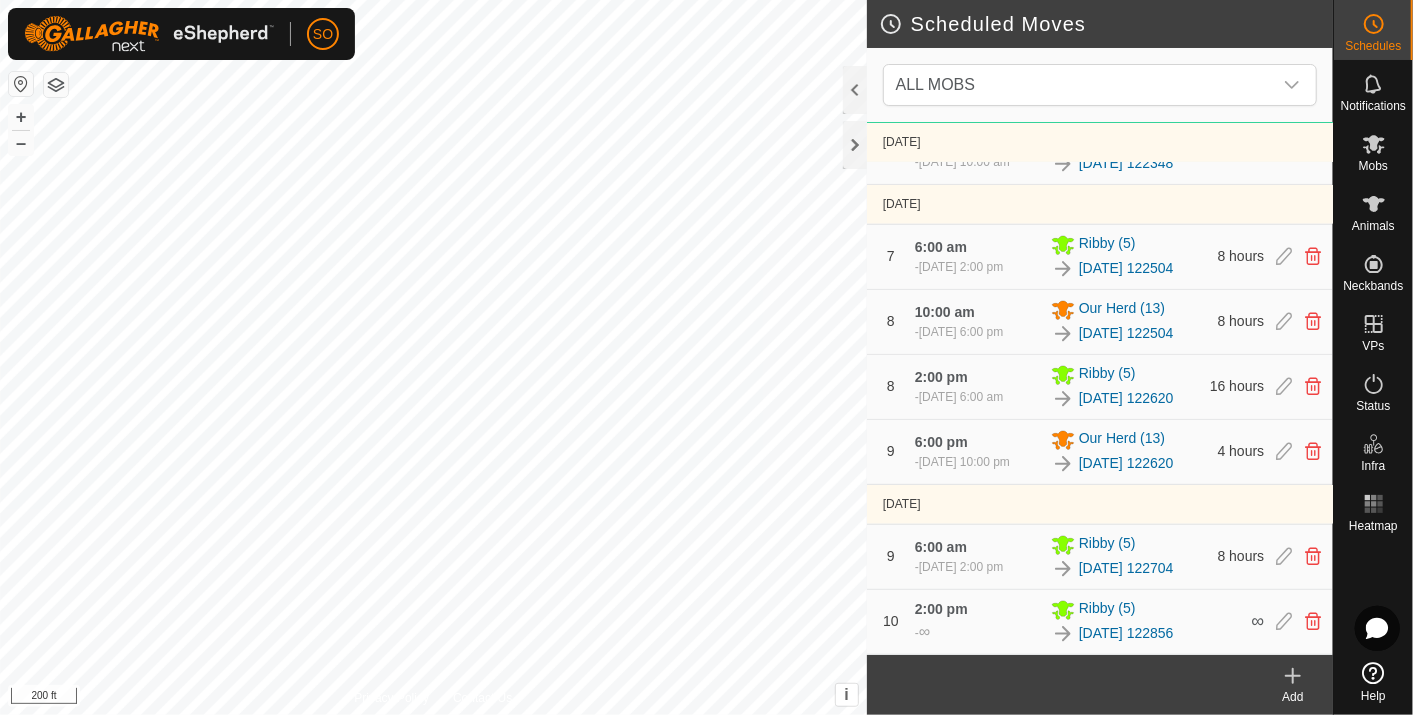 scroll, scrollTop: 1437, scrollLeft: 0, axis: vertical 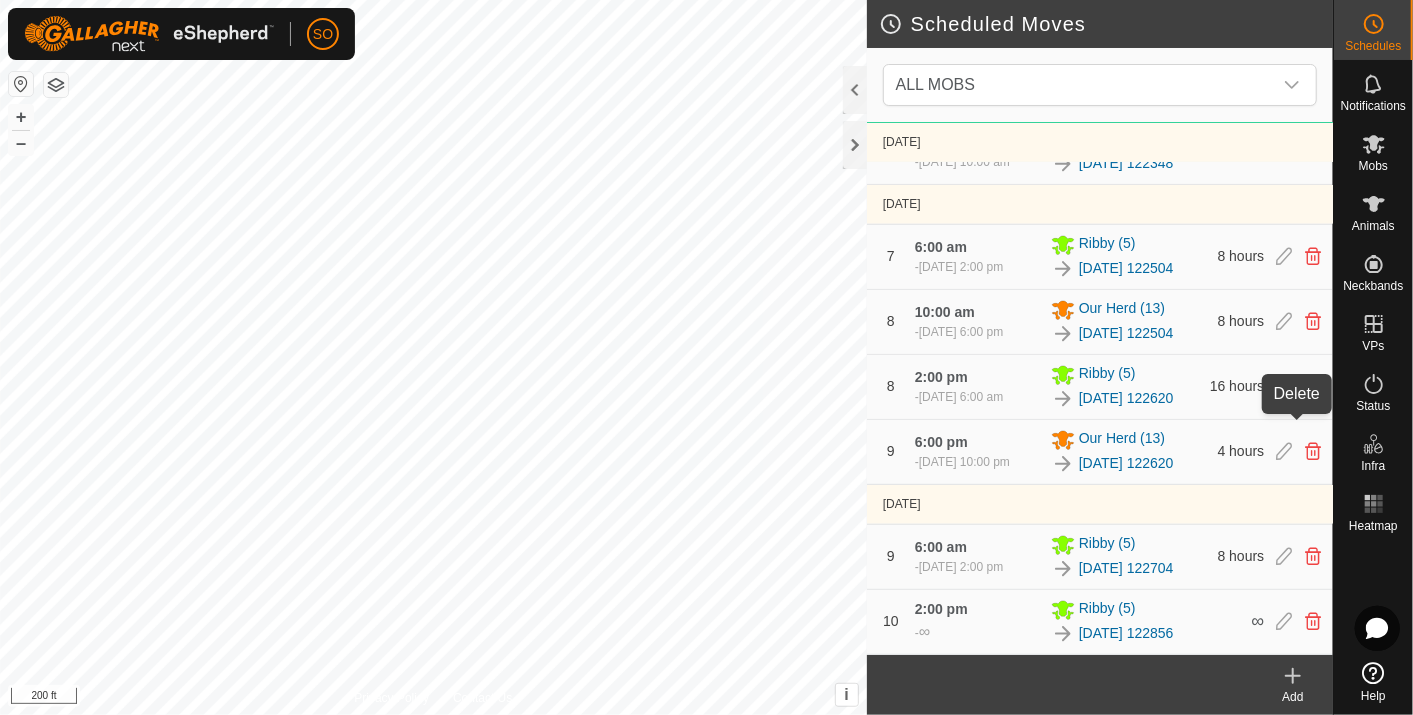click at bounding box center [1313, 452] 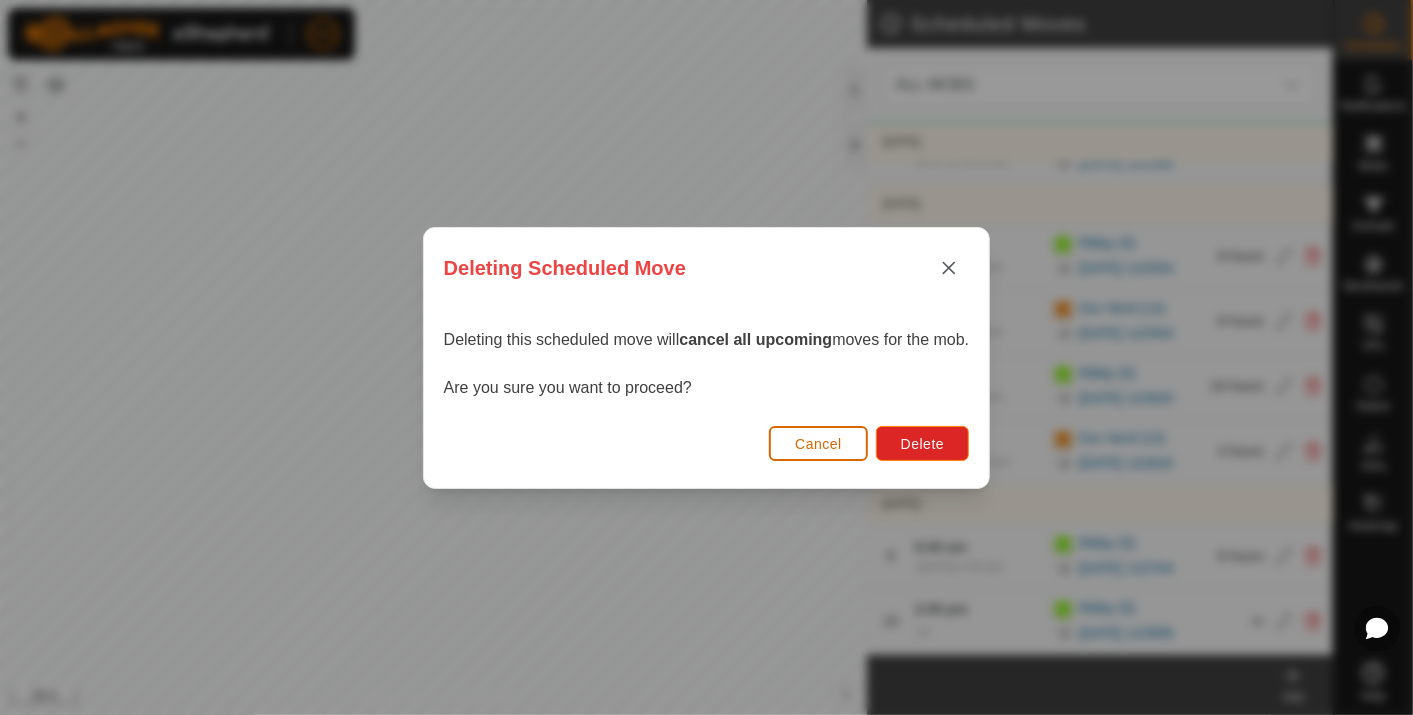 click on "Cancel" at bounding box center [818, 444] 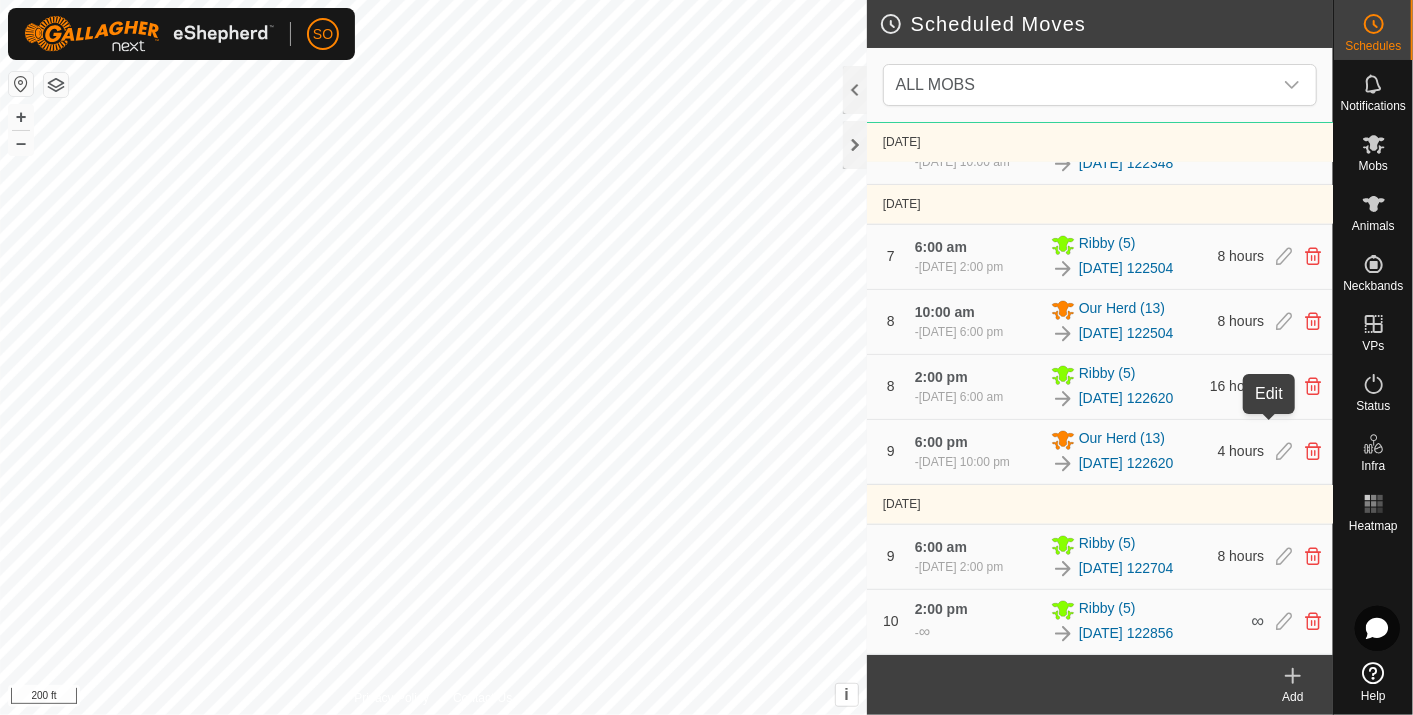 click at bounding box center (1284, 452) 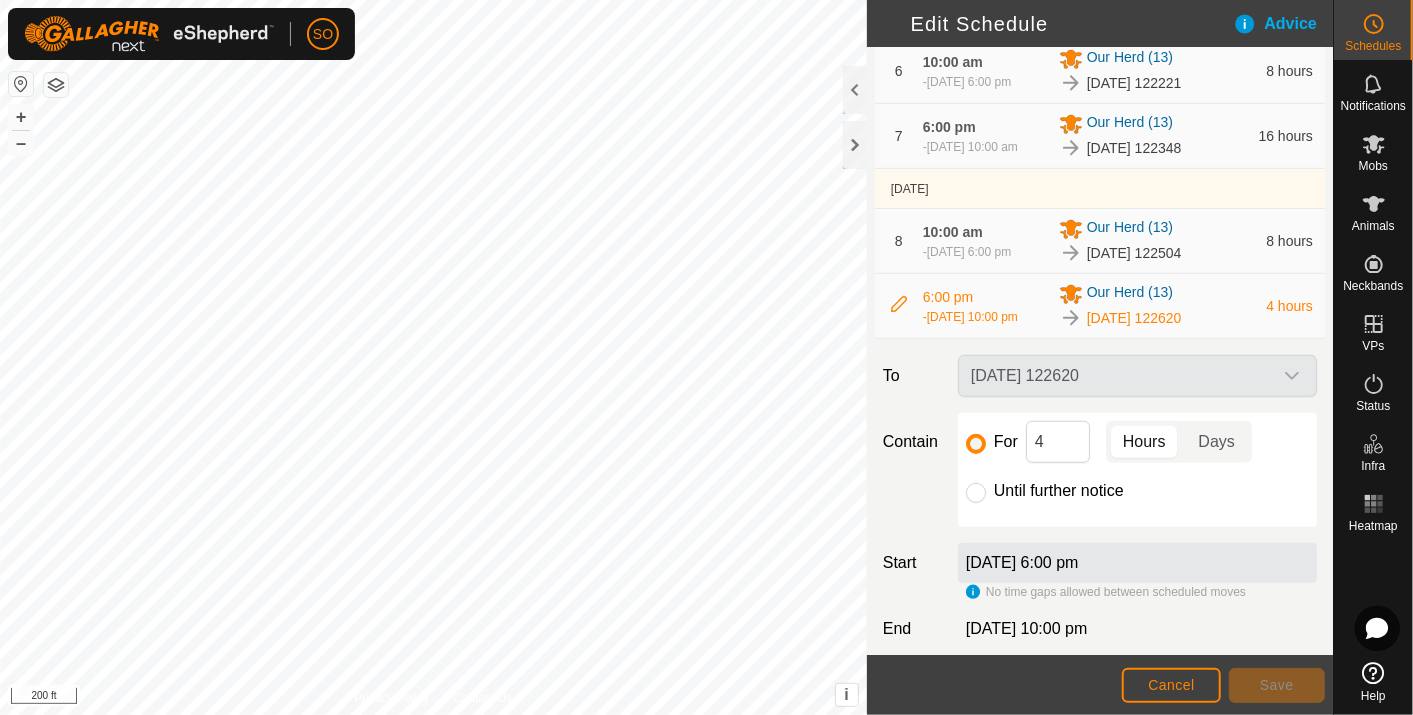 scroll, scrollTop: 666, scrollLeft: 0, axis: vertical 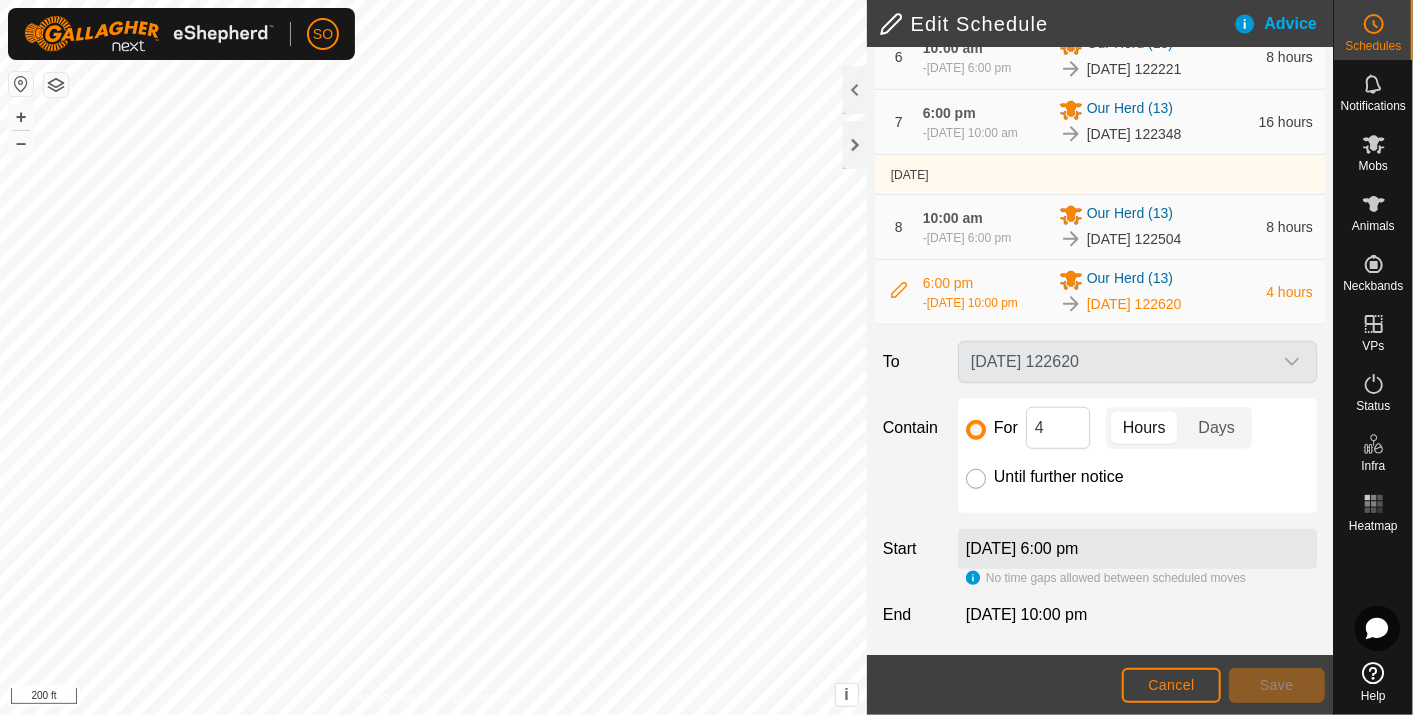 click on "Until further notice" at bounding box center [976, 479] 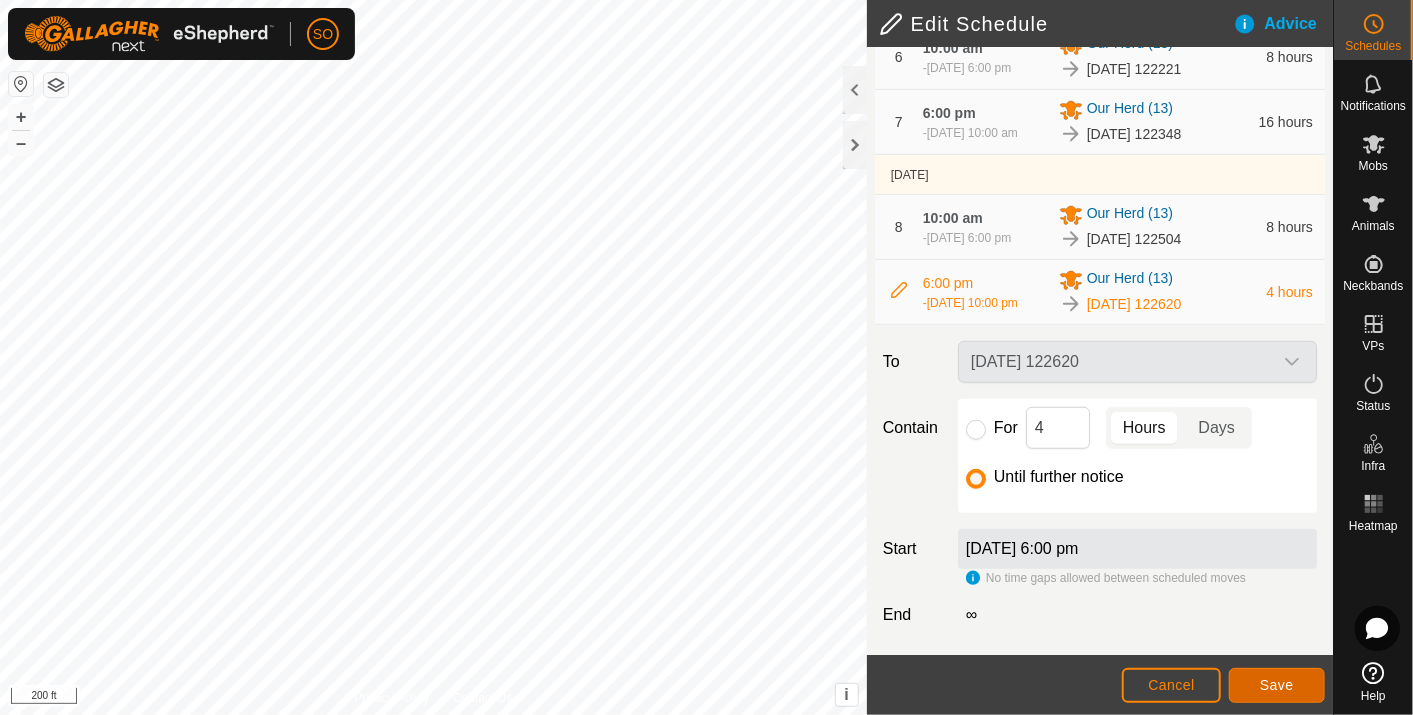click on "Save" 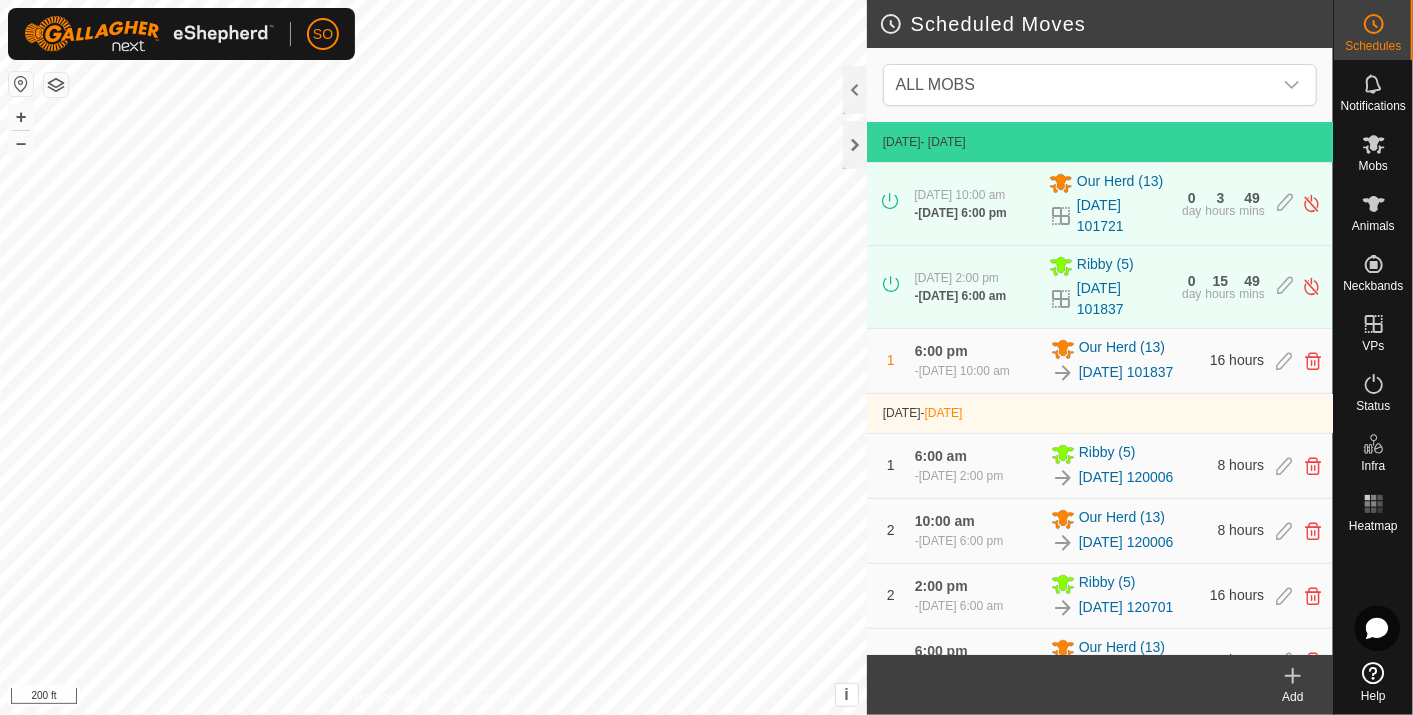 click 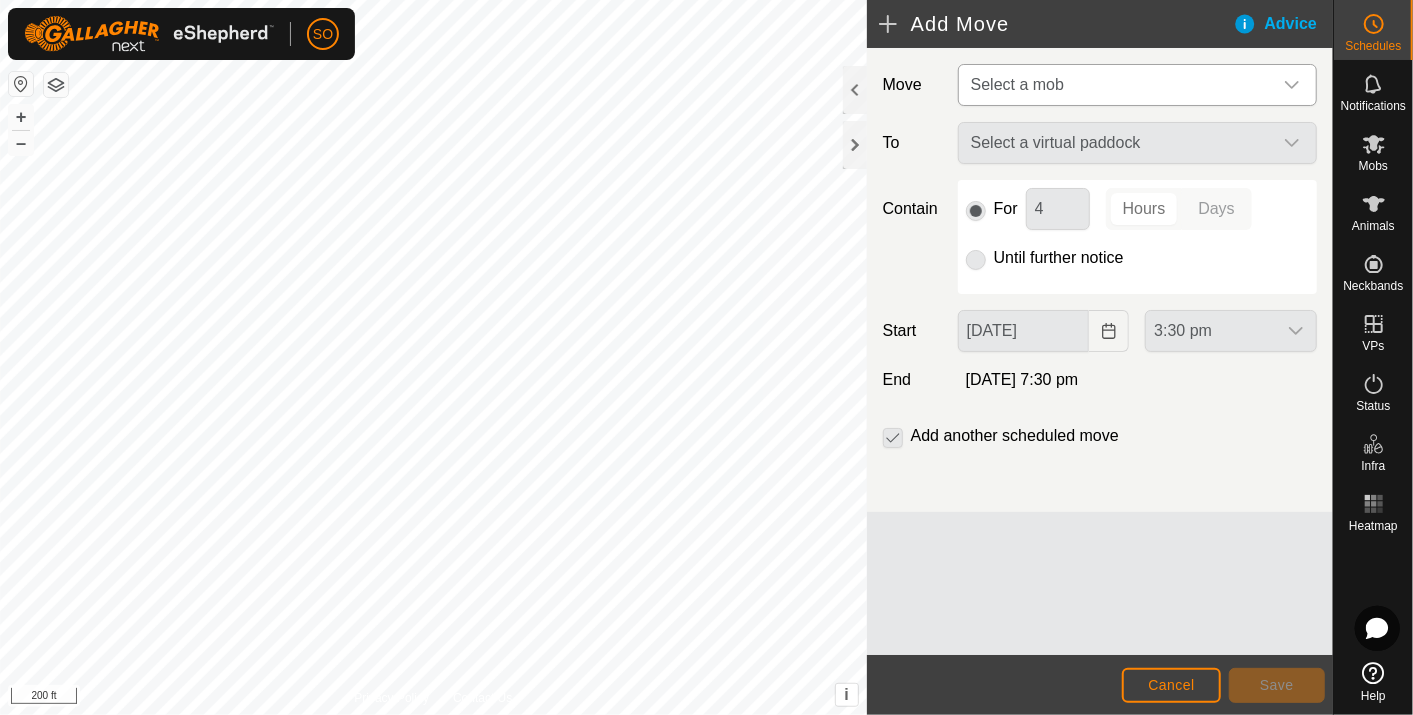 click 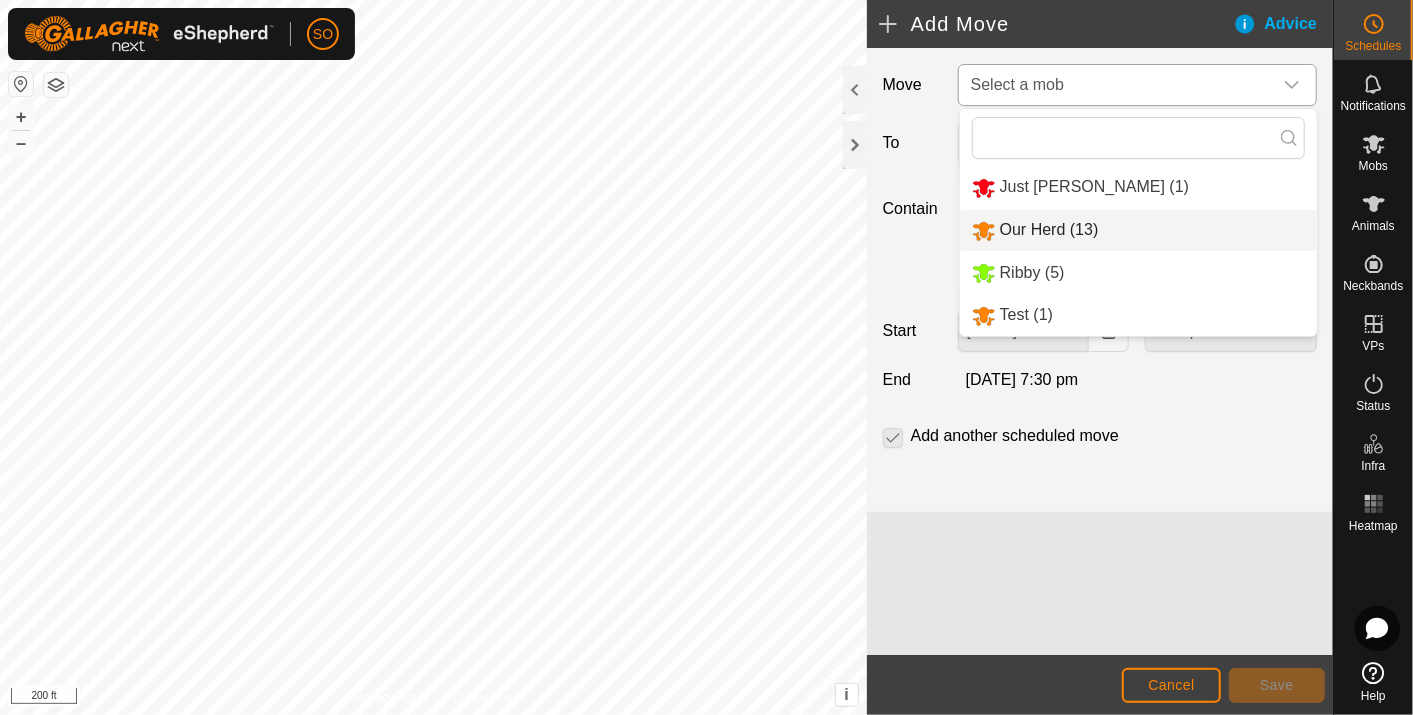 click on "Our Herd (13)" at bounding box center (1138, 230) 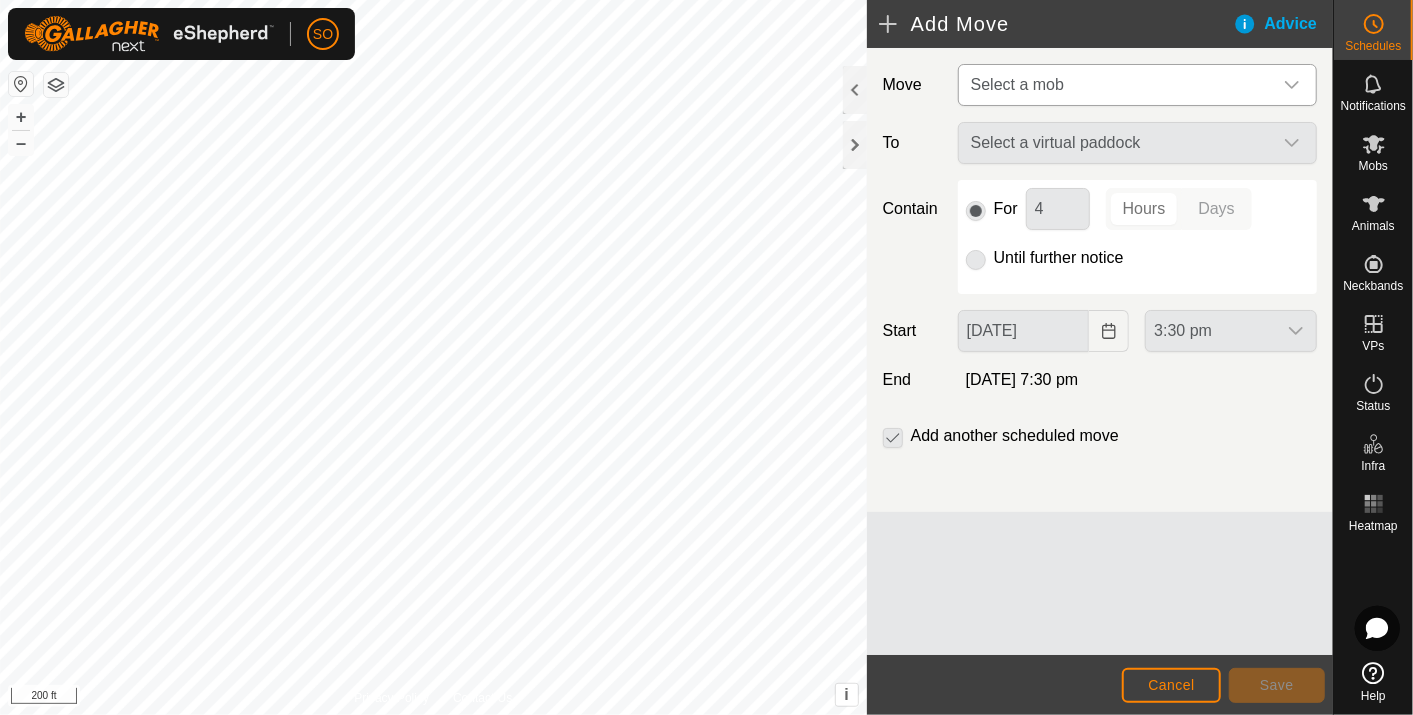 type on "[DATE]" 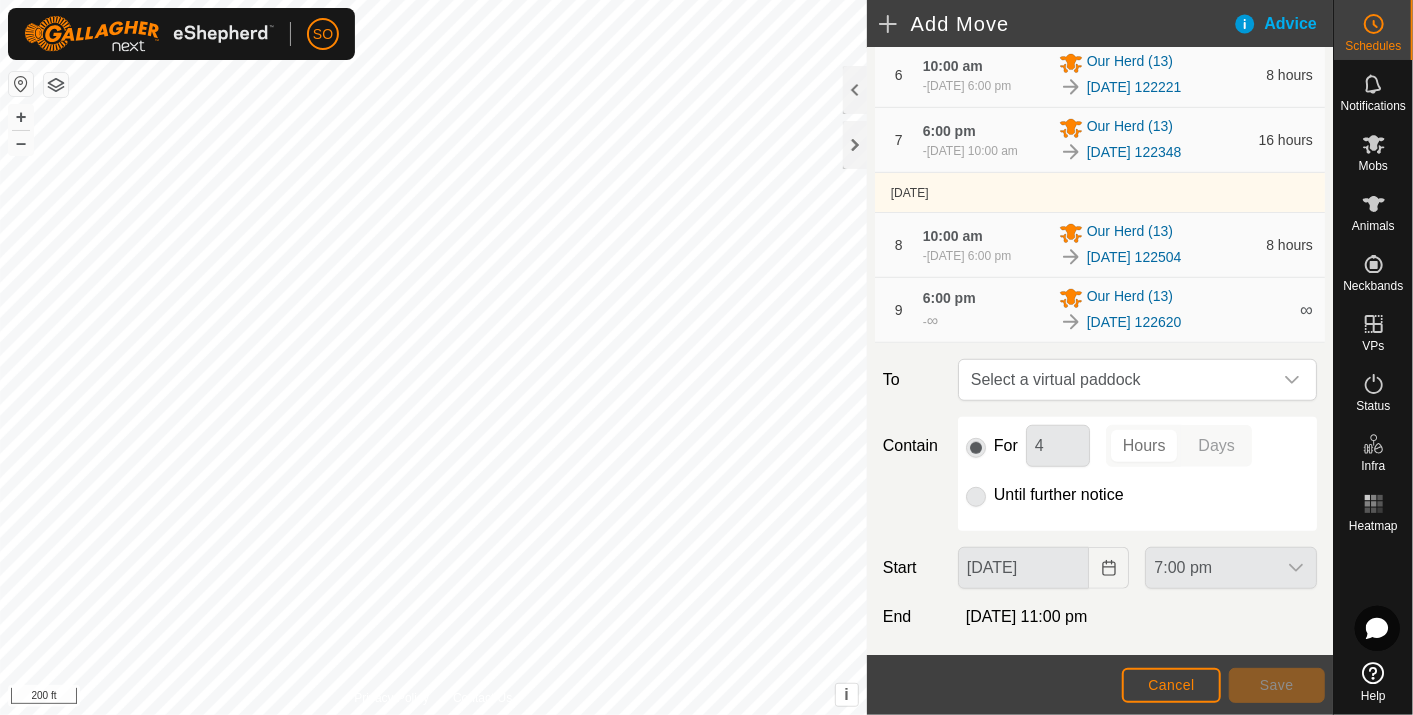 scroll, scrollTop: 779, scrollLeft: 0, axis: vertical 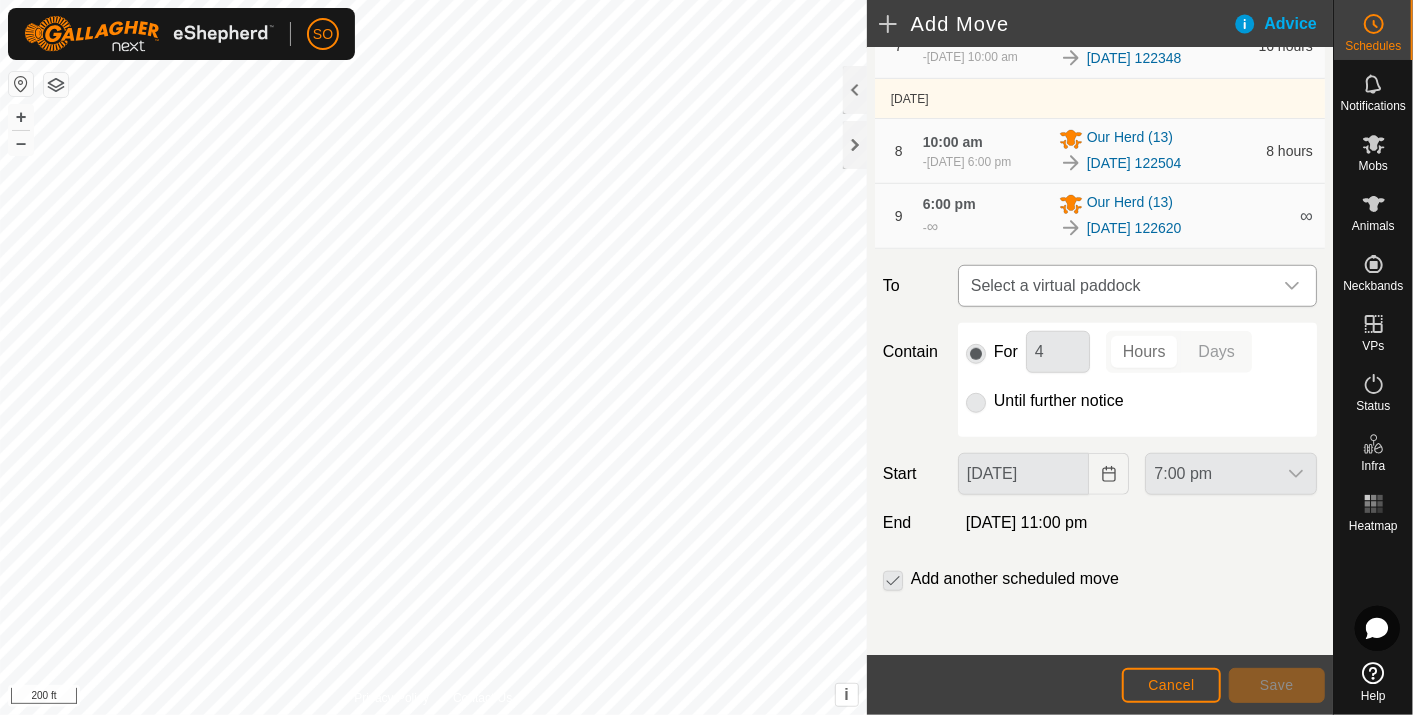 click 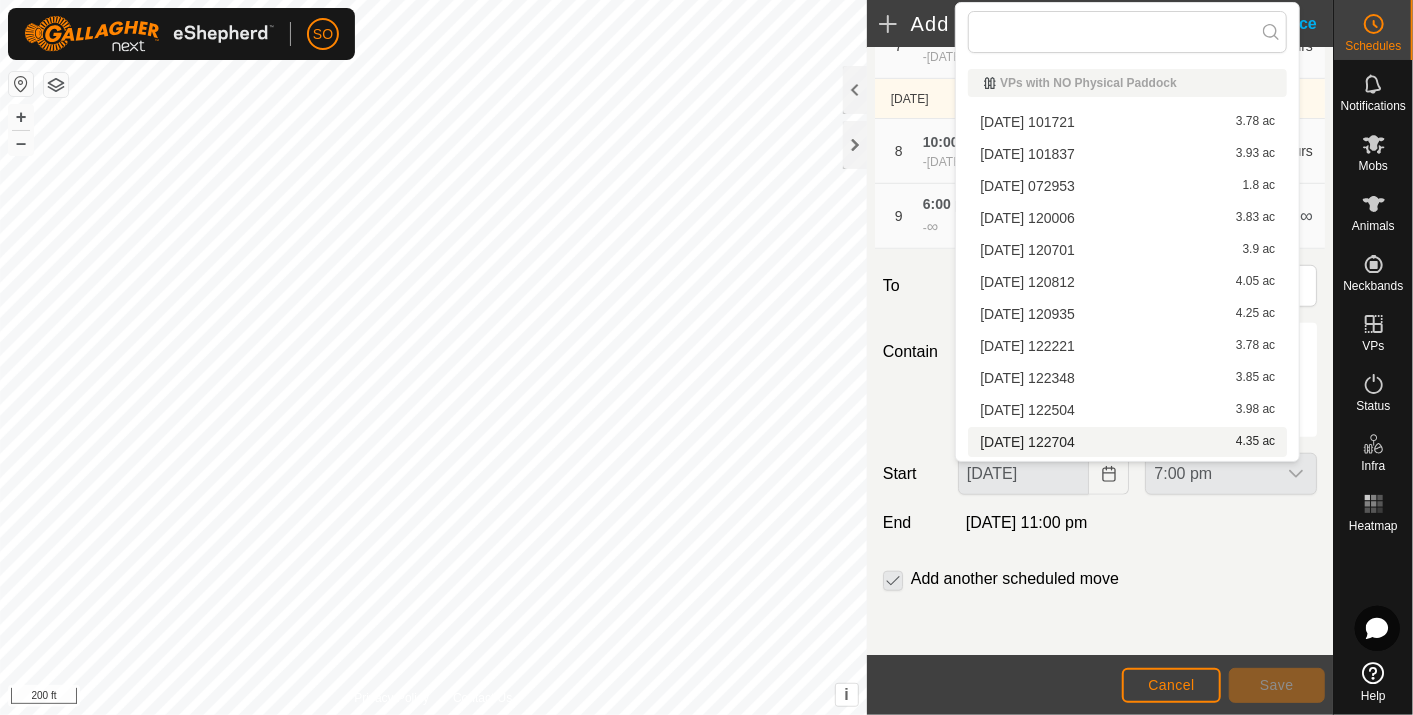 click on "[DATE] 122704  4.35 ac" at bounding box center [1127, 442] 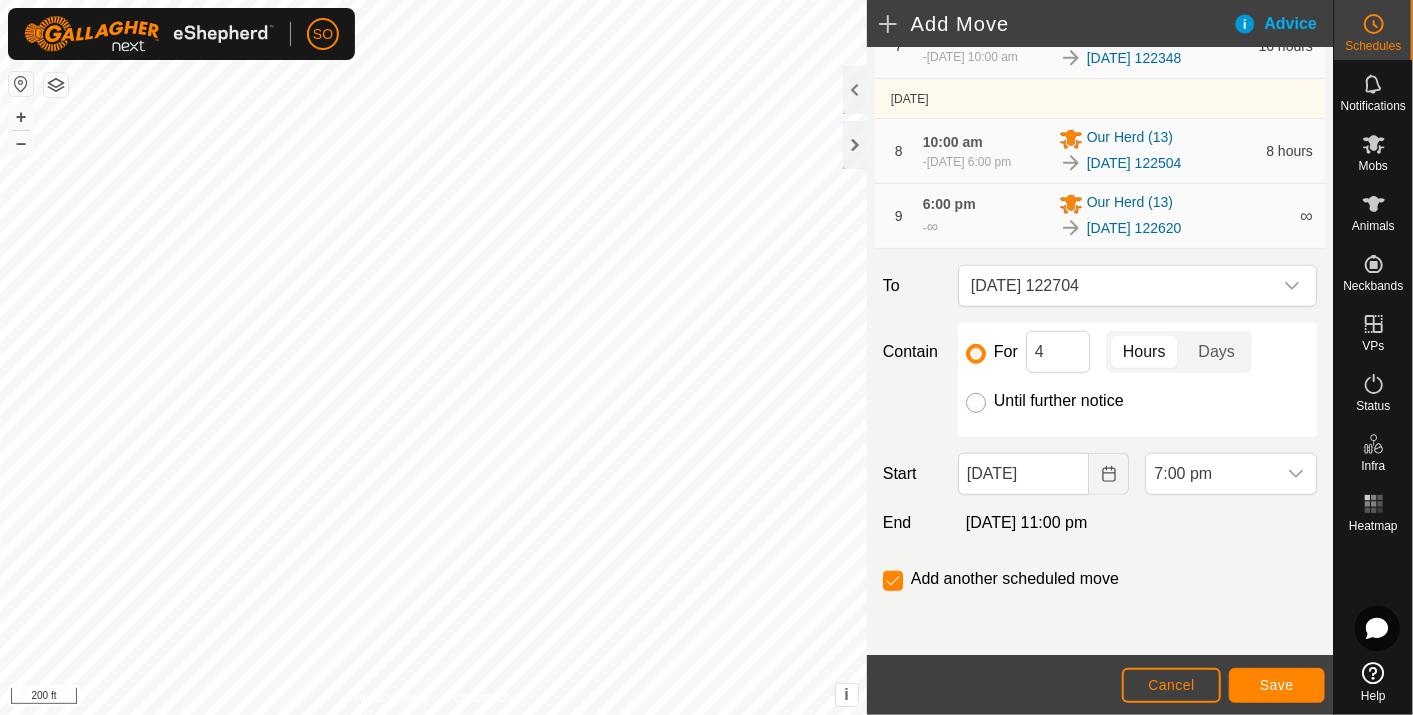 click on "Until further notice" at bounding box center (976, 403) 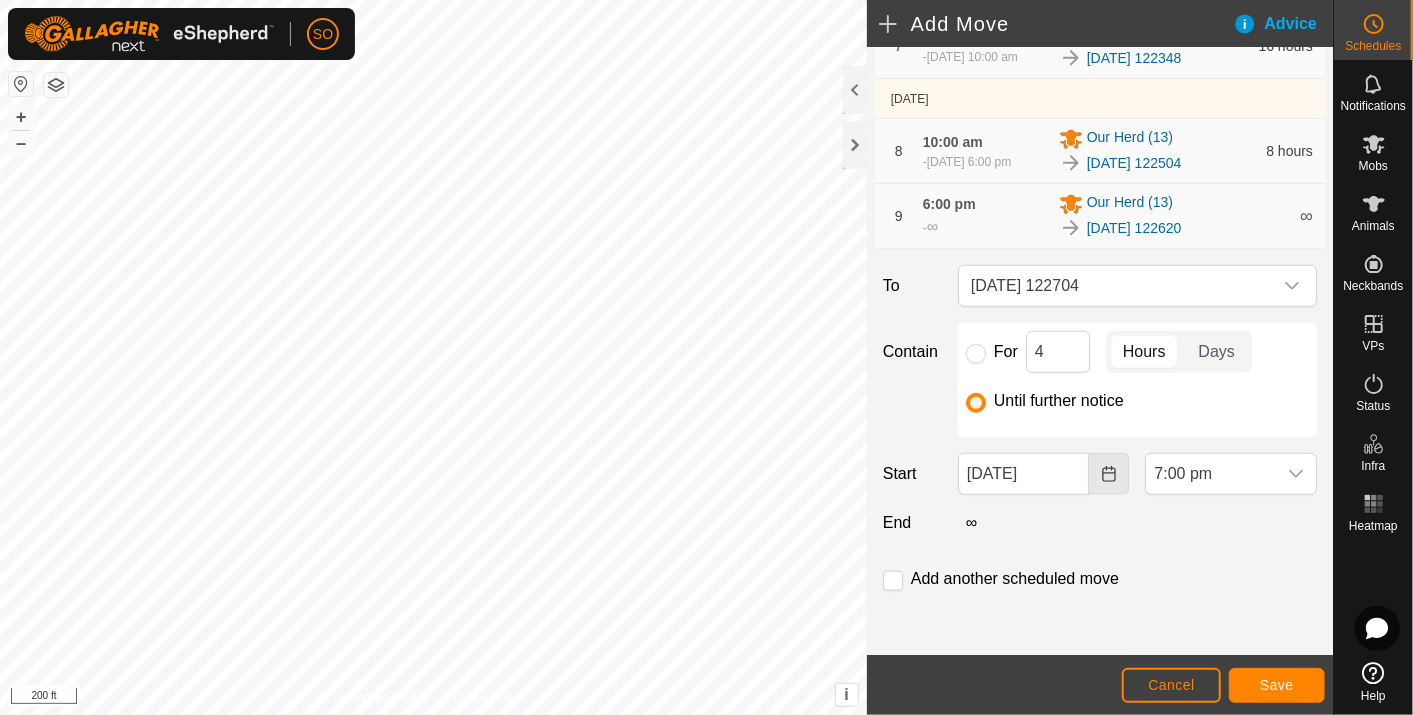 click 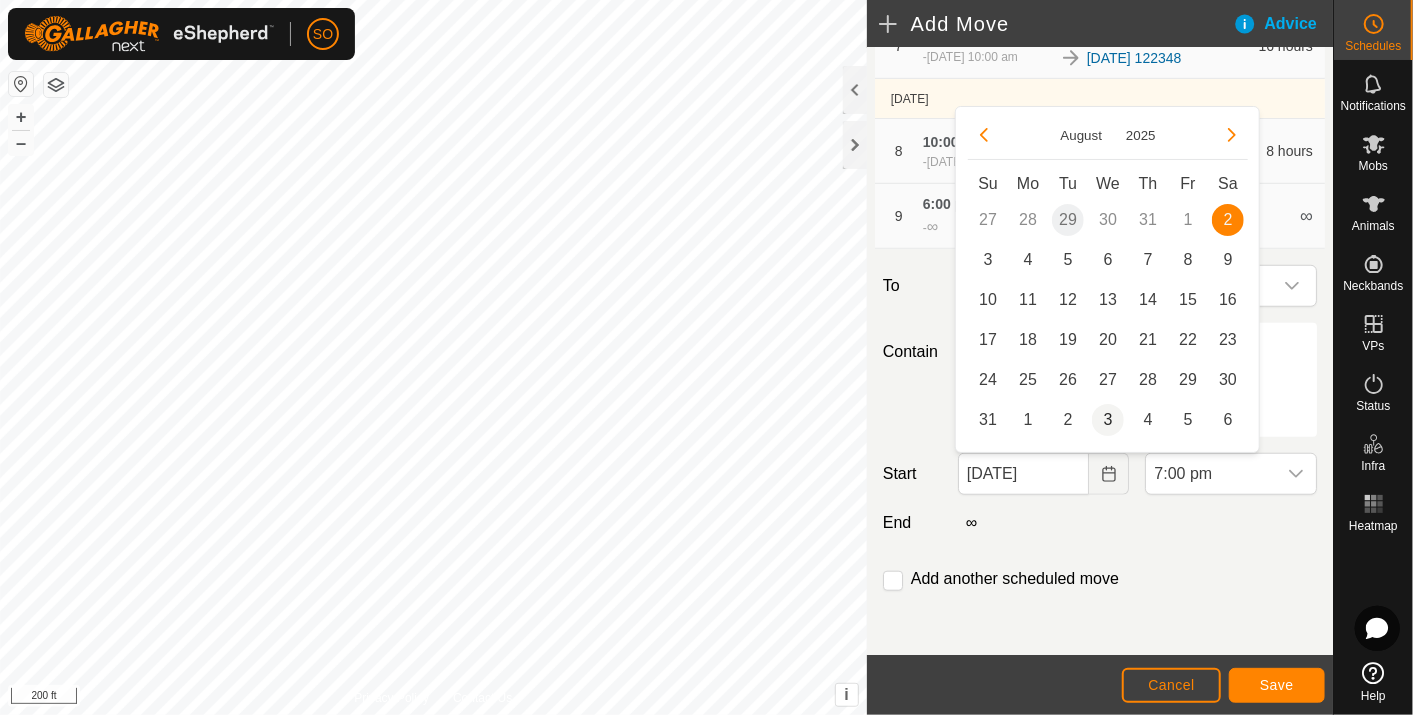 click on "3" at bounding box center (1108, 420) 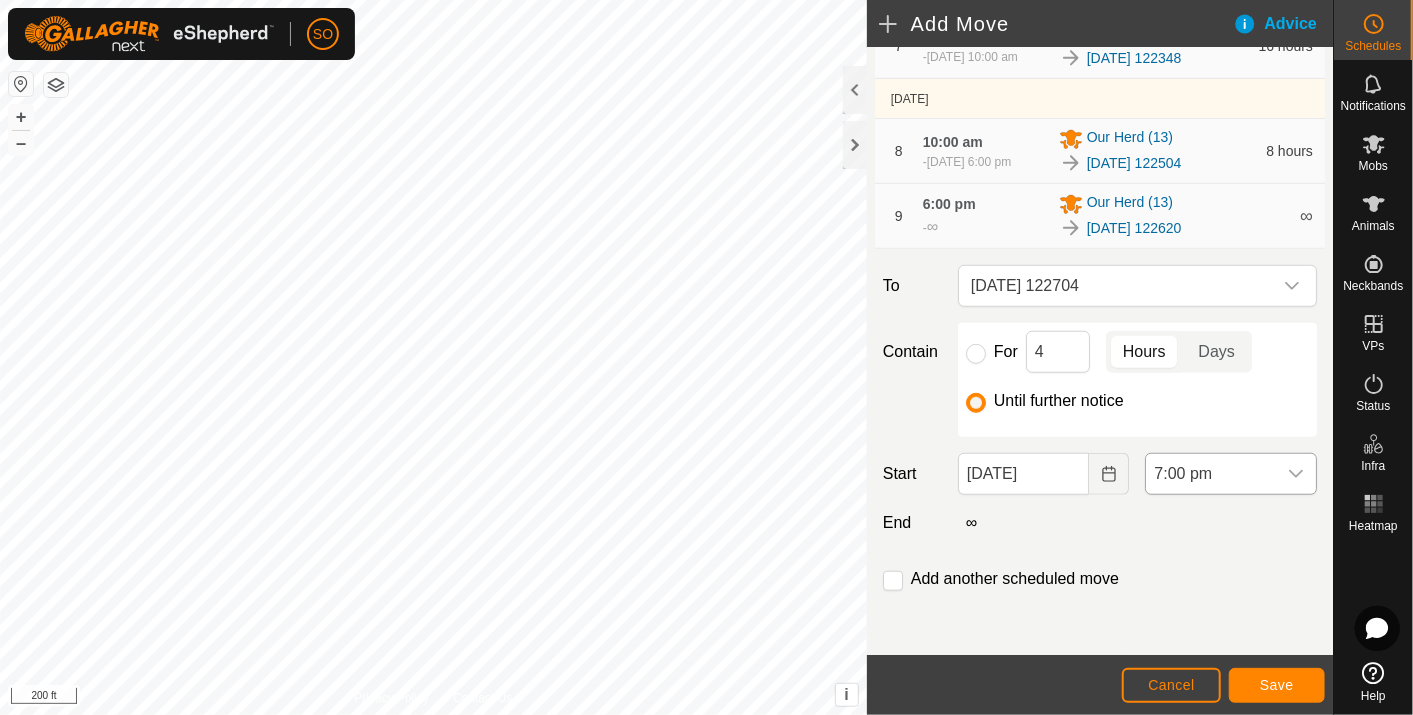 click at bounding box center (1296, 474) 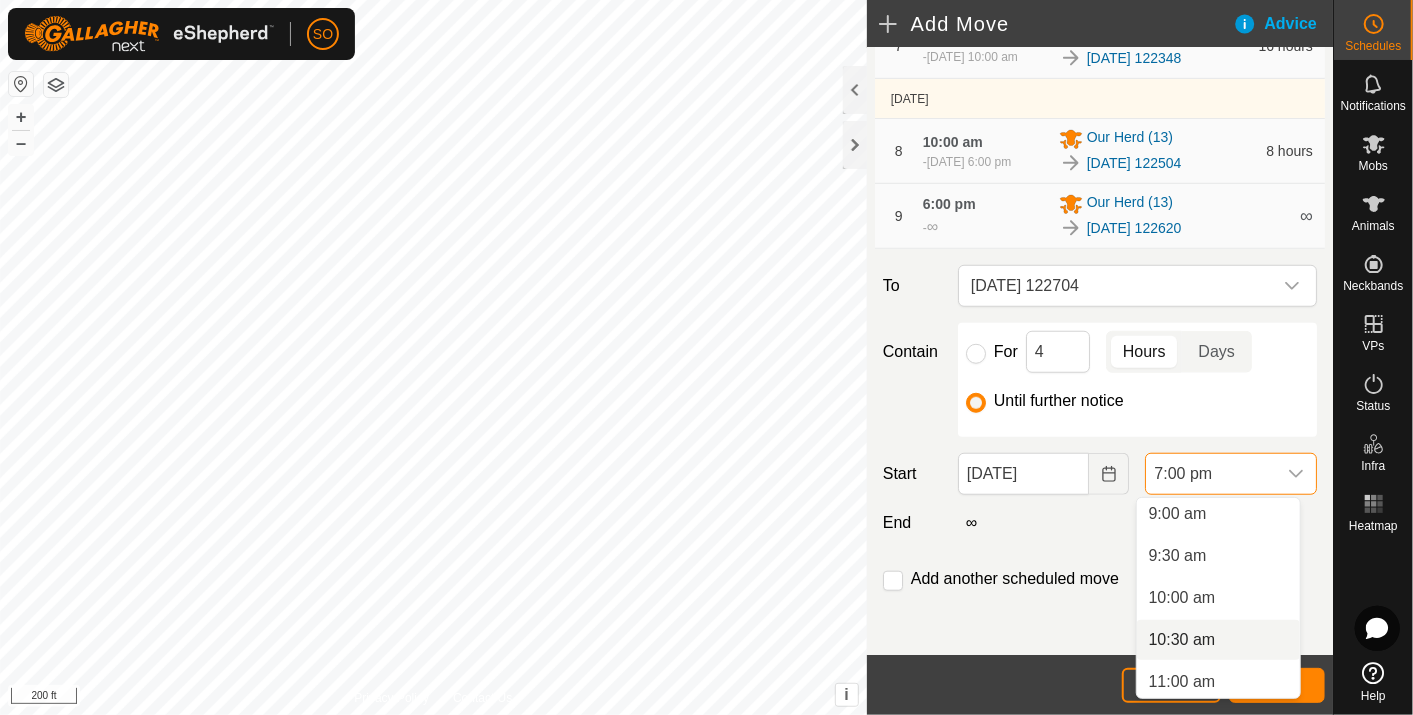 scroll, scrollTop: 755, scrollLeft: 0, axis: vertical 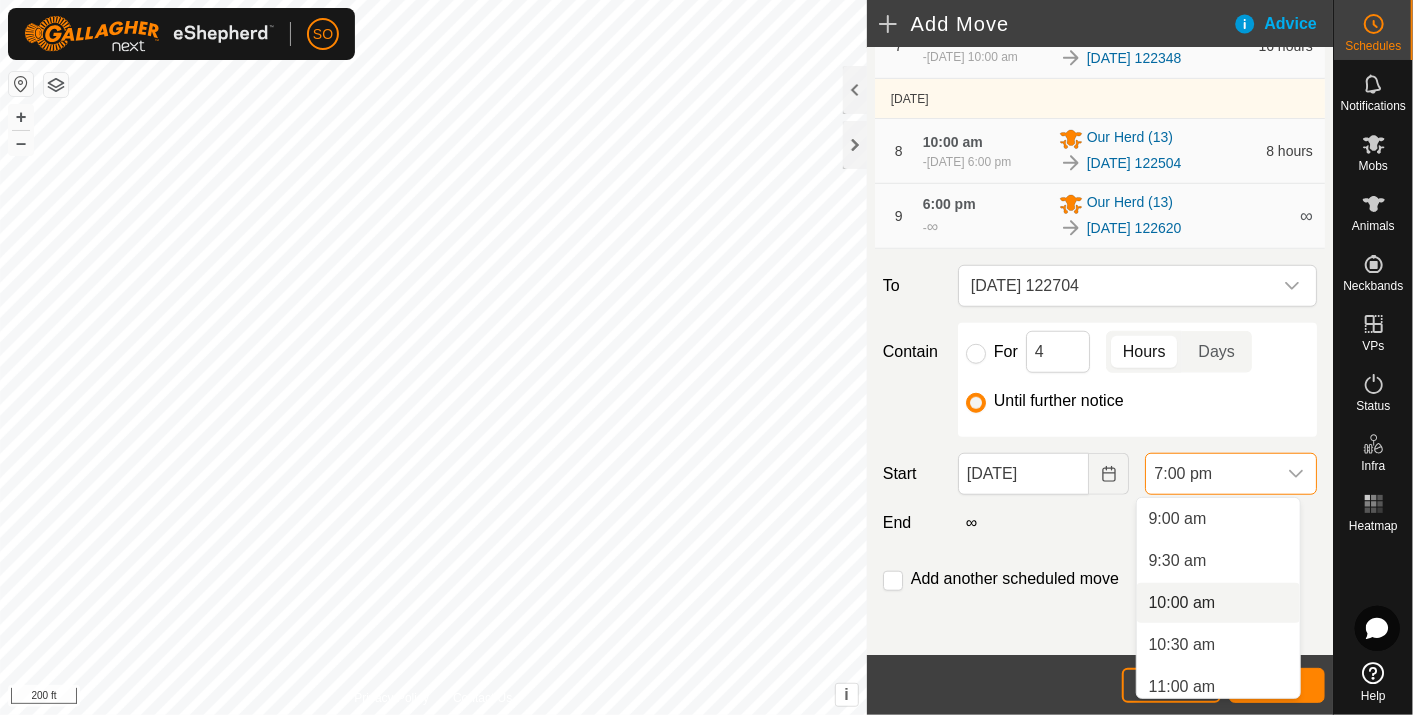 click on "10:00 am" at bounding box center (1218, 603) 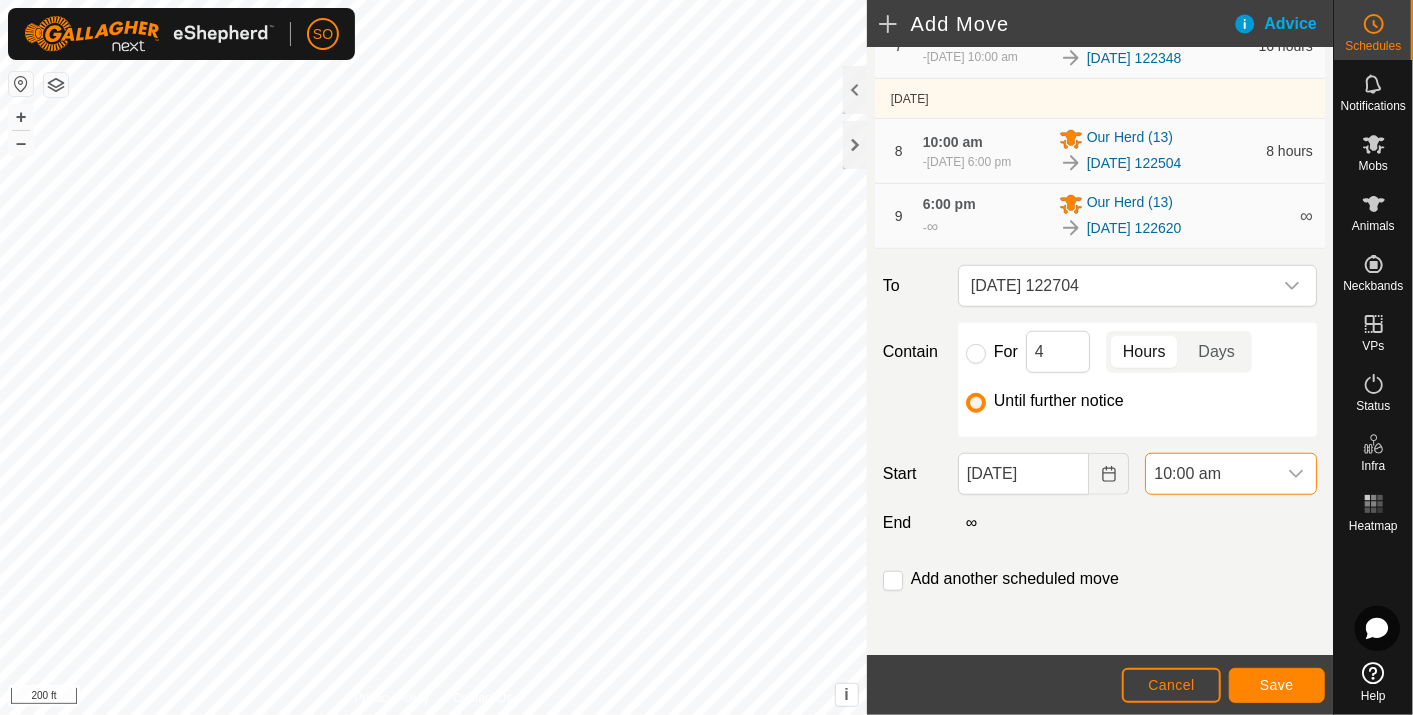 scroll, scrollTop: 1435, scrollLeft: 0, axis: vertical 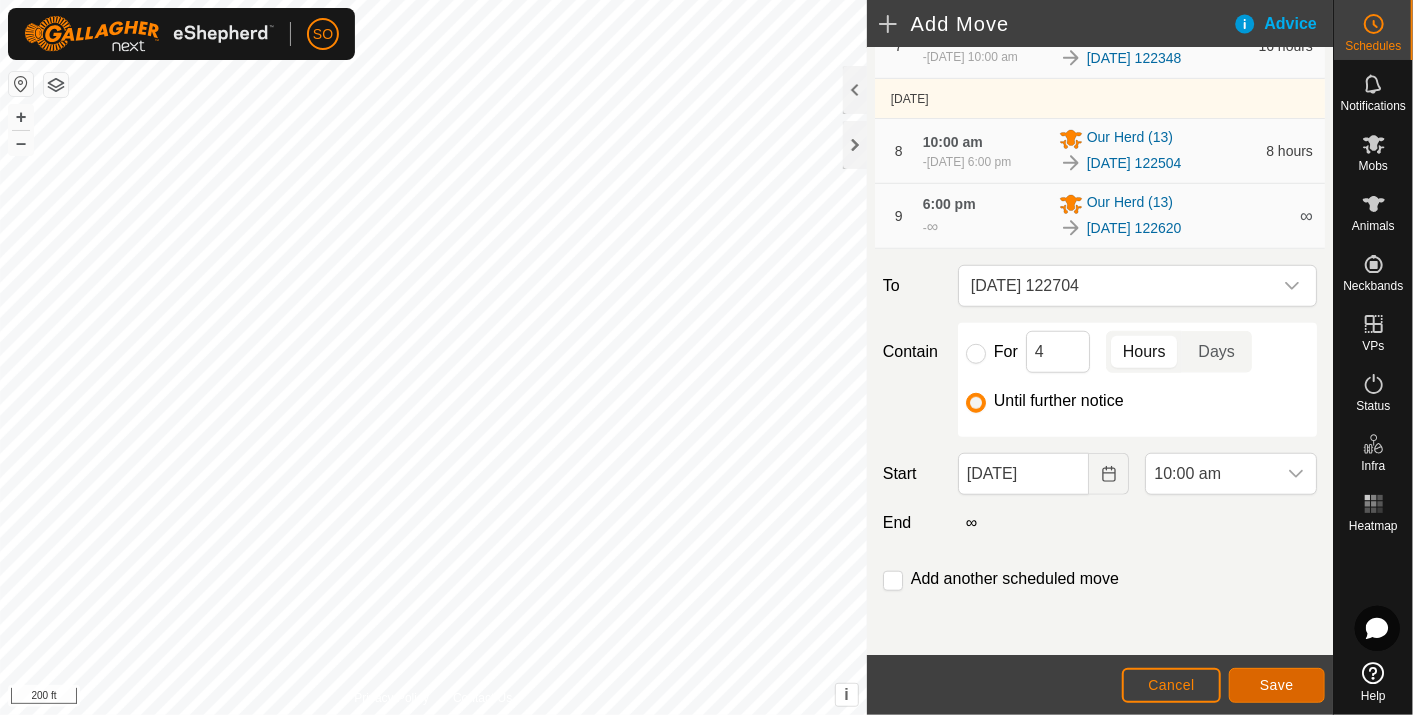 click on "Save" 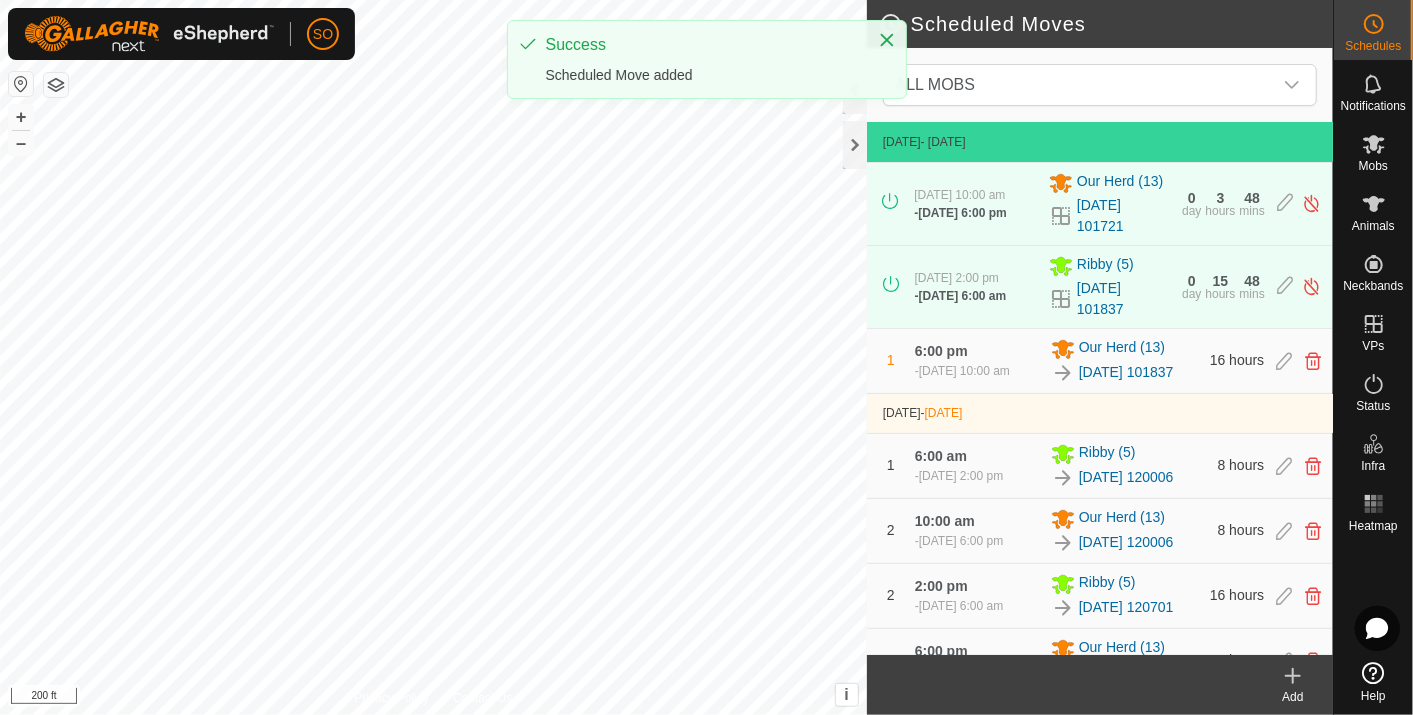 click 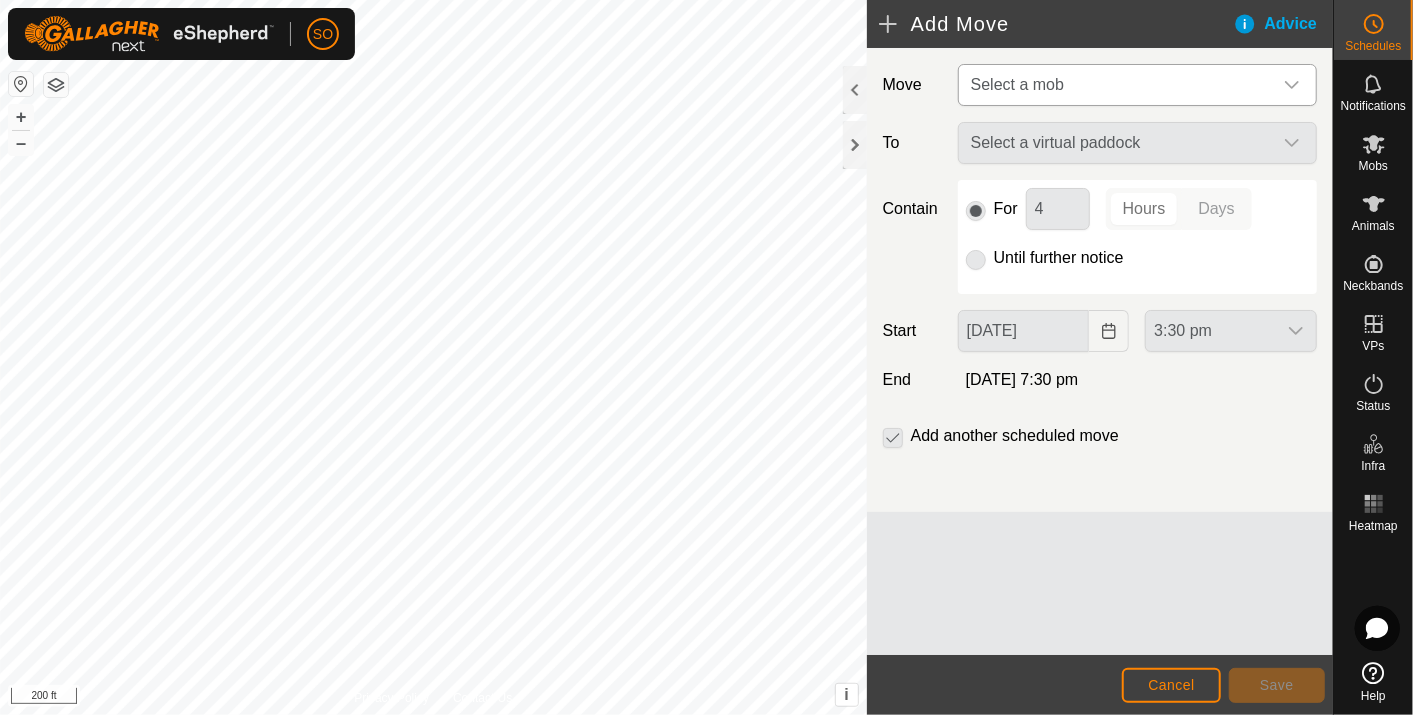 click 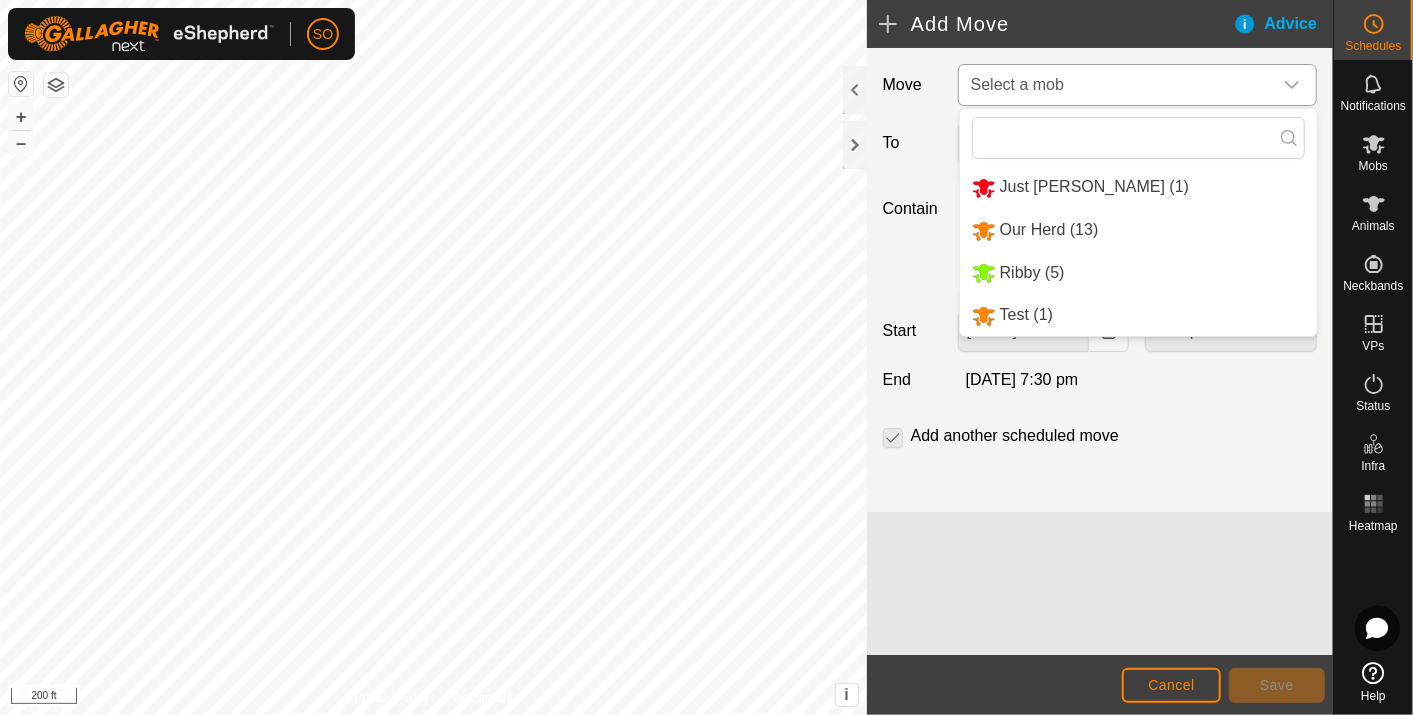 click on "Our Herd (13)" at bounding box center [1138, 230] 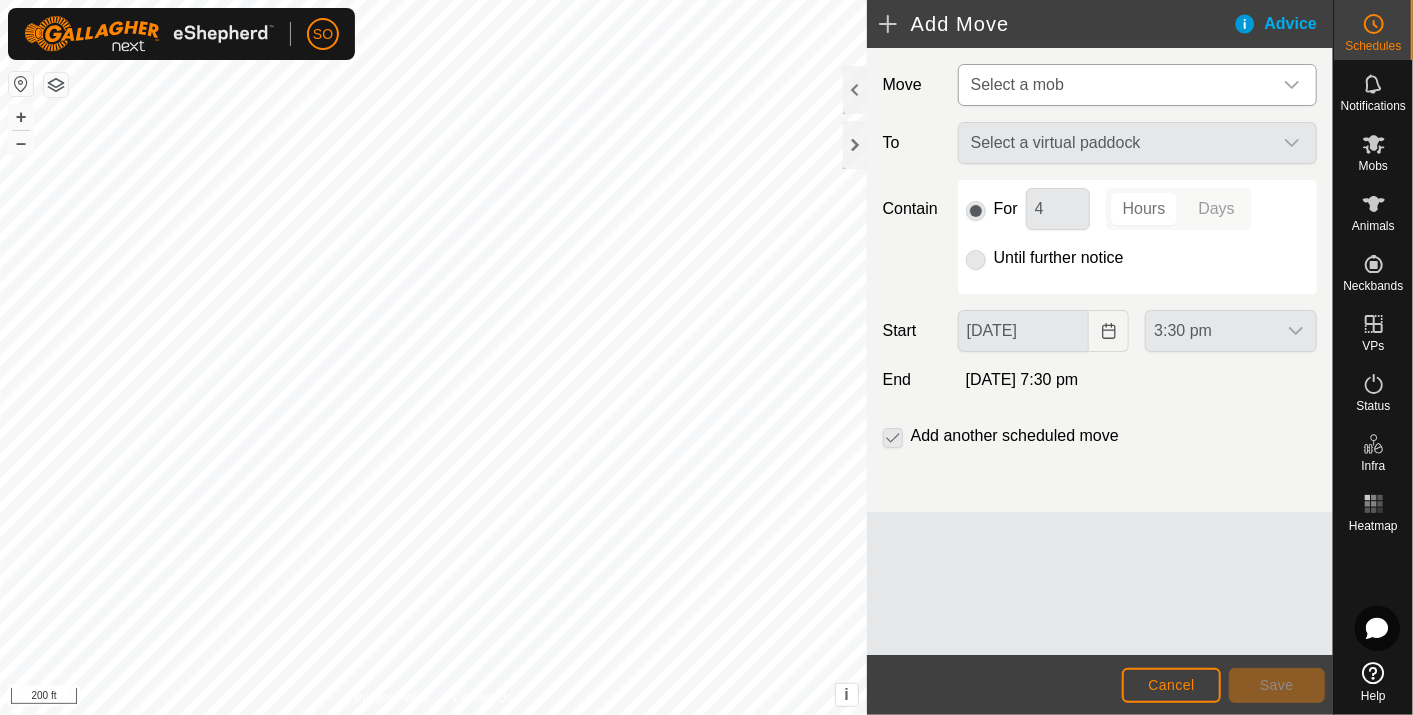 type on "[DATE]" 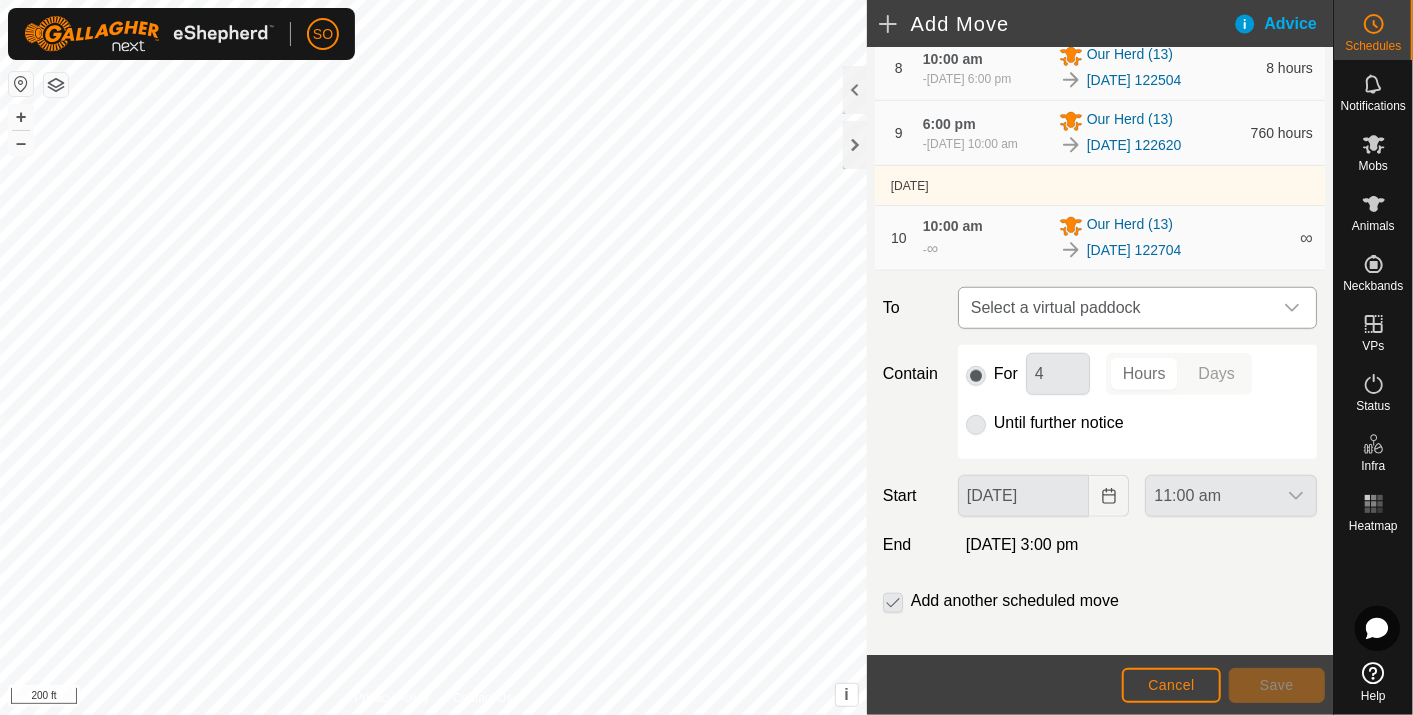 scroll, scrollTop: 893, scrollLeft: 0, axis: vertical 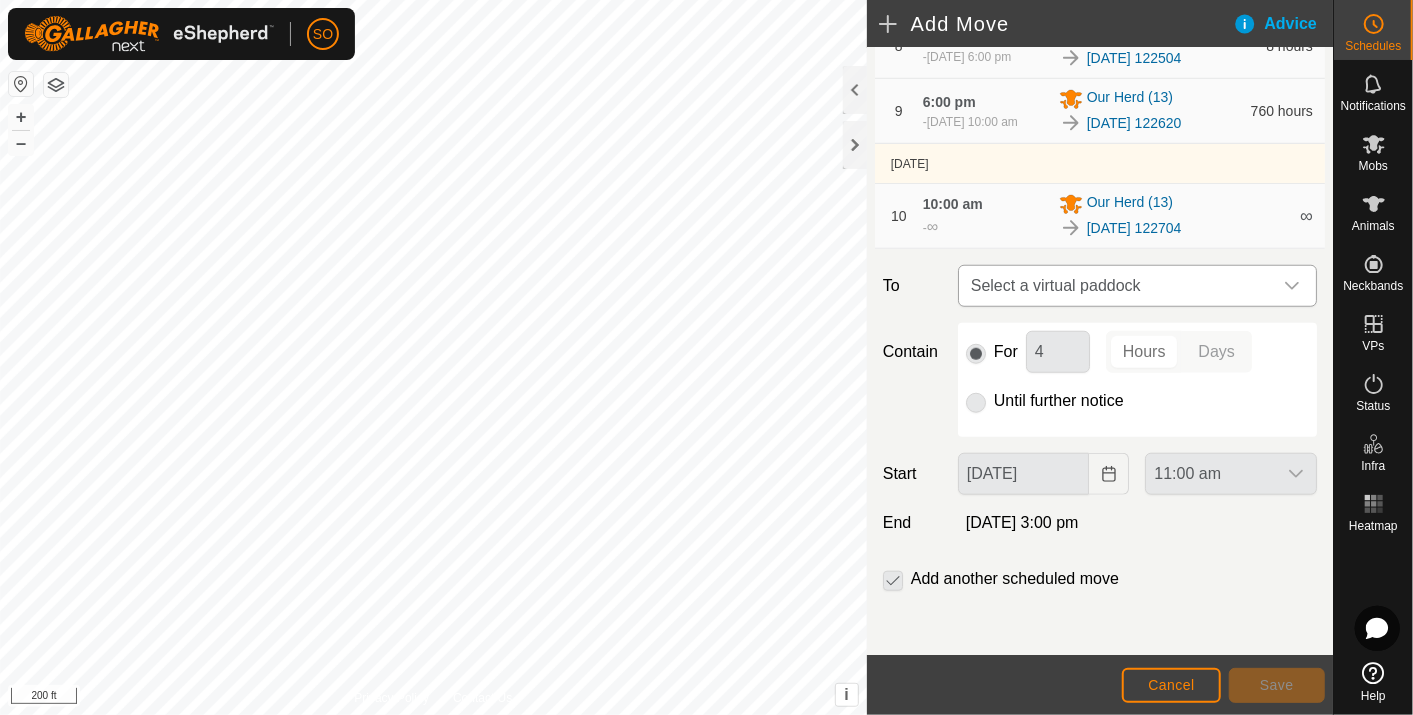 click 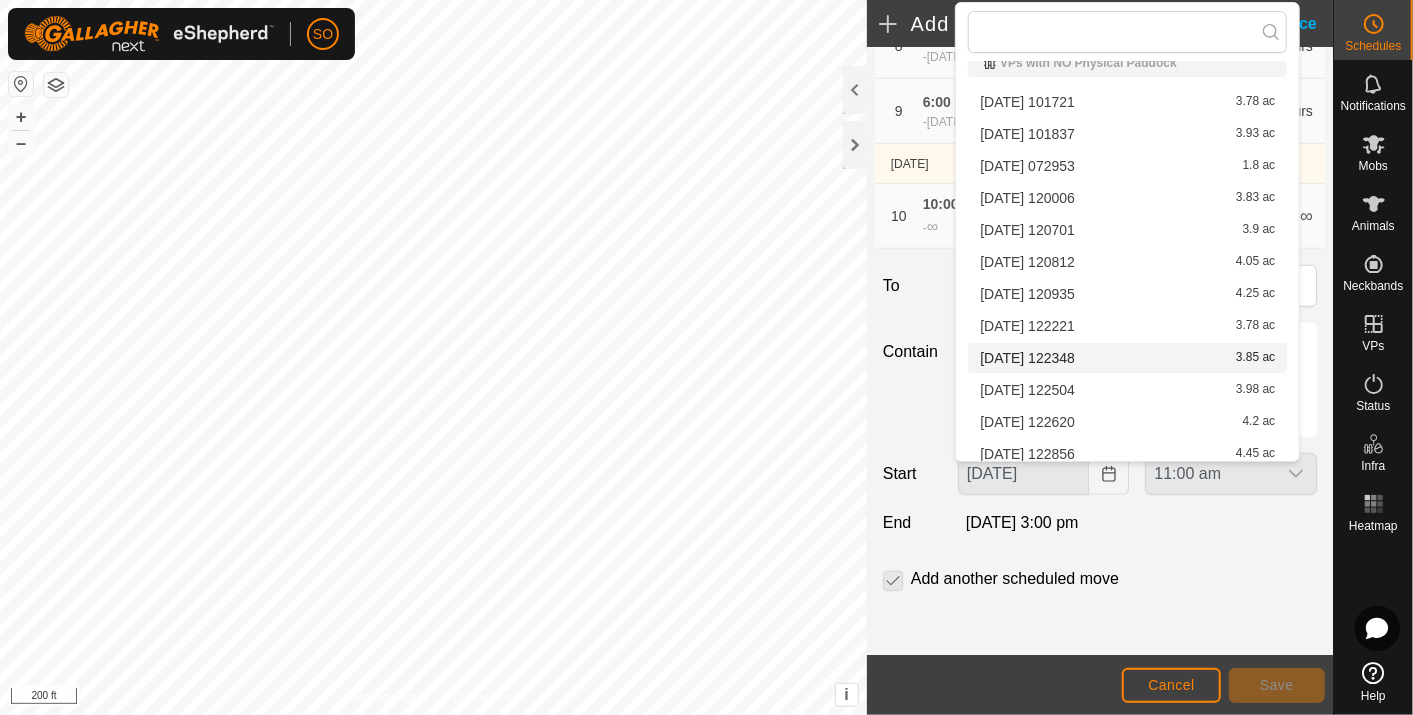 scroll, scrollTop: 28, scrollLeft: 0, axis: vertical 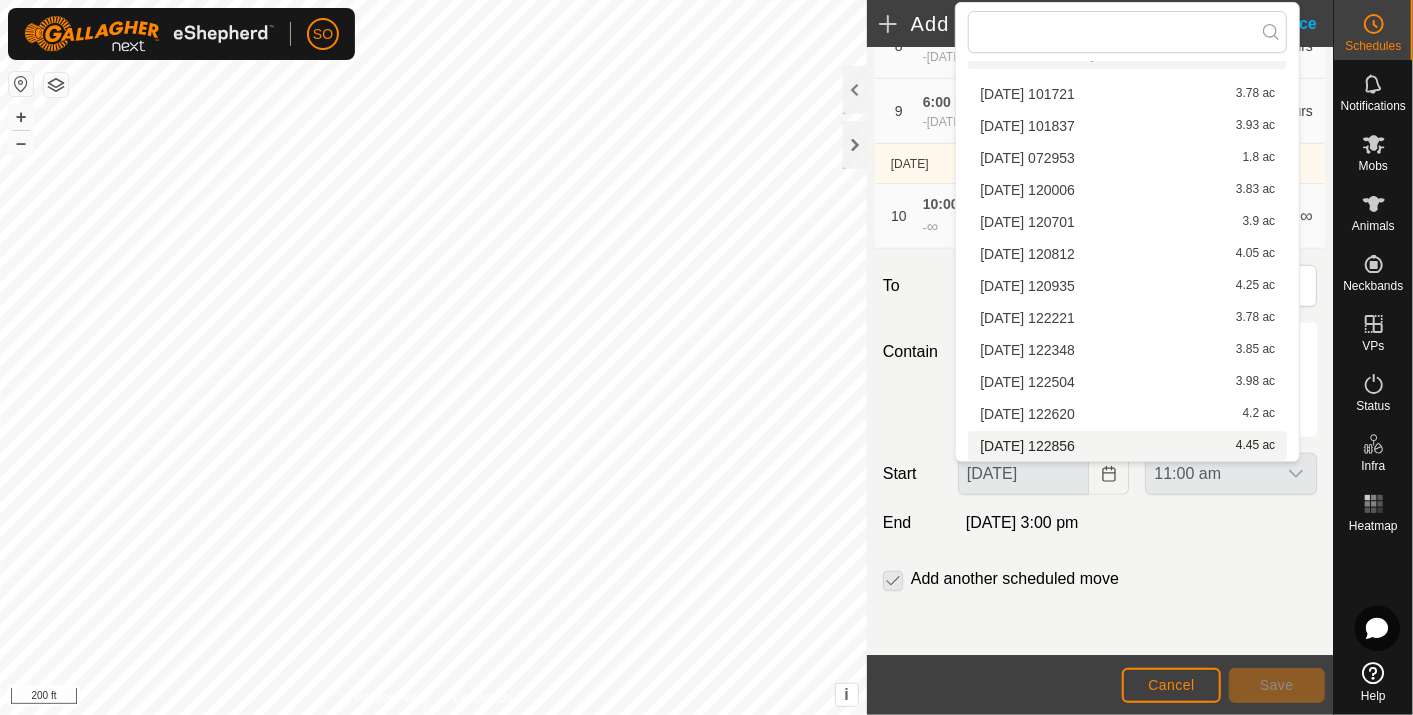 click on "[DATE] 122856  4.45 ac" at bounding box center [1127, 446] 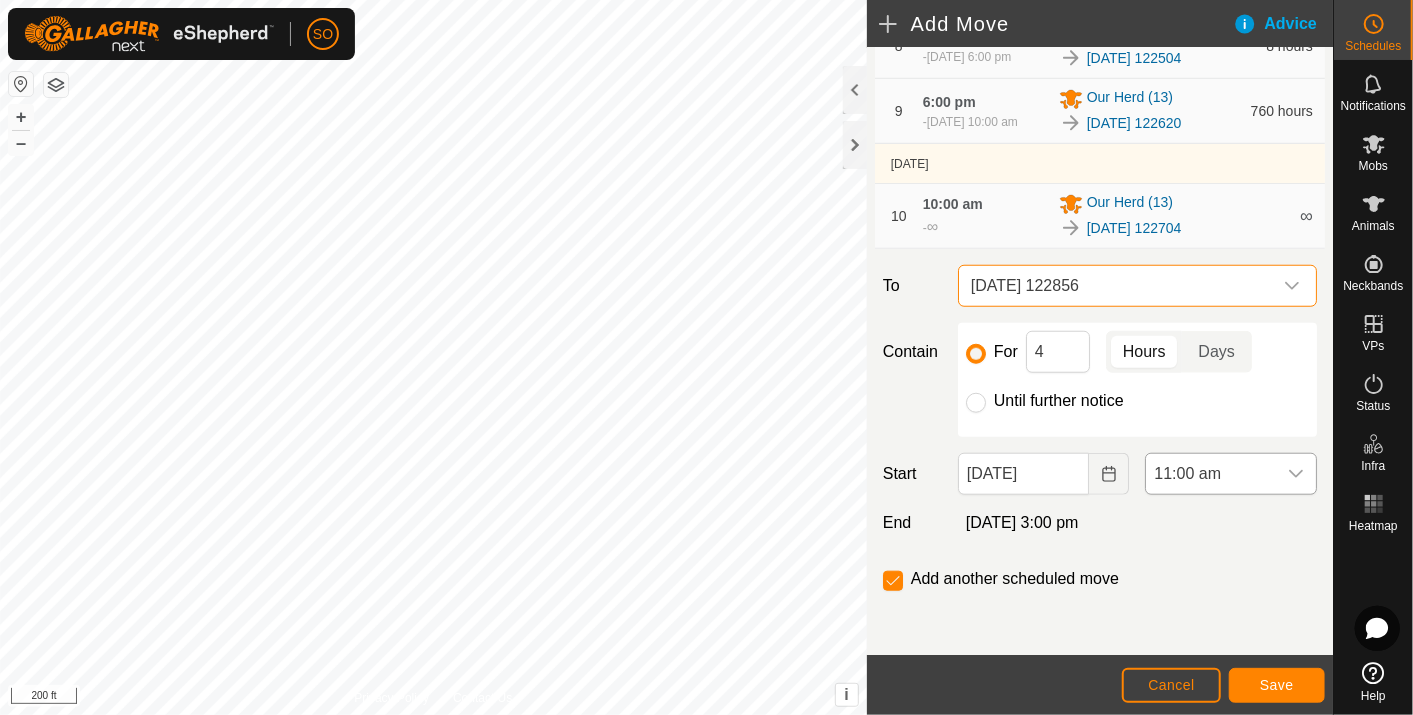 click 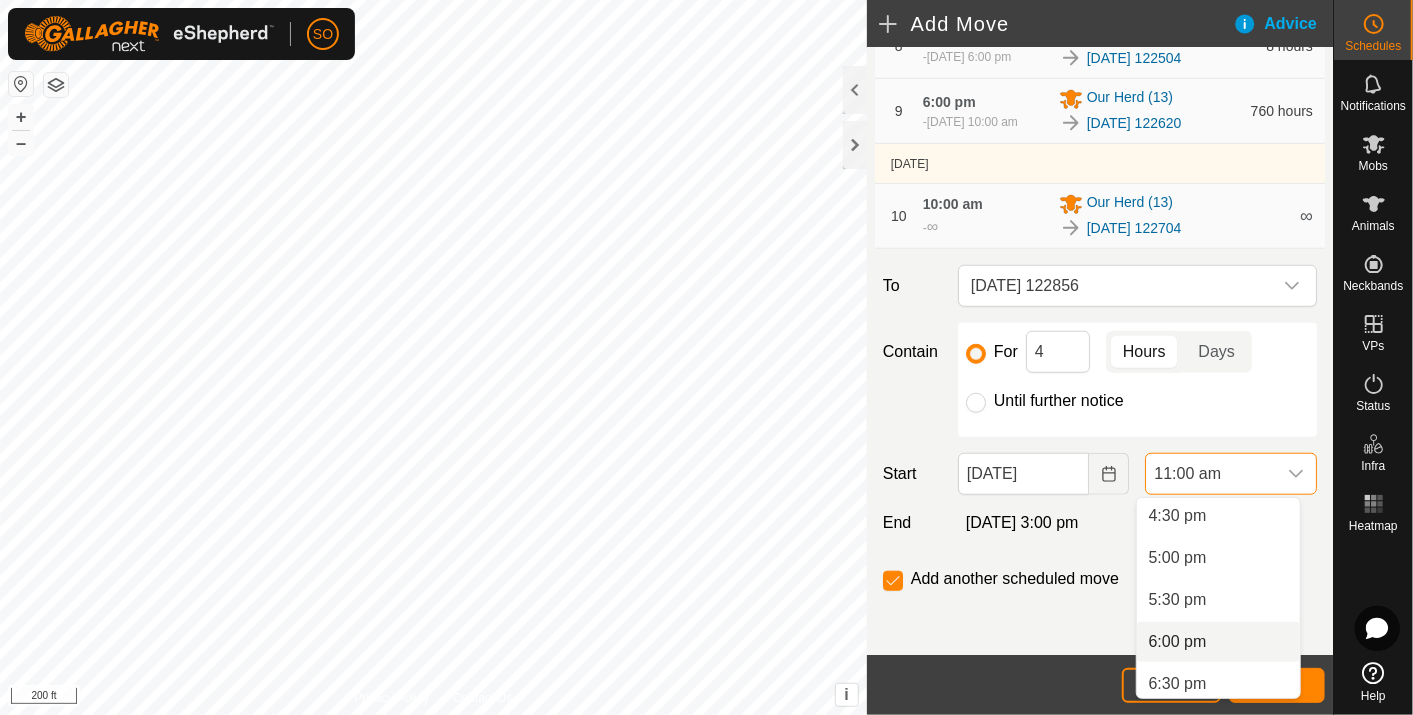 scroll, scrollTop: 1430, scrollLeft: 0, axis: vertical 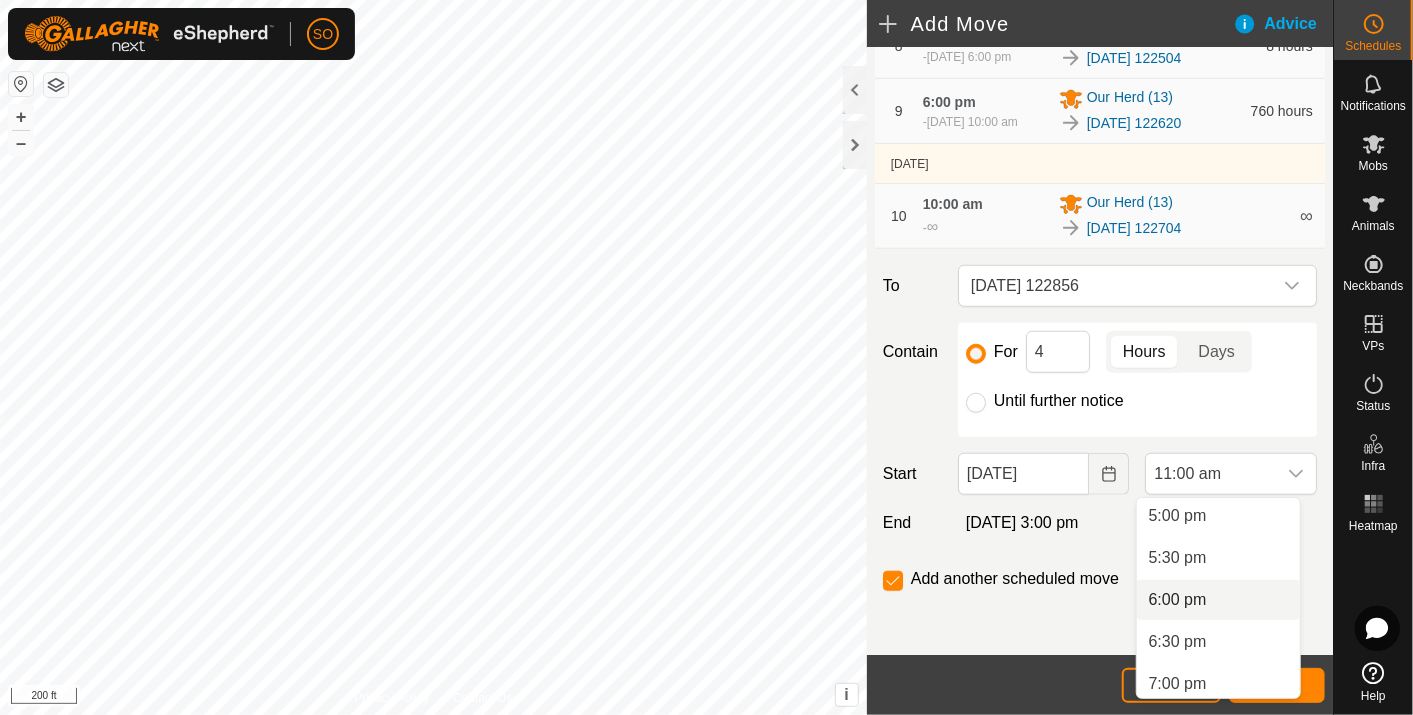 click on "6:00 pm" at bounding box center [1218, 600] 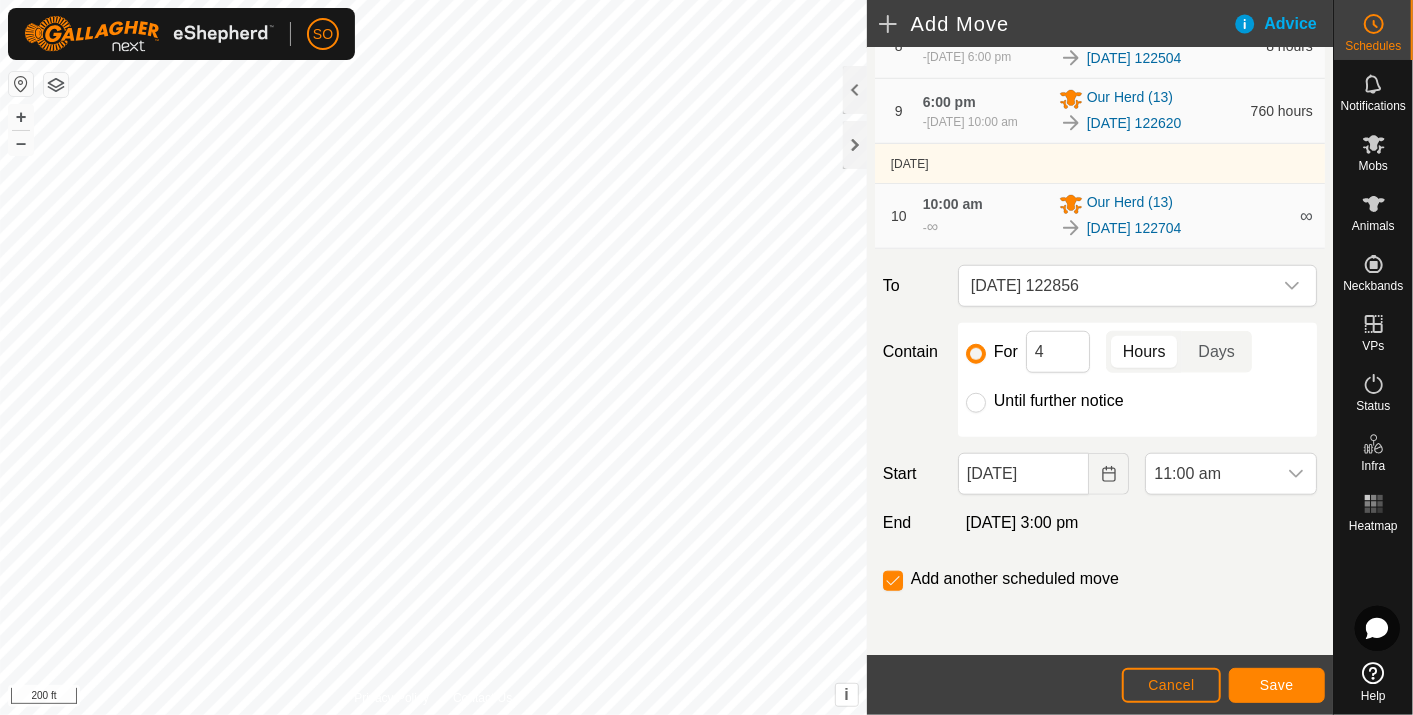 scroll, scrollTop: 923, scrollLeft: 0, axis: vertical 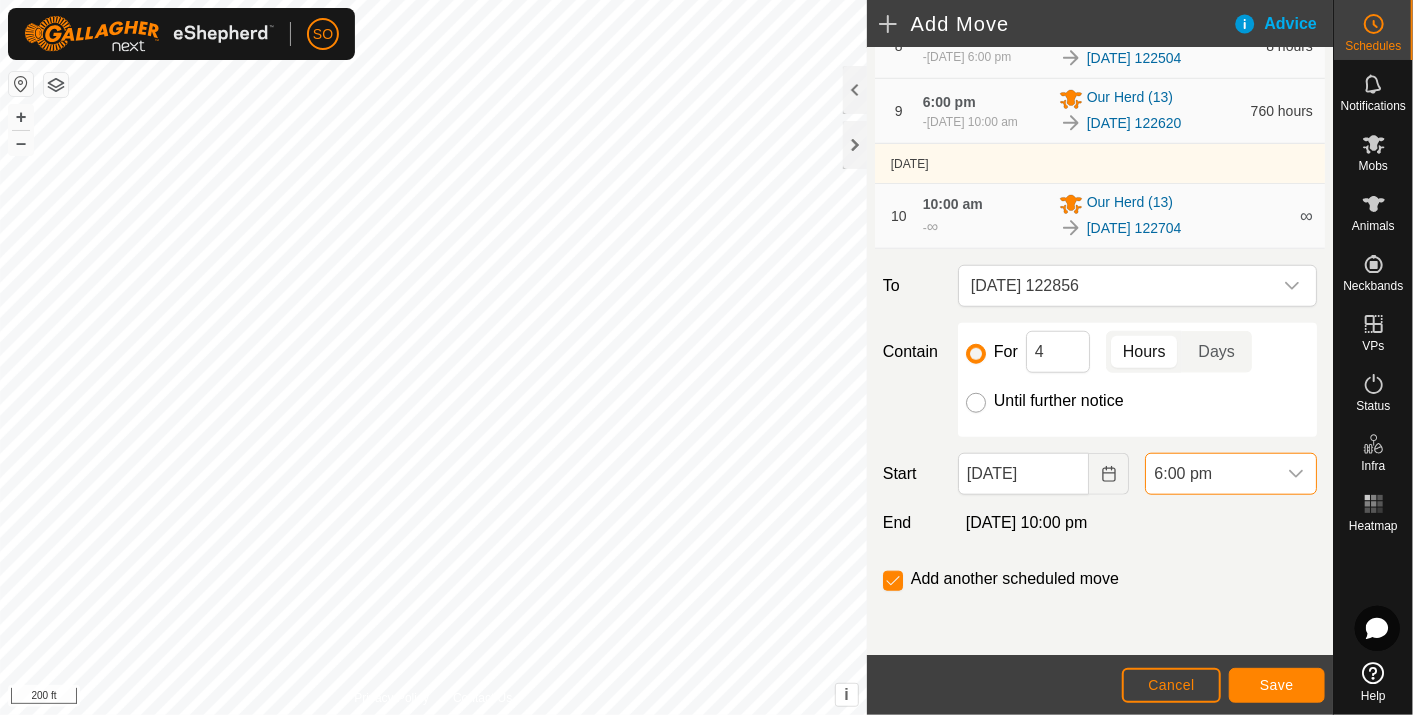 click on "Until further notice" at bounding box center (976, 403) 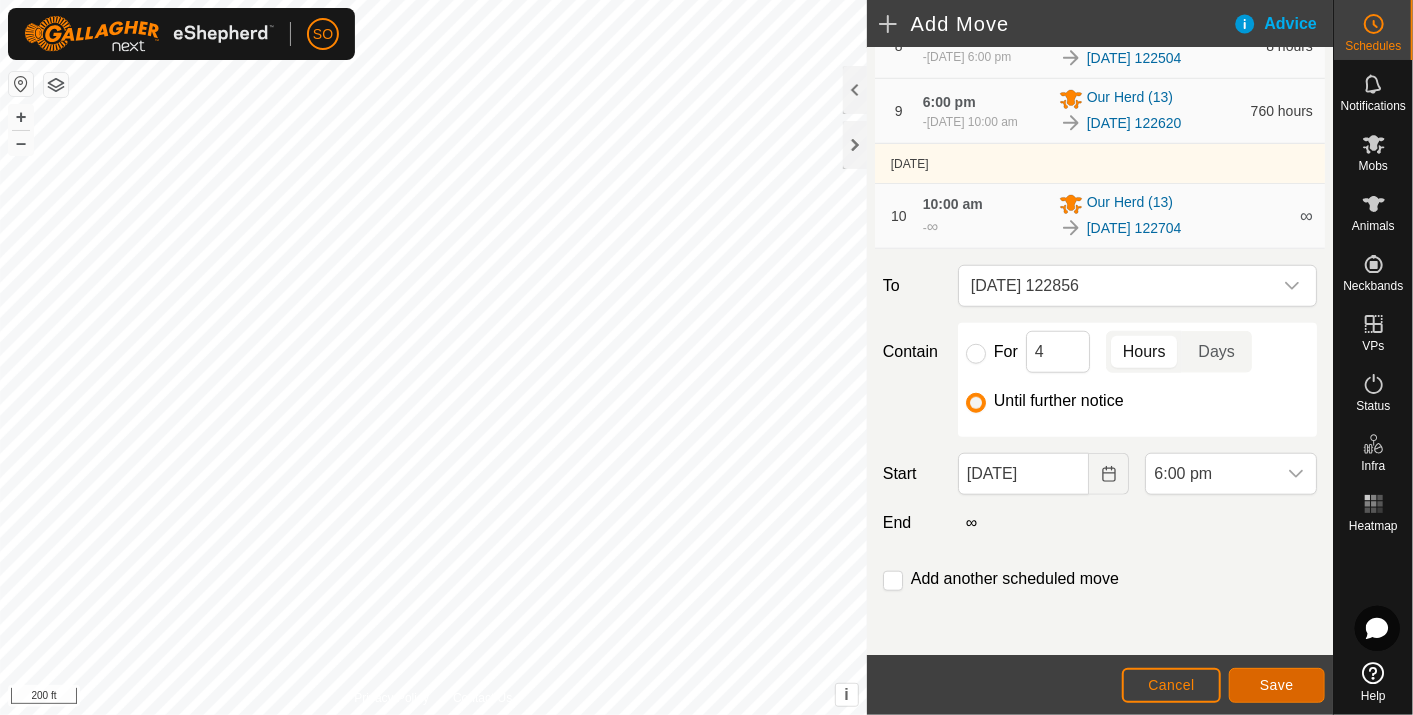 click on "Save" 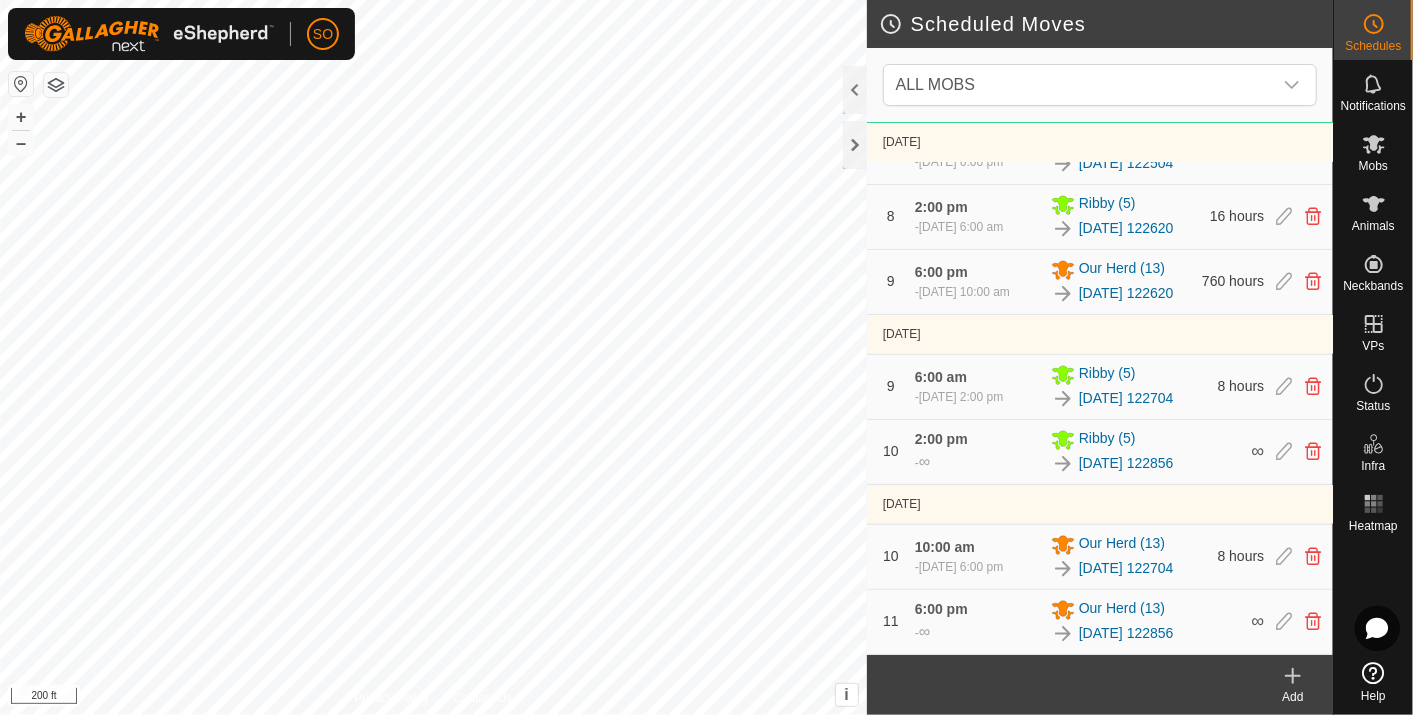 scroll, scrollTop: 1625, scrollLeft: 0, axis: vertical 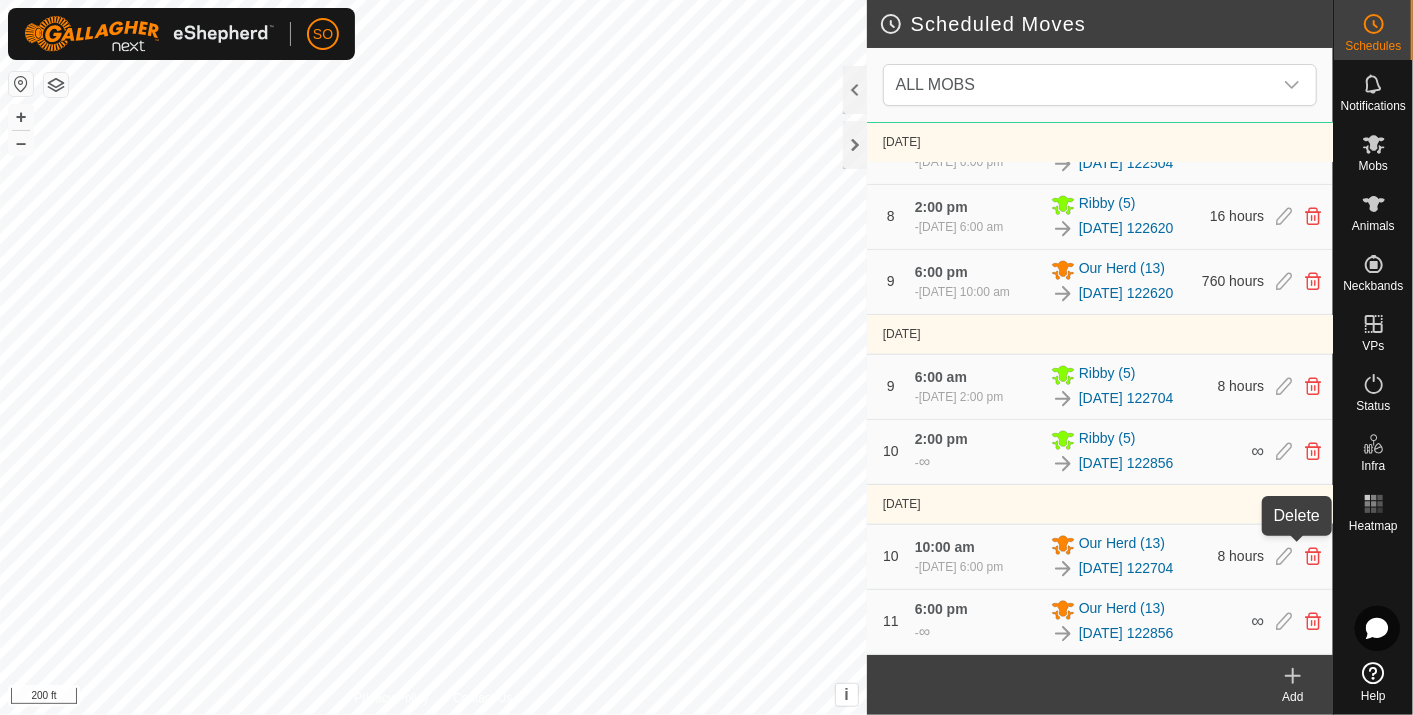 click at bounding box center (1313, 557) 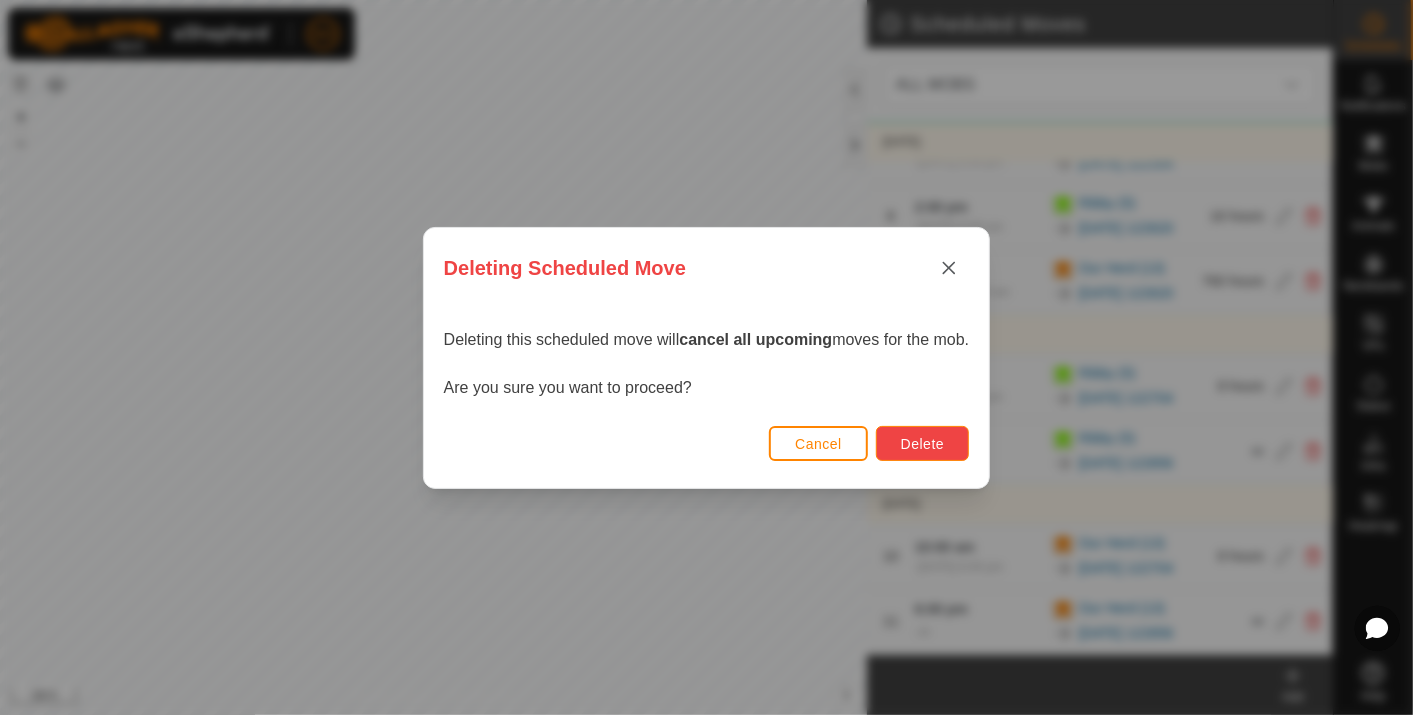 click on "Delete" at bounding box center (922, 444) 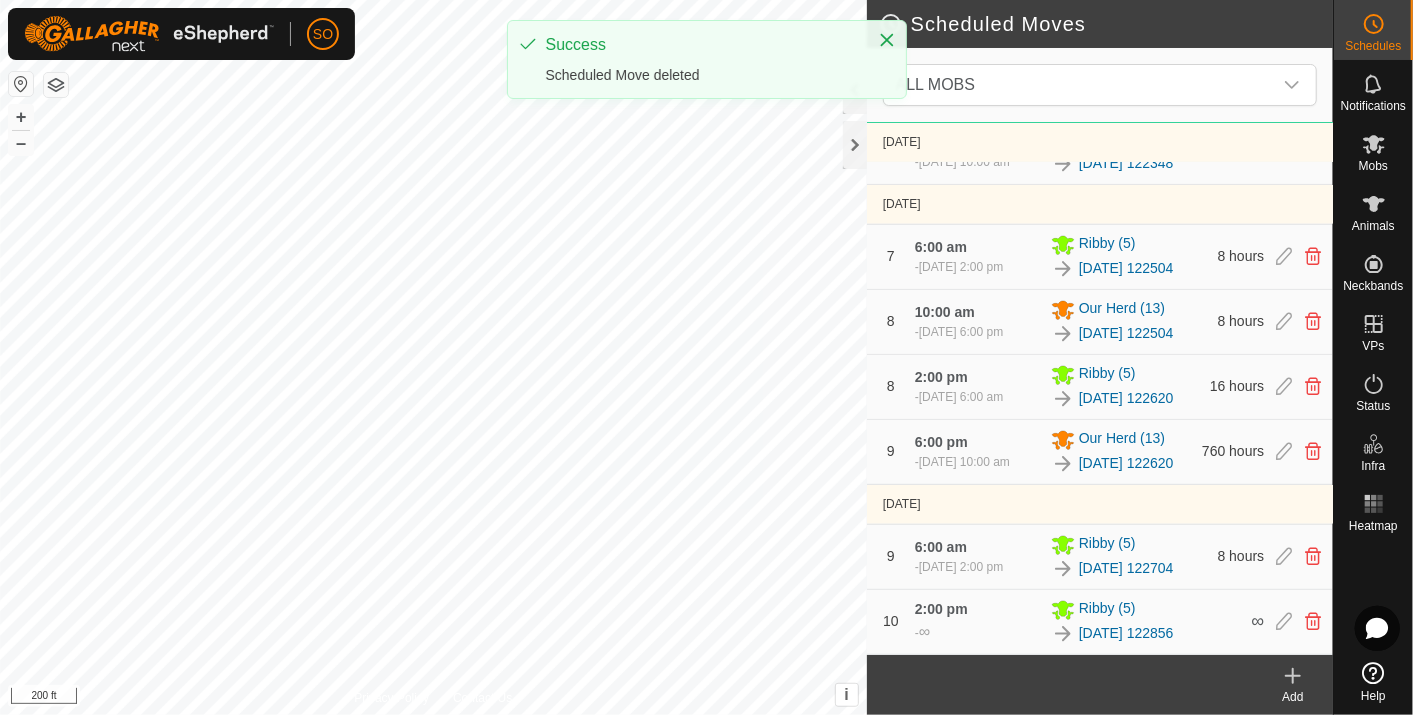 scroll, scrollTop: 1437, scrollLeft: 0, axis: vertical 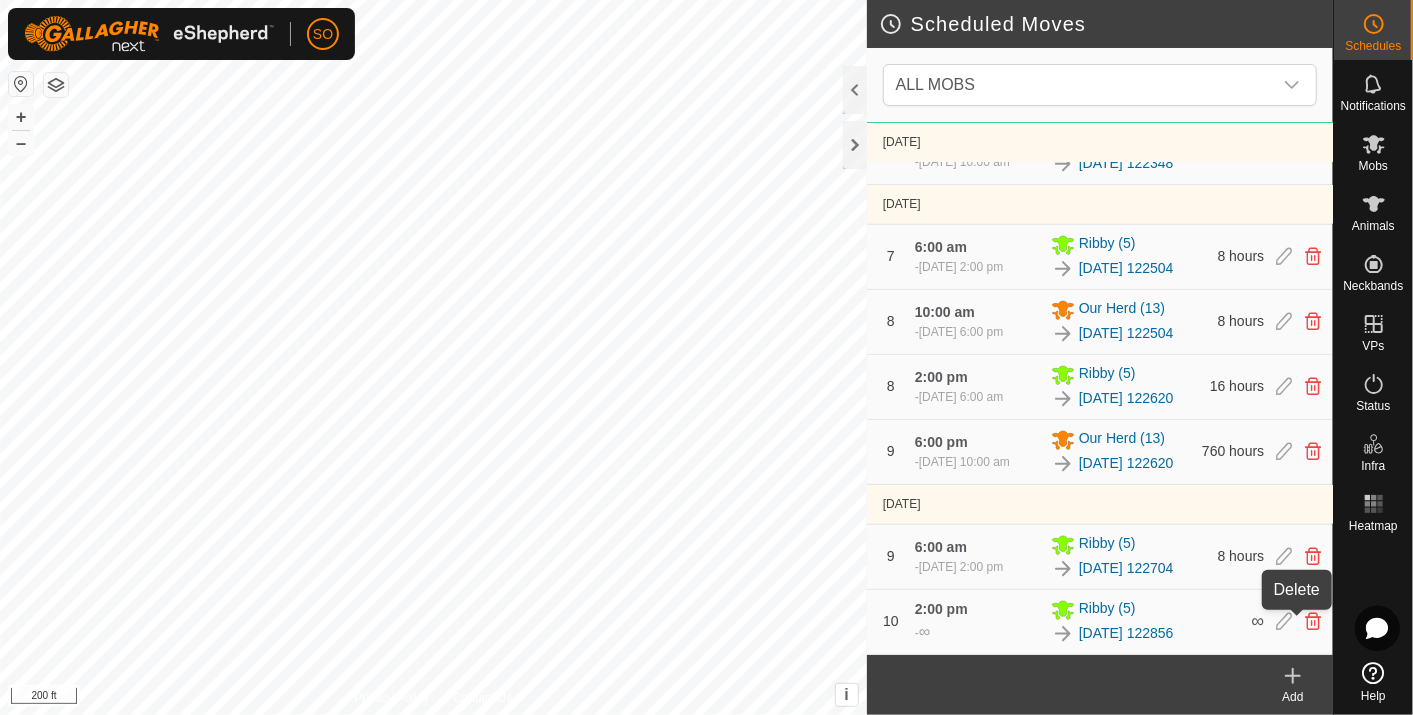 click at bounding box center [1313, 622] 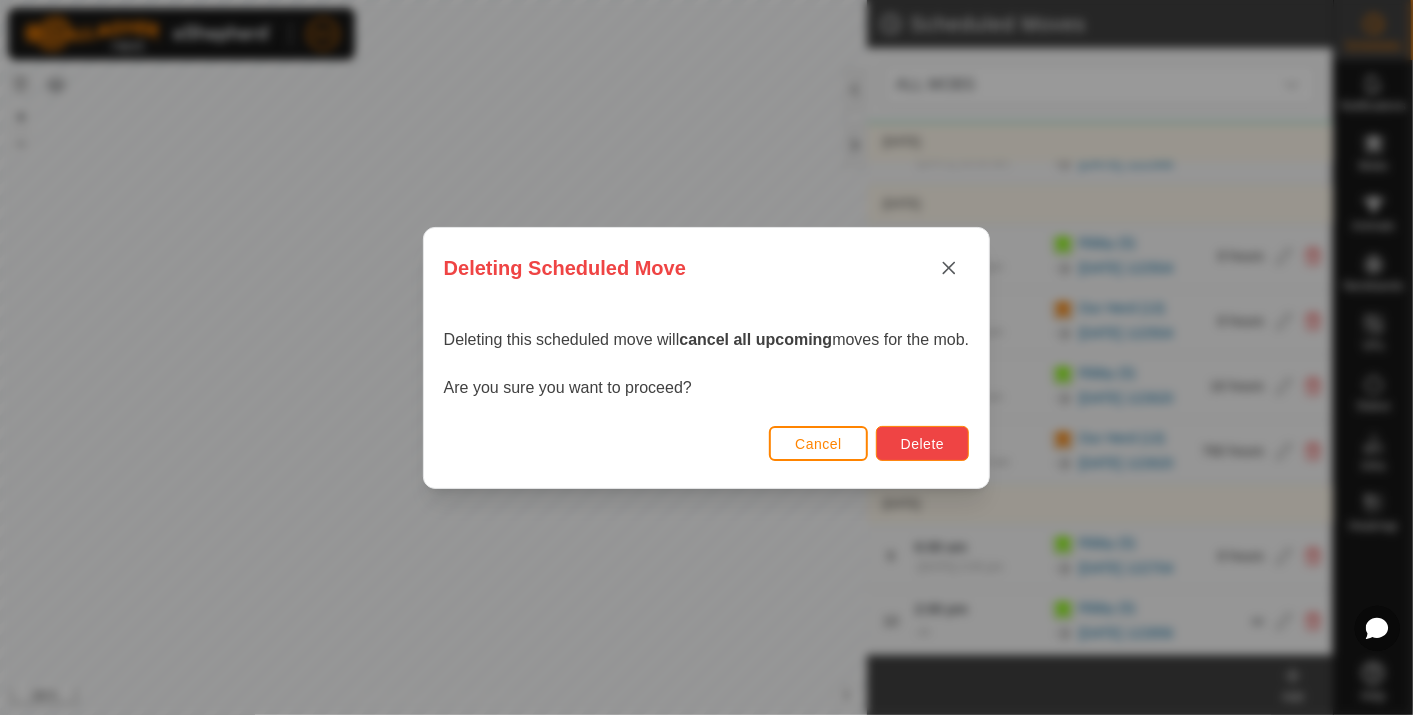 click on "Delete" at bounding box center (922, 443) 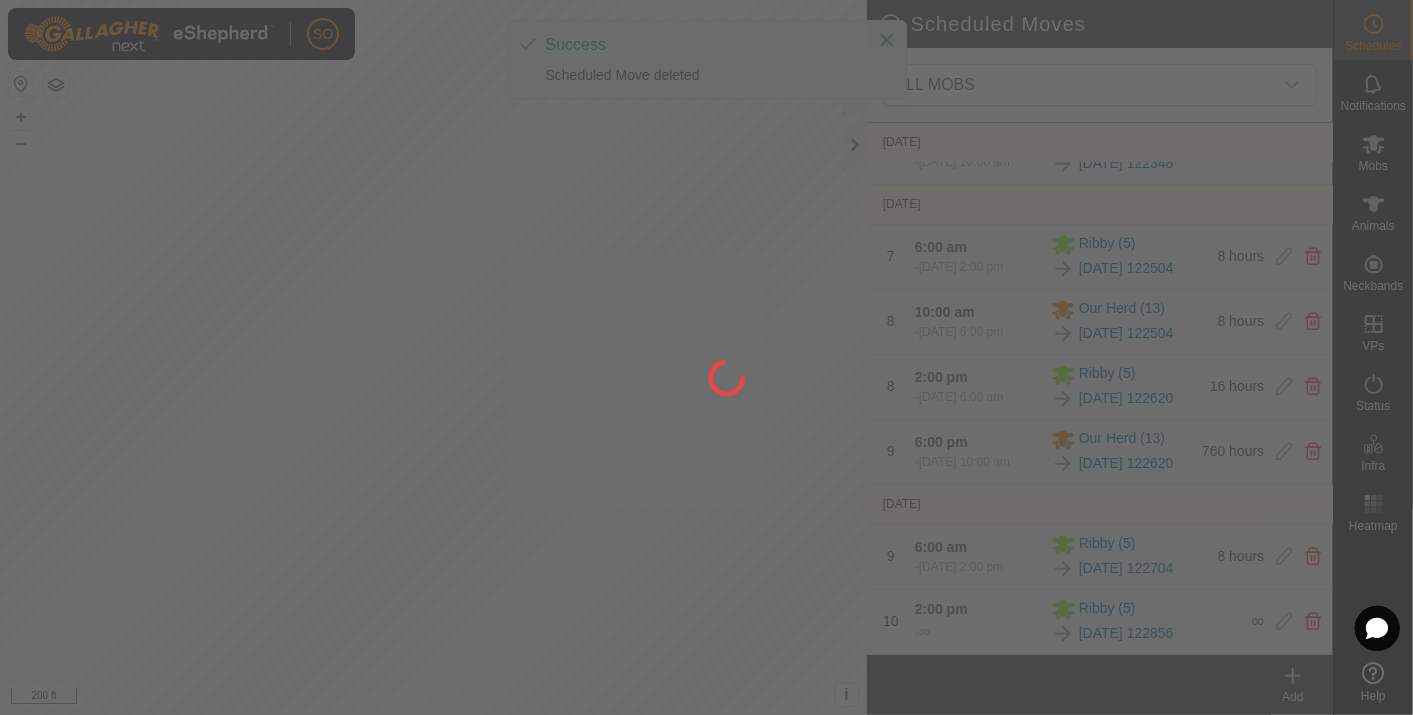 scroll, scrollTop: 1373, scrollLeft: 0, axis: vertical 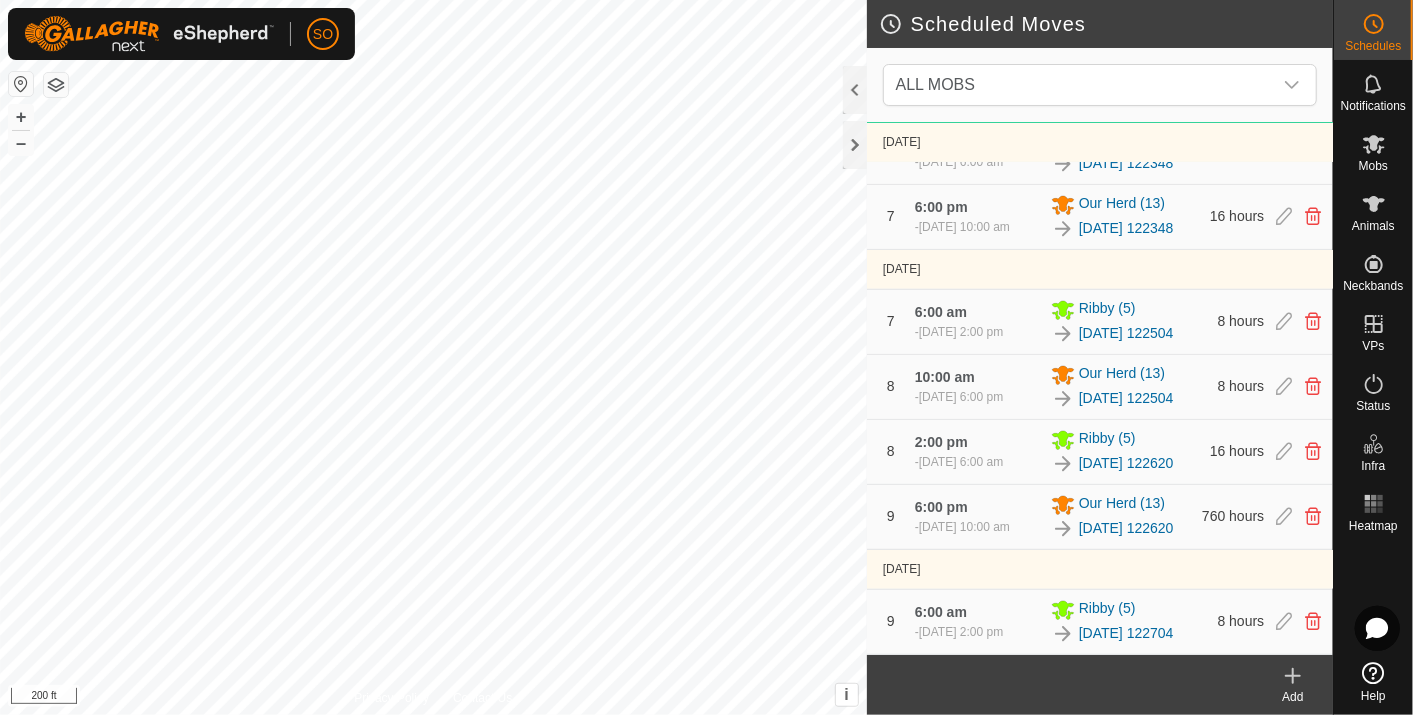 click 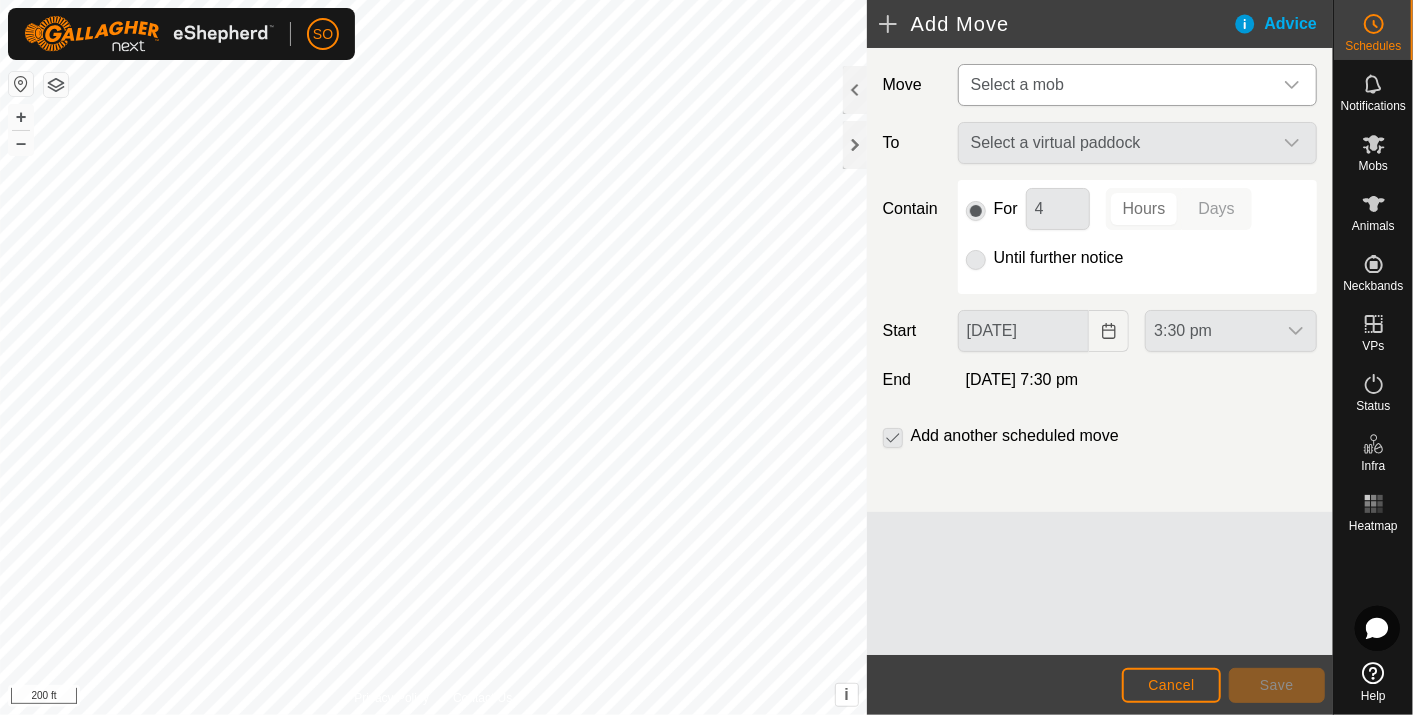 click 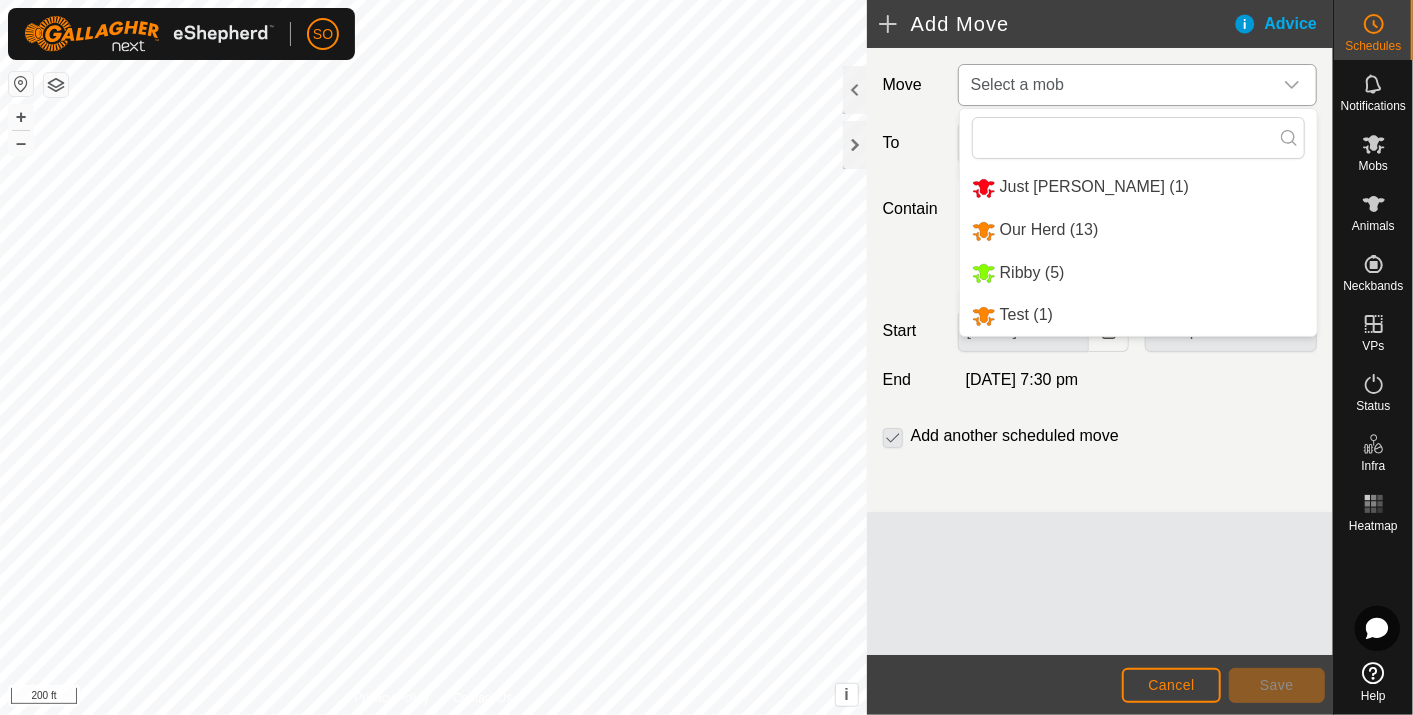 click on "Our Herd (13)" at bounding box center [1138, 230] 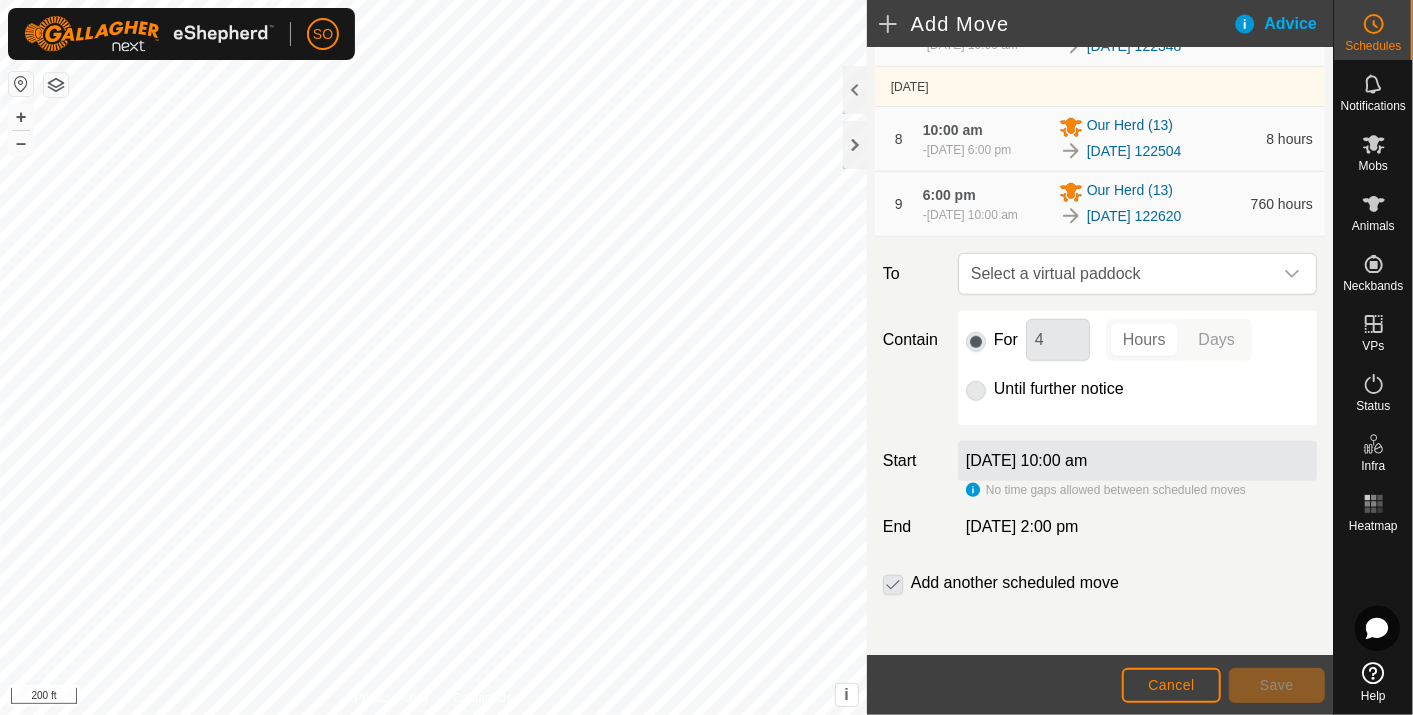 scroll, scrollTop: 805, scrollLeft: 0, axis: vertical 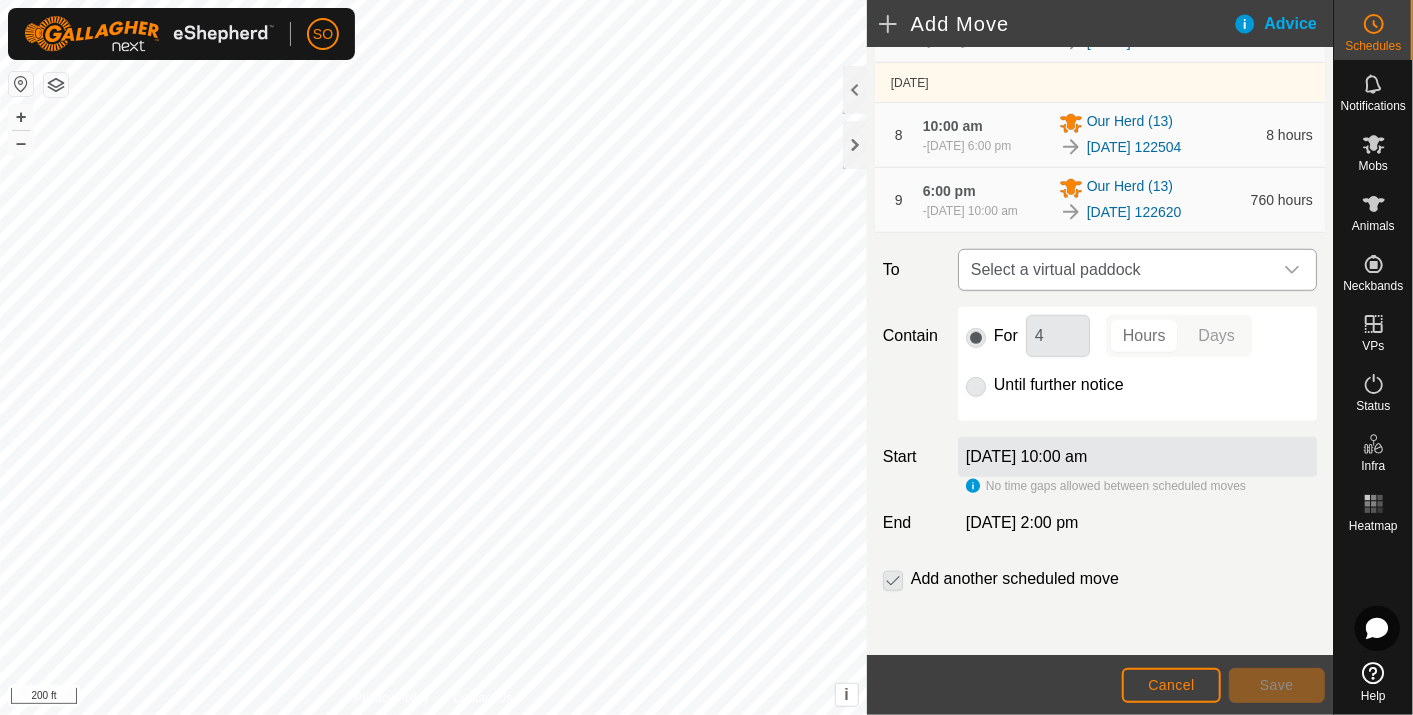 click 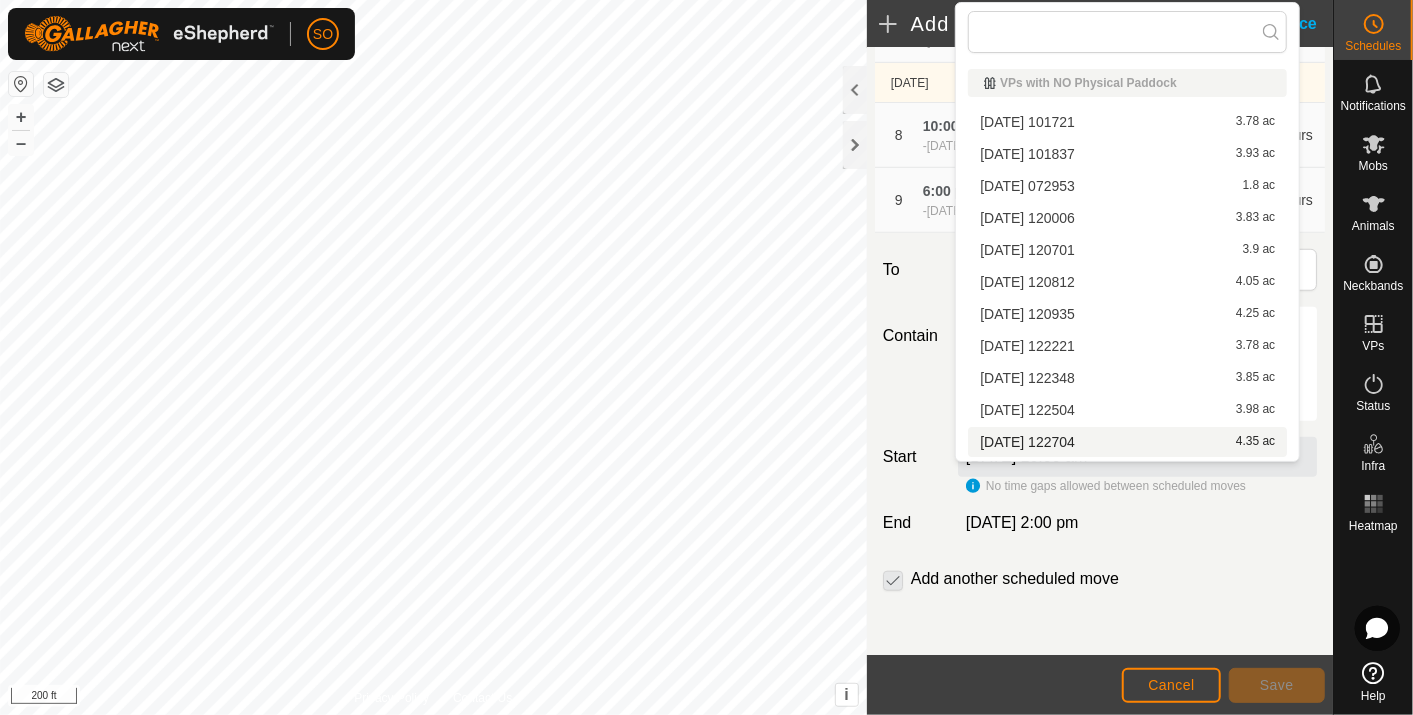 click on "[DATE] 122704  4.35 ac" at bounding box center (1127, 442) 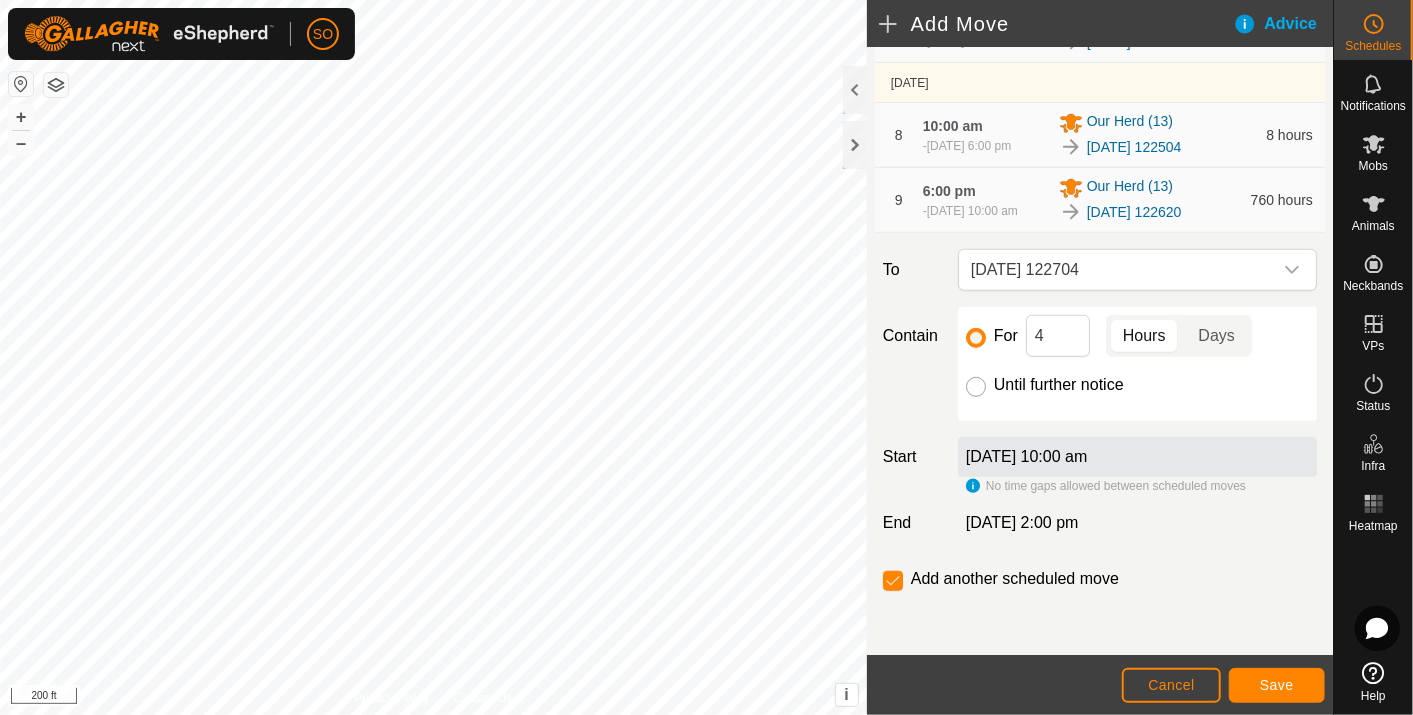 click on "Until further notice" at bounding box center (976, 387) 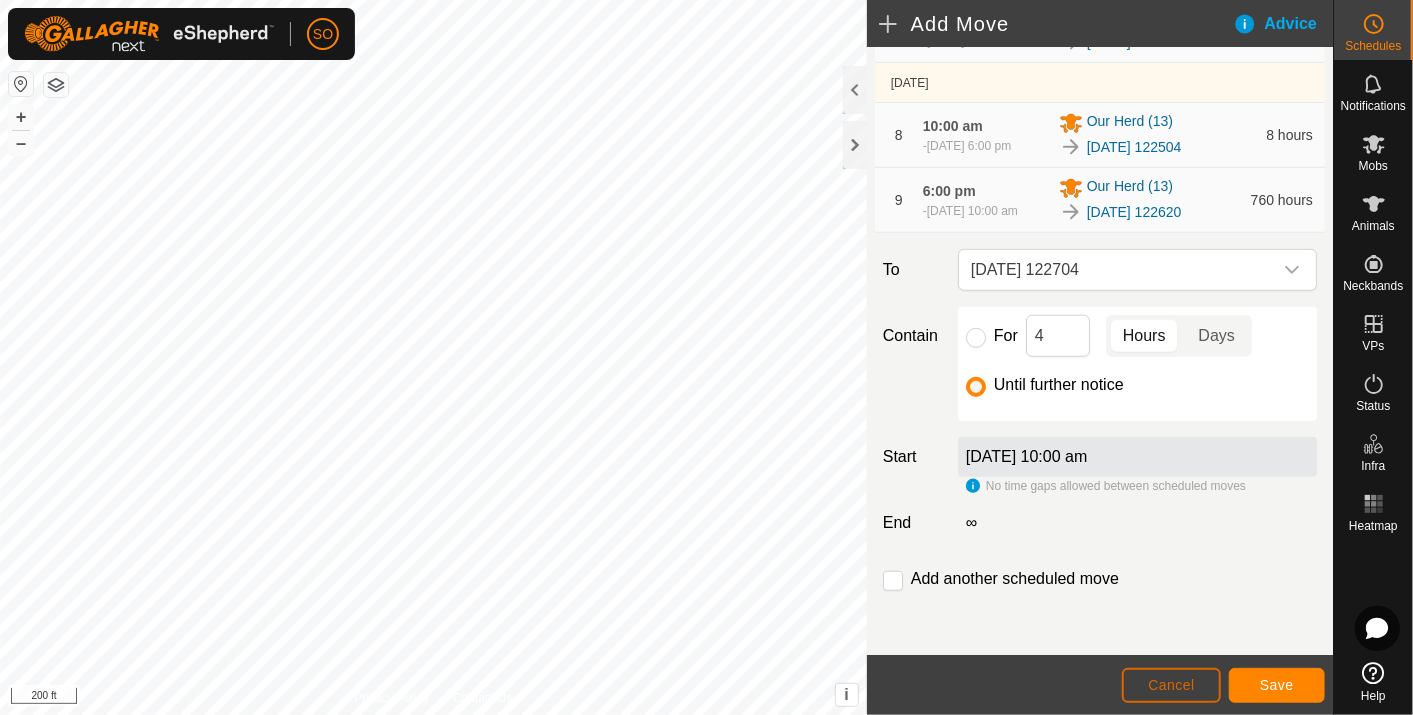 click on "Cancel" 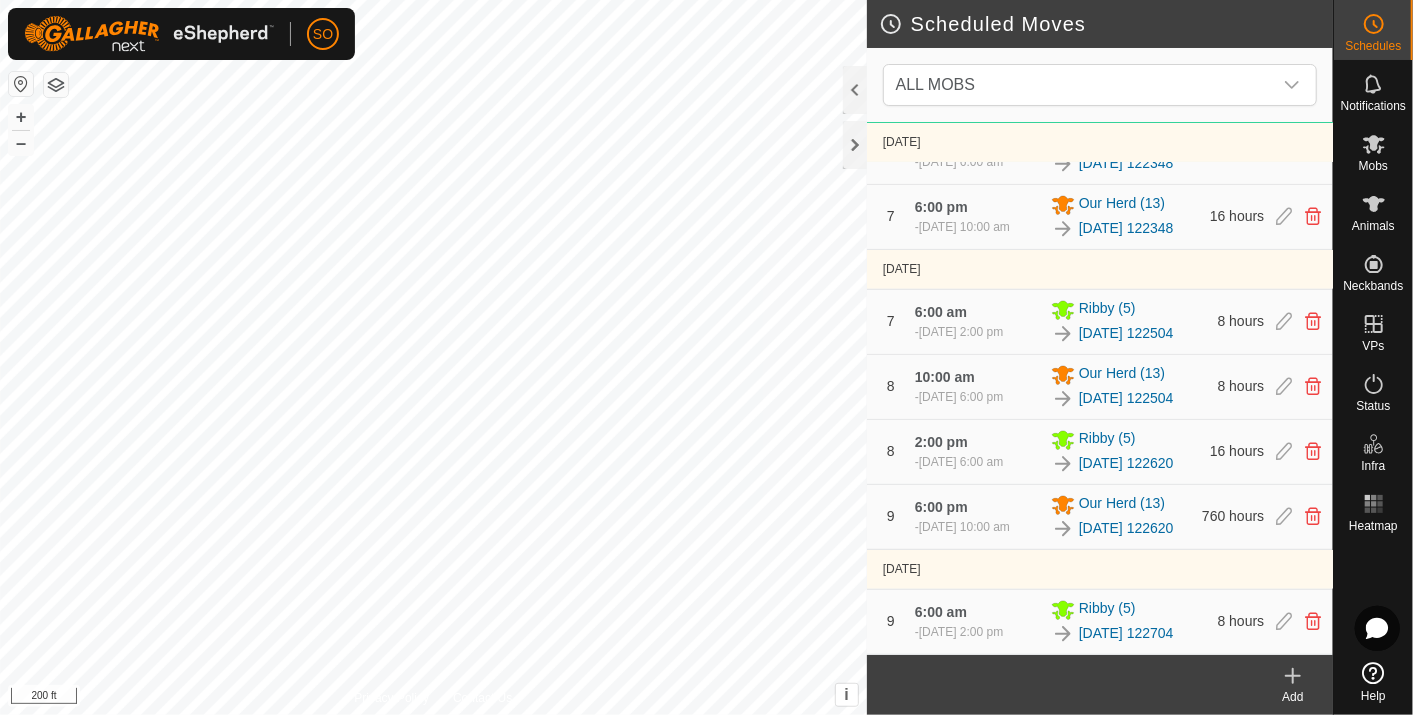 scroll, scrollTop: 1373, scrollLeft: 0, axis: vertical 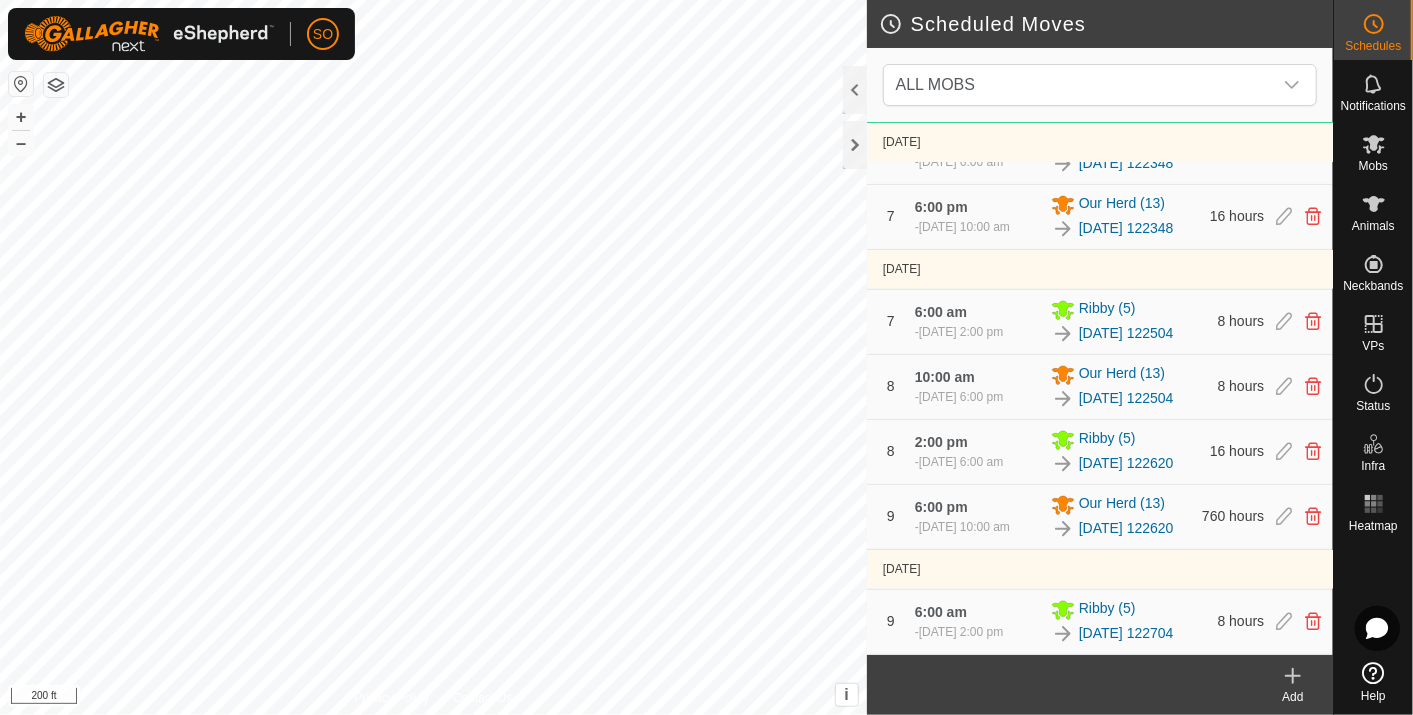 click on "[DATE]" at bounding box center [902, 569] 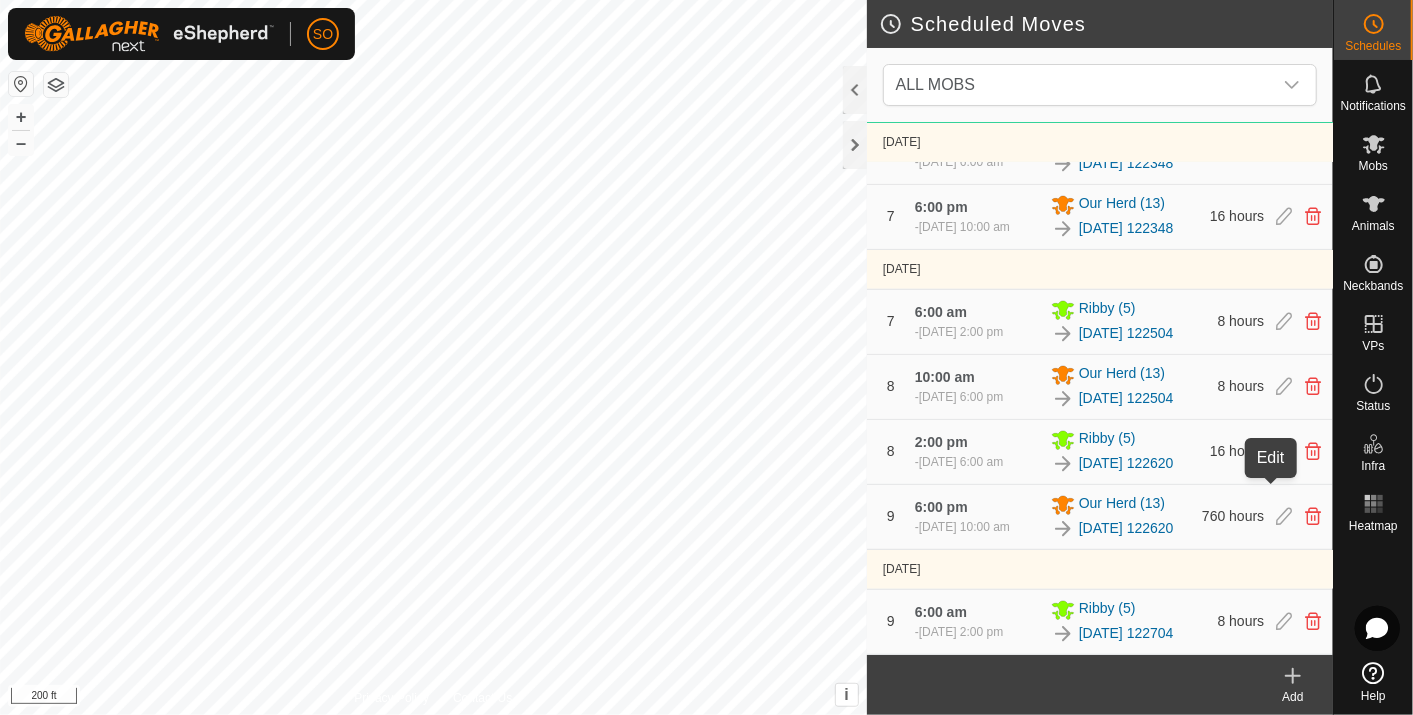click at bounding box center (1284, 517) 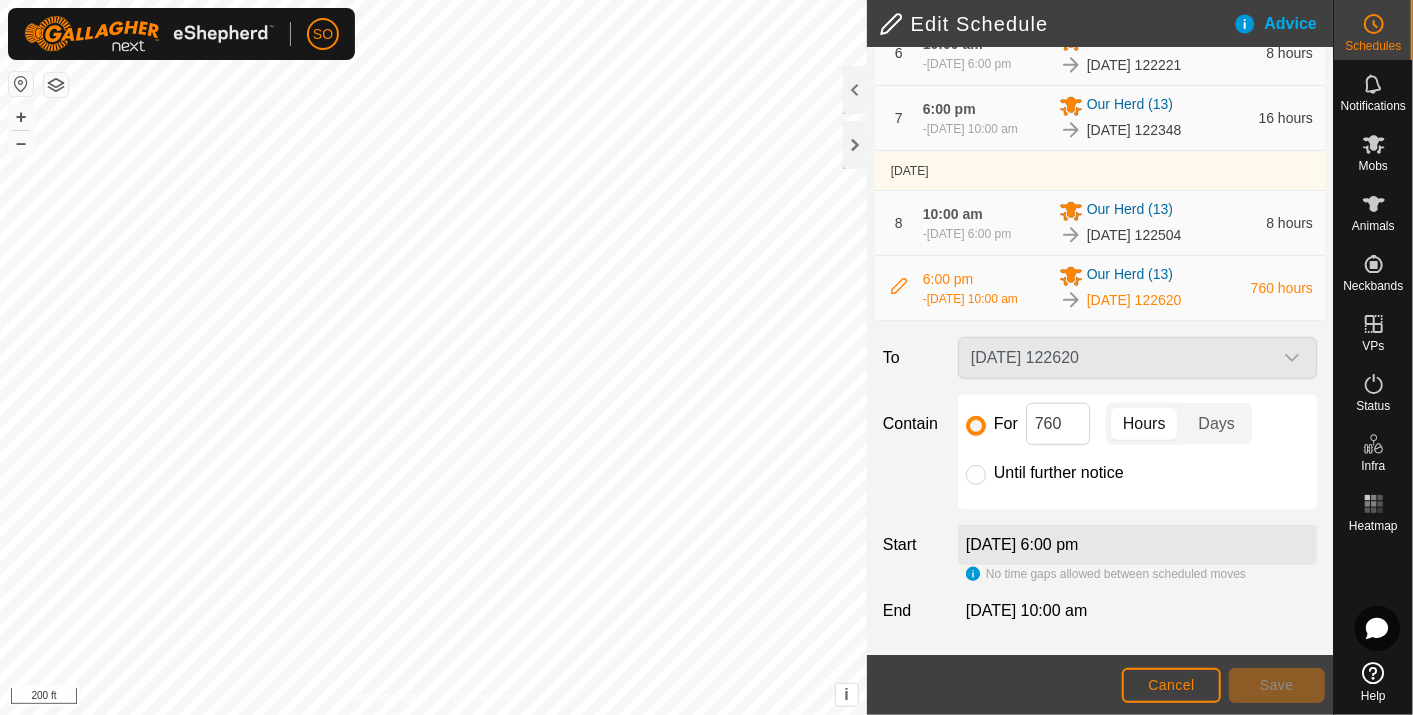 scroll, scrollTop: 717, scrollLeft: 0, axis: vertical 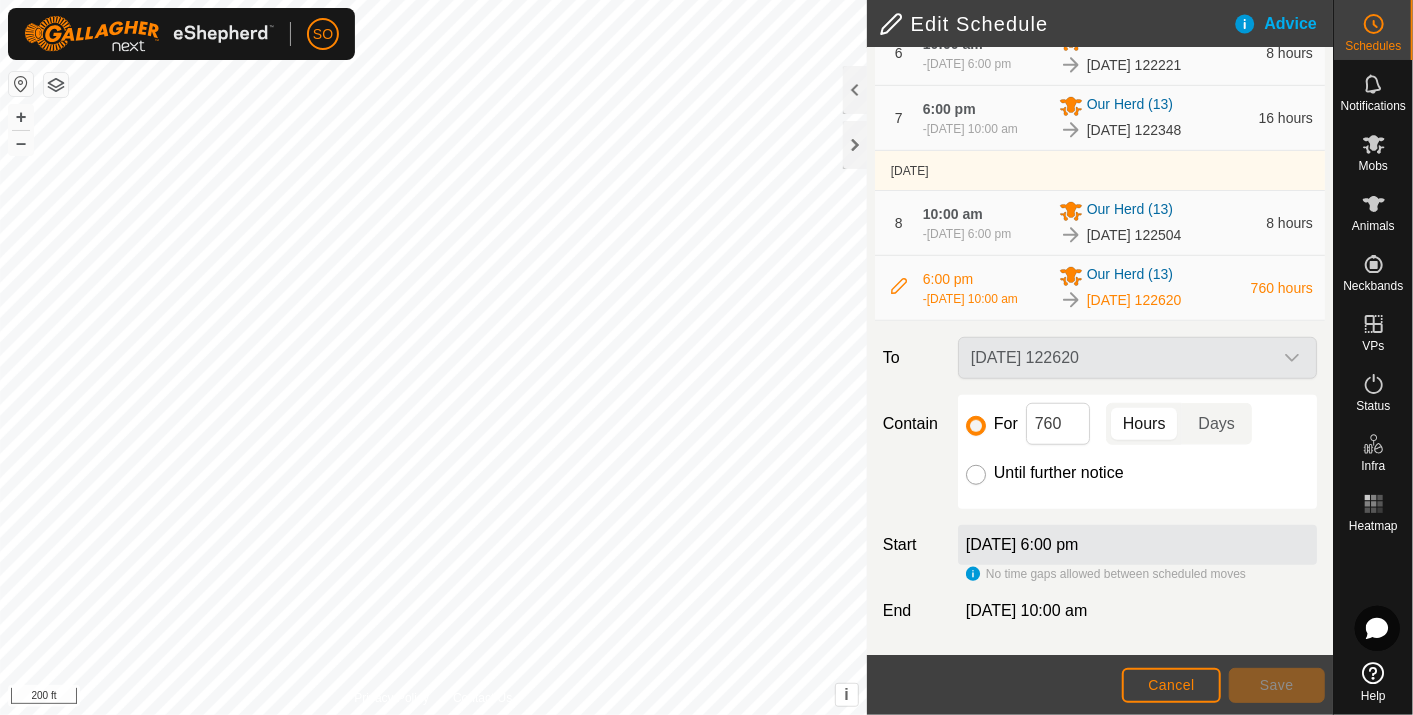 click on "Until further notice" at bounding box center (976, 475) 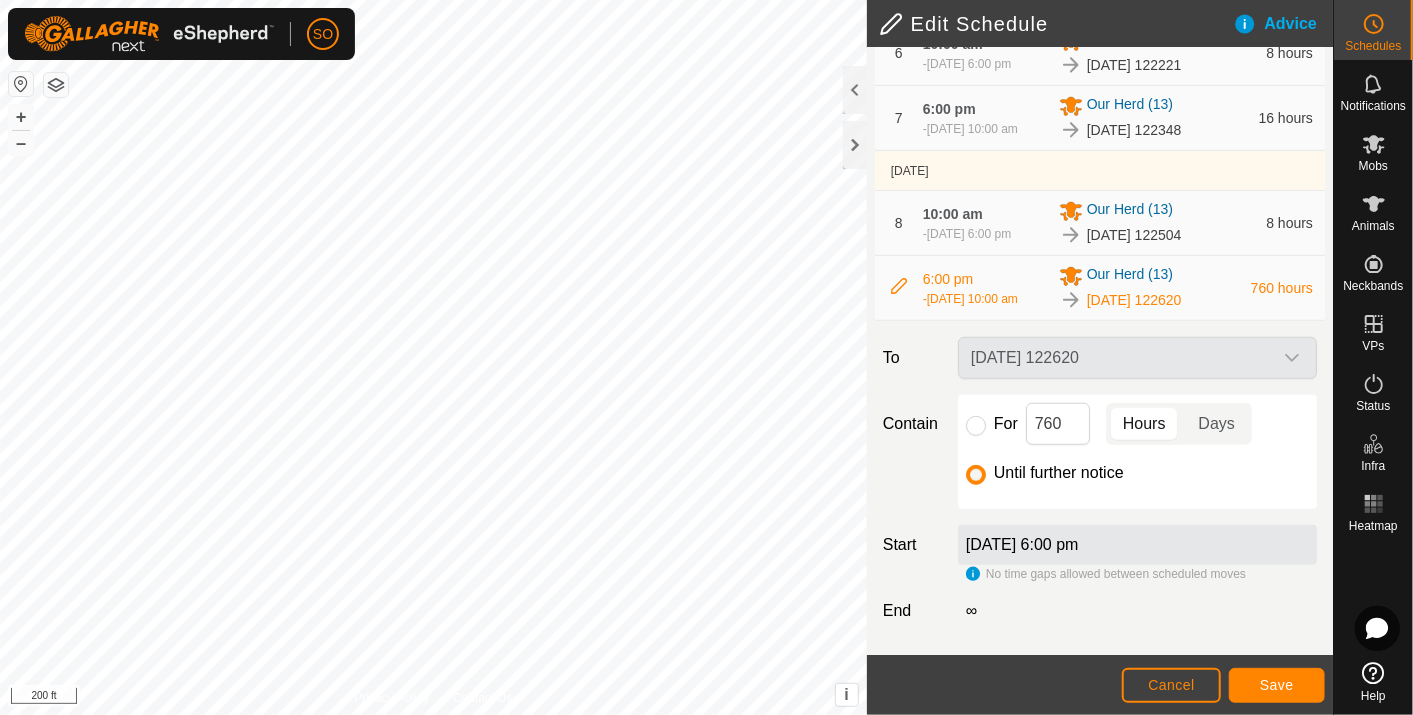 click on "[DATE] 122620" 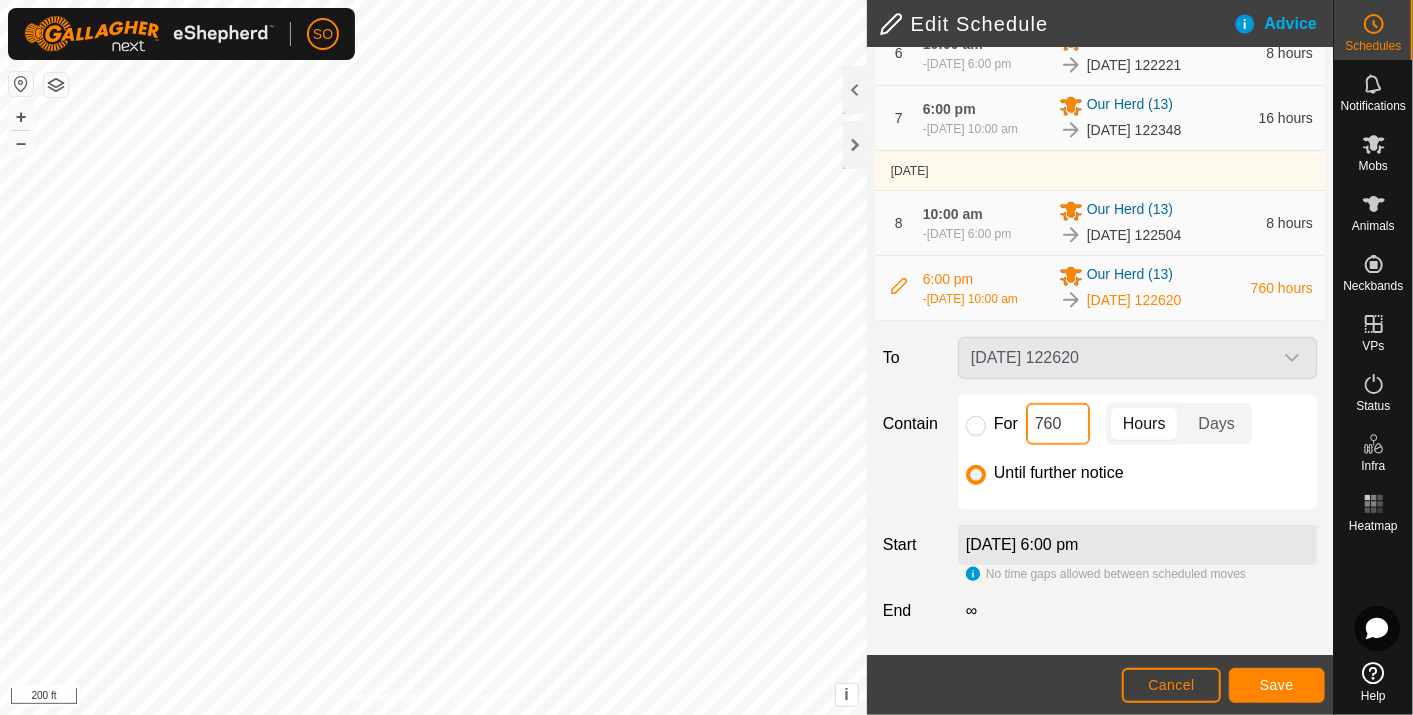 drag, startPoint x: 1066, startPoint y: 422, endPoint x: 1015, endPoint y: 420, distance: 51.0392 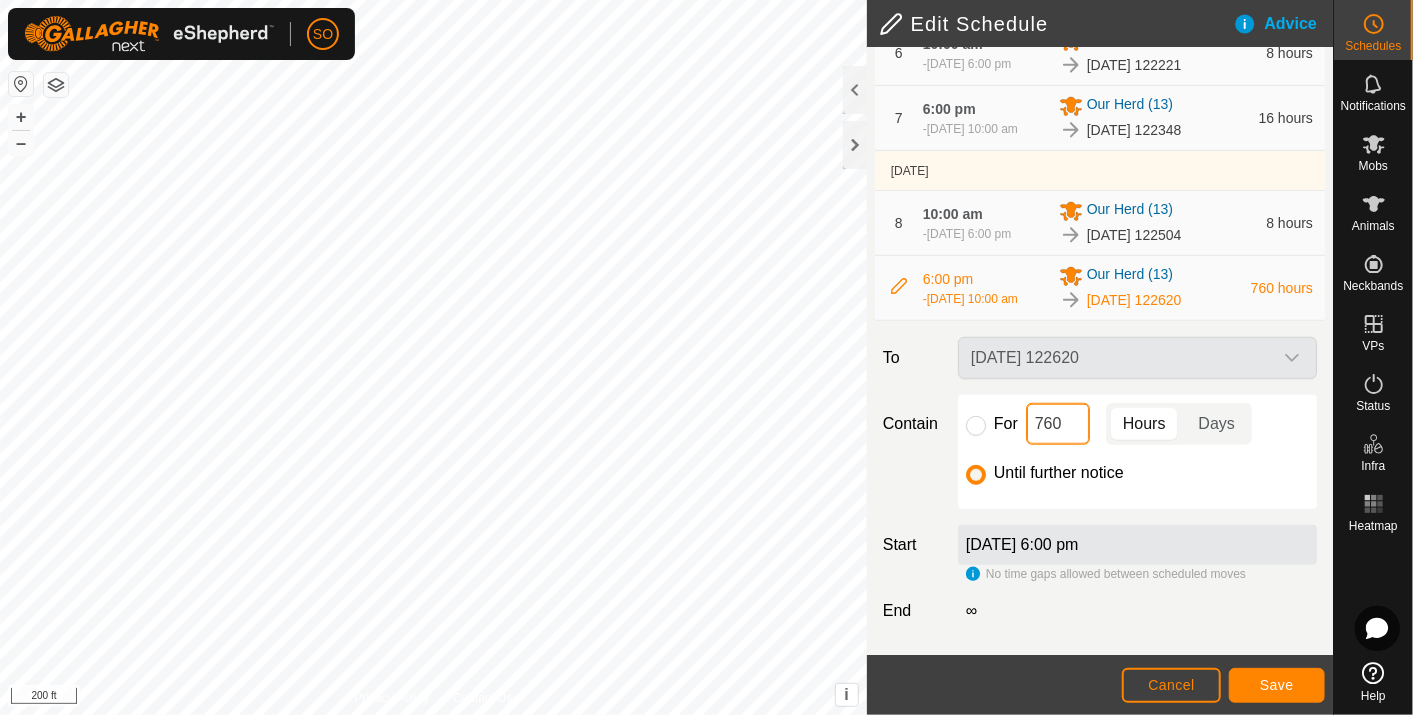 type on "0" 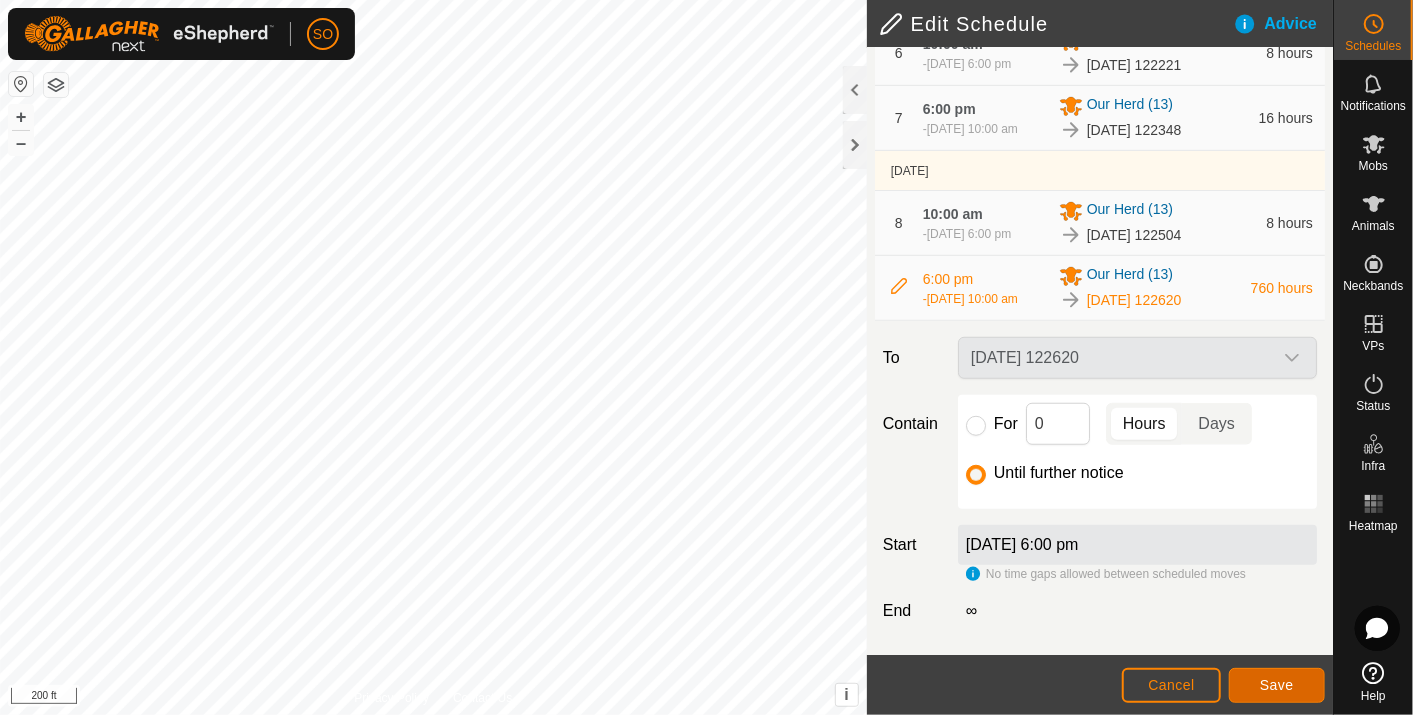 click on "Save" 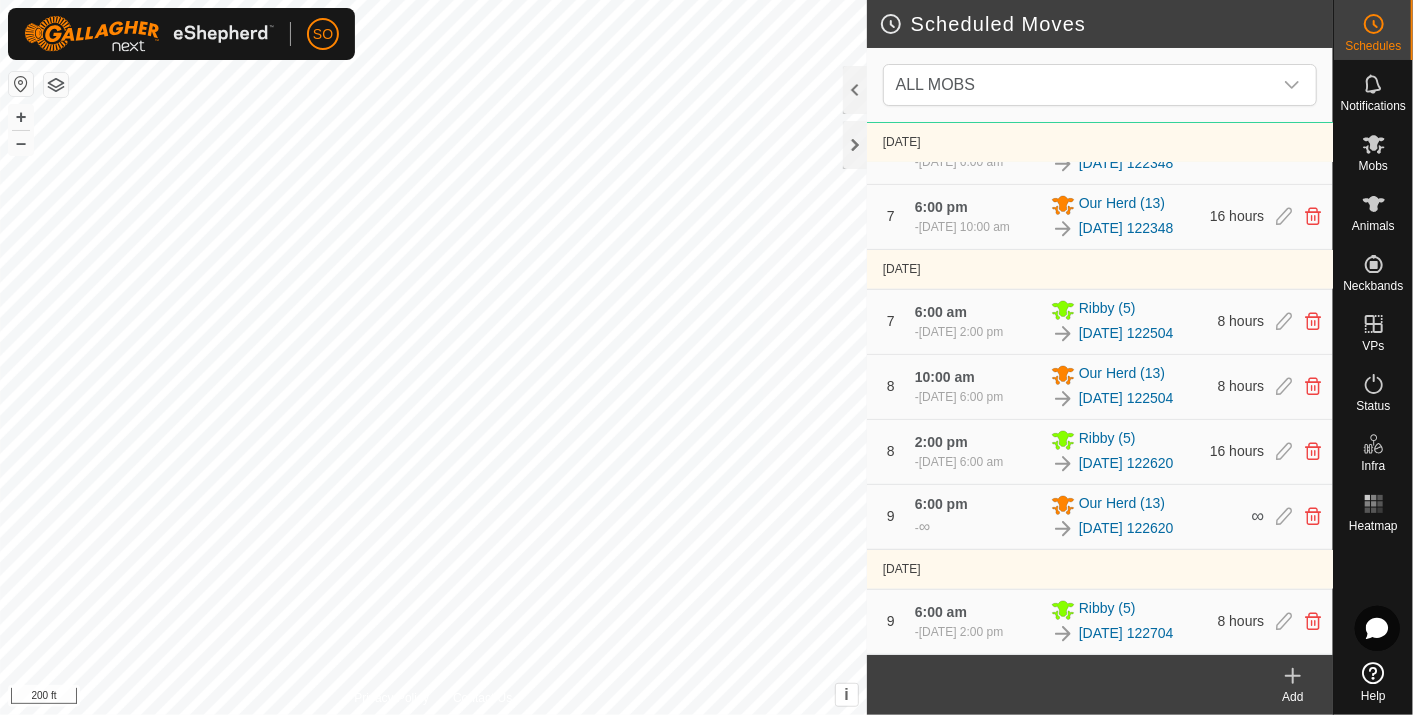 scroll, scrollTop: 1354, scrollLeft: 0, axis: vertical 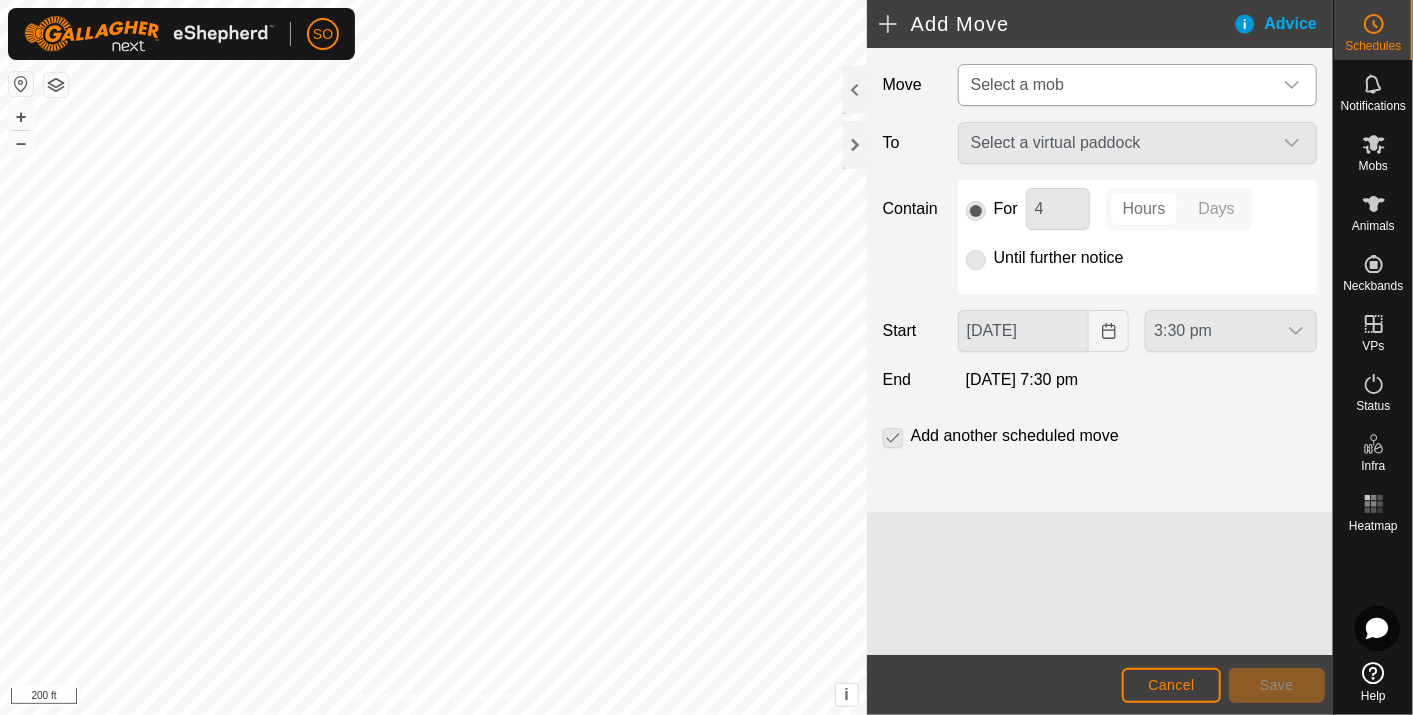 click 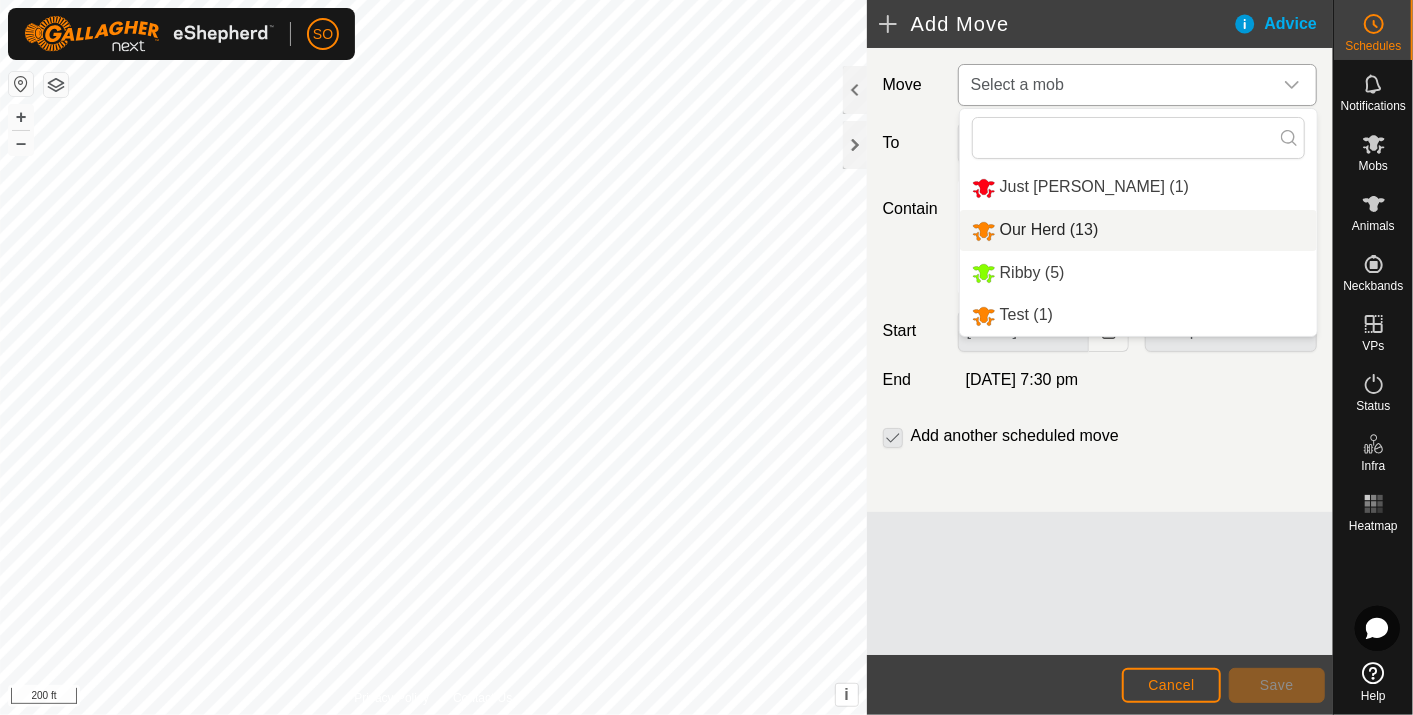 click on "Our Herd (13)" at bounding box center (1138, 230) 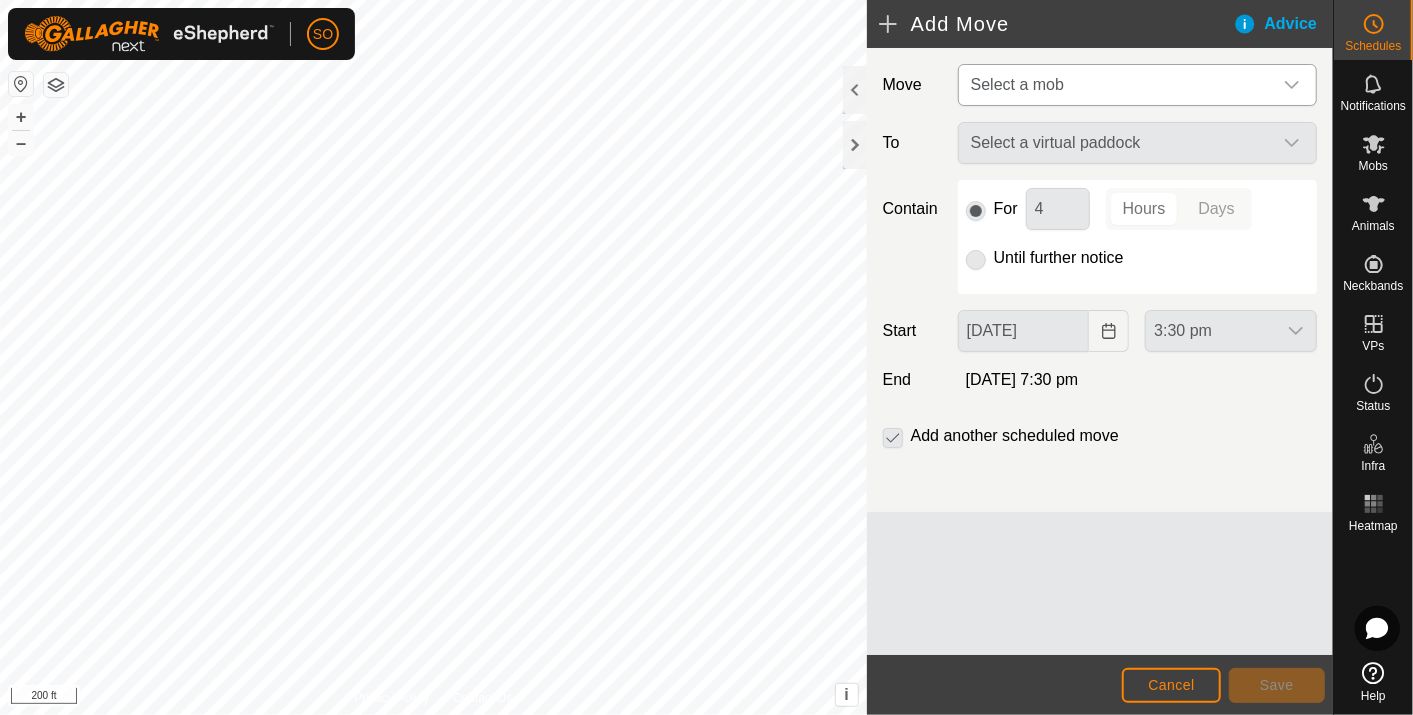 type on "[DATE]" 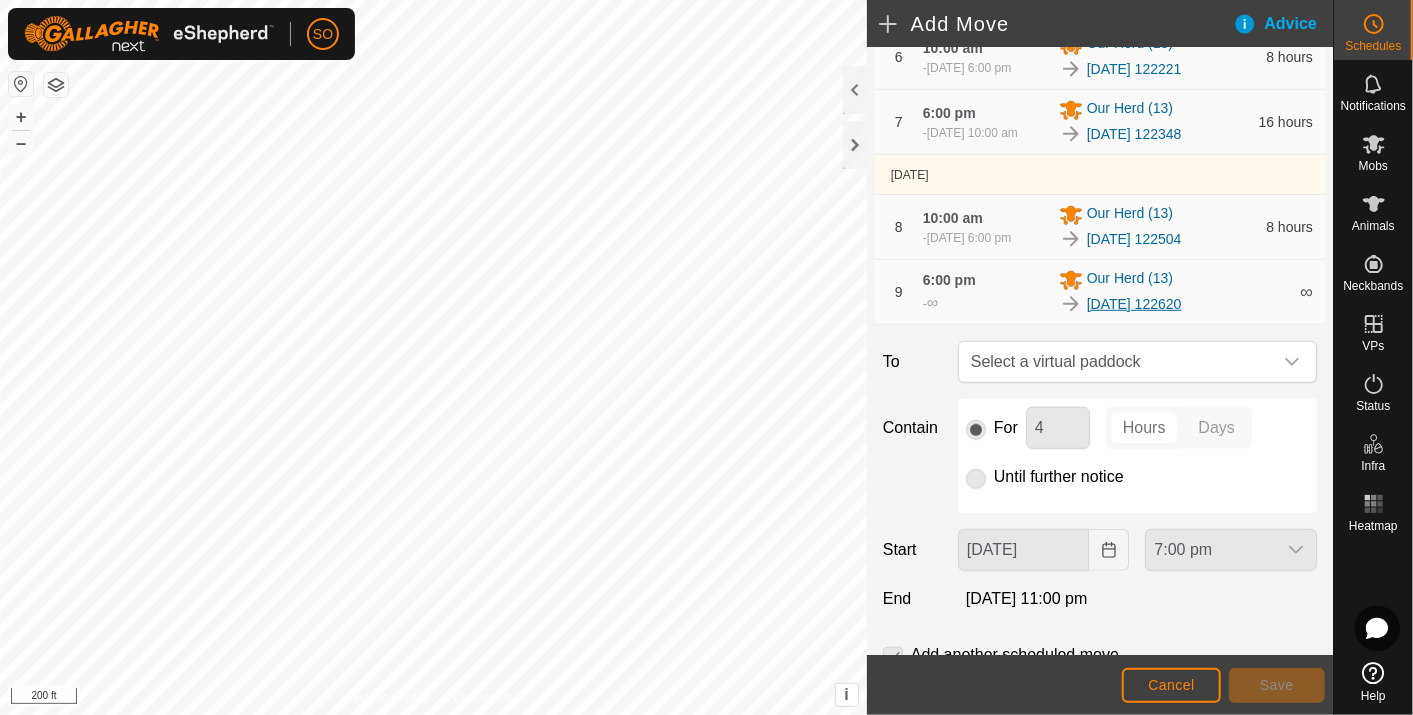 scroll, scrollTop: 777, scrollLeft: 0, axis: vertical 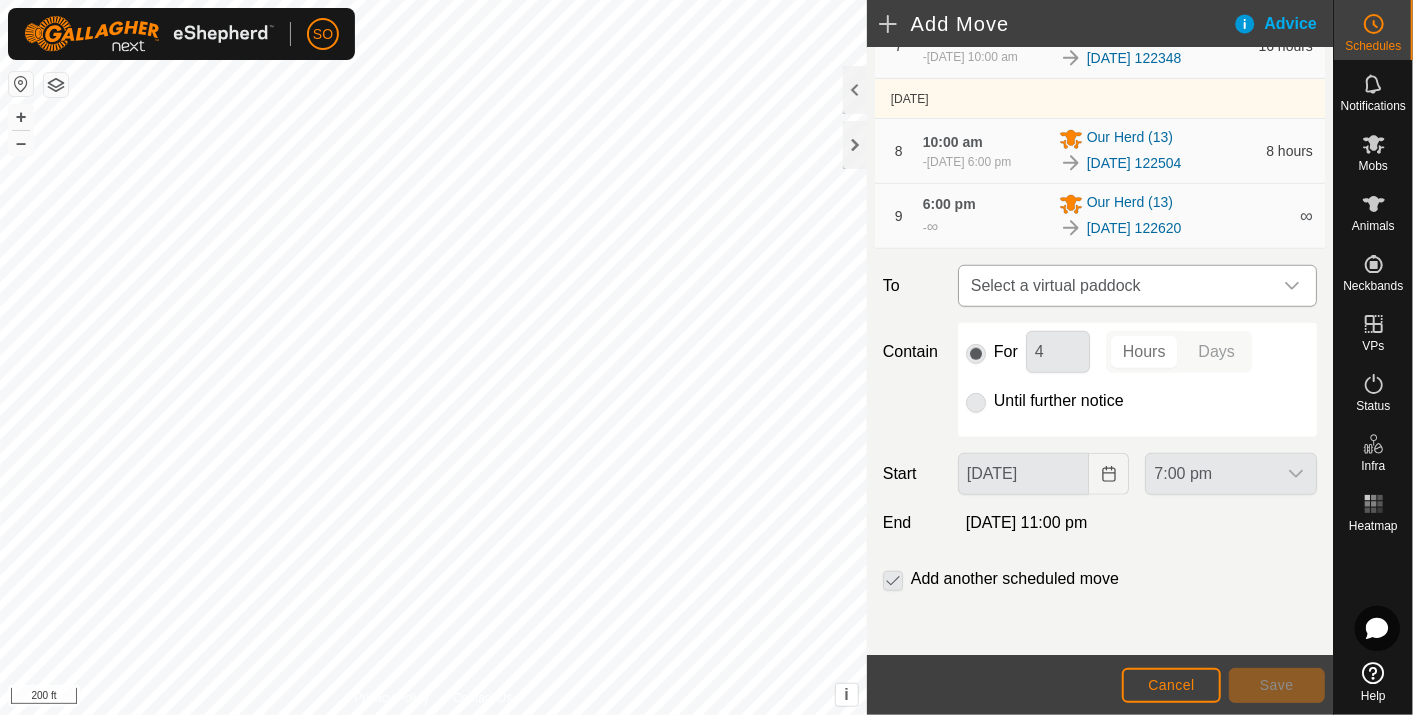 click 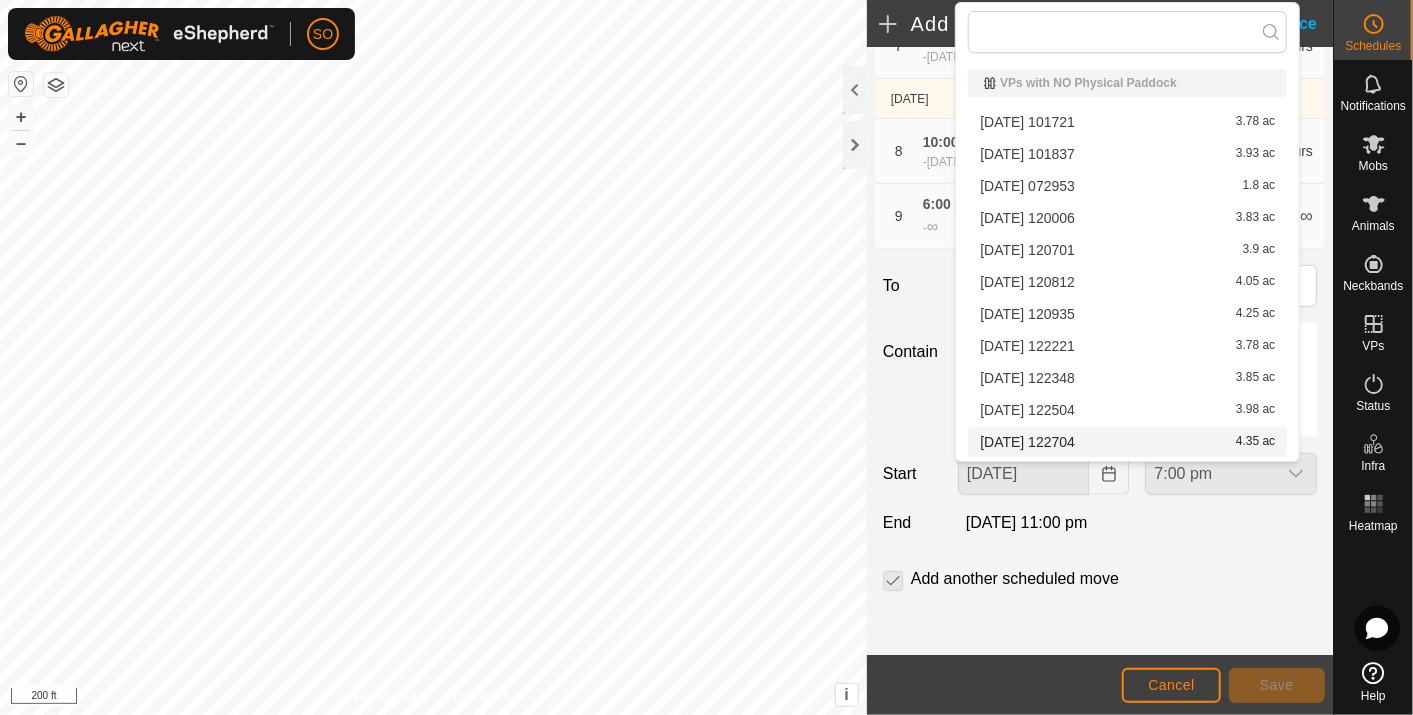 click on "[DATE] 122704  4.35 ac" at bounding box center [1127, 442] 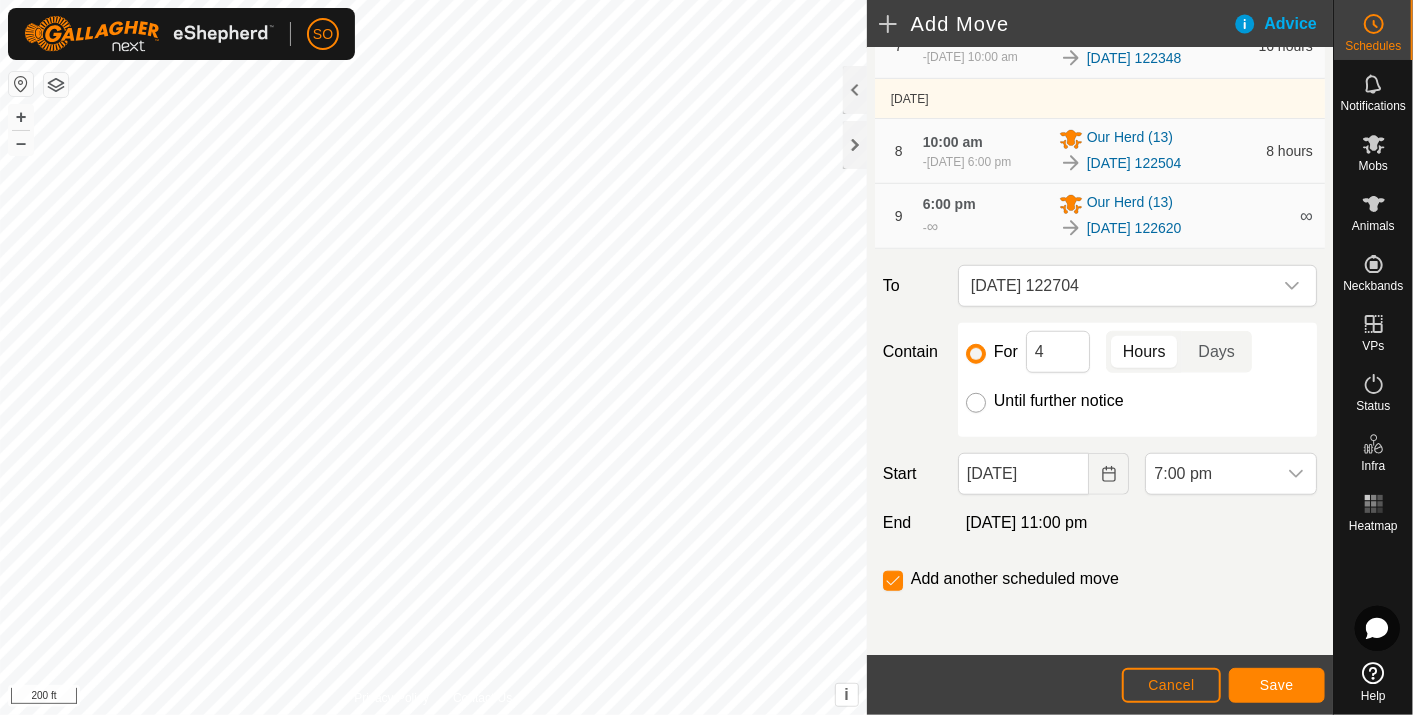 click on "Until further notice" at bounding box center [976, 403] 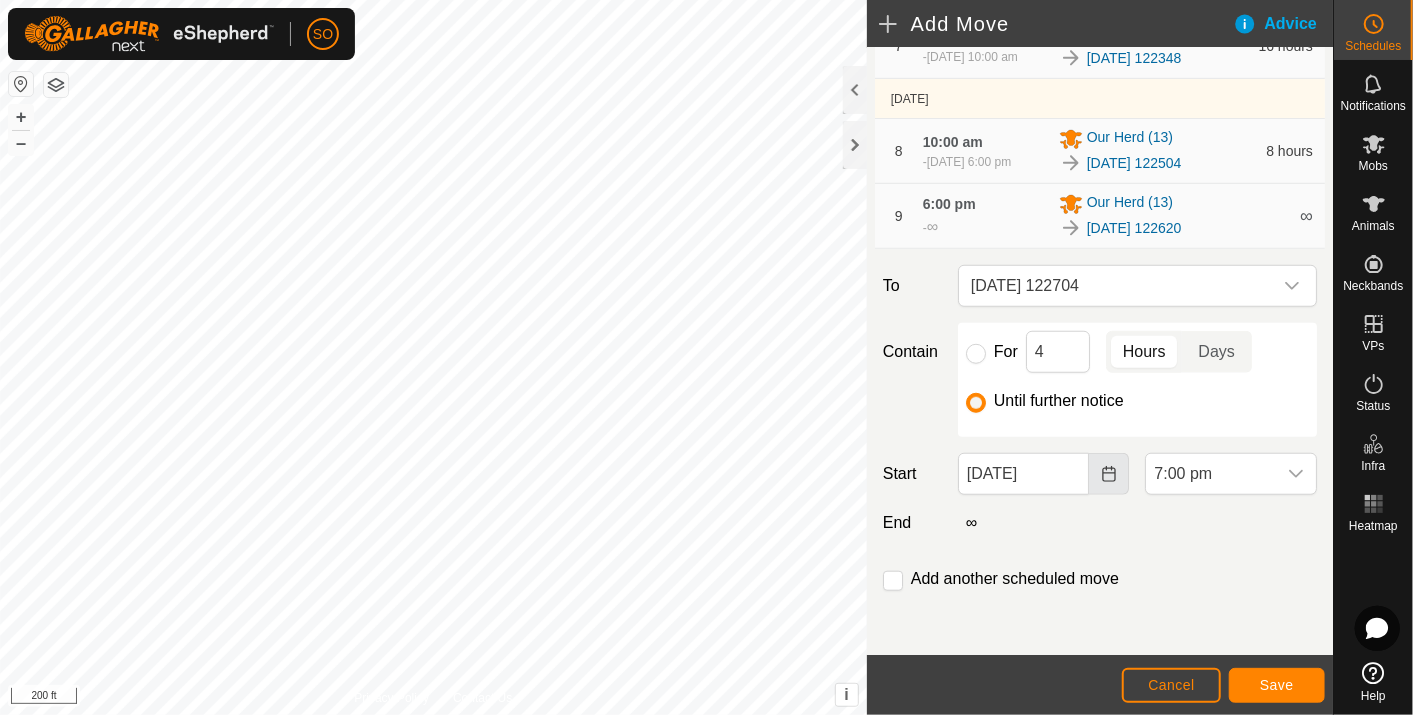 click 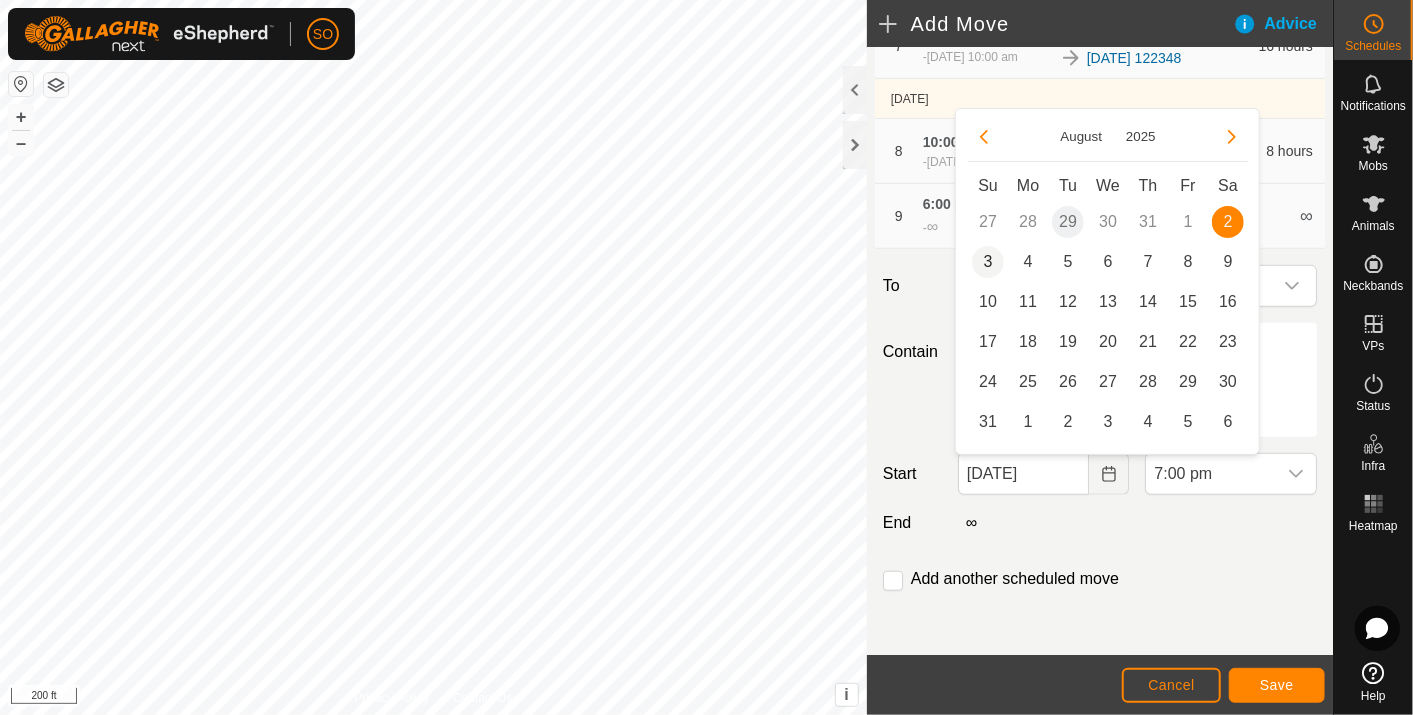 click on "3" at bounding box center (988, 262) 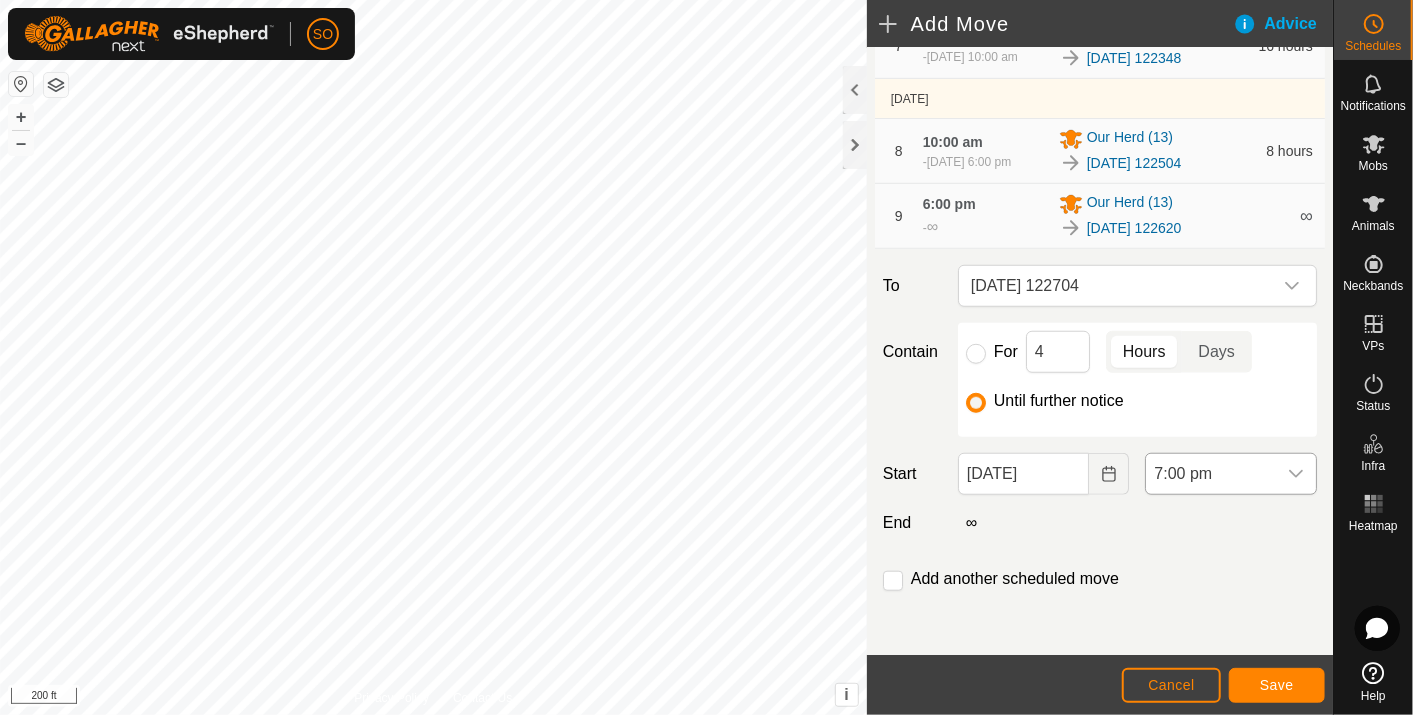 click 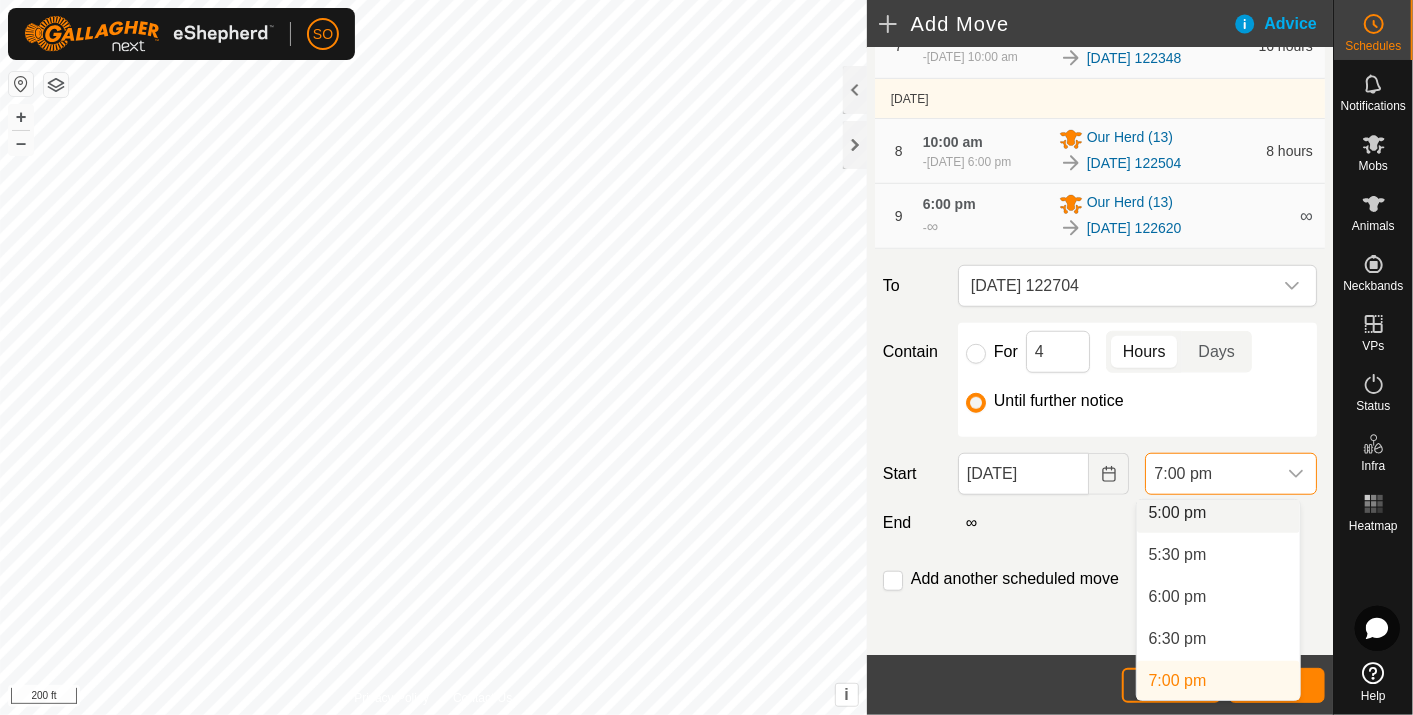 scroll, scrollTop: 1427, scrollLeft: 0, axis: vertical 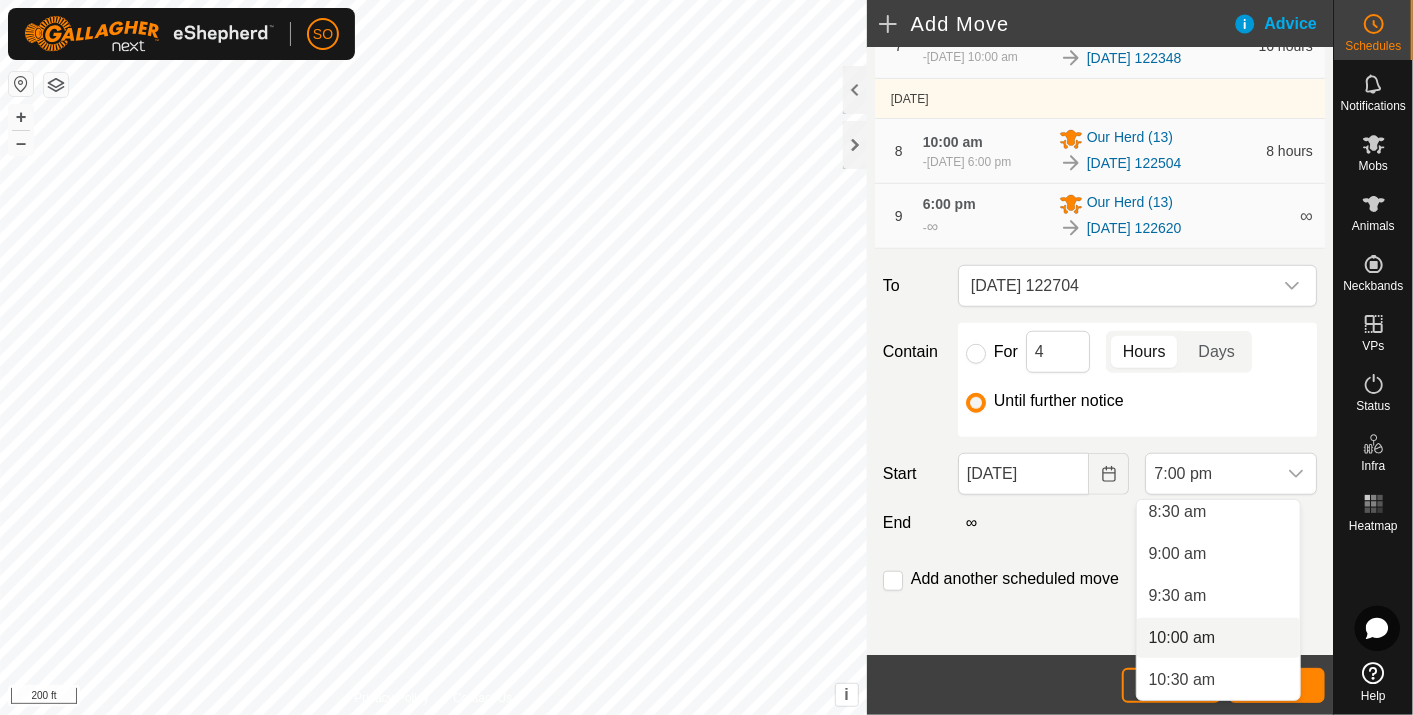 click on "10:00 am" at bounding box center (1218, 638) 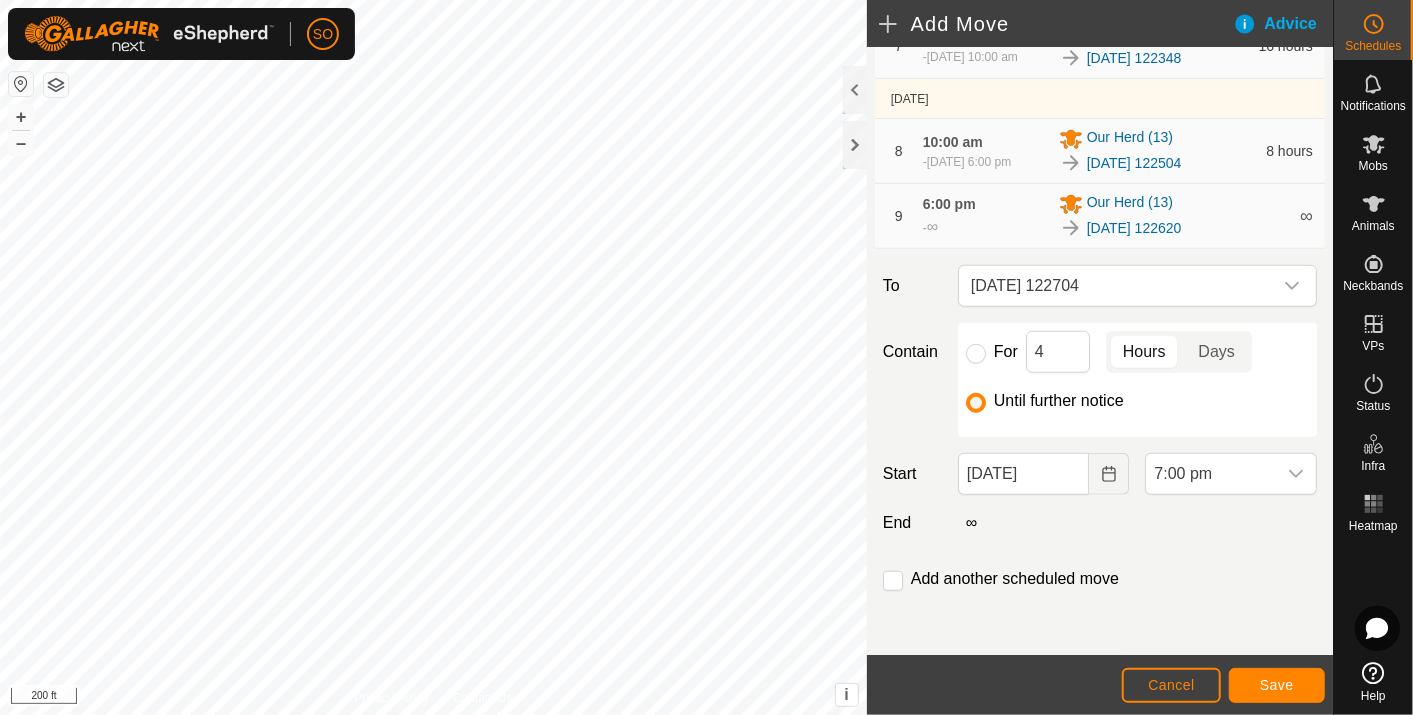 scroll, scrollTop: 1435, scrollLeft: 0, axis: vertical 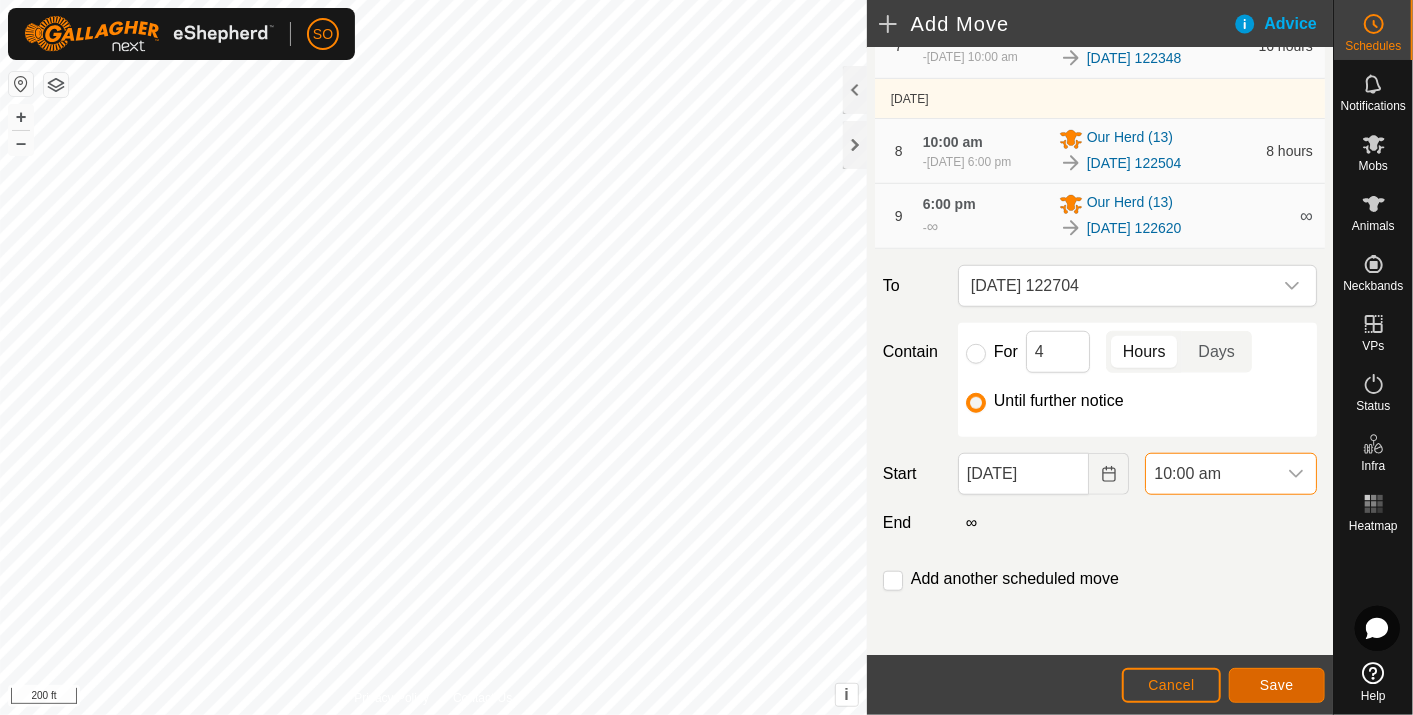 click on "Save" 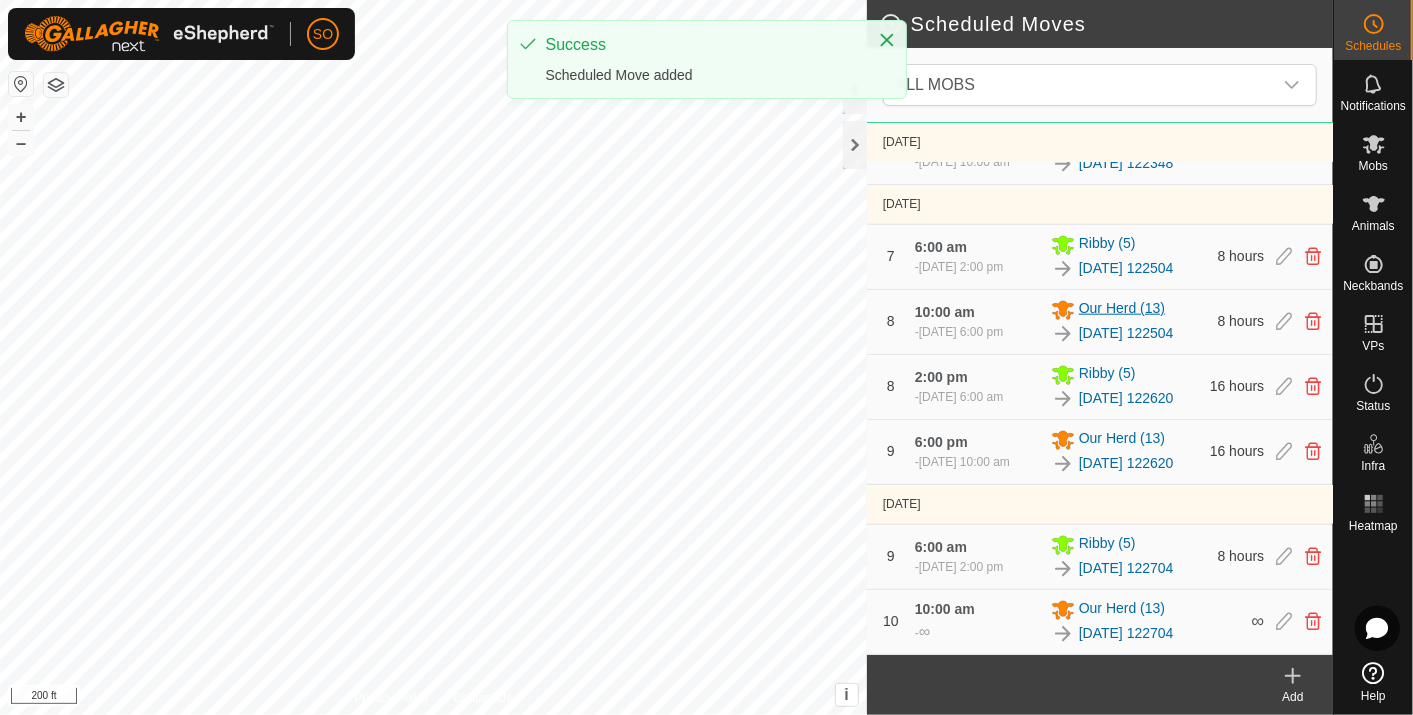 scroll, scrollTop: 1437, scrollLeft: 0, axis: vertical 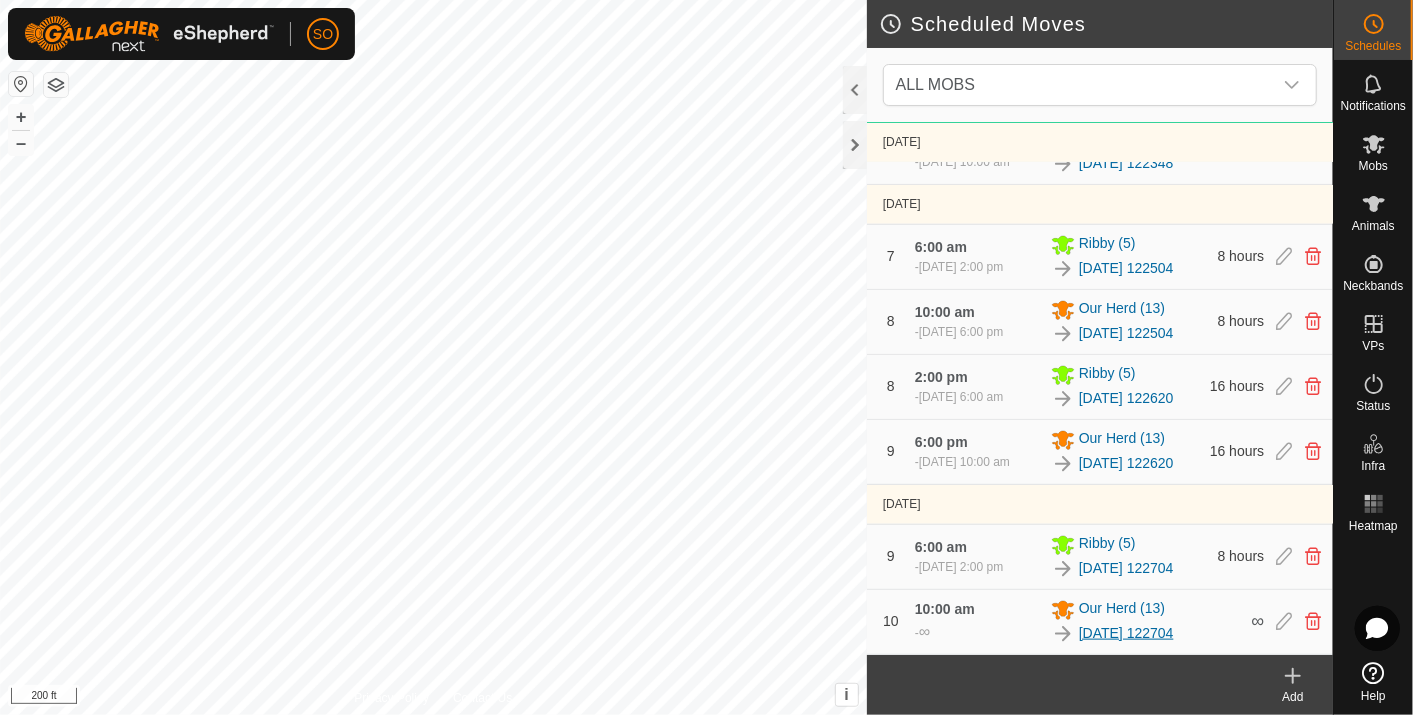 click on "[DATE] 122704" at bounding box center [1126, 633] 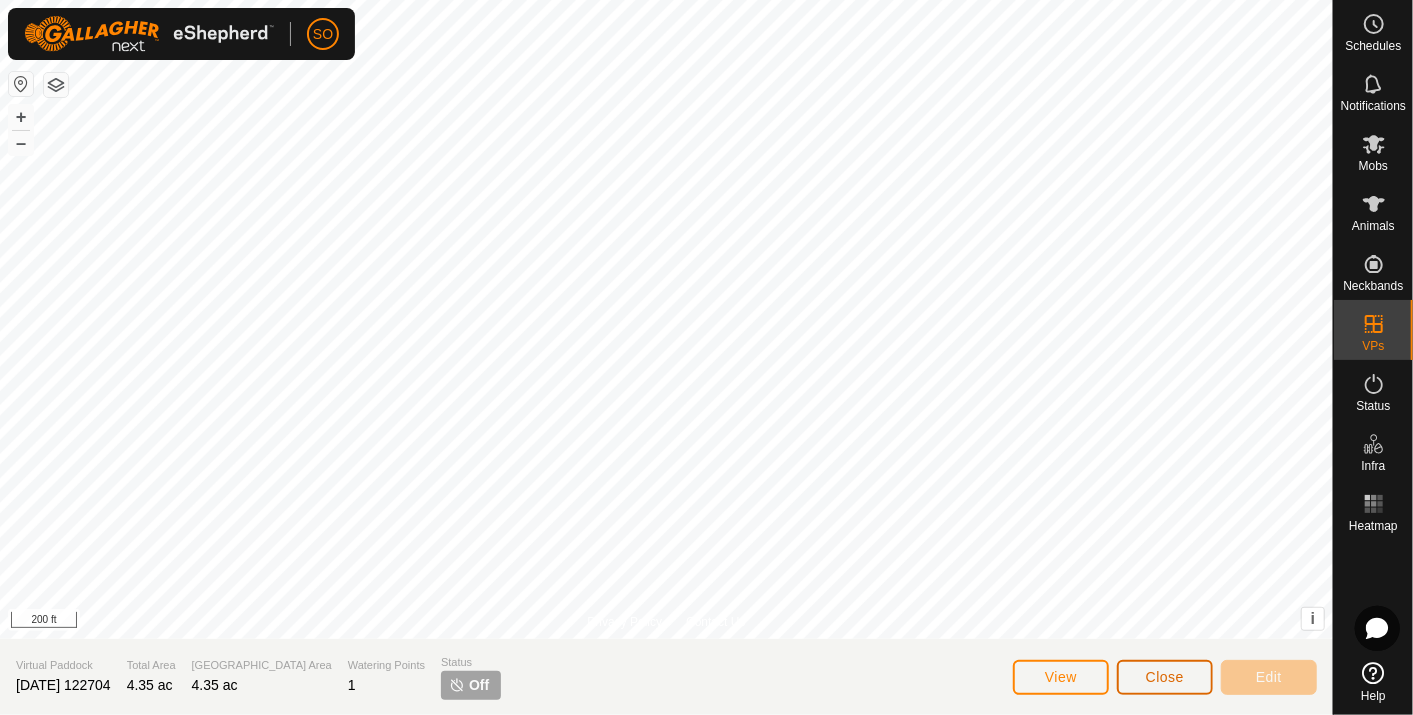 click on "Close" 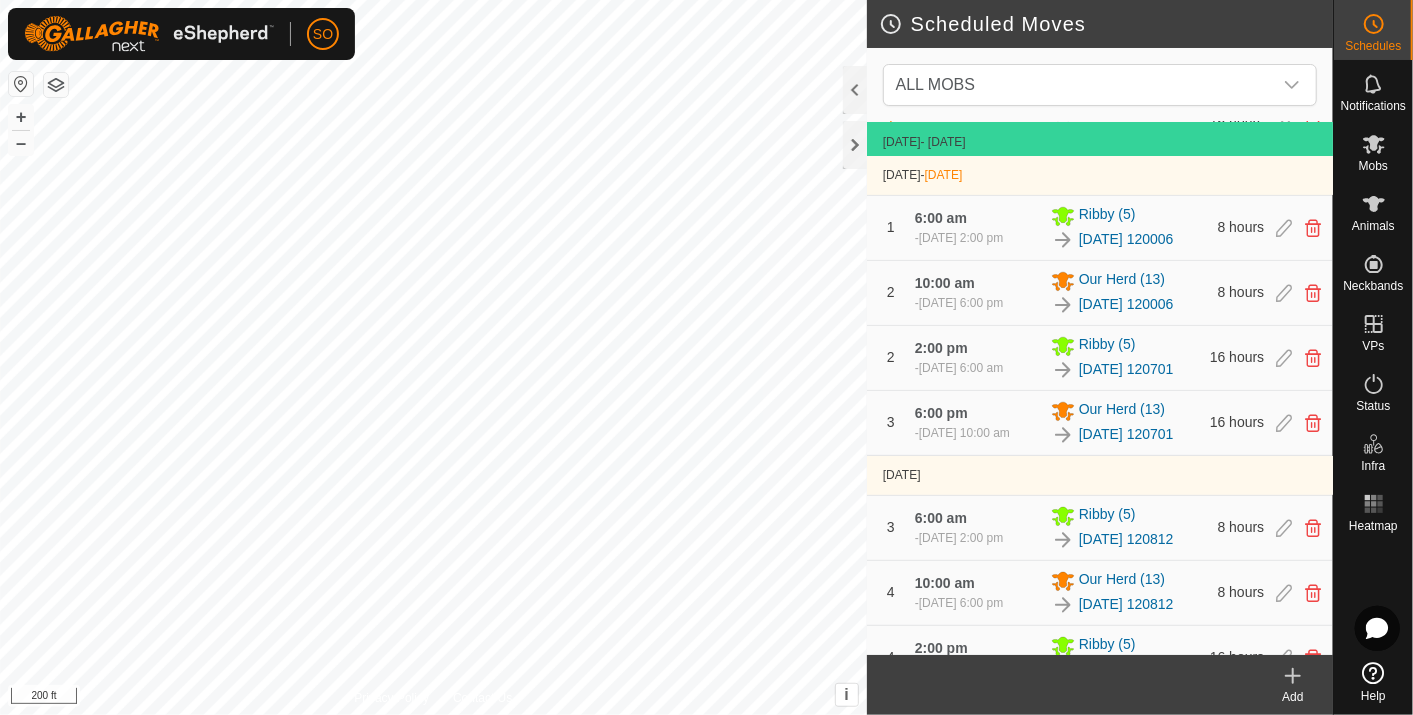 scroll, scrollTop: 333, scrollLeft: 0, axis: vertical 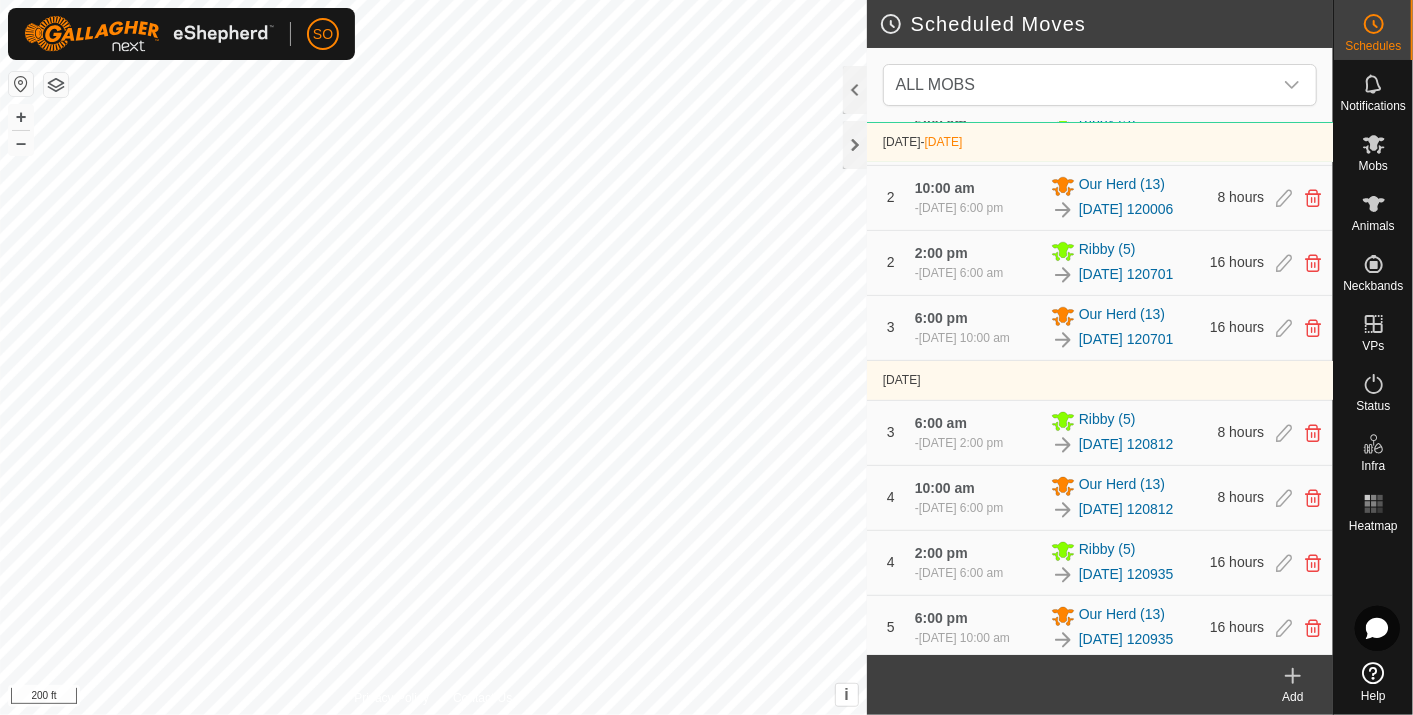 click 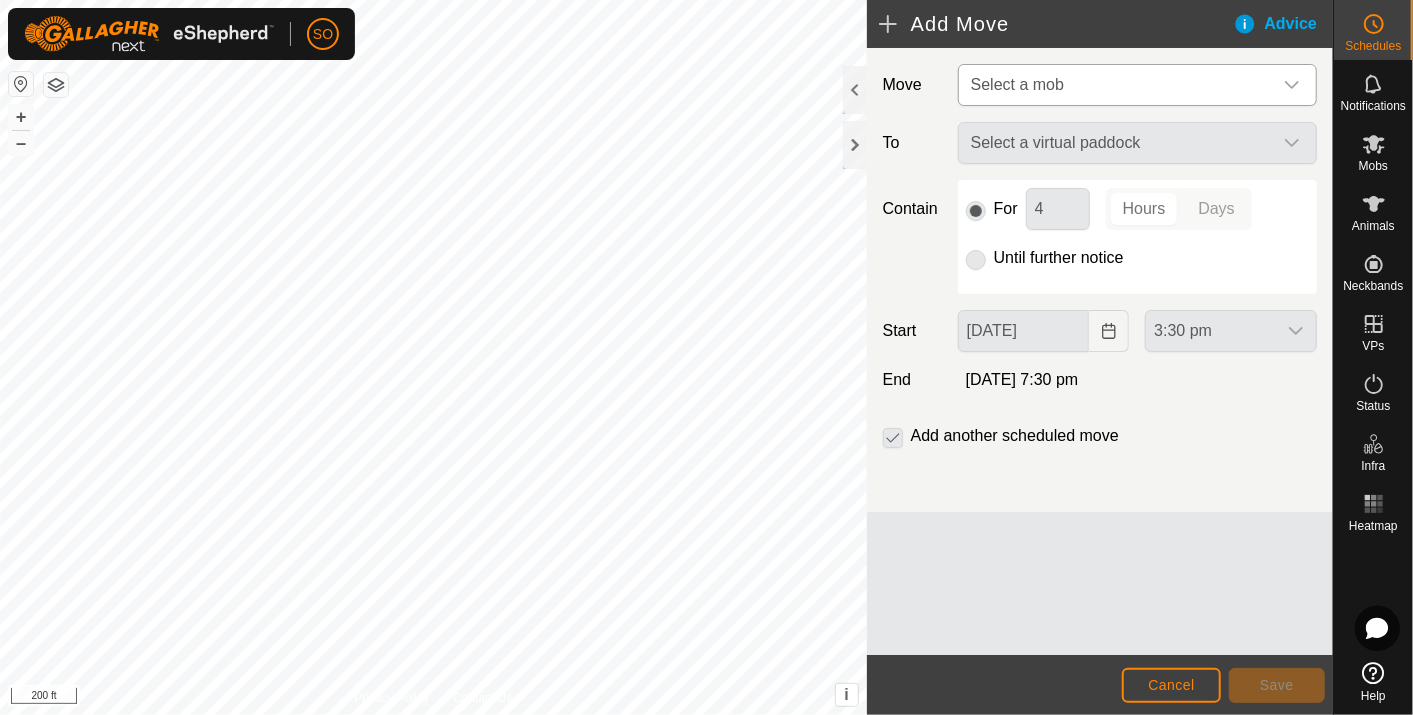click 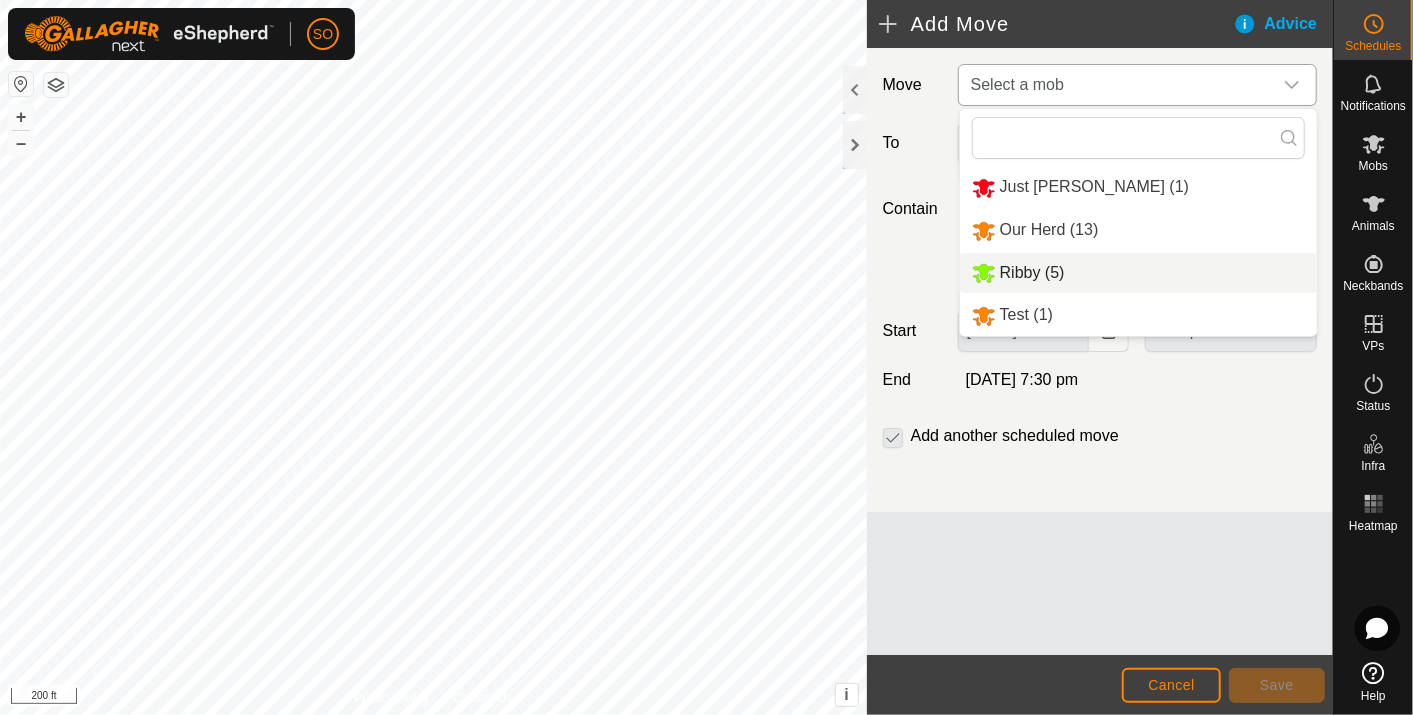 click on "Ribby (5)" at bounding box center (1138, 273) 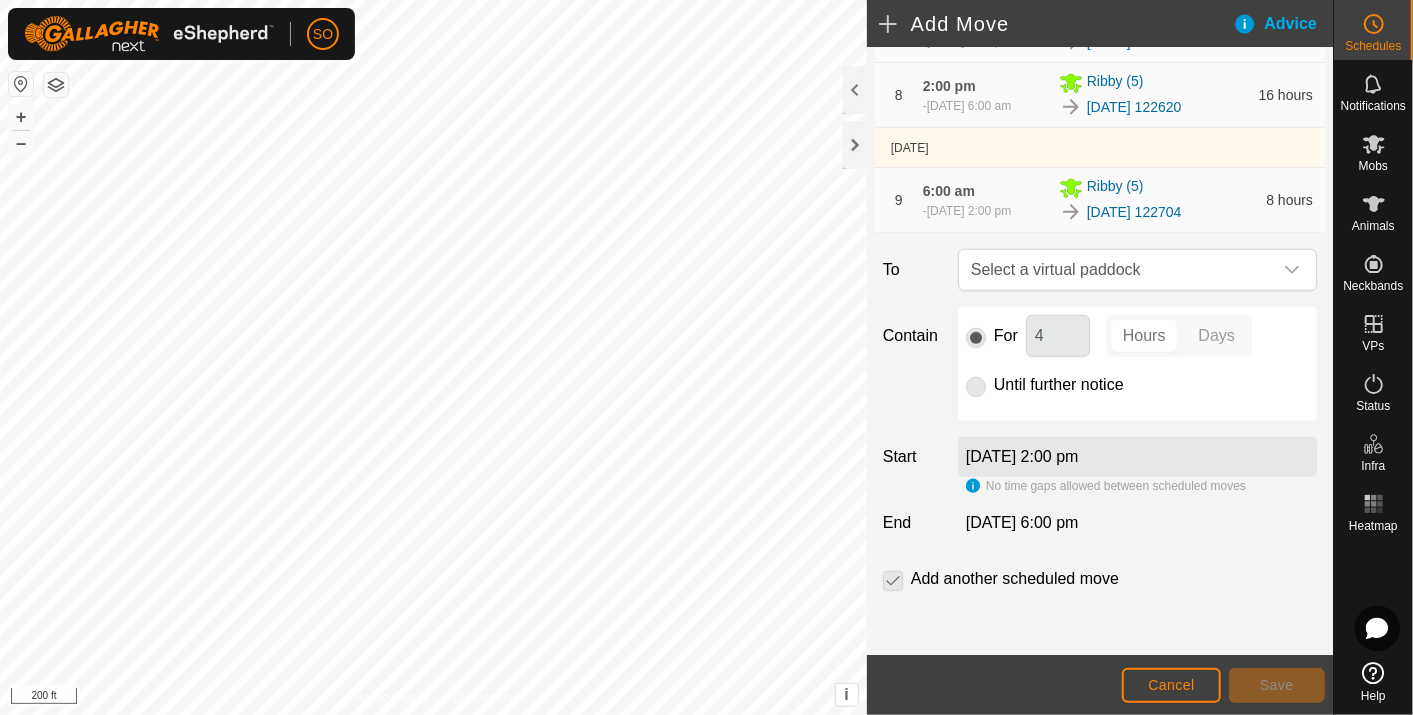 scroll, scrollTop: 811, scrollLeft: 0, axis: vertical 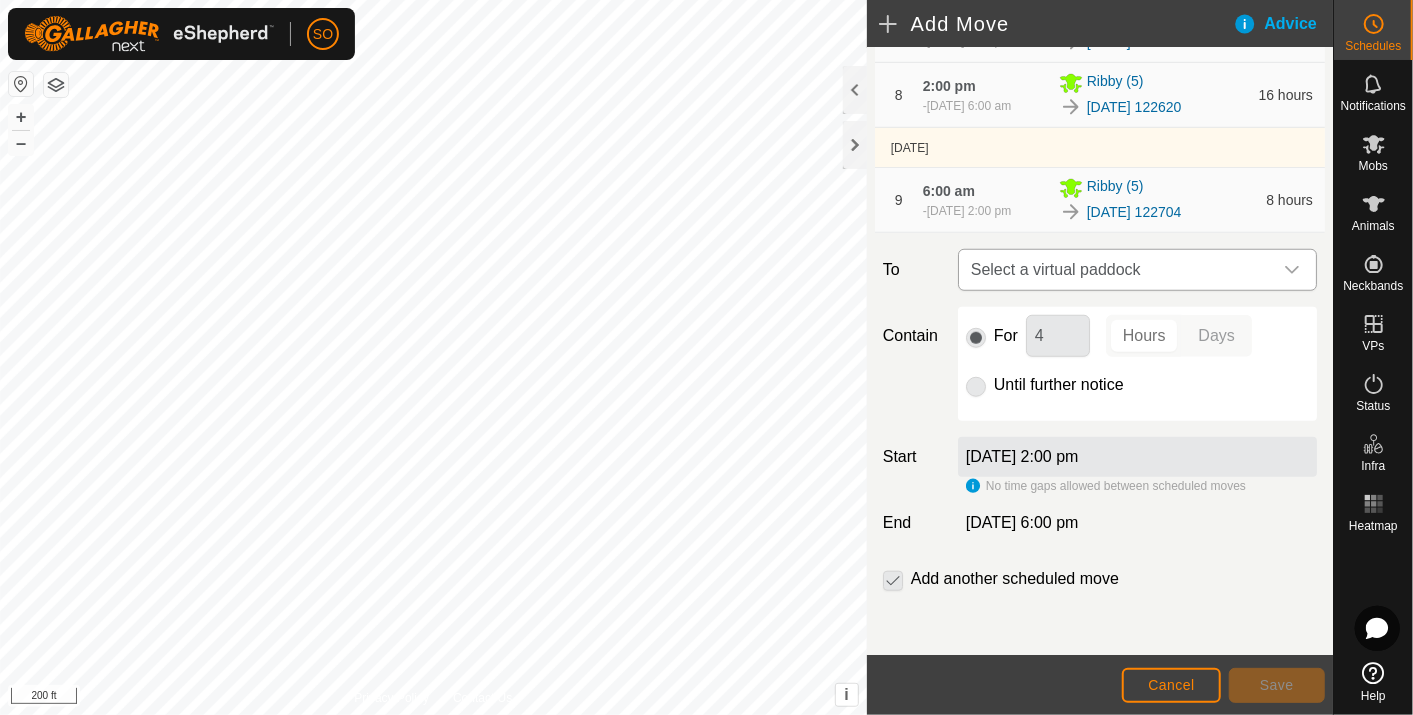click 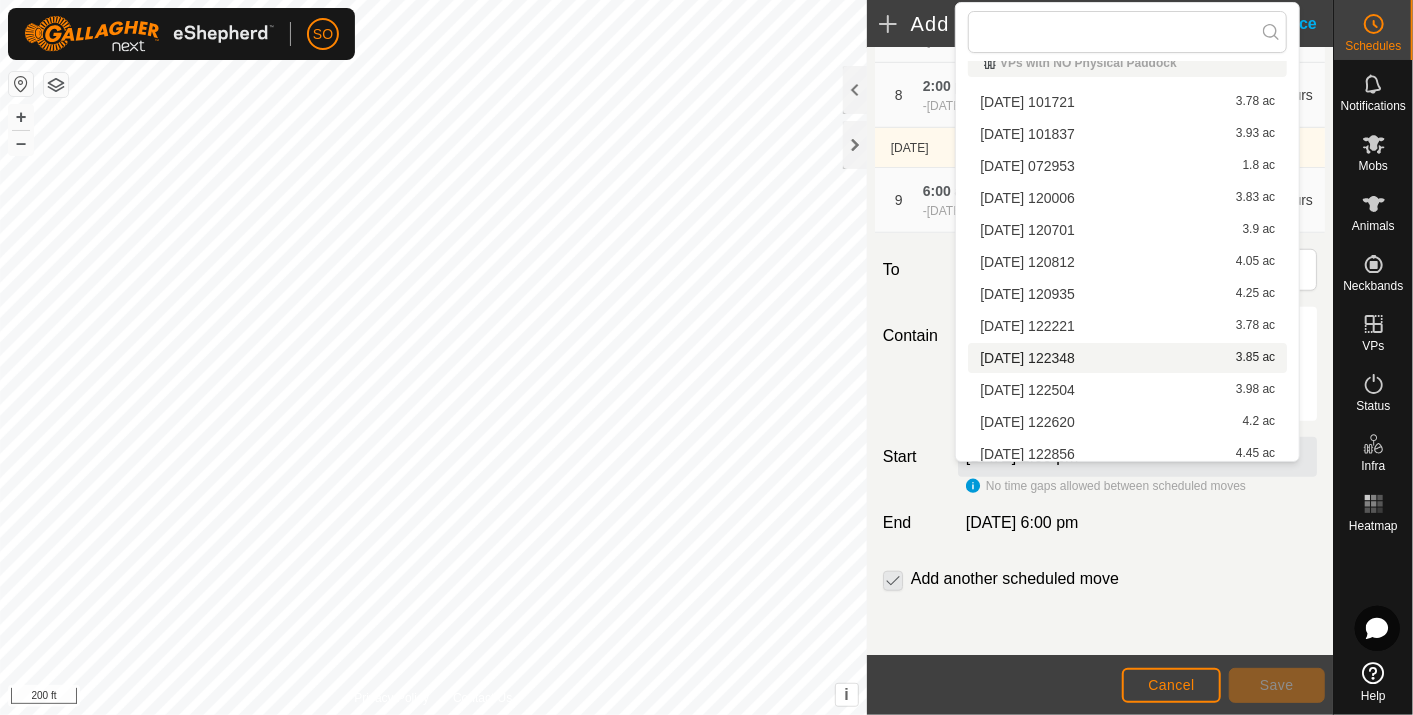 scroll, scrollTop: 28, scrollLeft: 0, axis: vertical 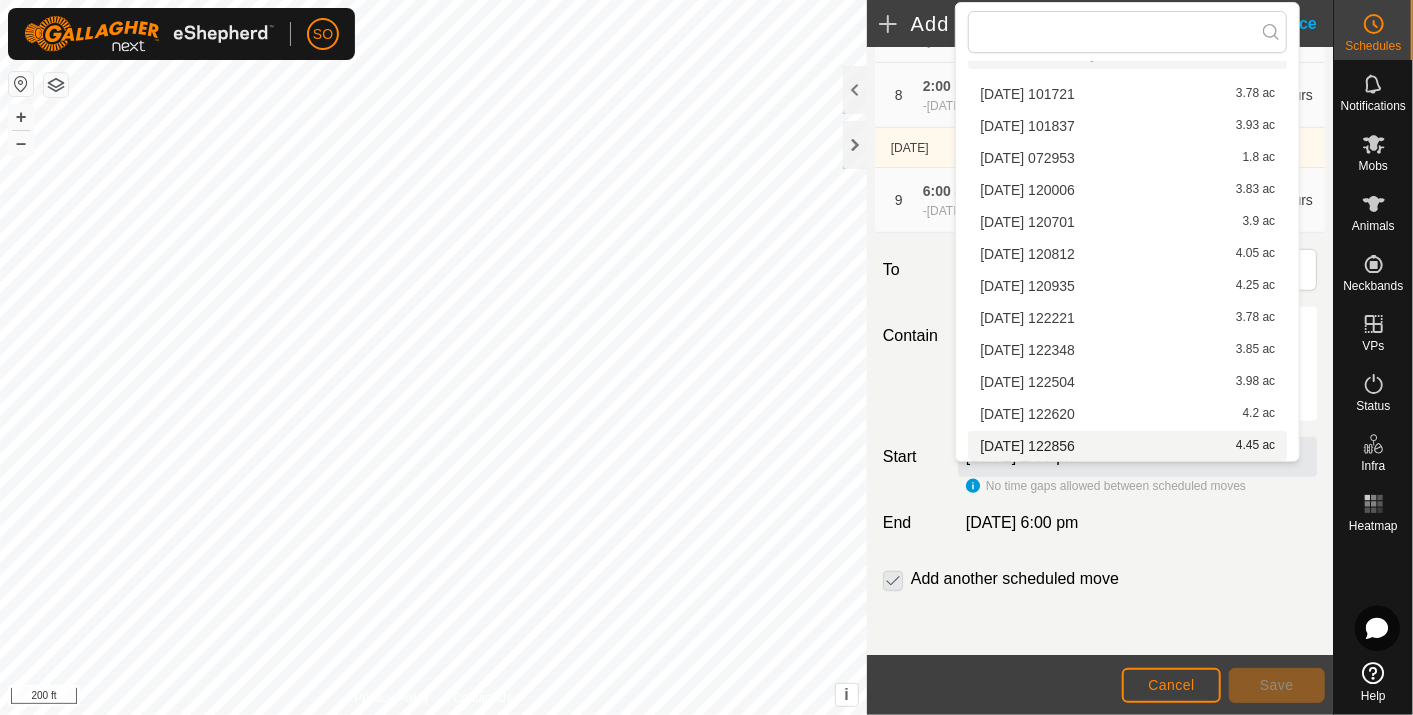 click on "[DATE] 122856  4.45 ac" at bounding box center [1127, 446] 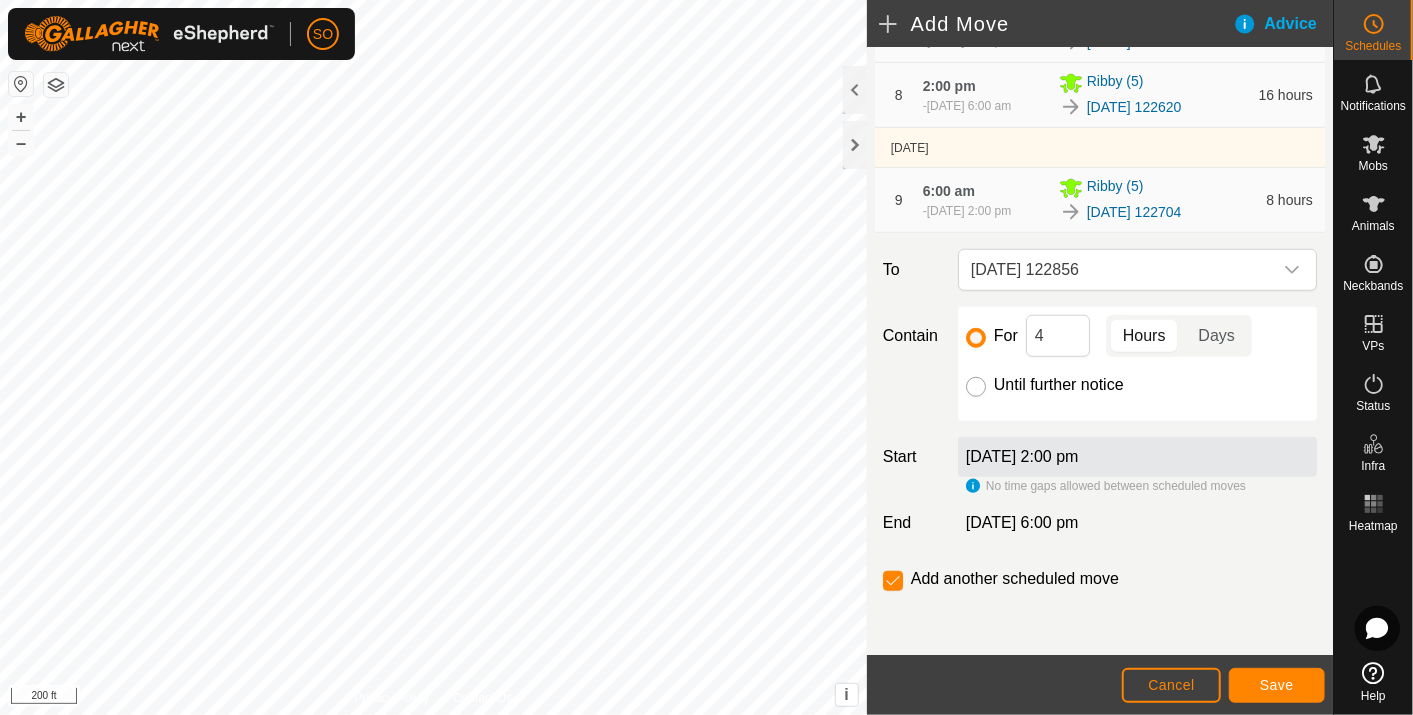 click on "Until further notice" at bounding box center [976, 387] 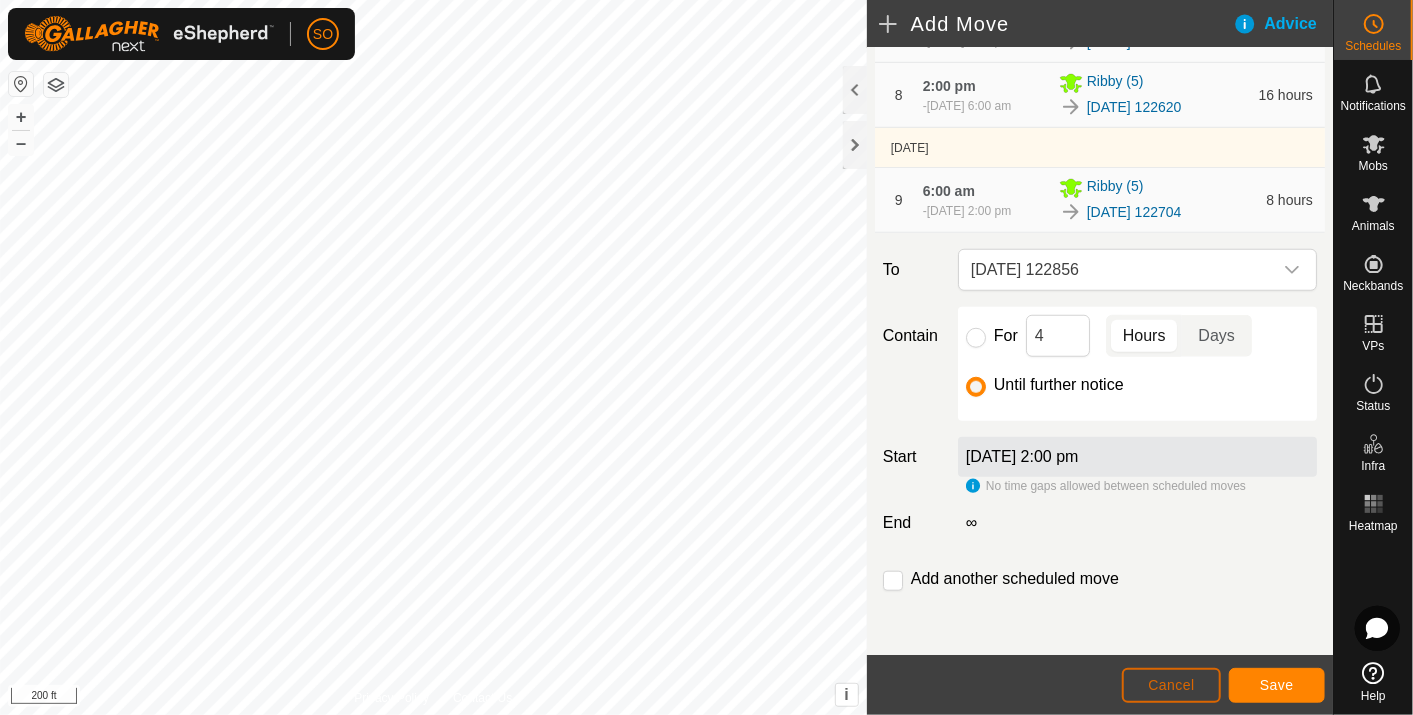 click on "Cancel" 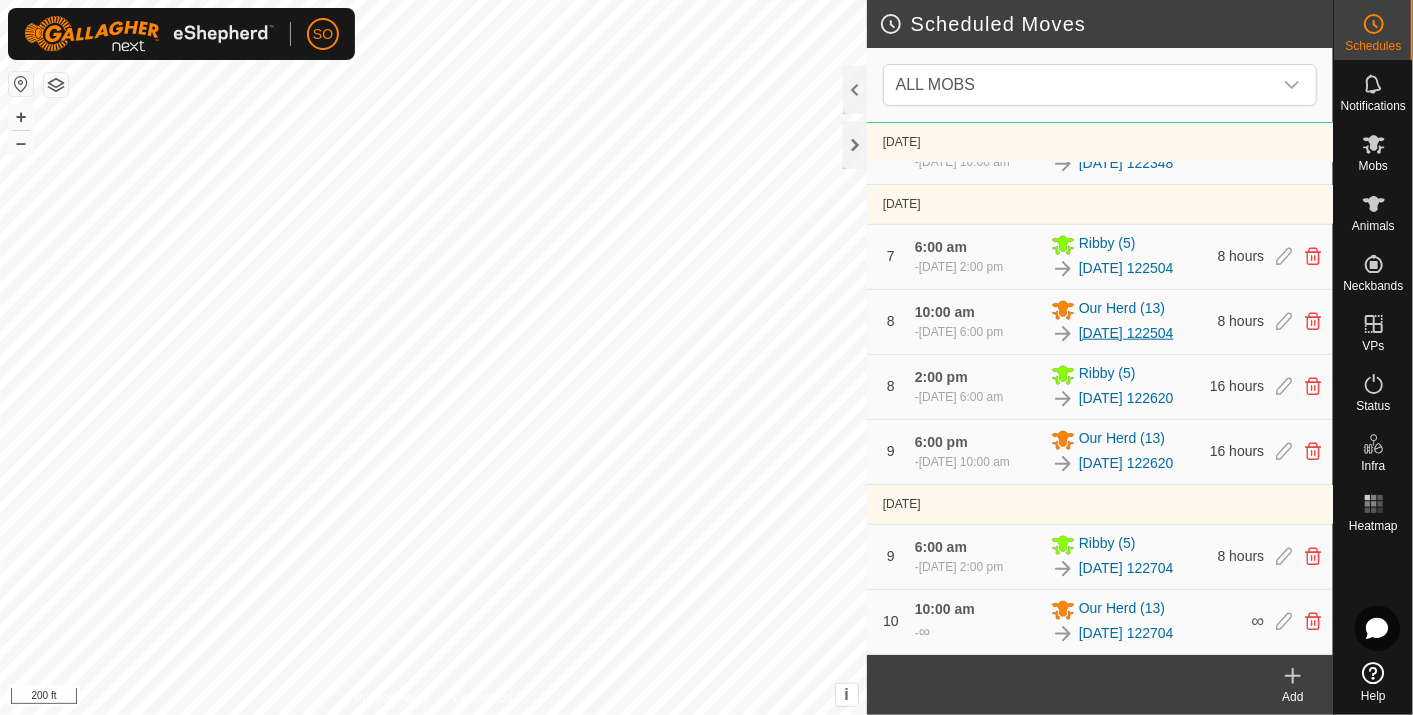 scroll, scrollTop: 1326, scrollLeft: 0, axis: vertical 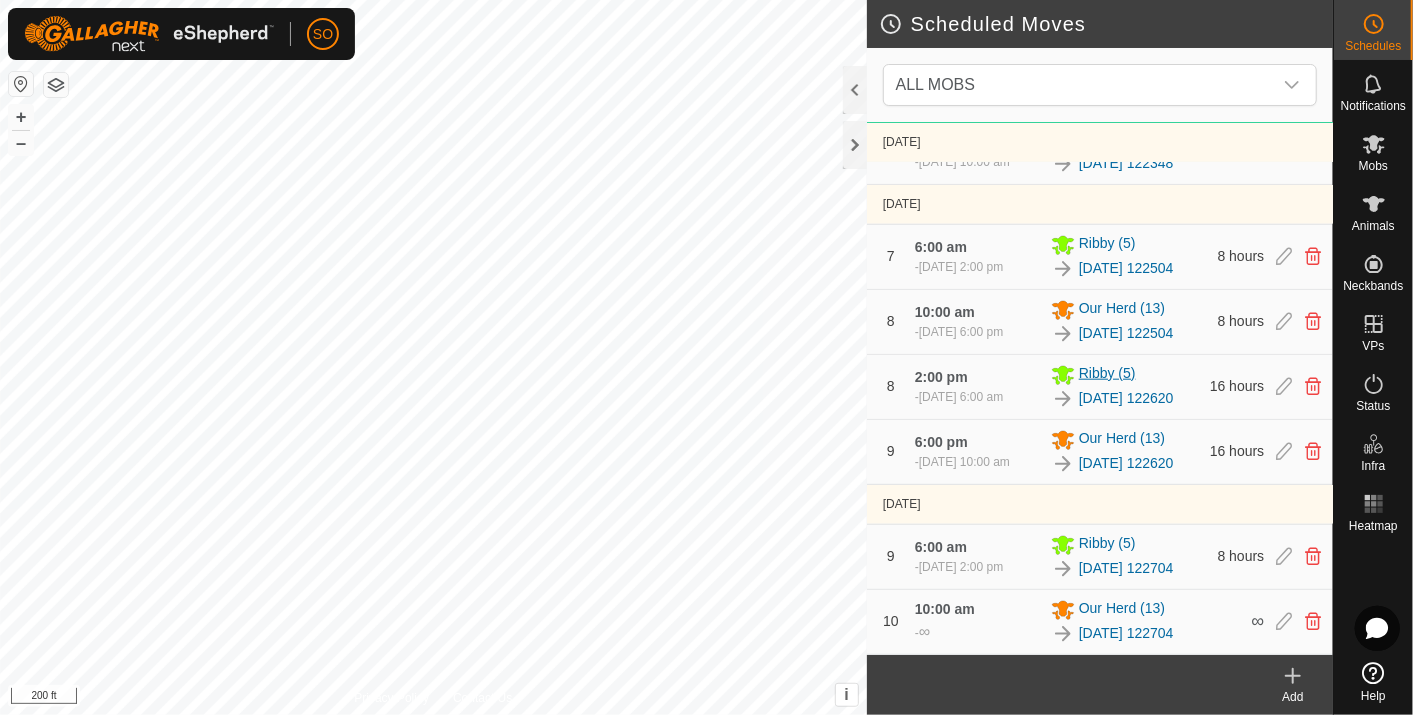 click on "Ribby (5)" at bounding box center (1107, 375) 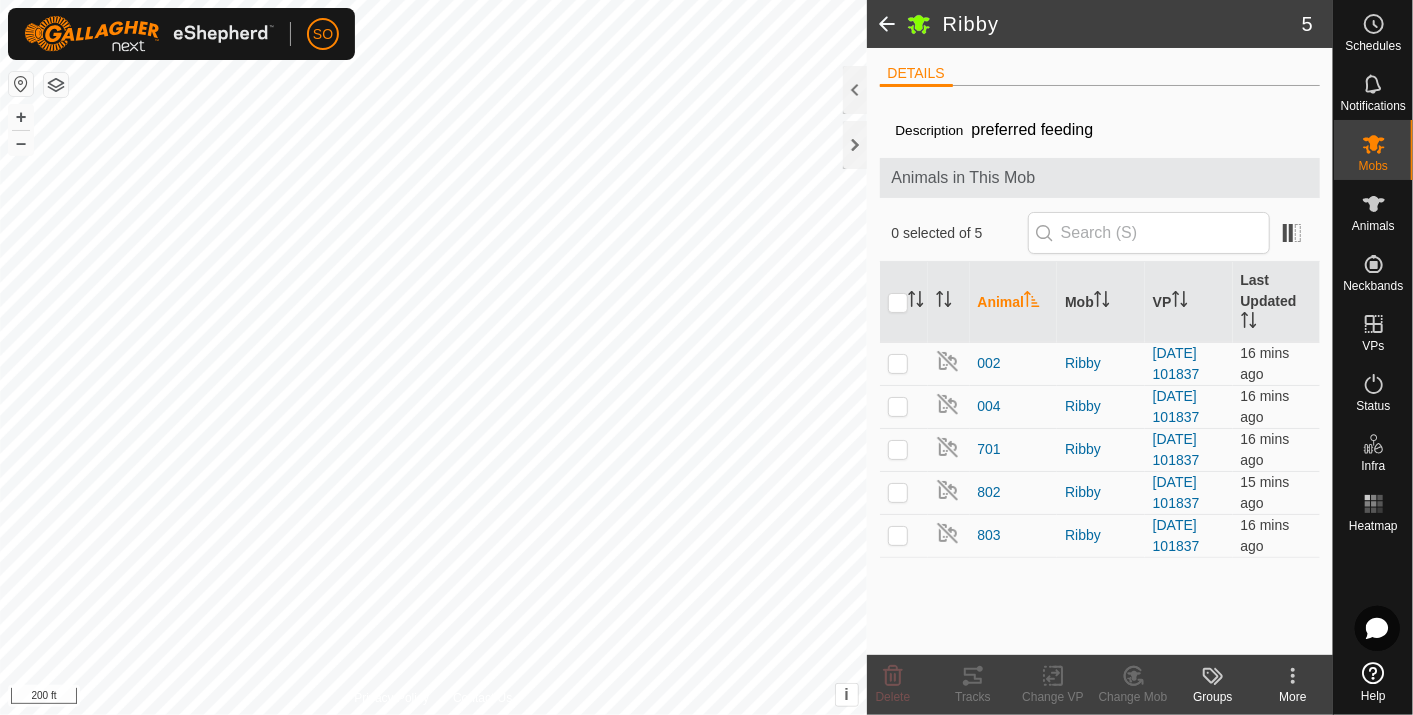 click 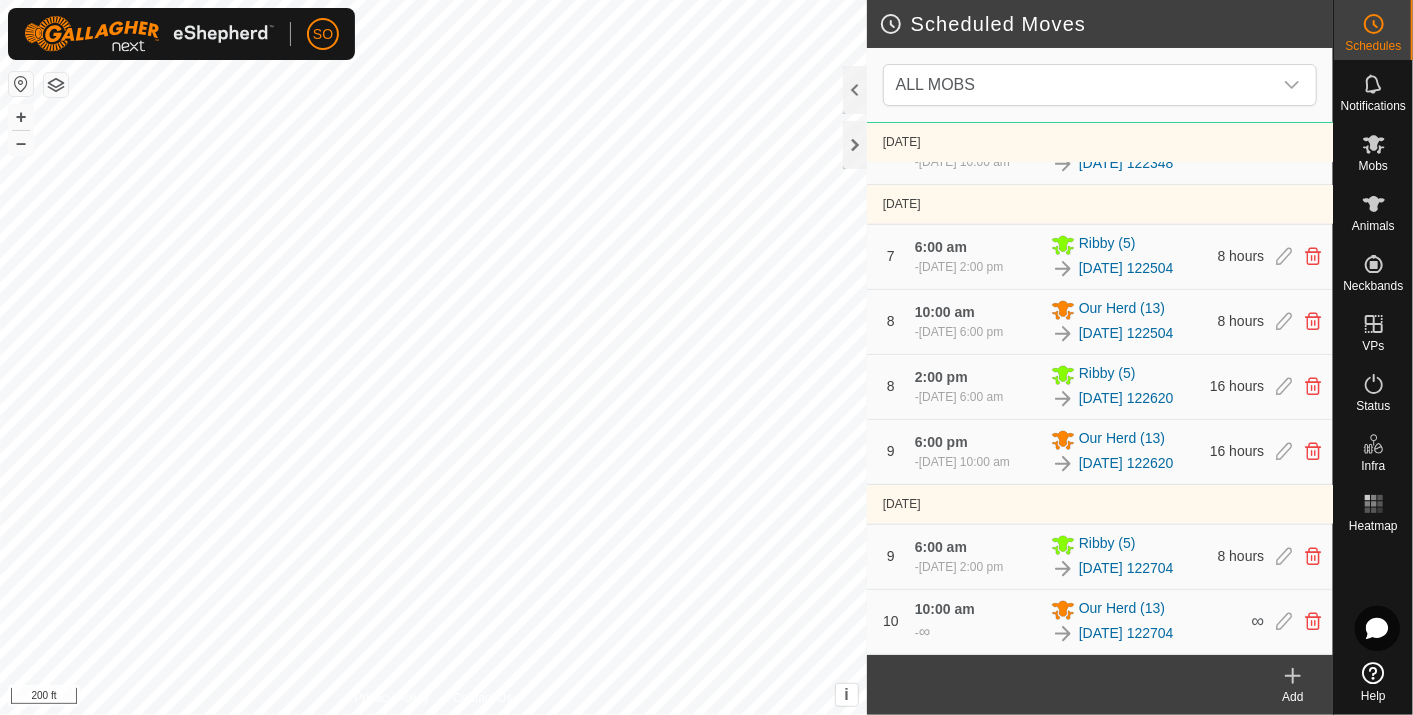 scroll, scrollTop: 1437, scrollLeft: 0, axis: vertical 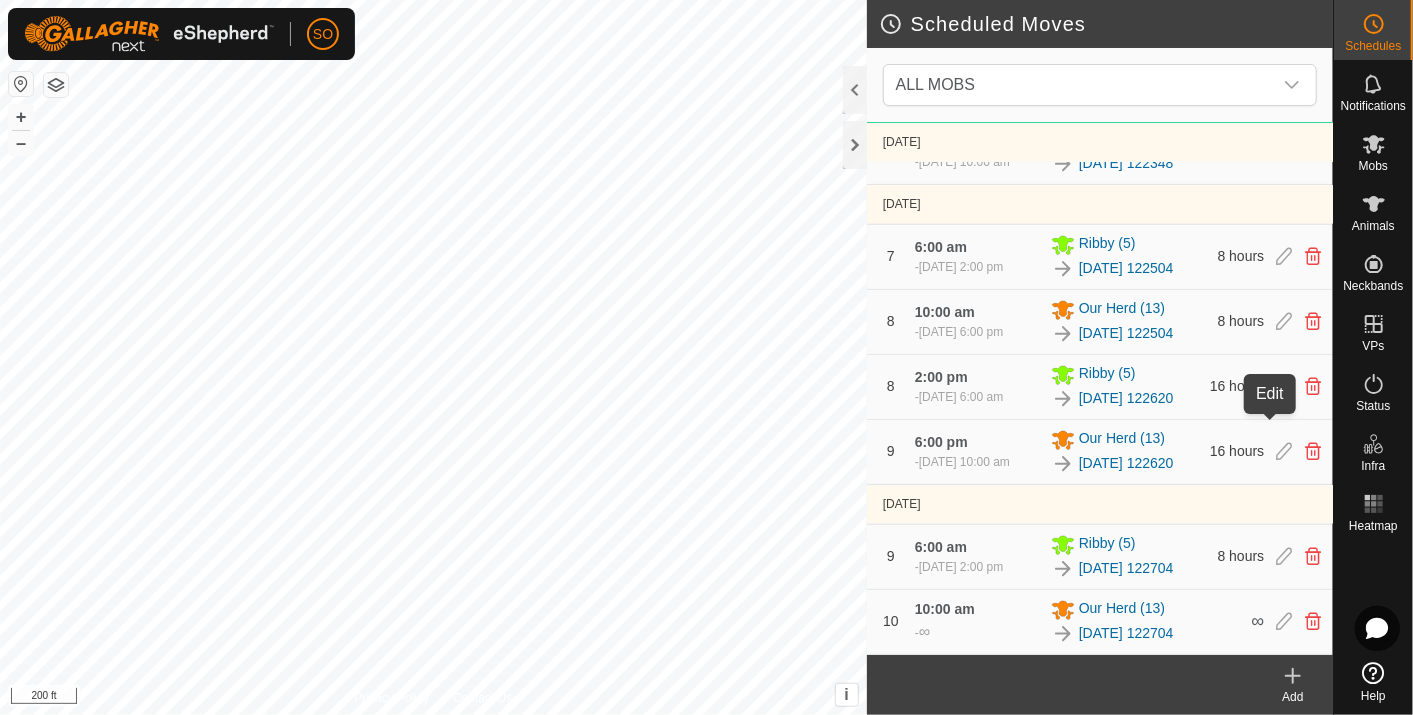 click at bounding box center (1284, 452) 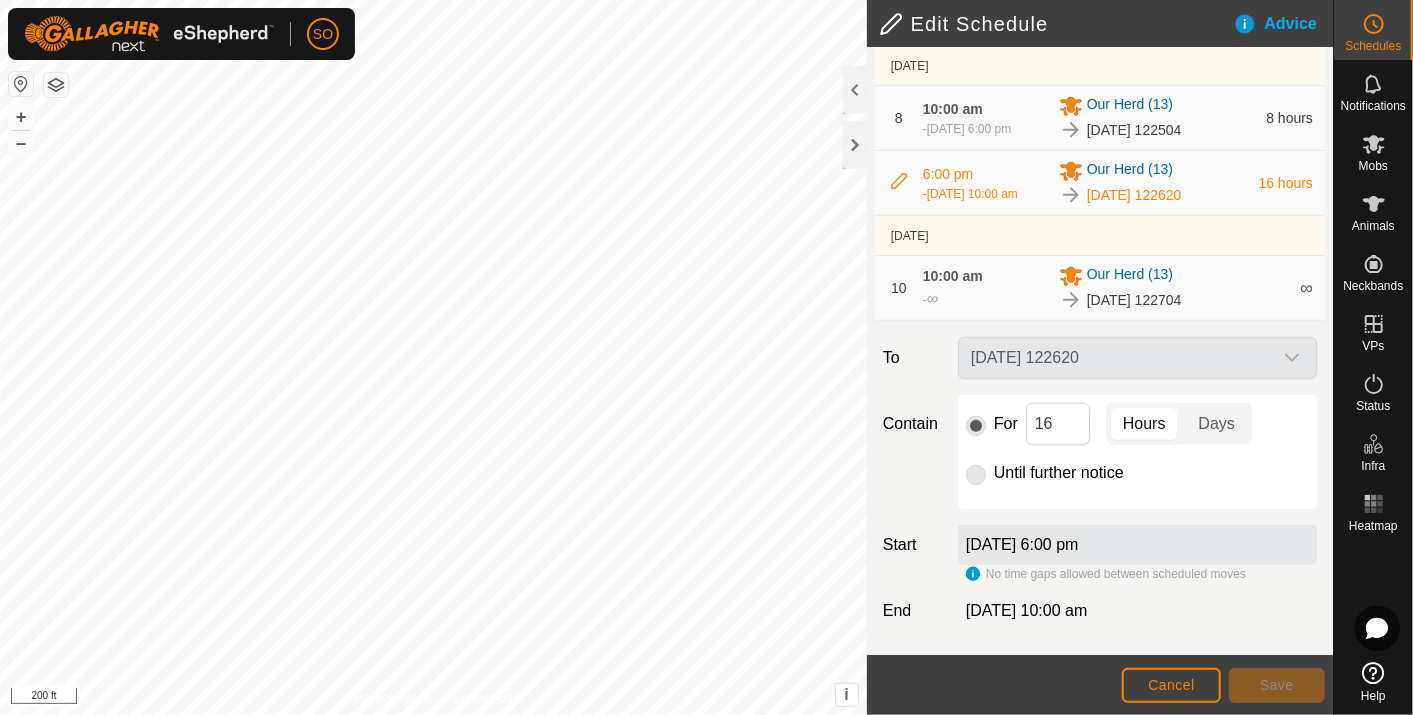 scroll, scrollTop: 812, scrollLeft: 0, axis: vertical 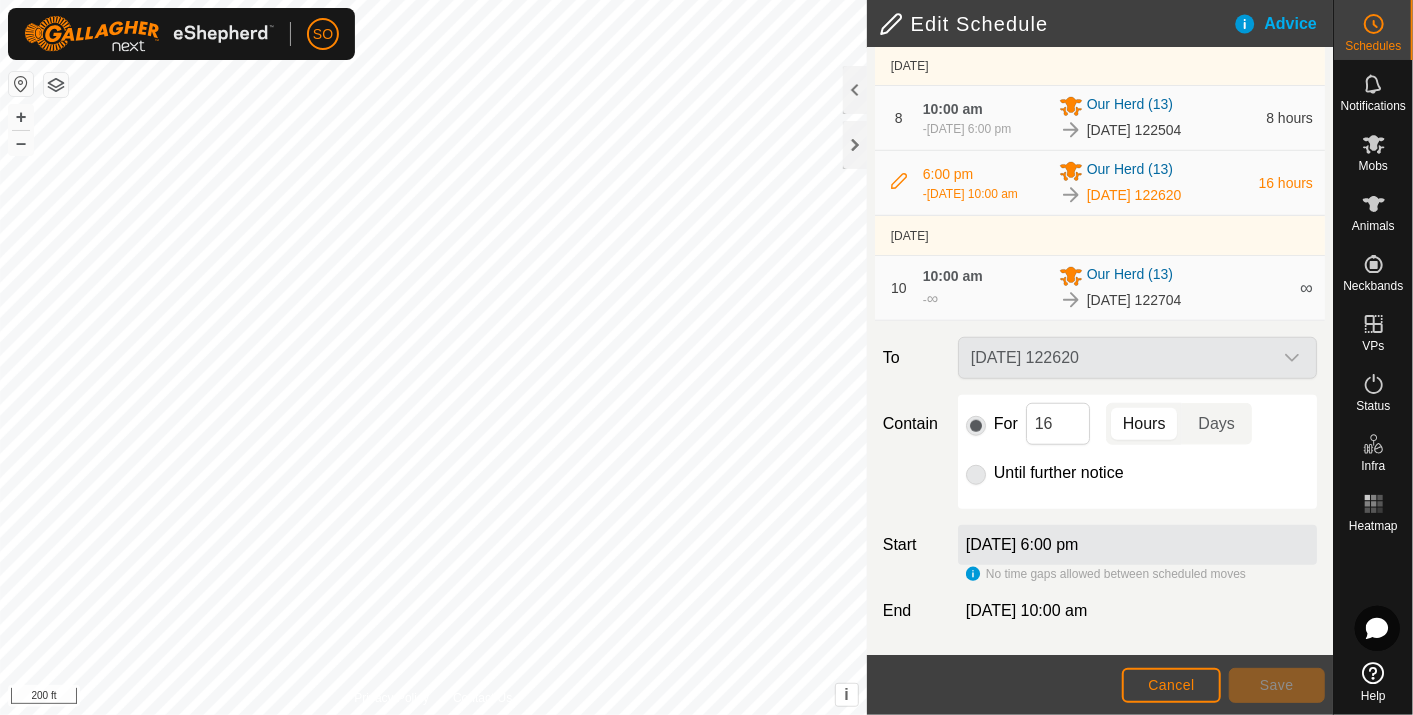 click 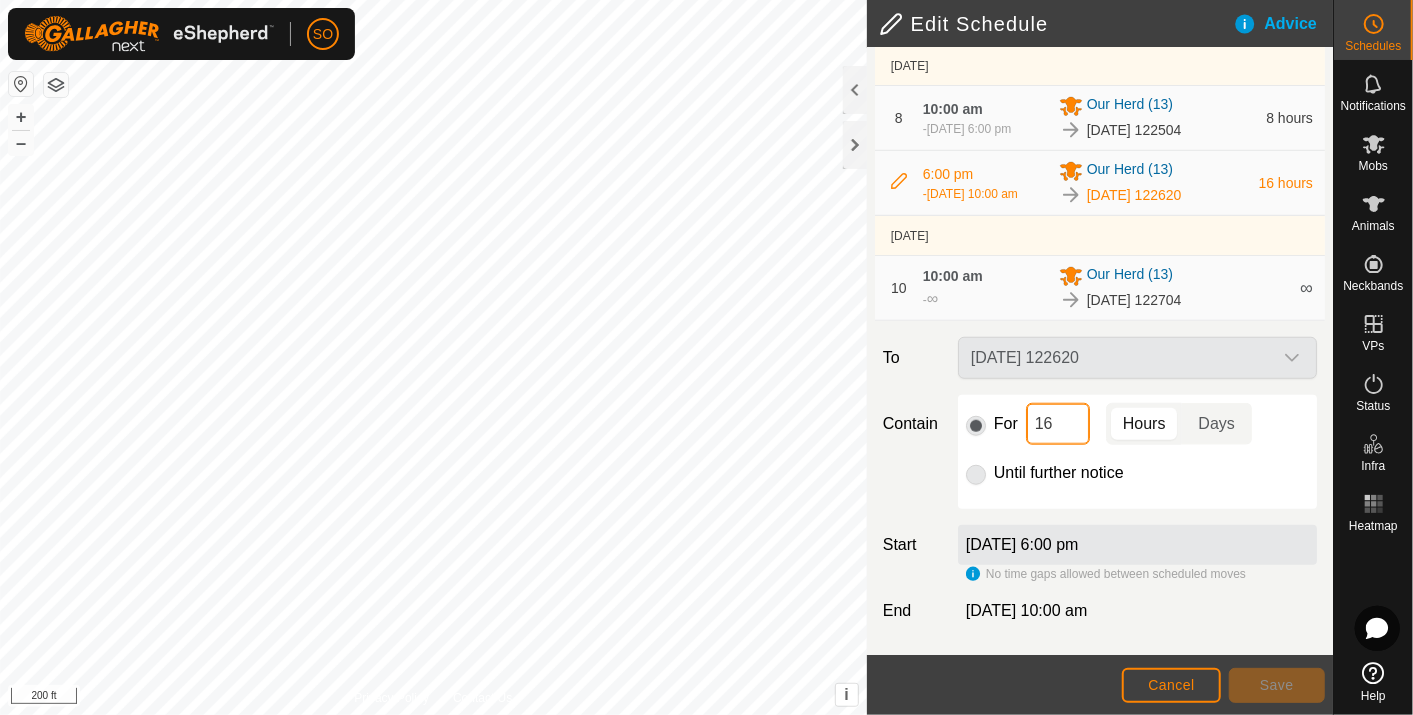 drag, startPoint x: 1057, startPoint y: 418, endPoint x: 1105, endPoint y: 427, distance: 48.83646 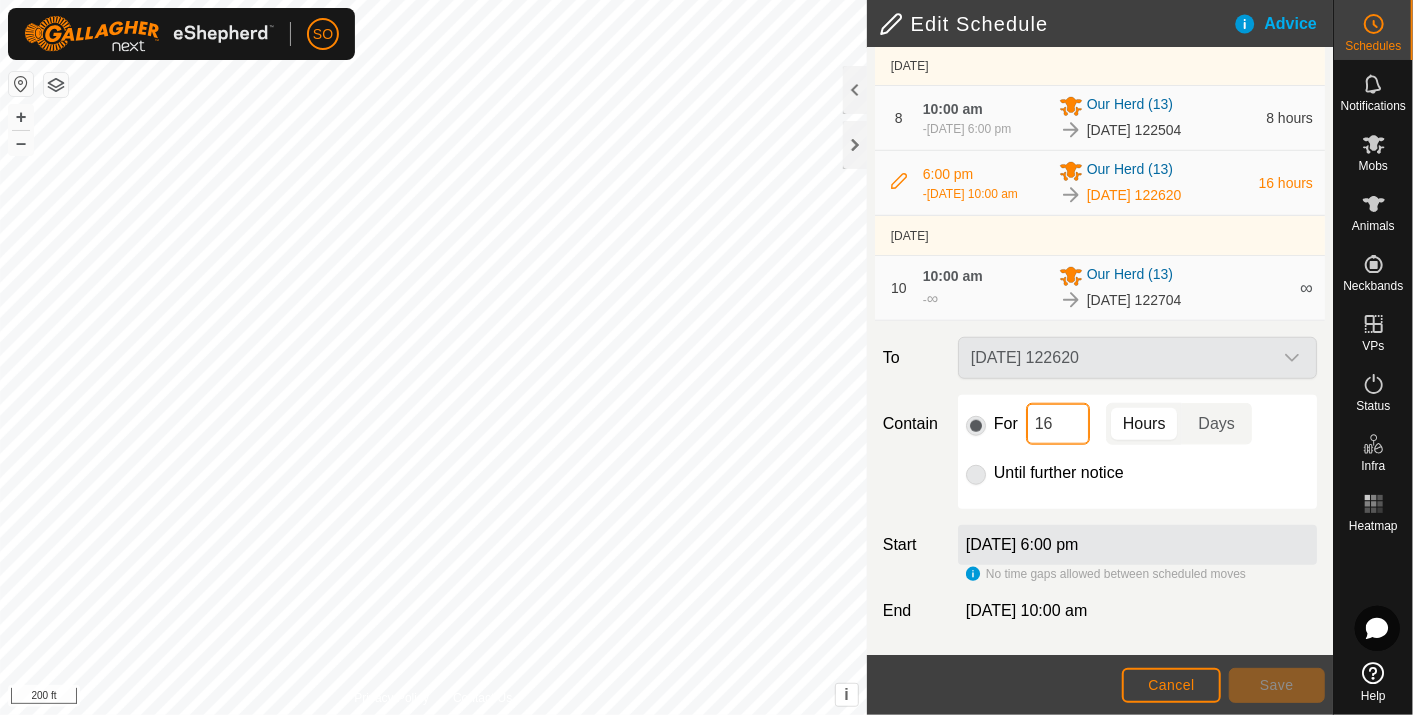 type on "0" 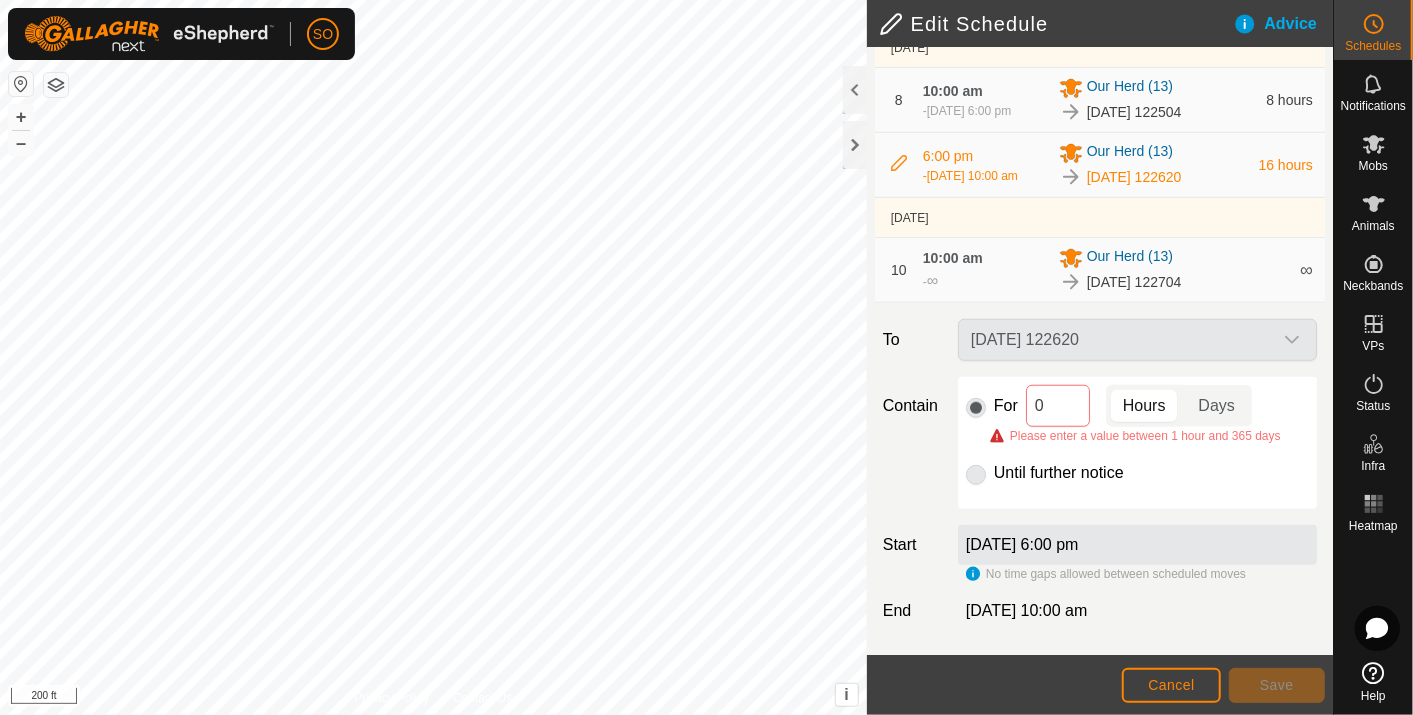 click 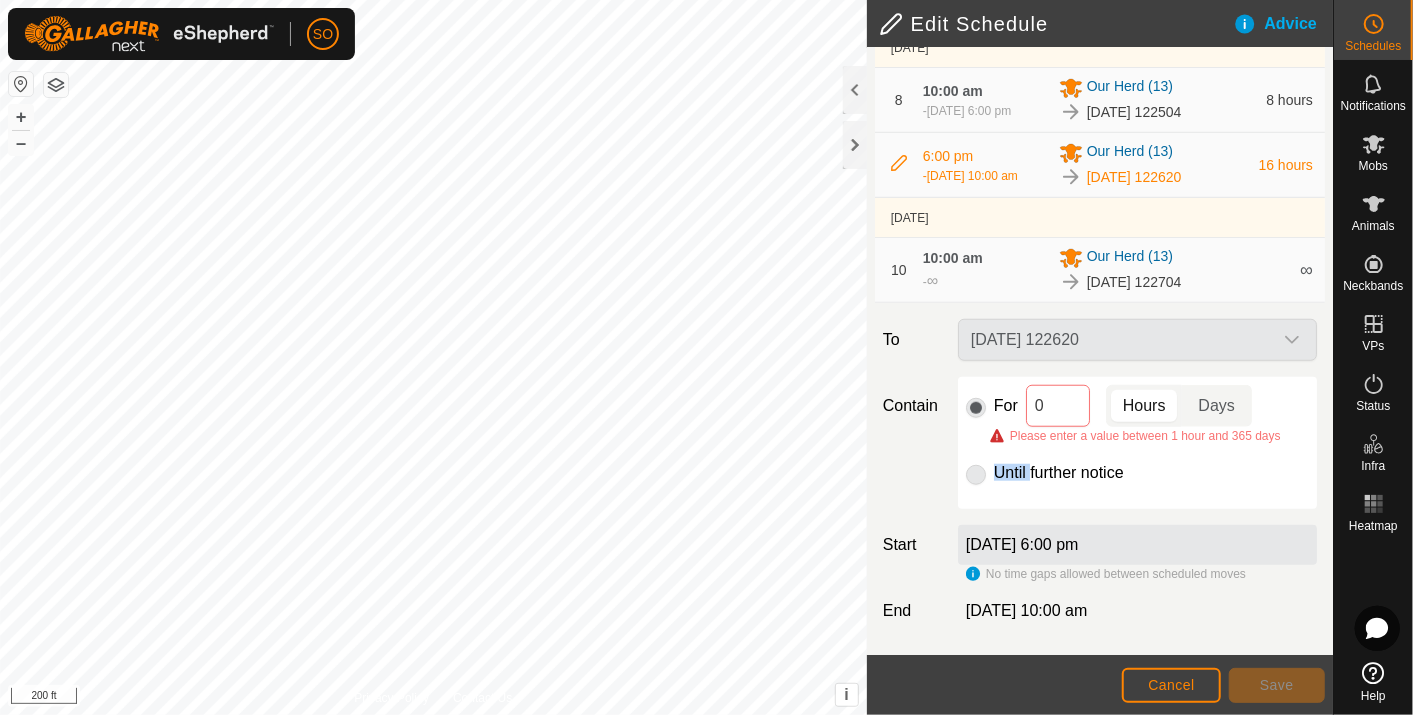 click 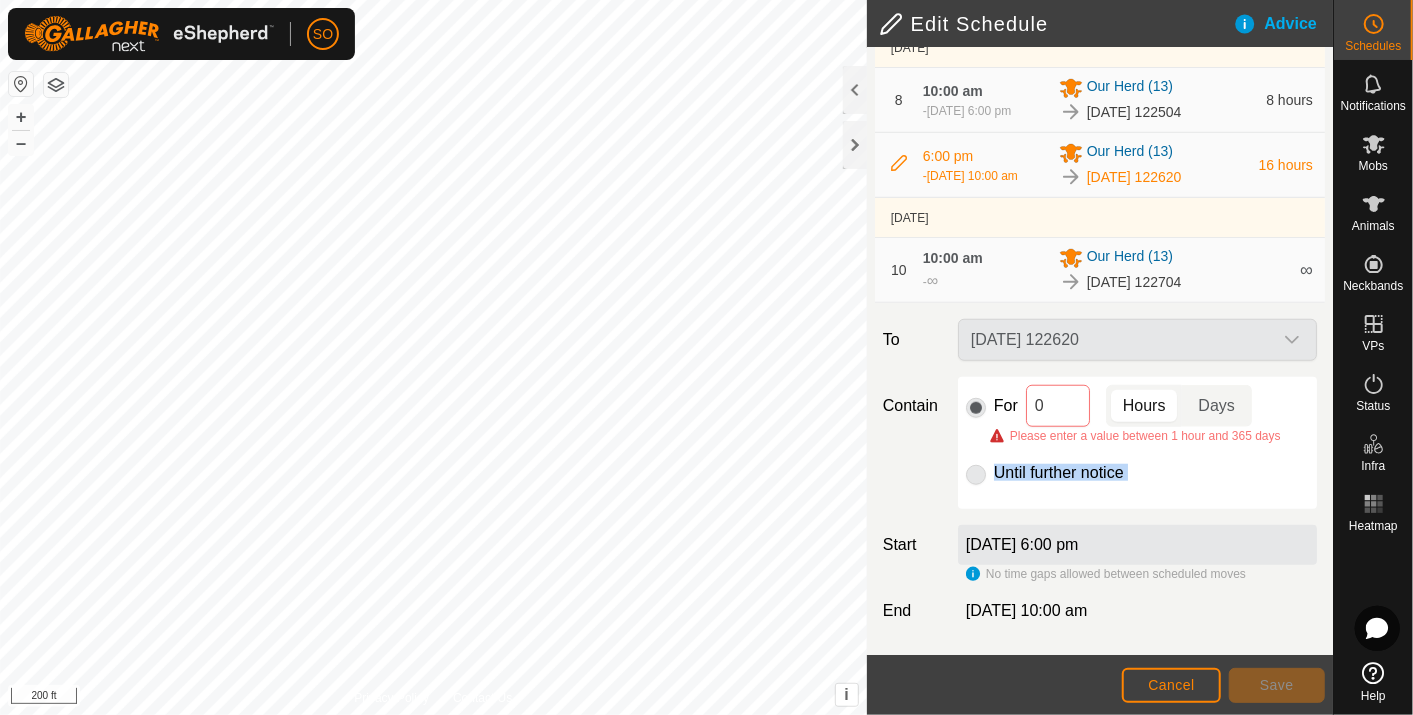 click 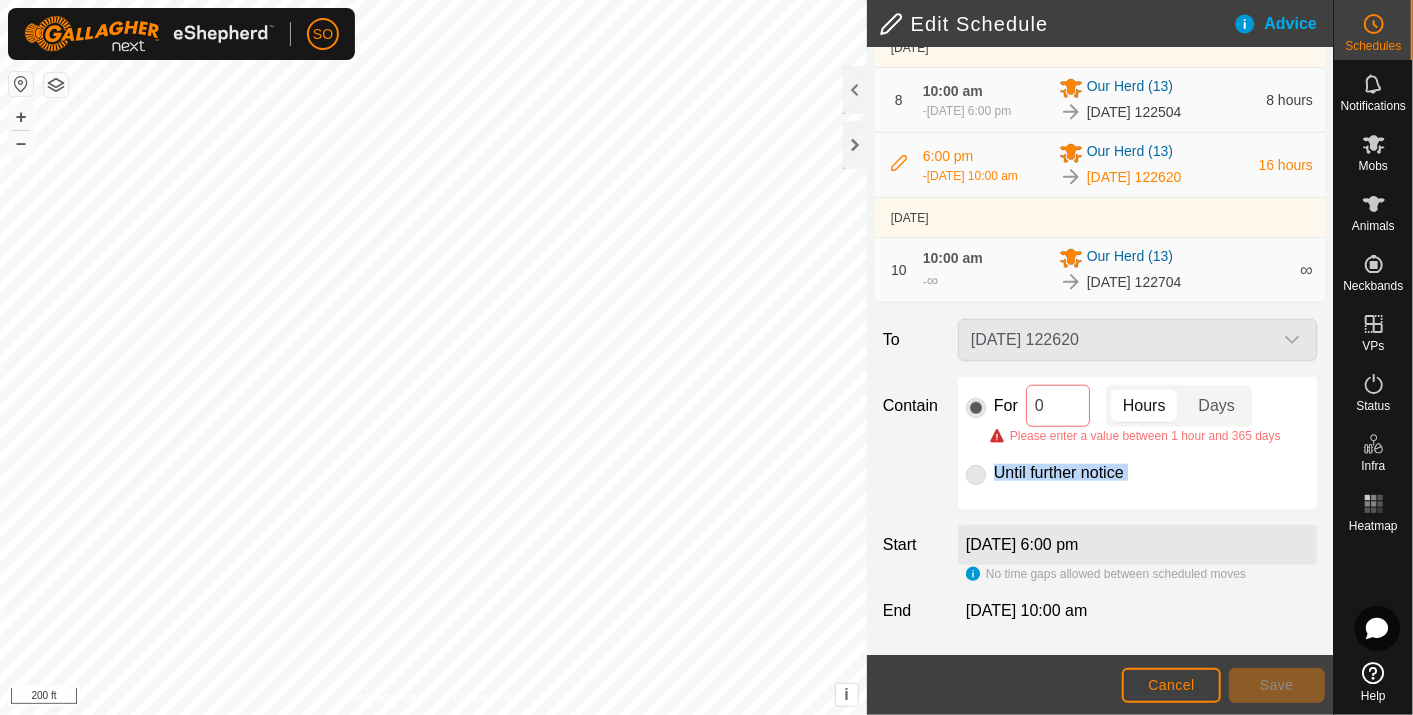 drag, startPoint x: 974, startPoint y: 491, endPoint x: 1174, endPoint y: 500, distance: 200.2024 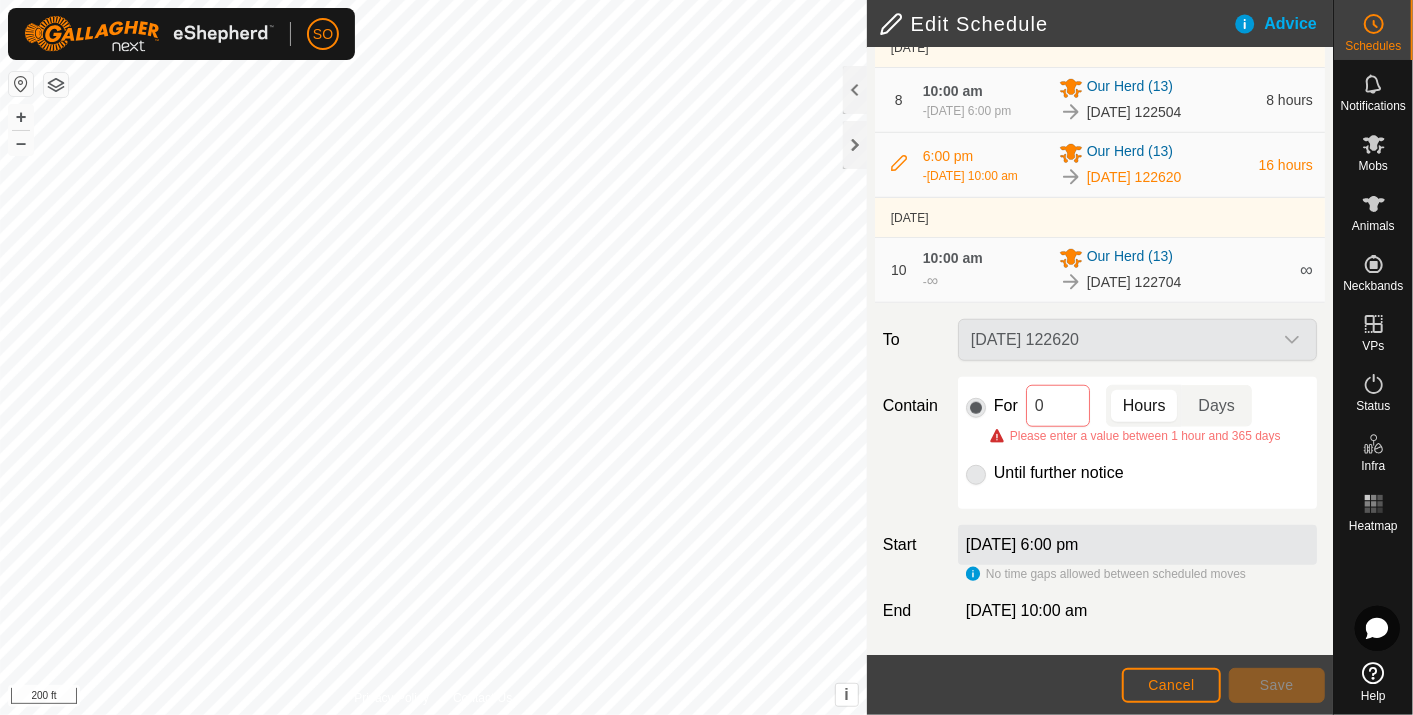 click 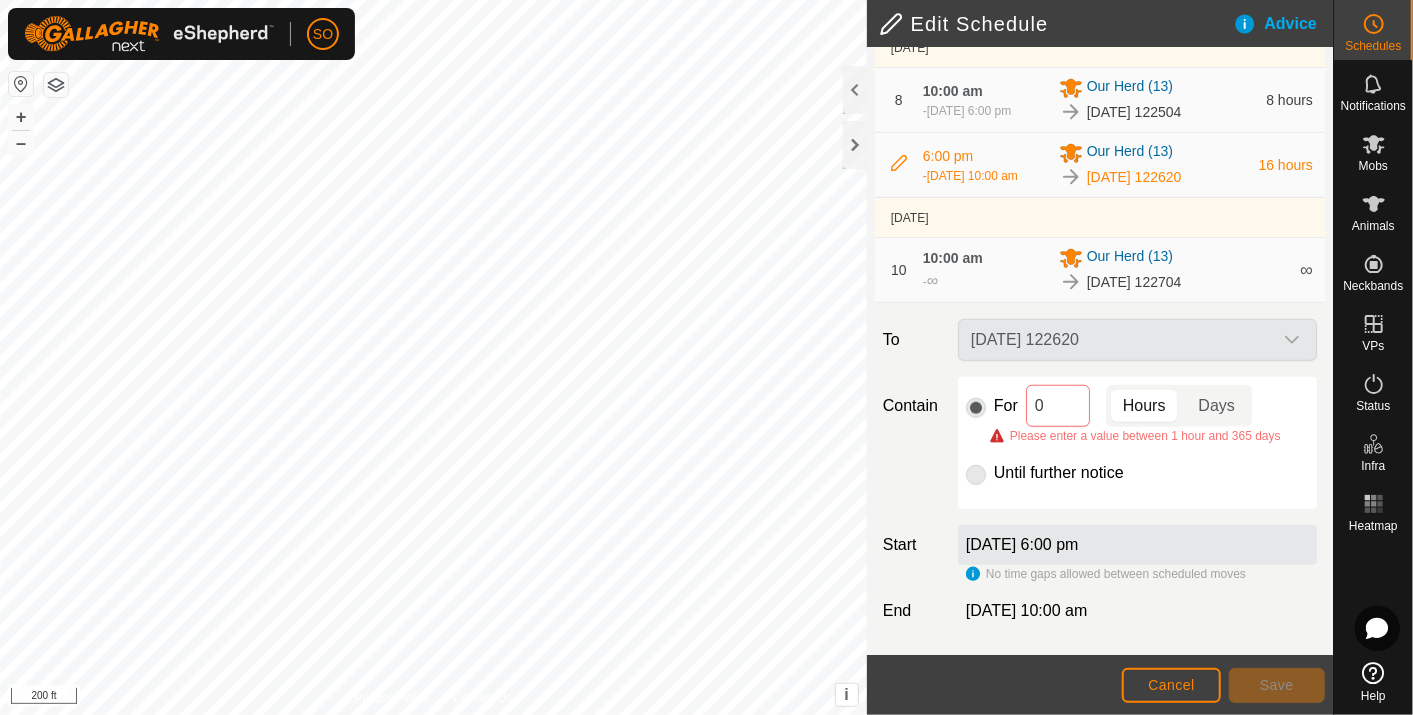 click 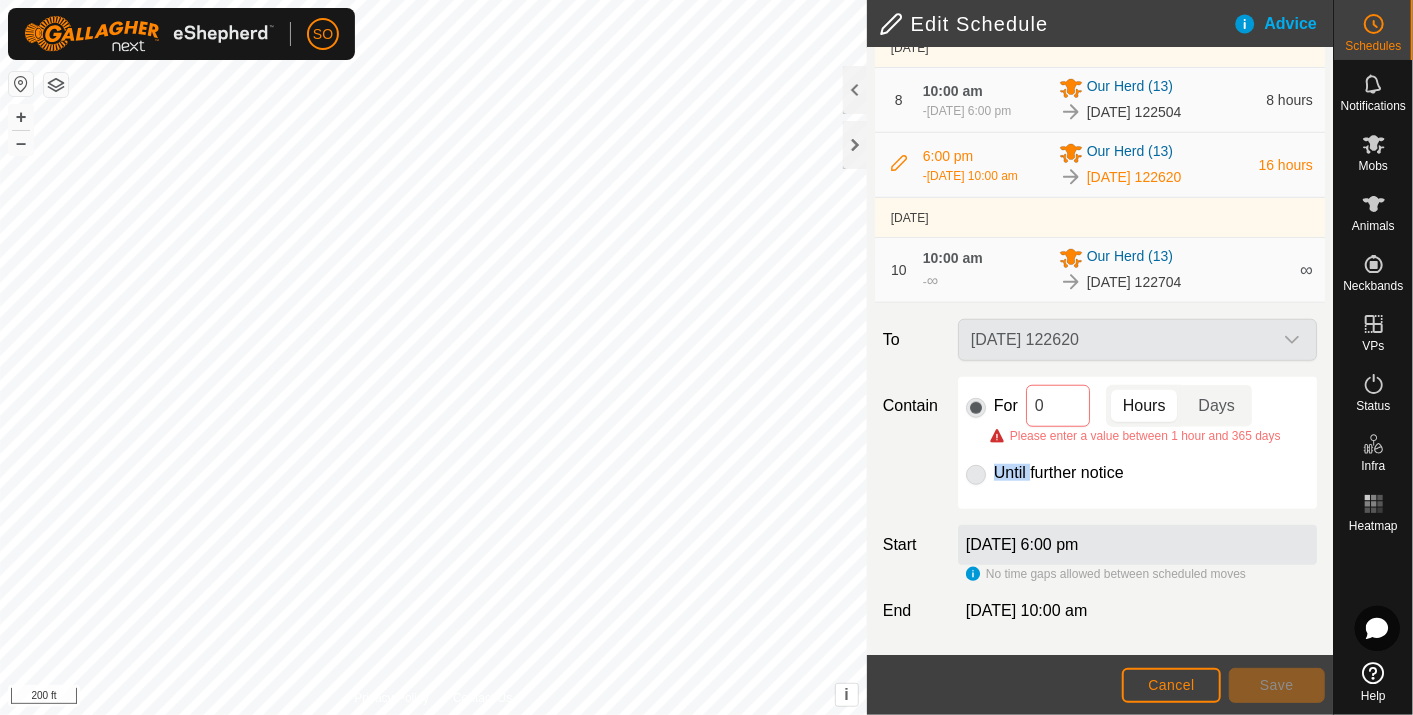 click 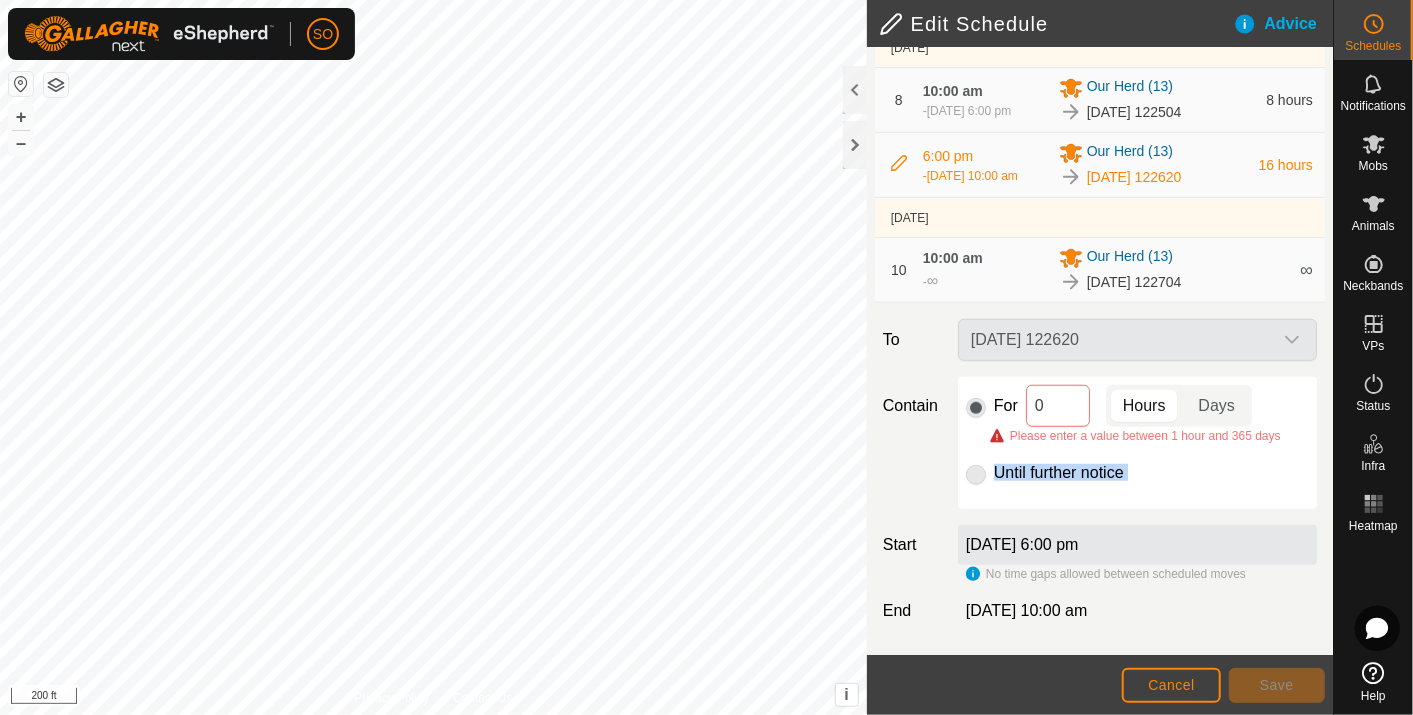 click 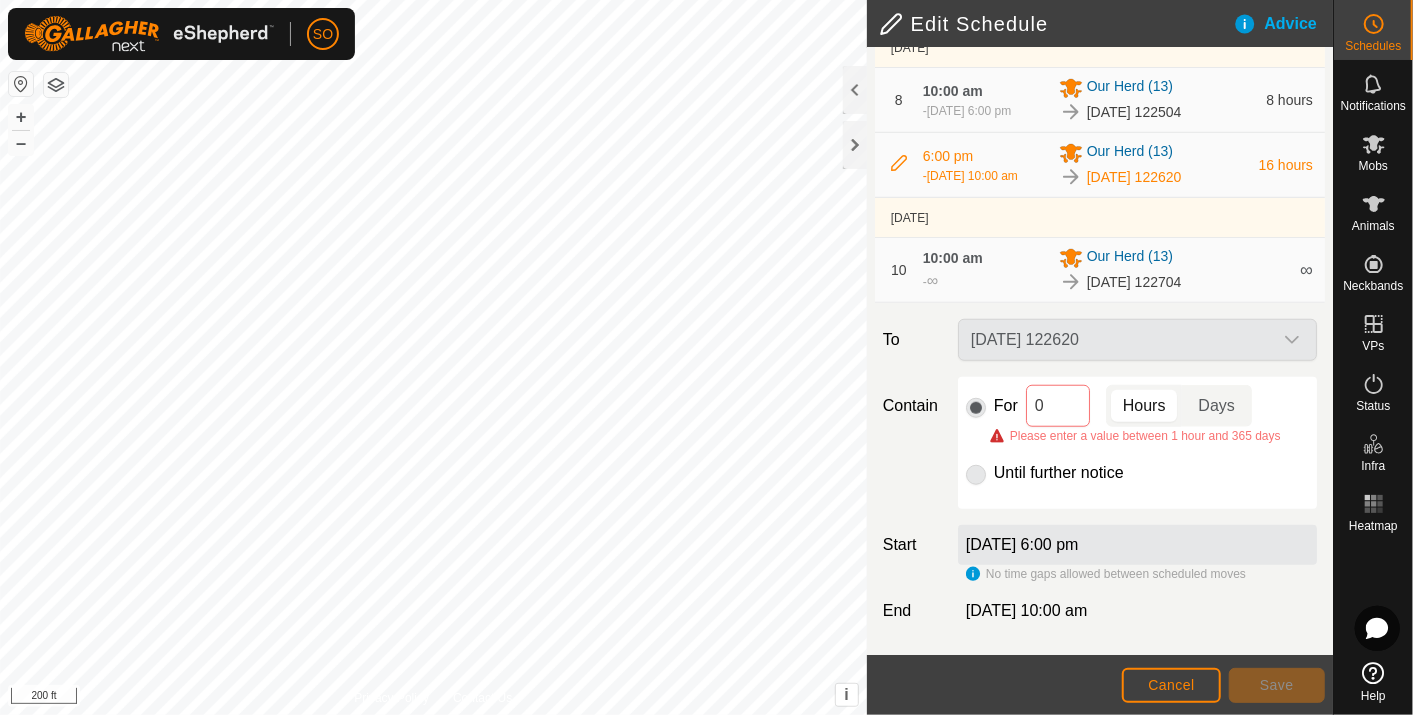 click 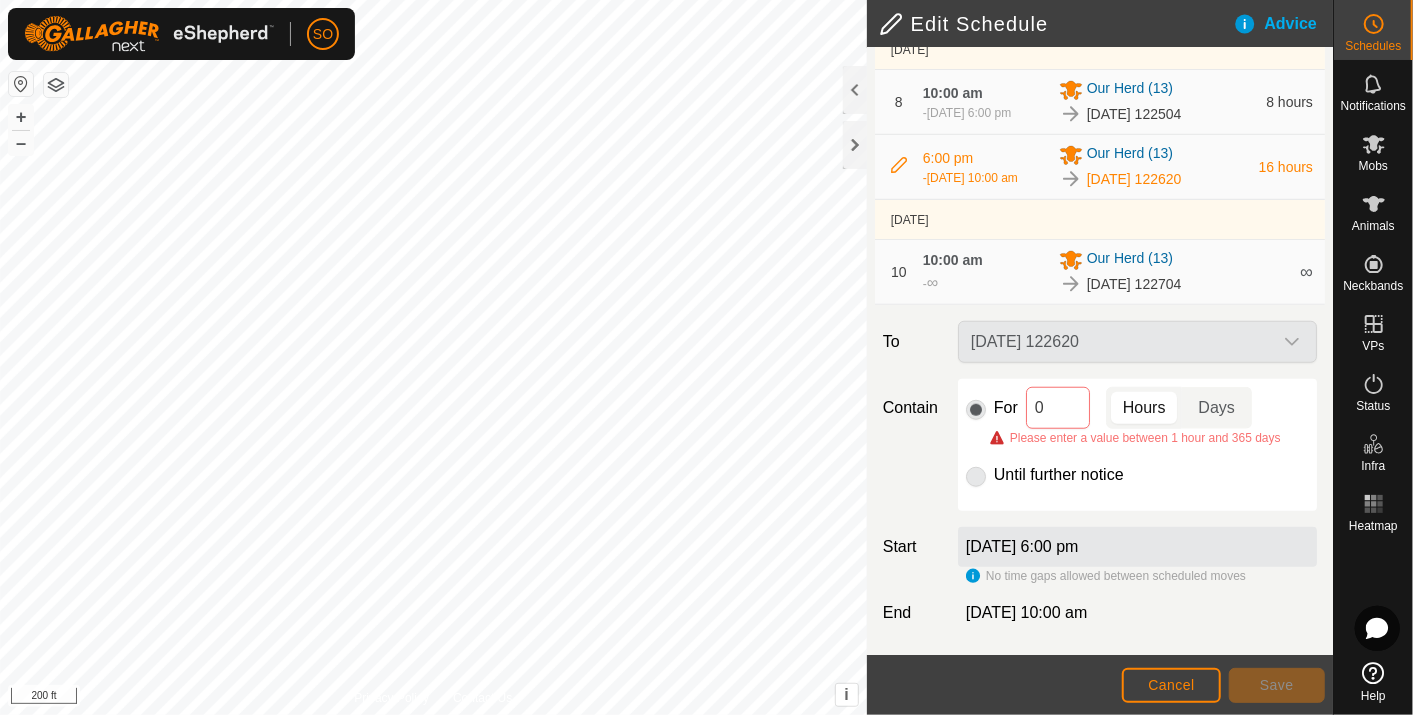 scroll, scrollTop: 830, scrollLeft: 0, axis: vertical 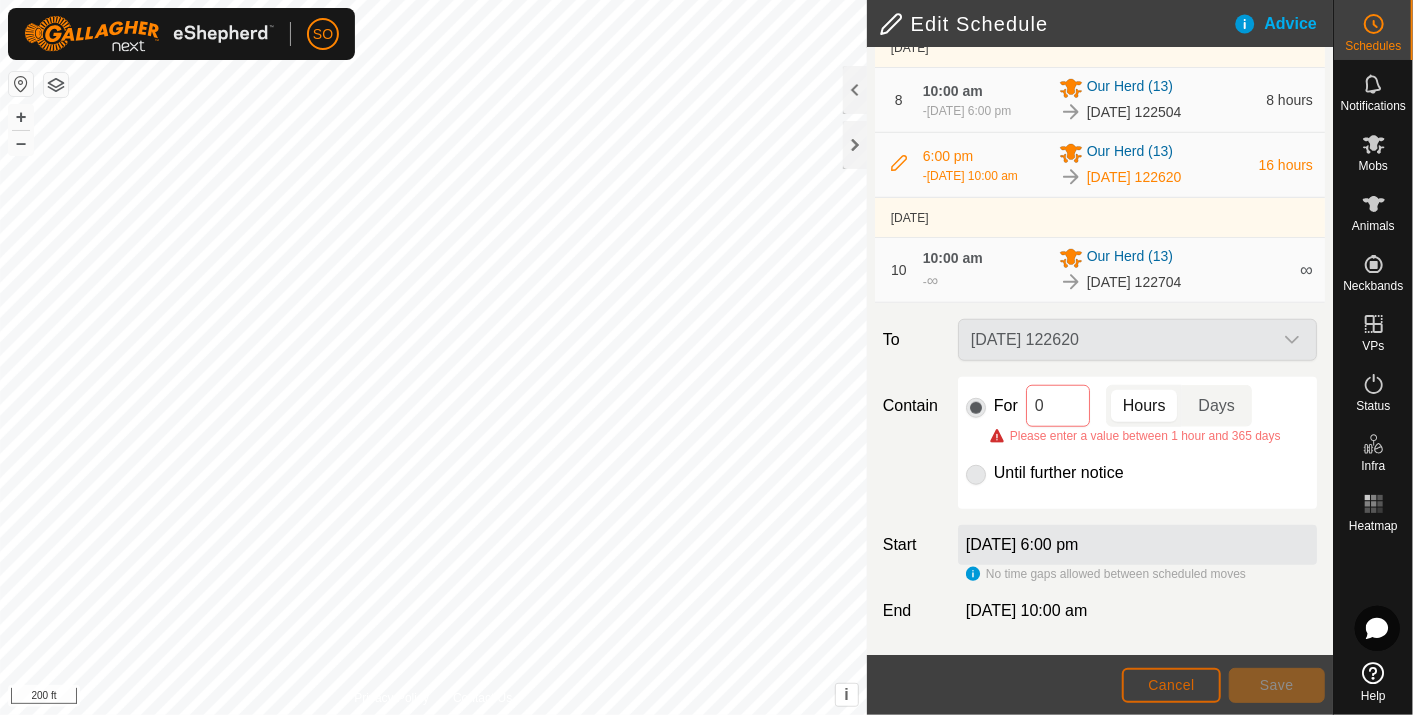 click on "Cancel" 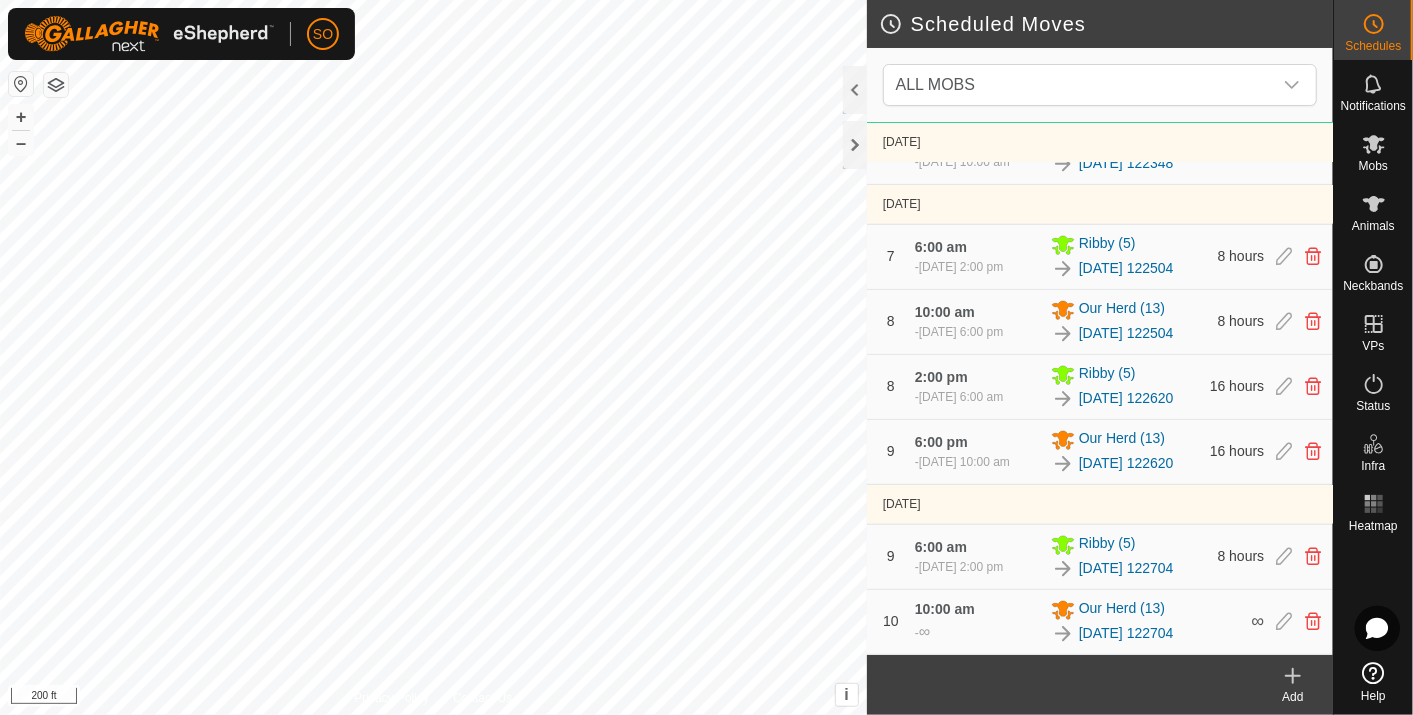 scroll, scrollTop: 1437, scrollLeft: 0, axis: vertical 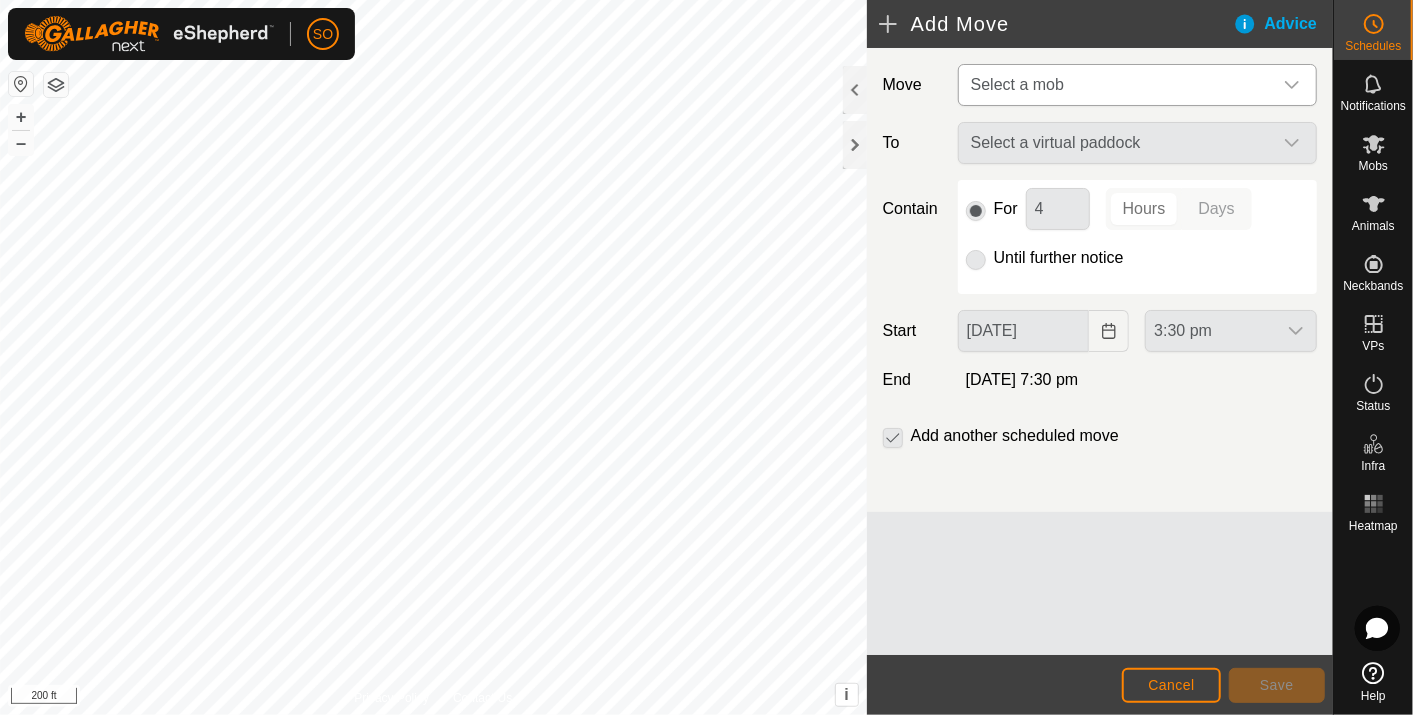 click 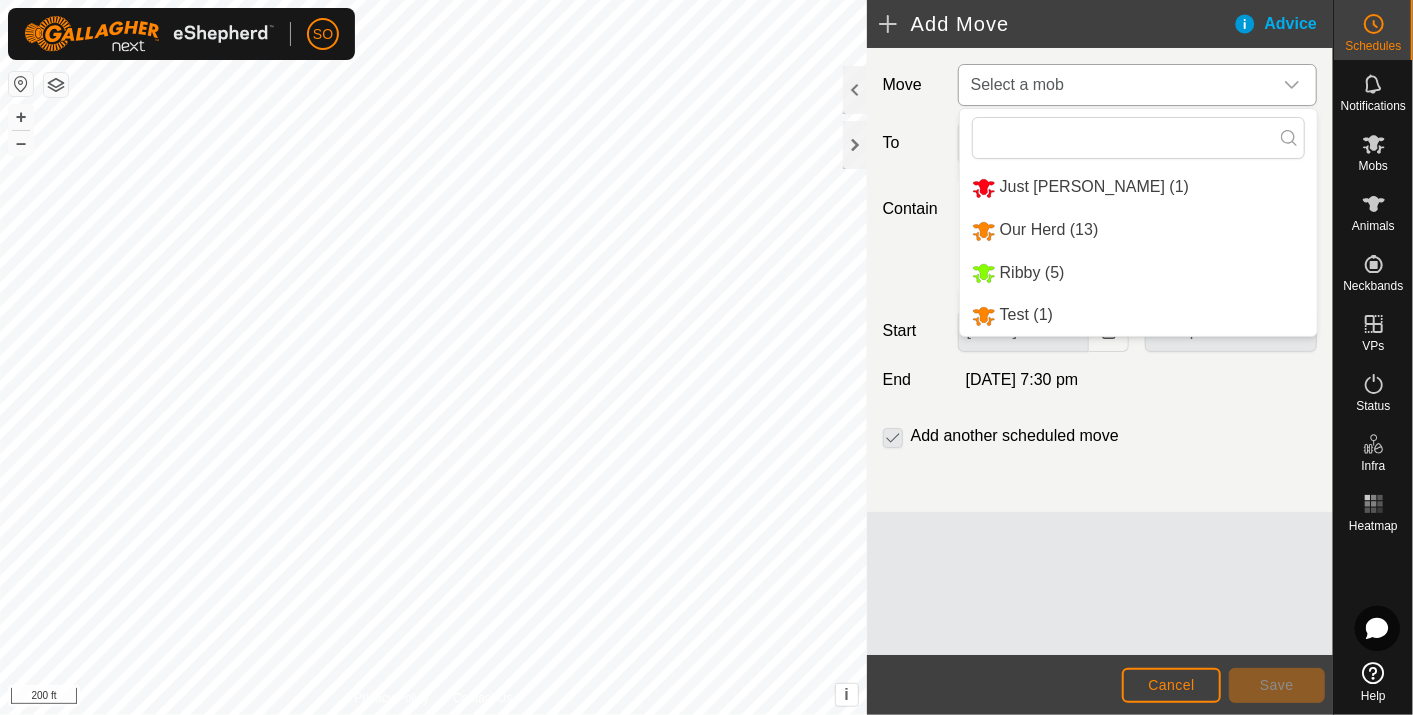 click on "Ribby (5)" at bounding box center [1138, 273] 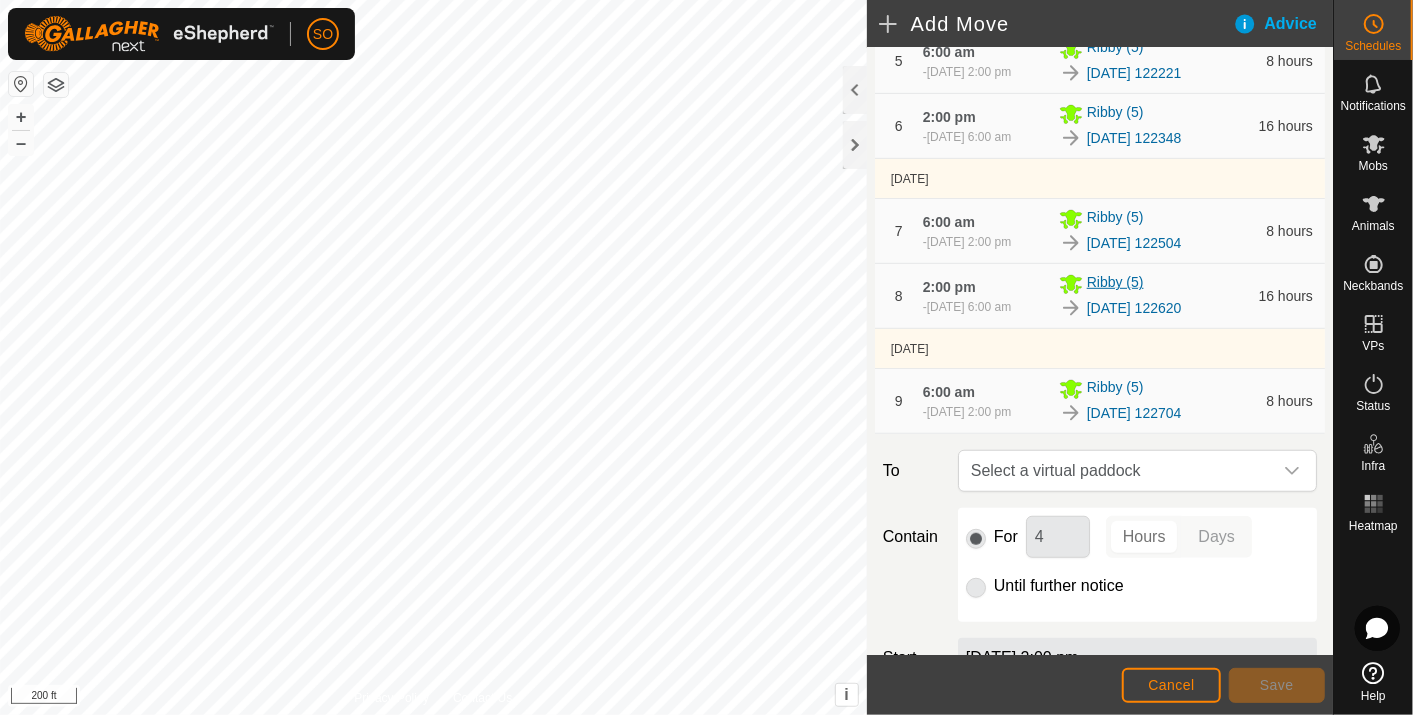 scroll, scrollTop: 666, scrollLeft: 0, axis: vertical 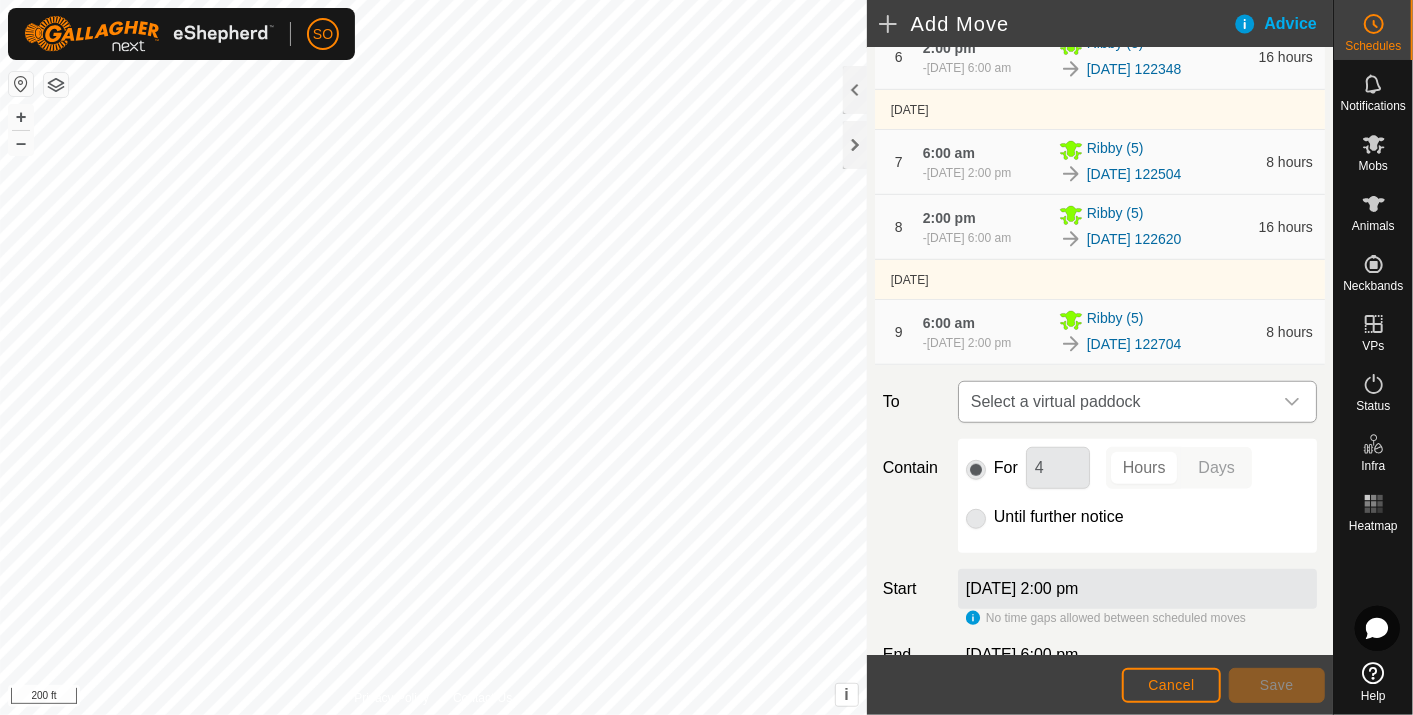 click 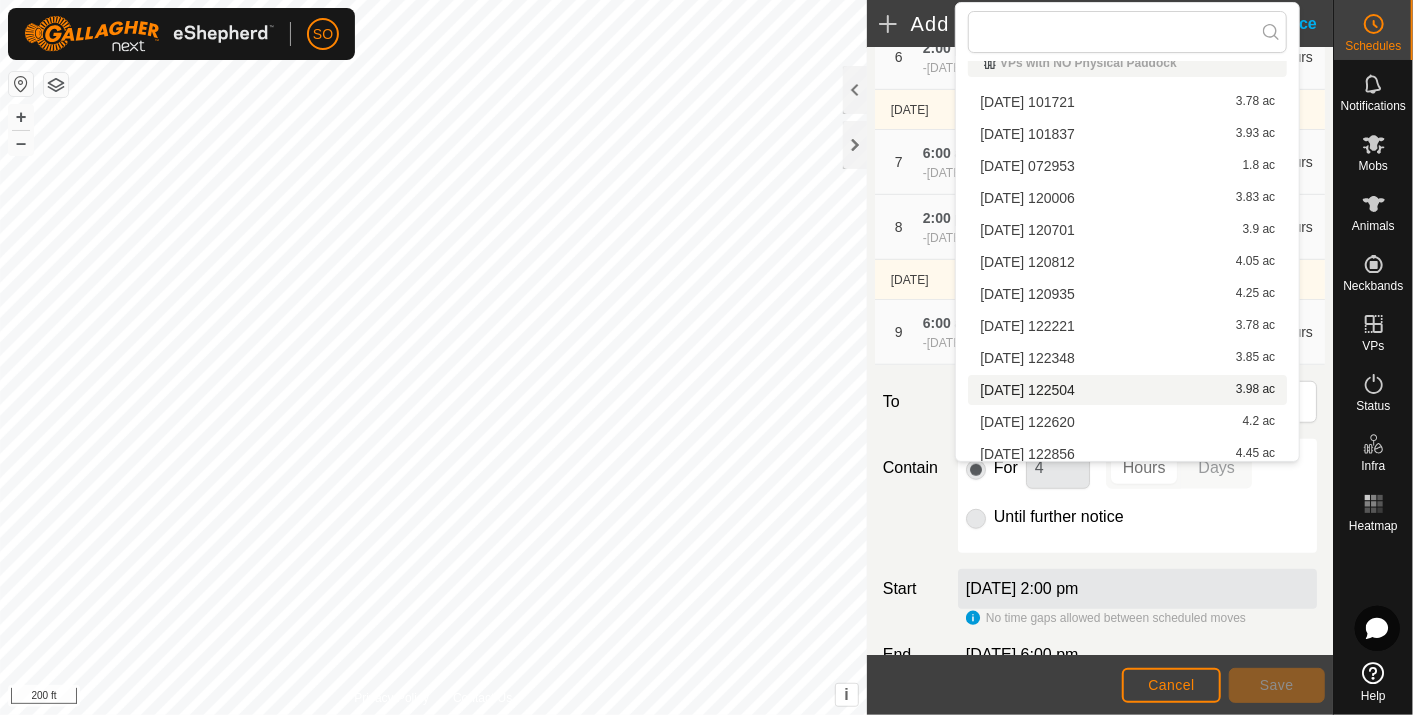 scroll, scrollTop: 28, scrollLeft: 0, axis: vertical 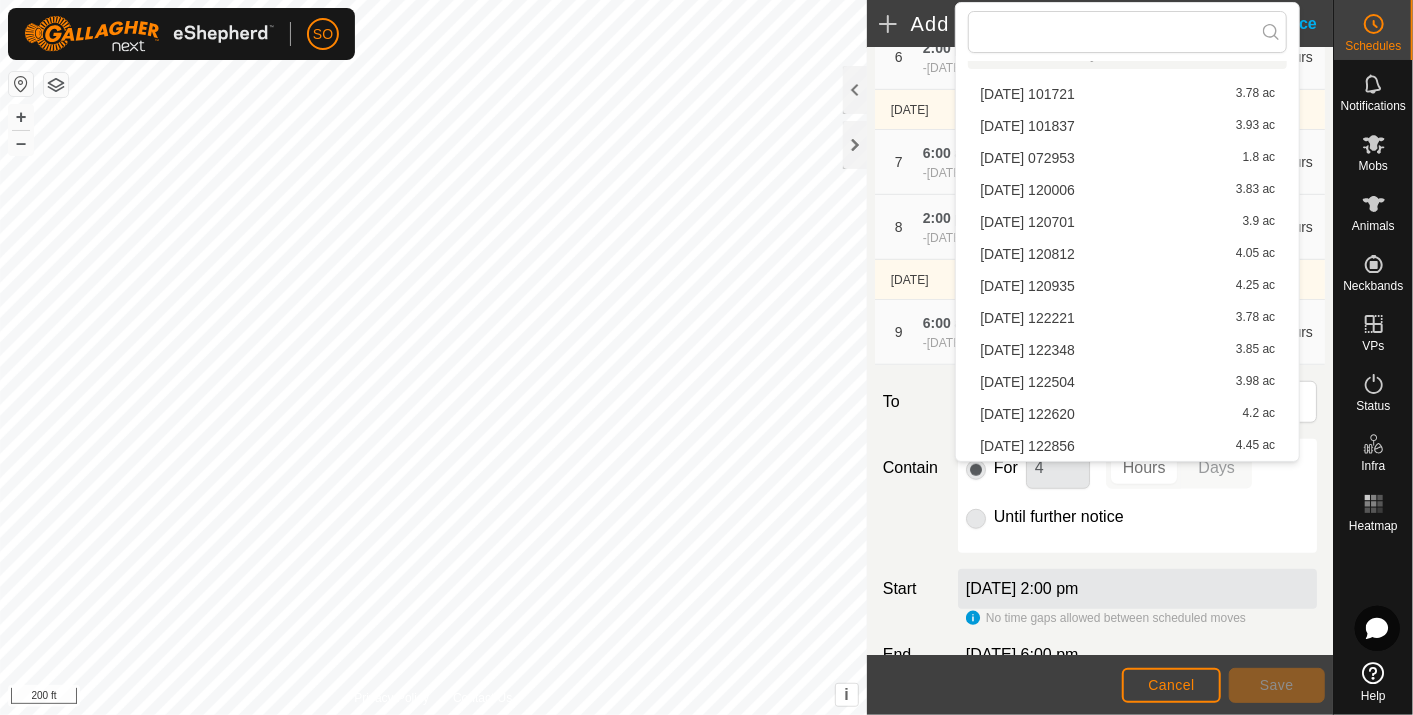 click on "[DATE] 122856  4.45 ac" at bounding box center [1127, 446] 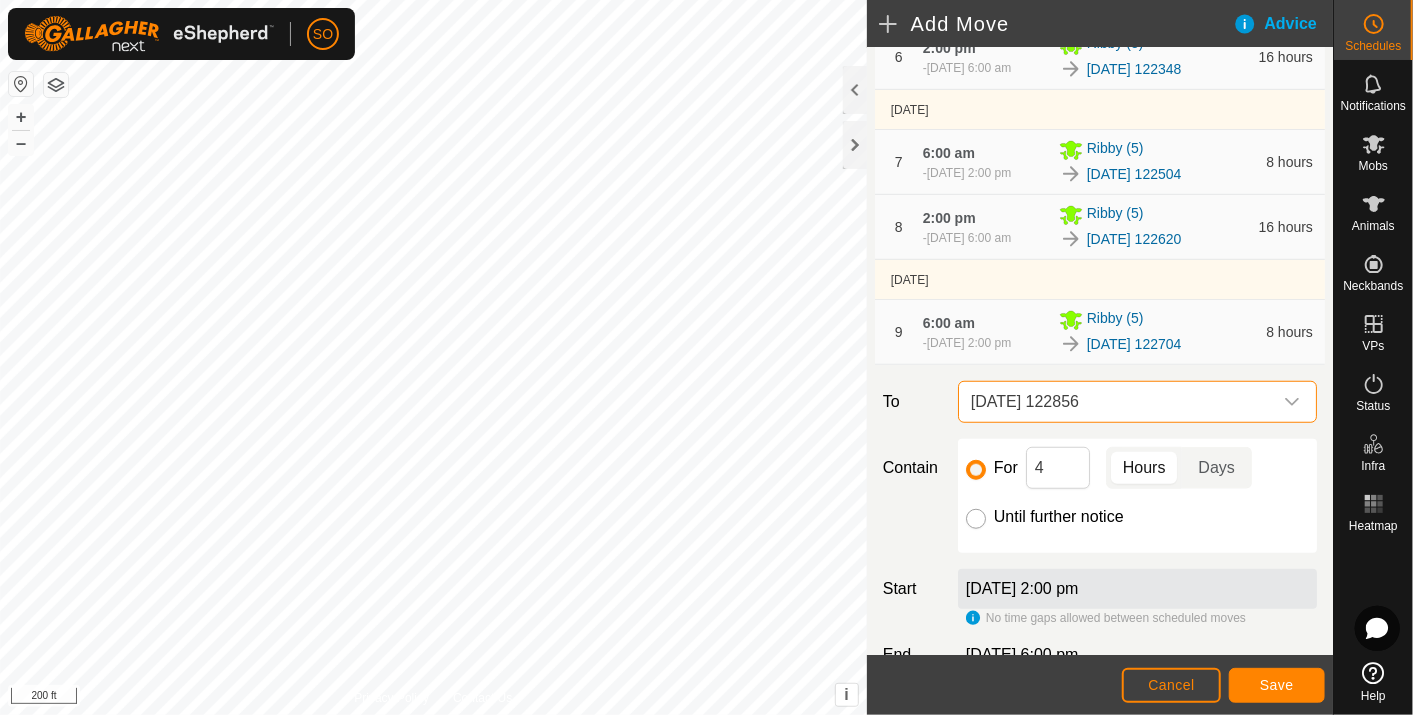 click on "Until further notice" at bounding box center (976, 519) 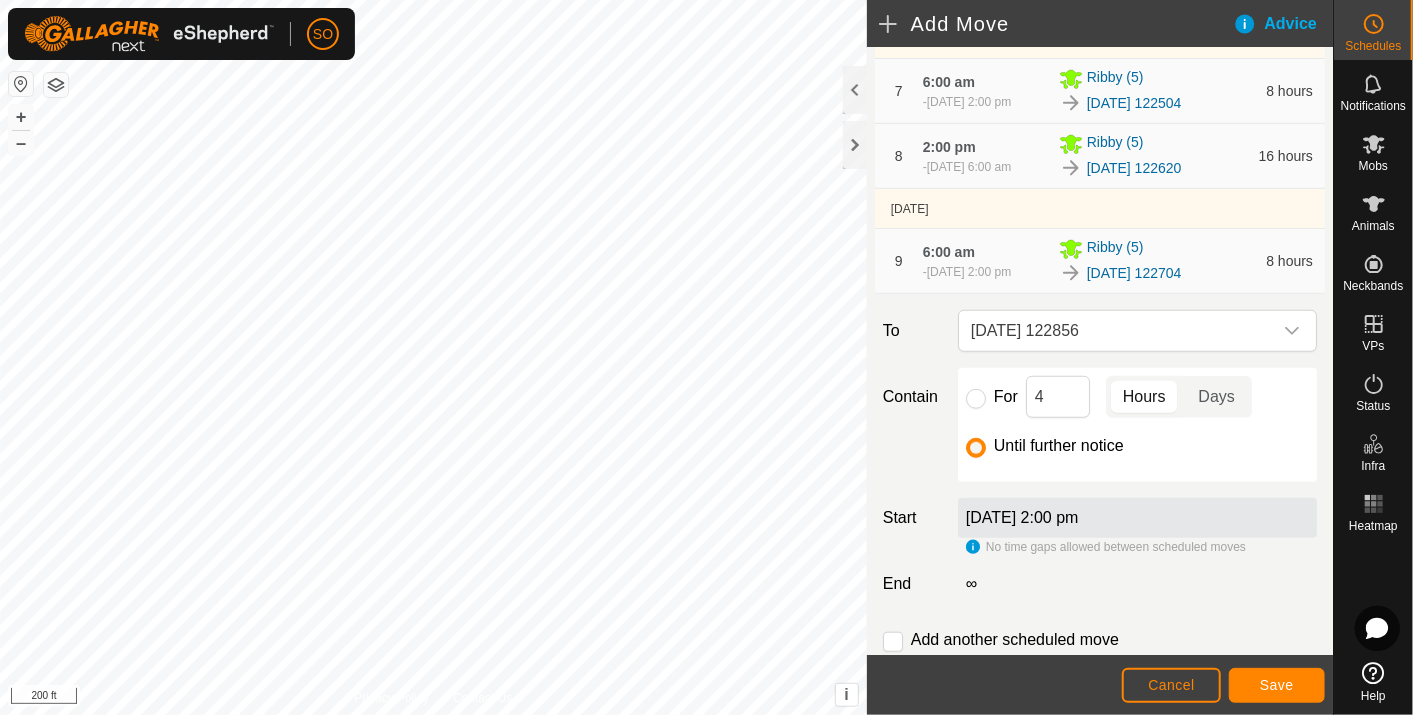 scroll, scrollTop: 777, scrollLeft: 0, axis: vertical 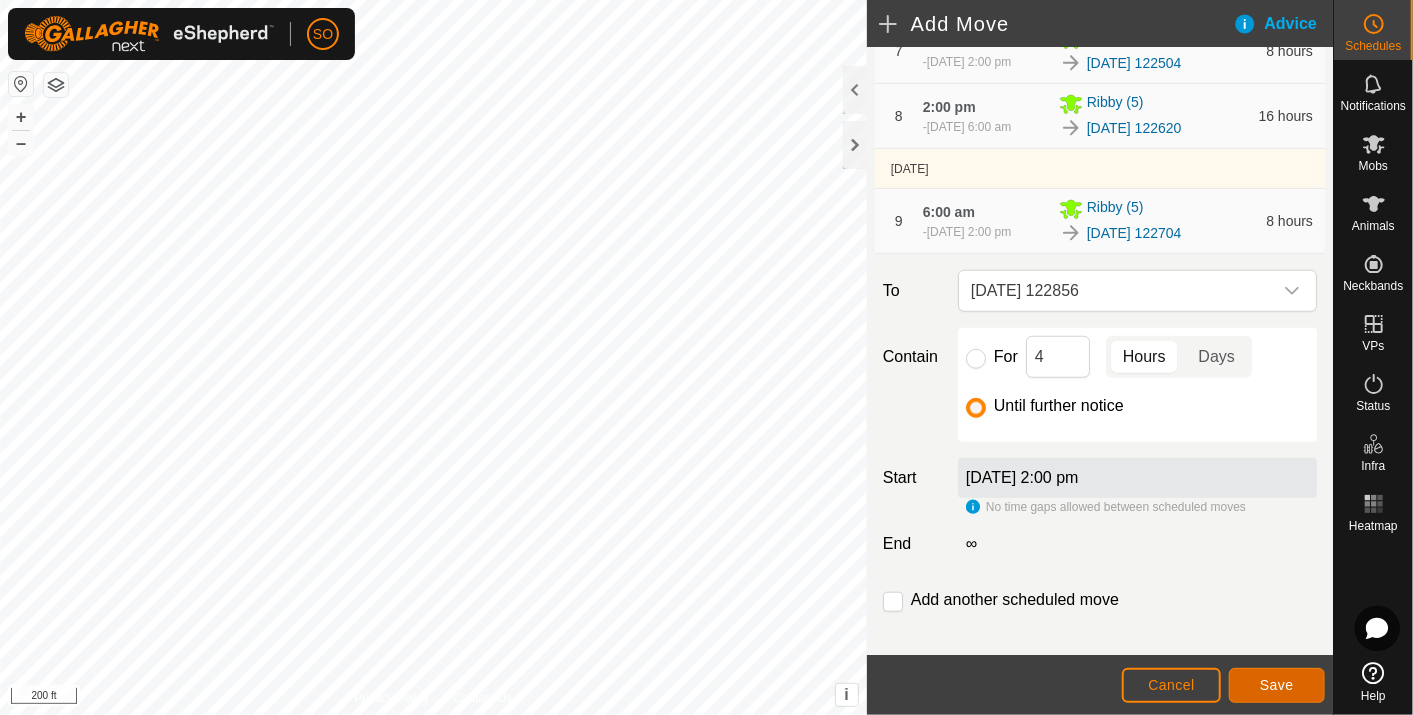 click on "Save" 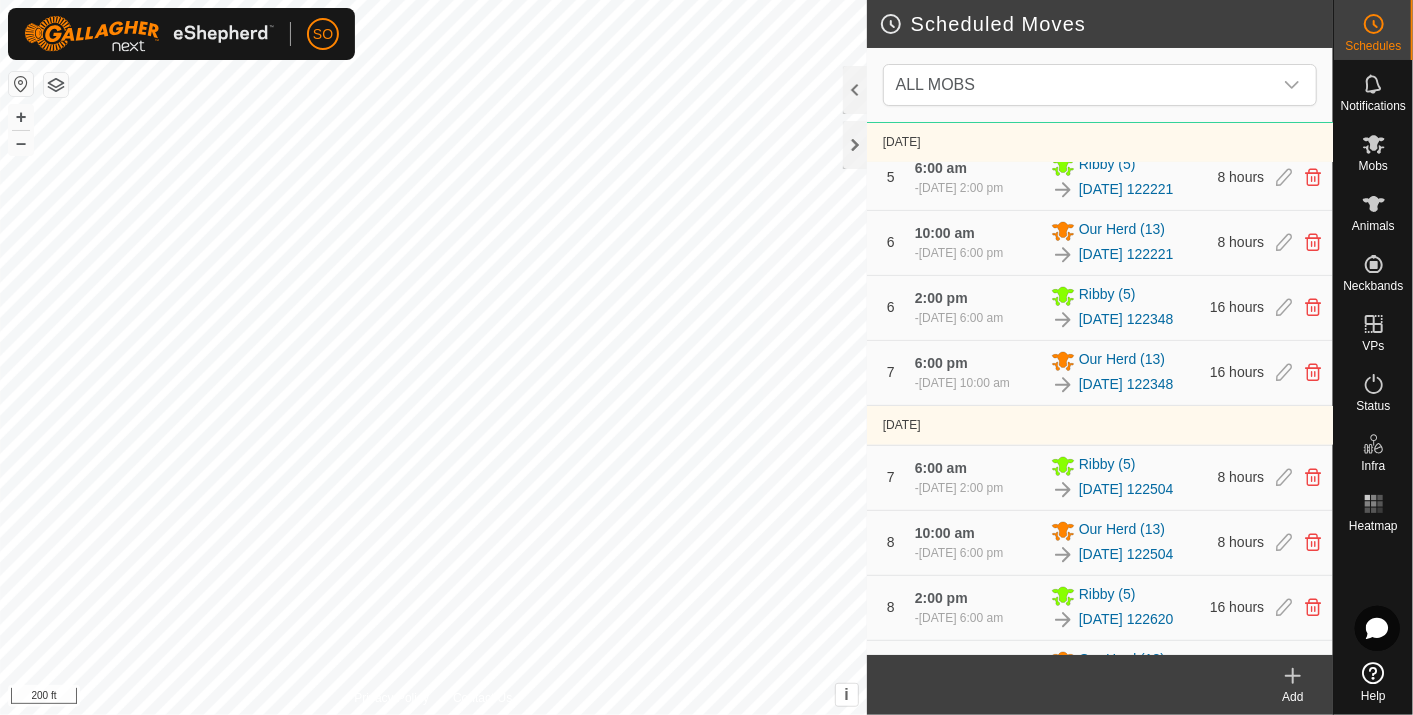 scroll, scrollTop: 1502, scrollLeft: 0, axis: vertical 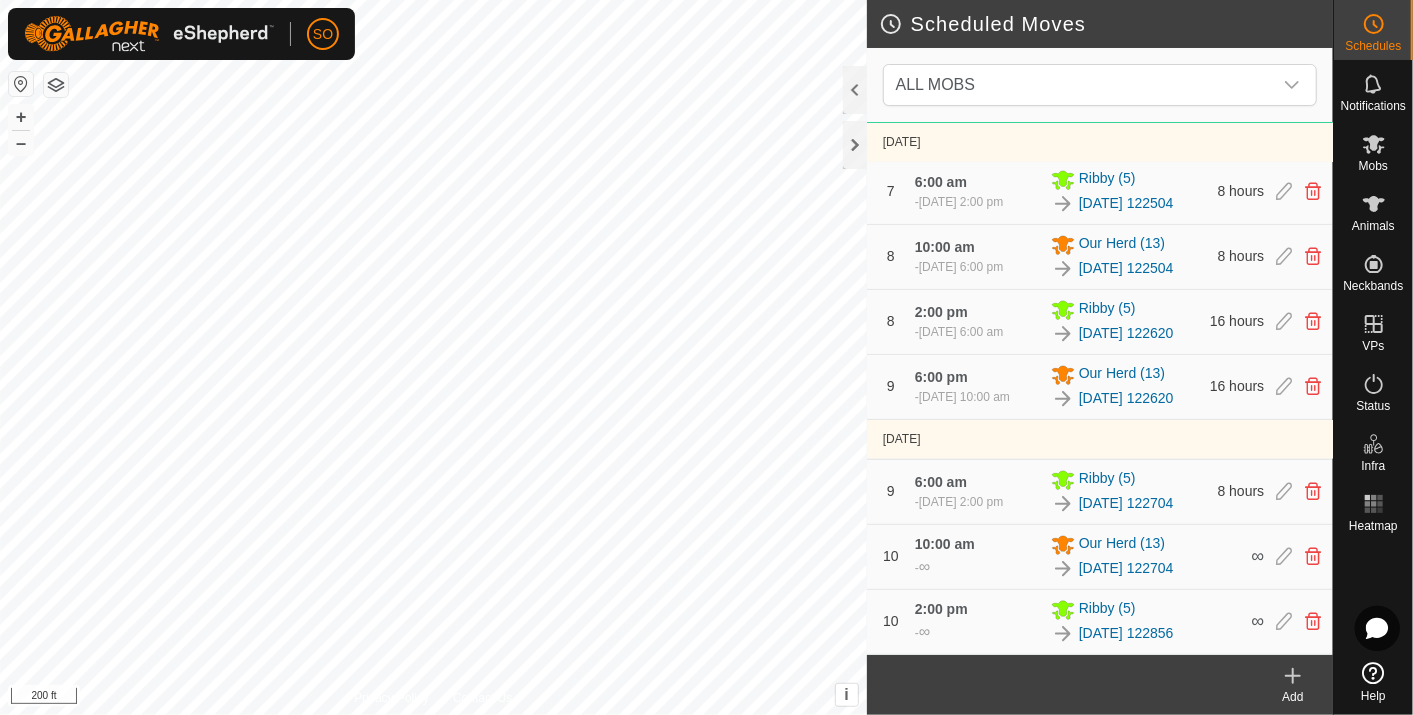 click 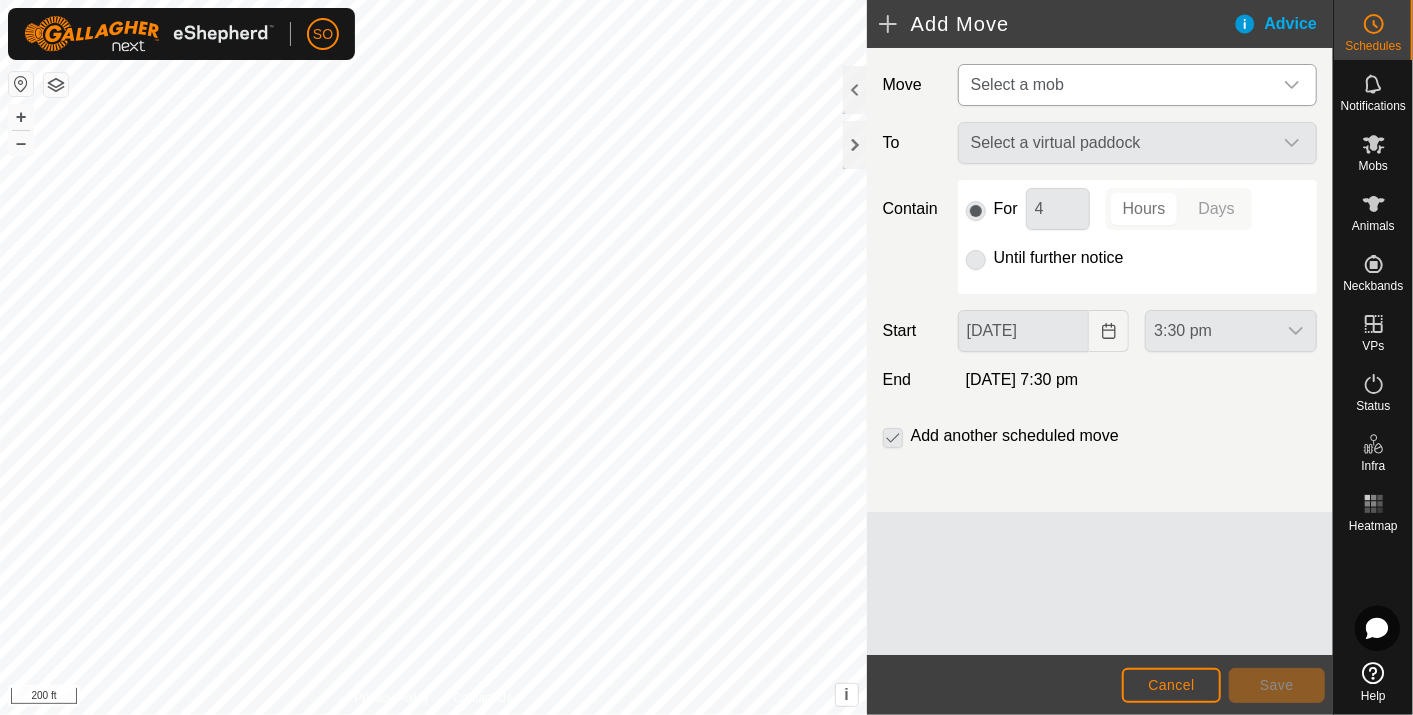 click 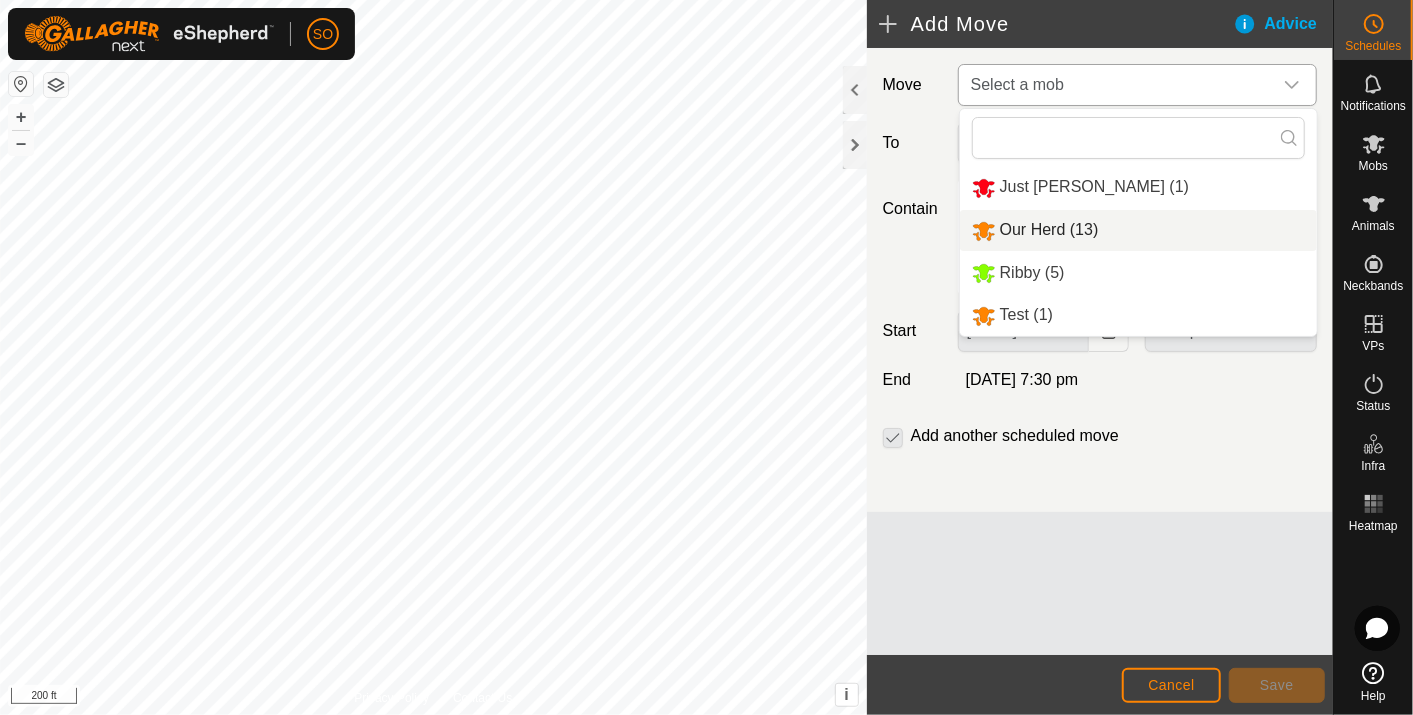 click on "Our Herd (13)" at bounding box center [1138, 230] 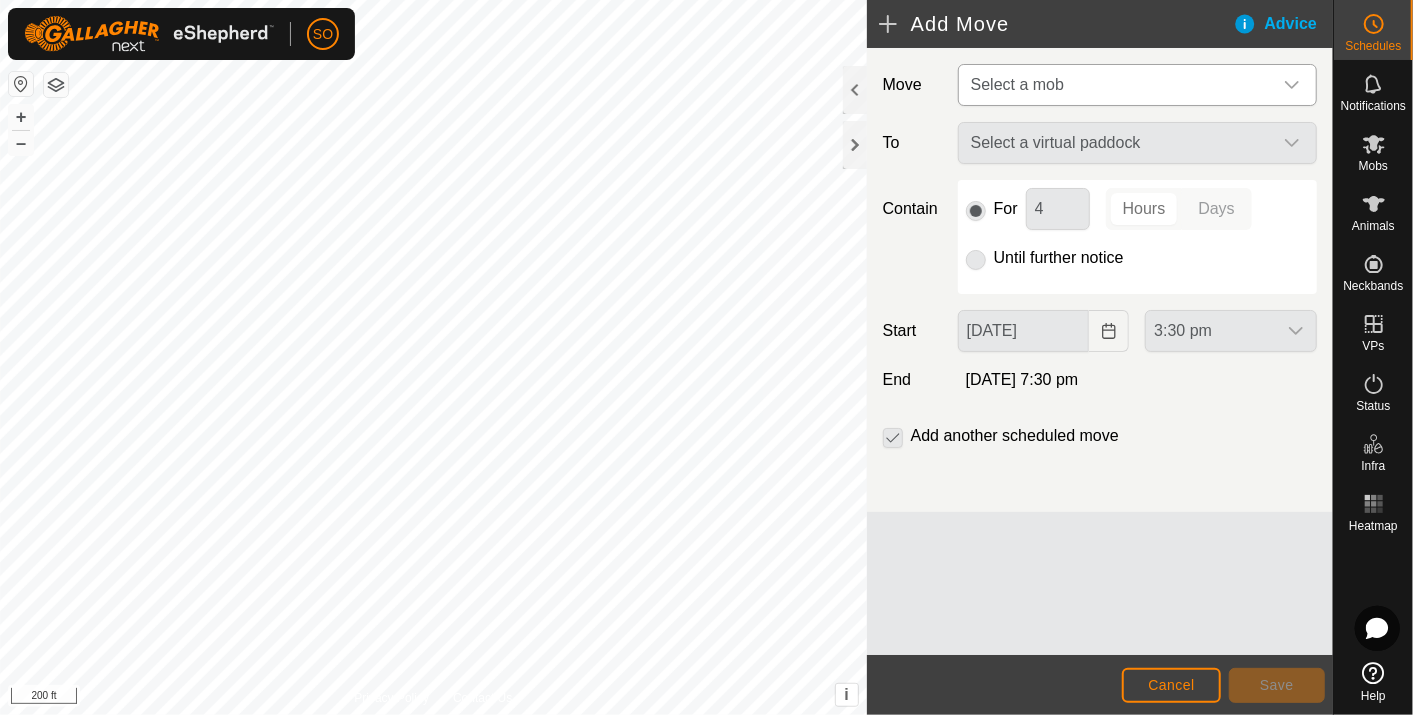 type on "[DATE]" 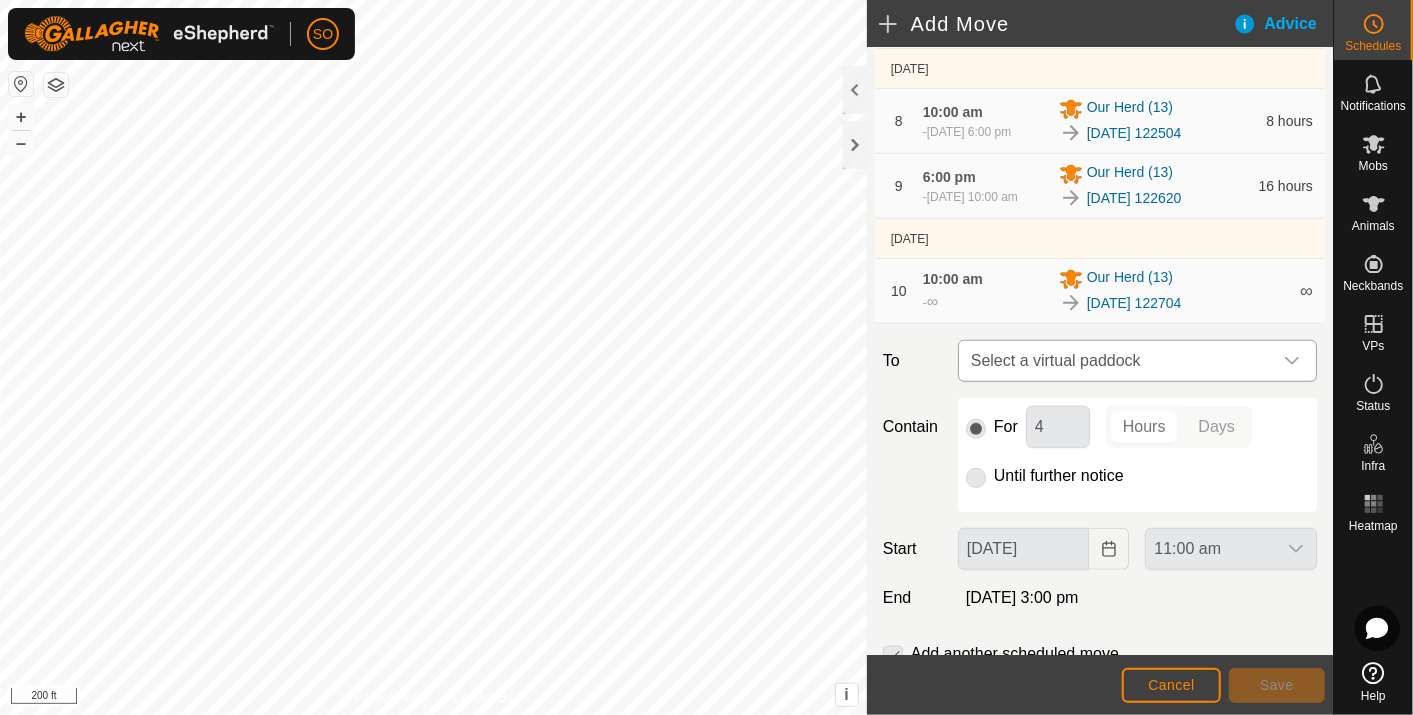 scroll, scrollTop: 661, scrollLeft: 0, axis: vertical 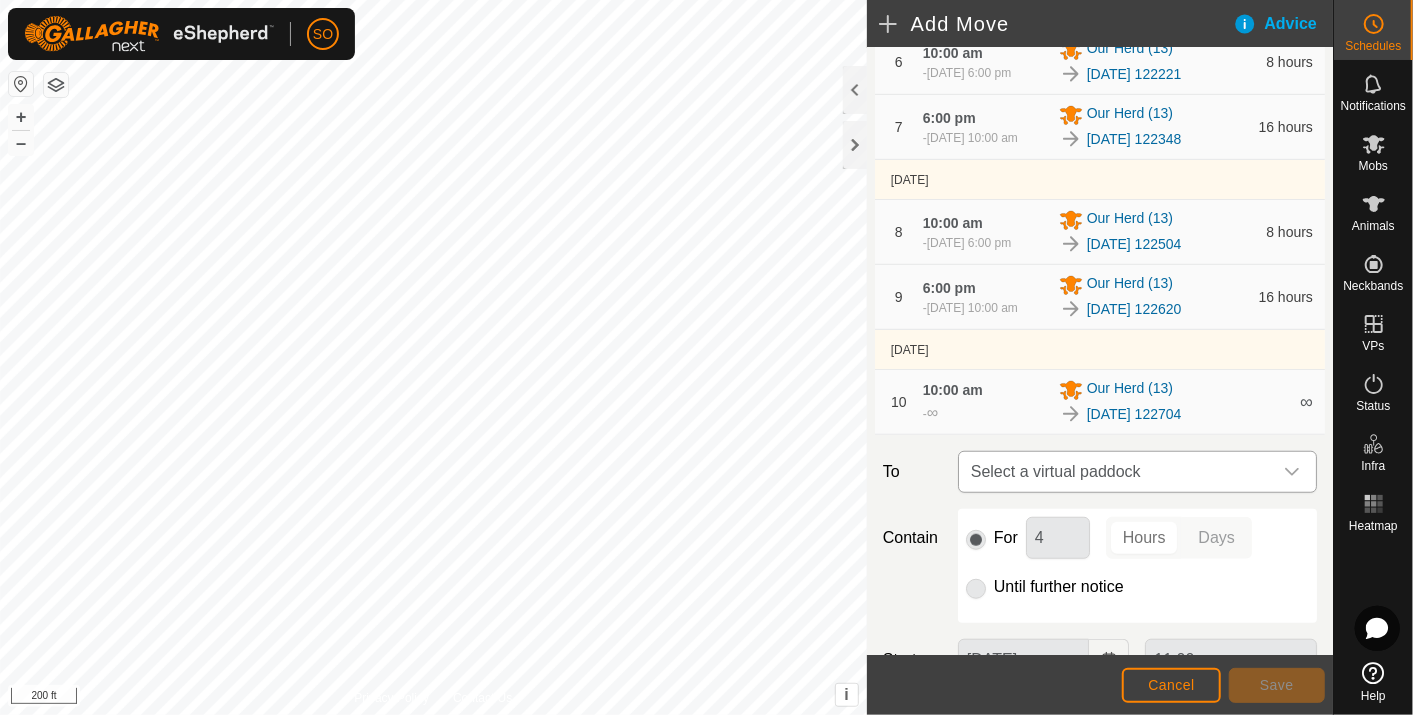 click 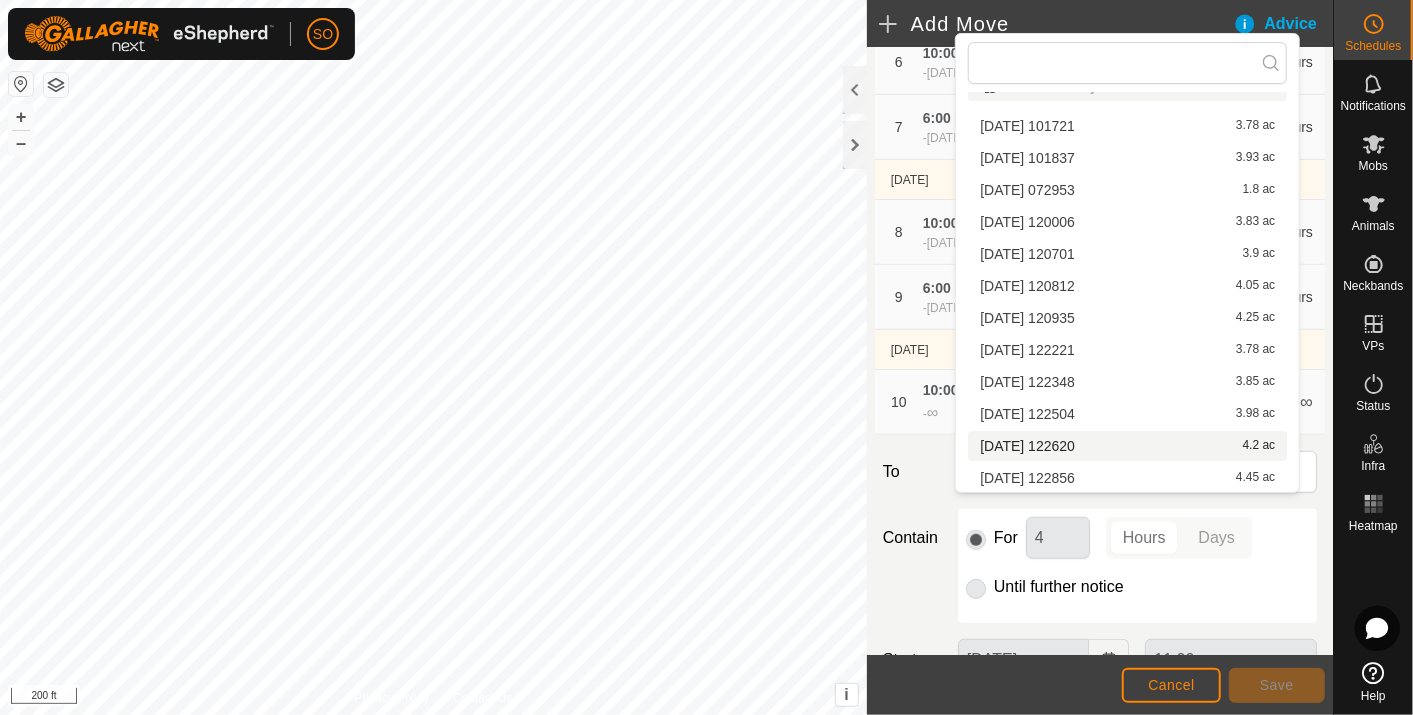scroll, scrollTop: 28, scrollLeft: 0, axis: vertical 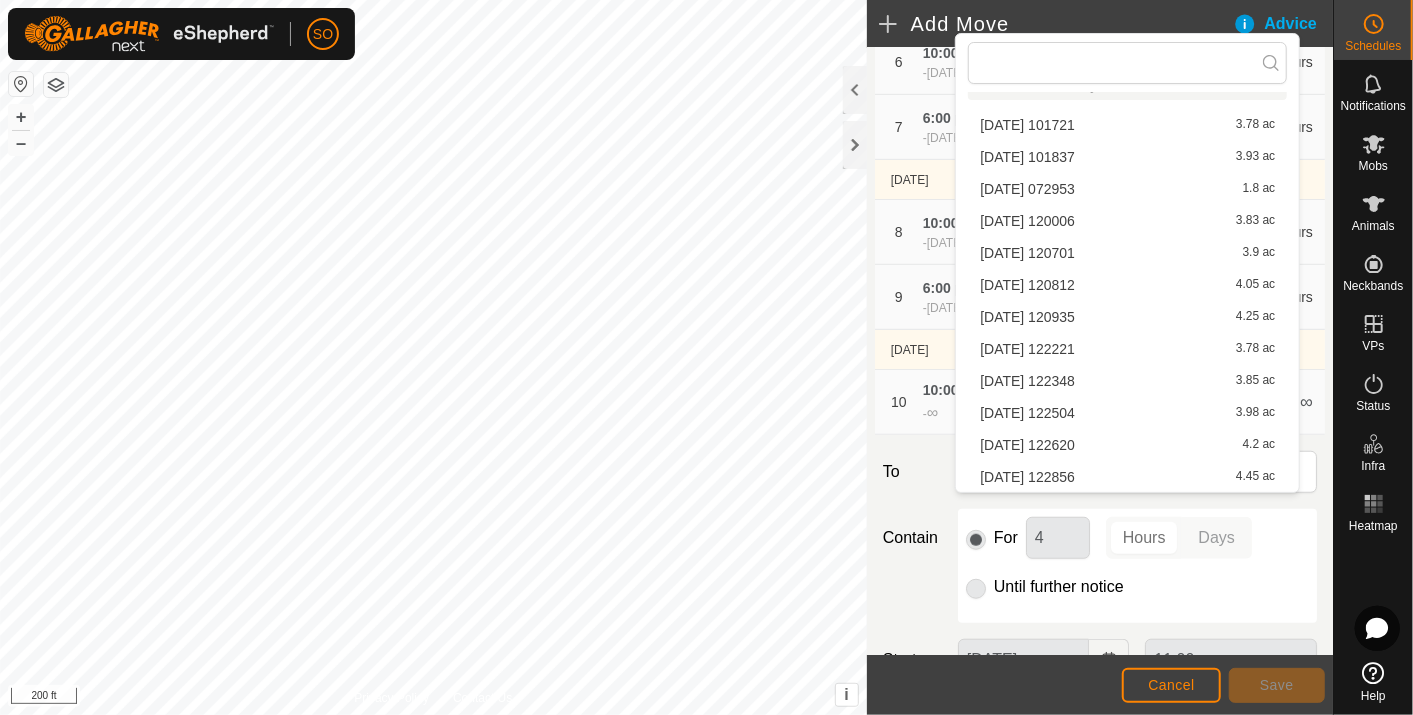 click on "[DATE] 122856  4.45 ac" at bounding box center (1127, 477) 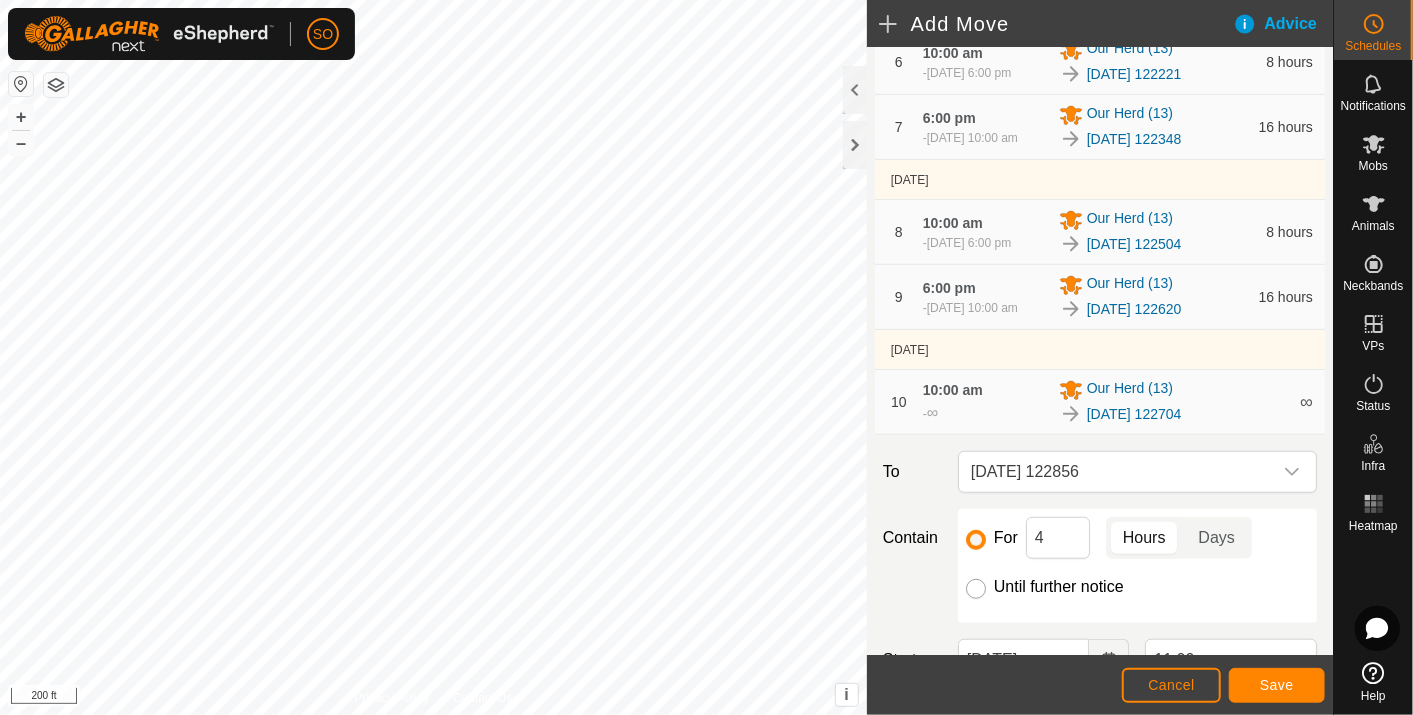 click on "Until further notice" at bounding box center [976, 589] 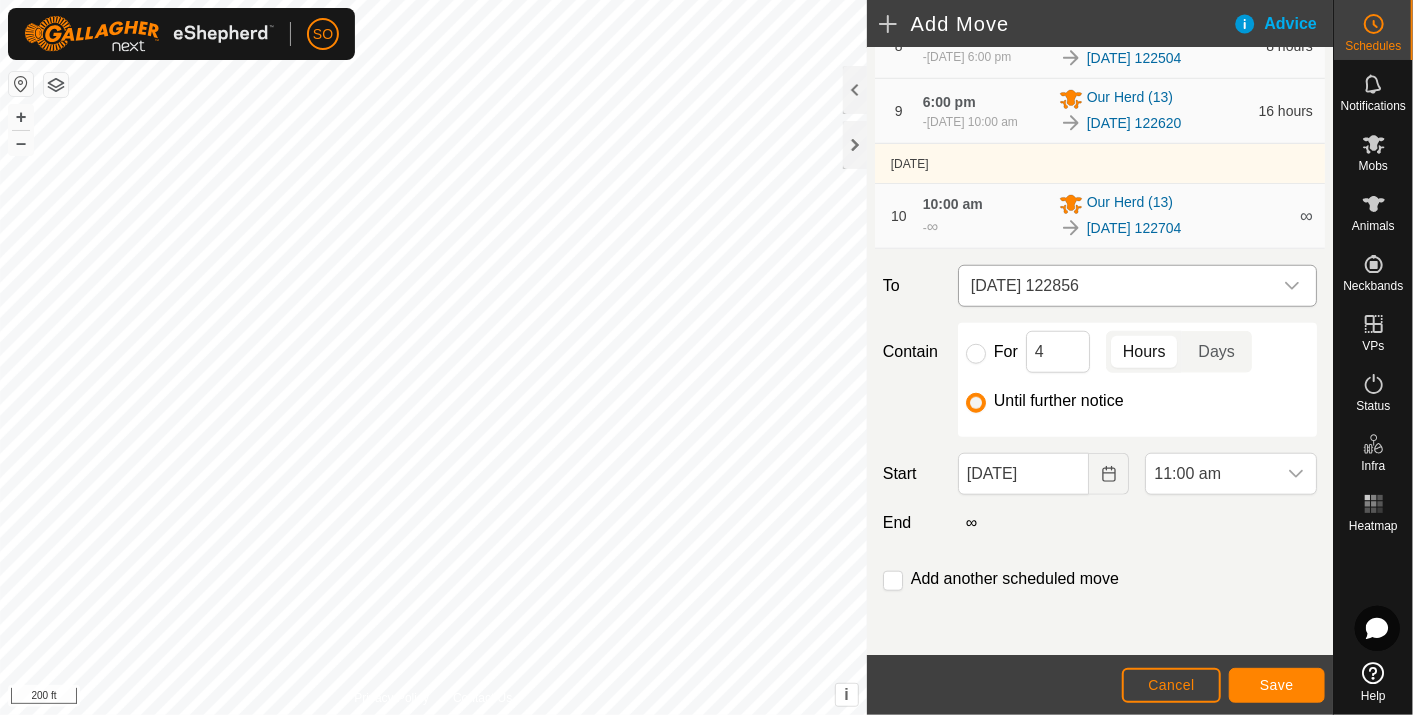 scroll, scrollTop: 883, scrollLeft: 0, axis: vertical 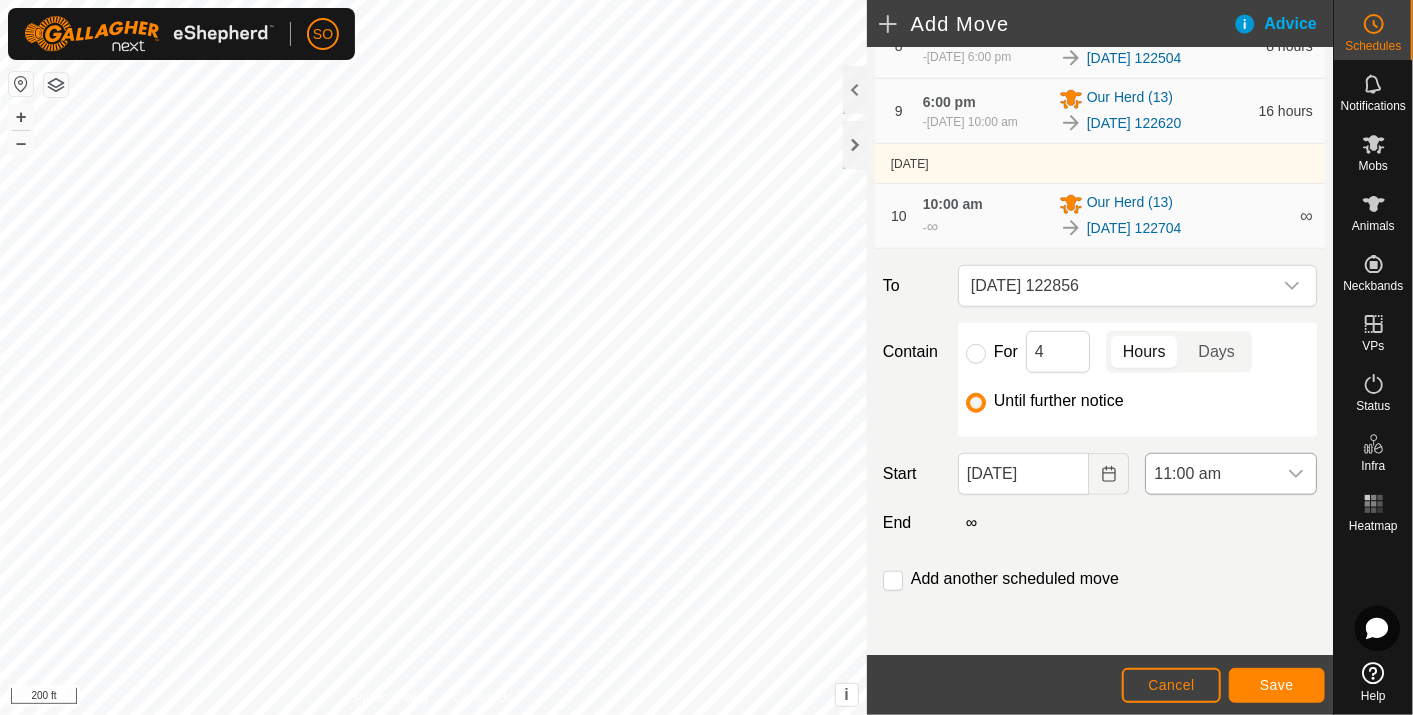 click 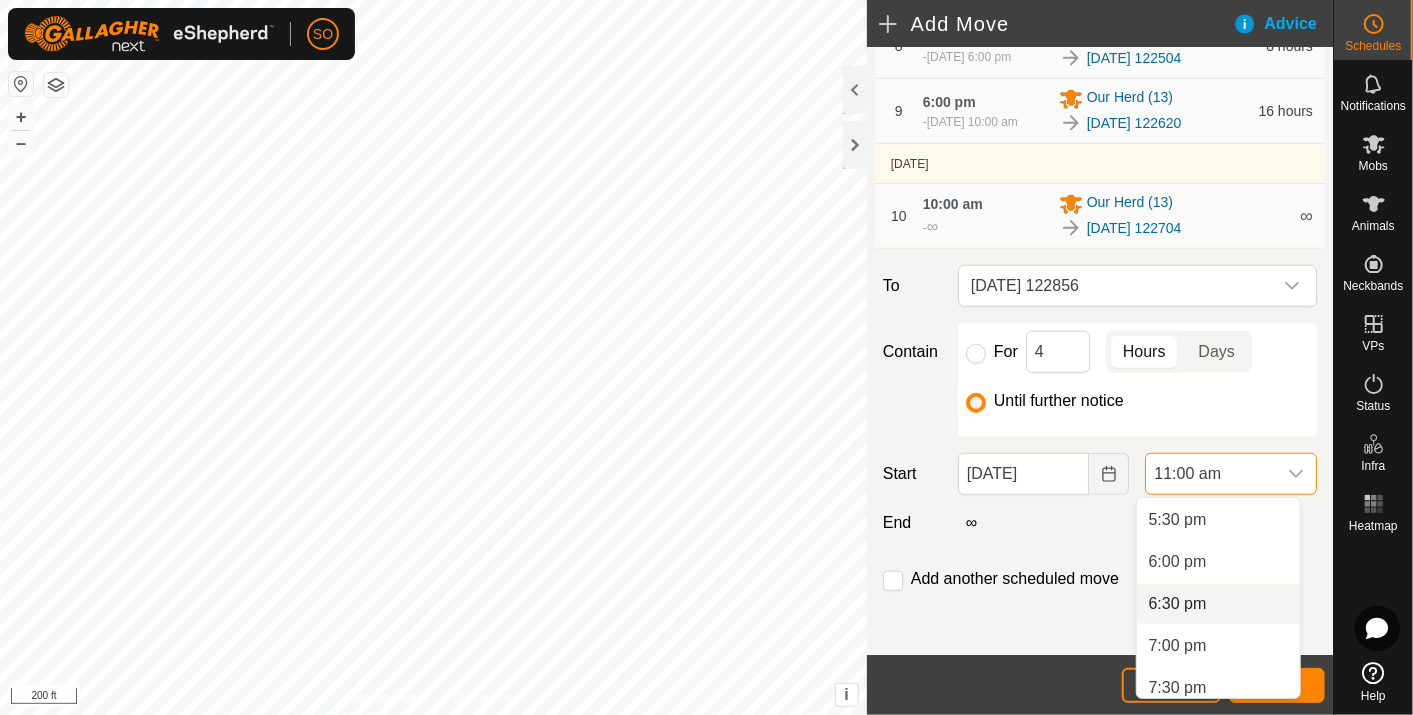 scroll, scrollTop: 1430, scrollLeft: 0, axis: vertical 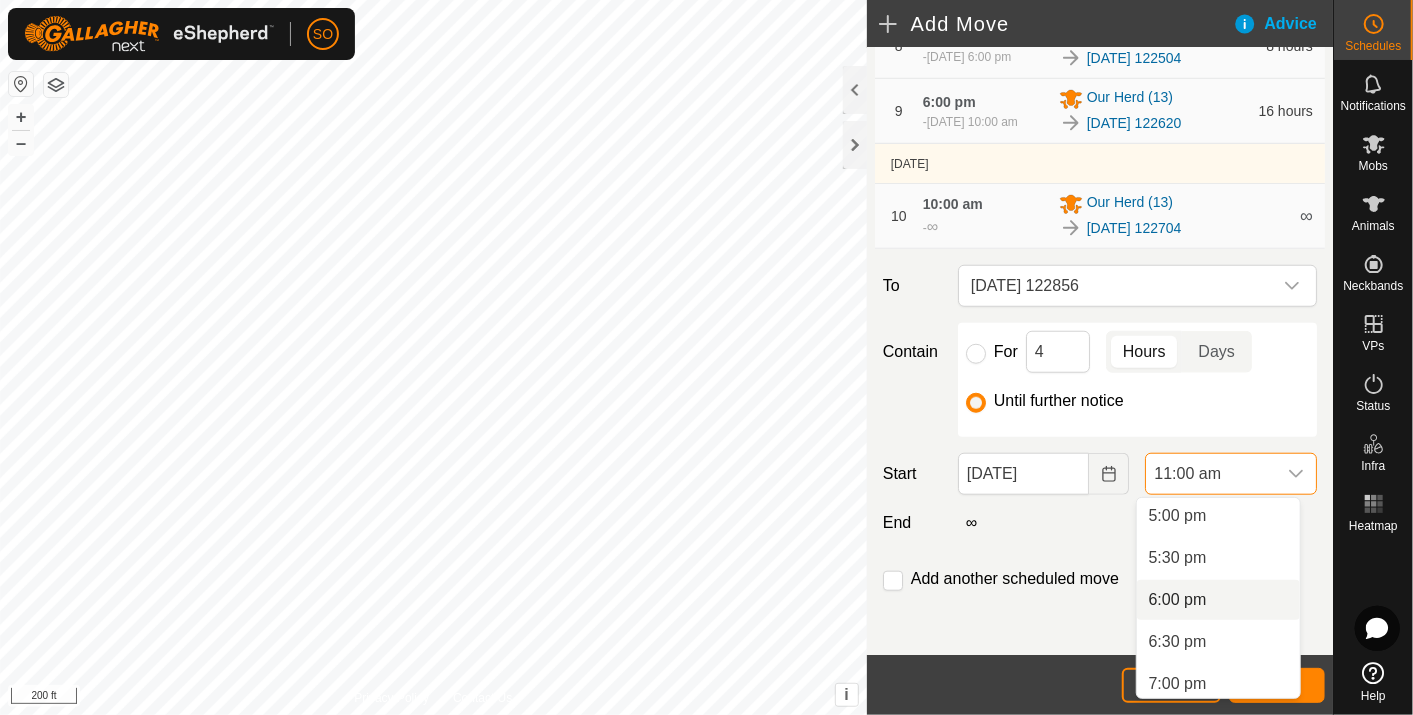 click on "6:00 pm" at bounding box center (1218, 600) 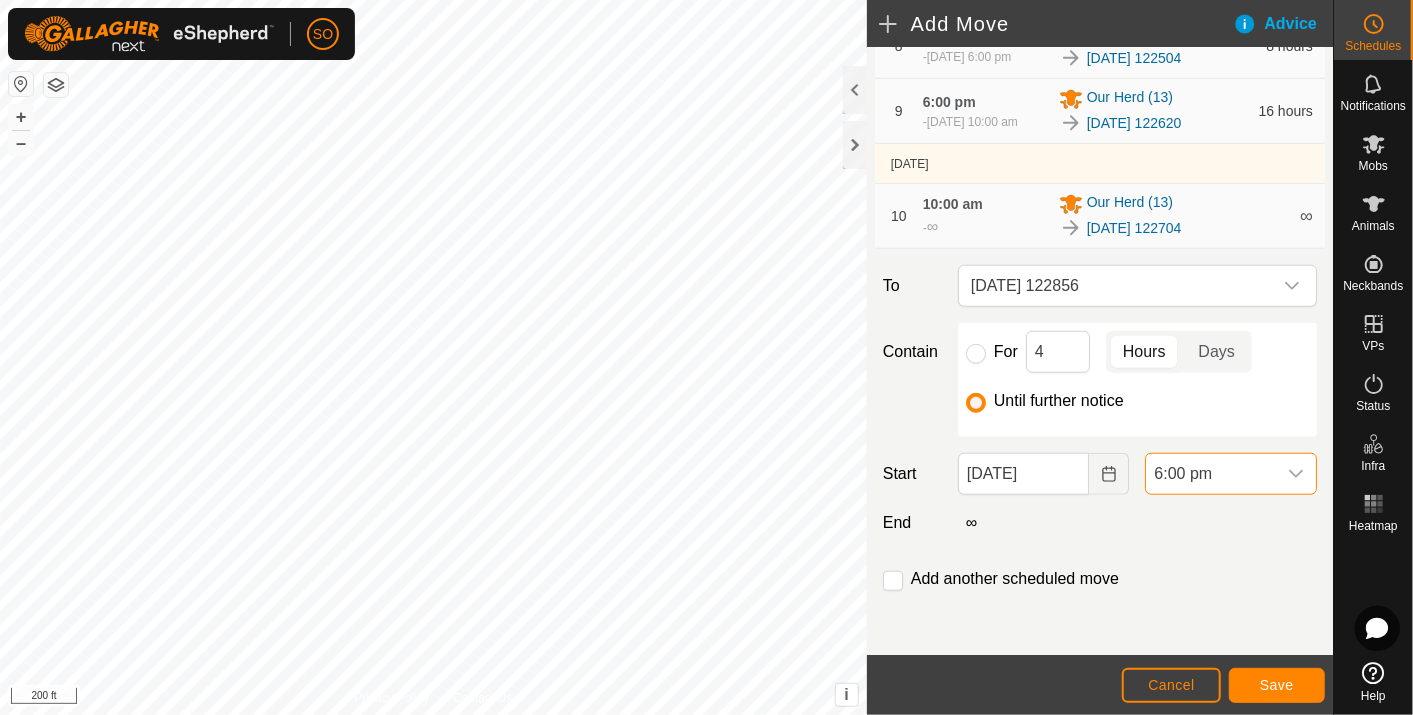 scroll, scrollTop: 923, scrollLeft: 0, axis: vertical 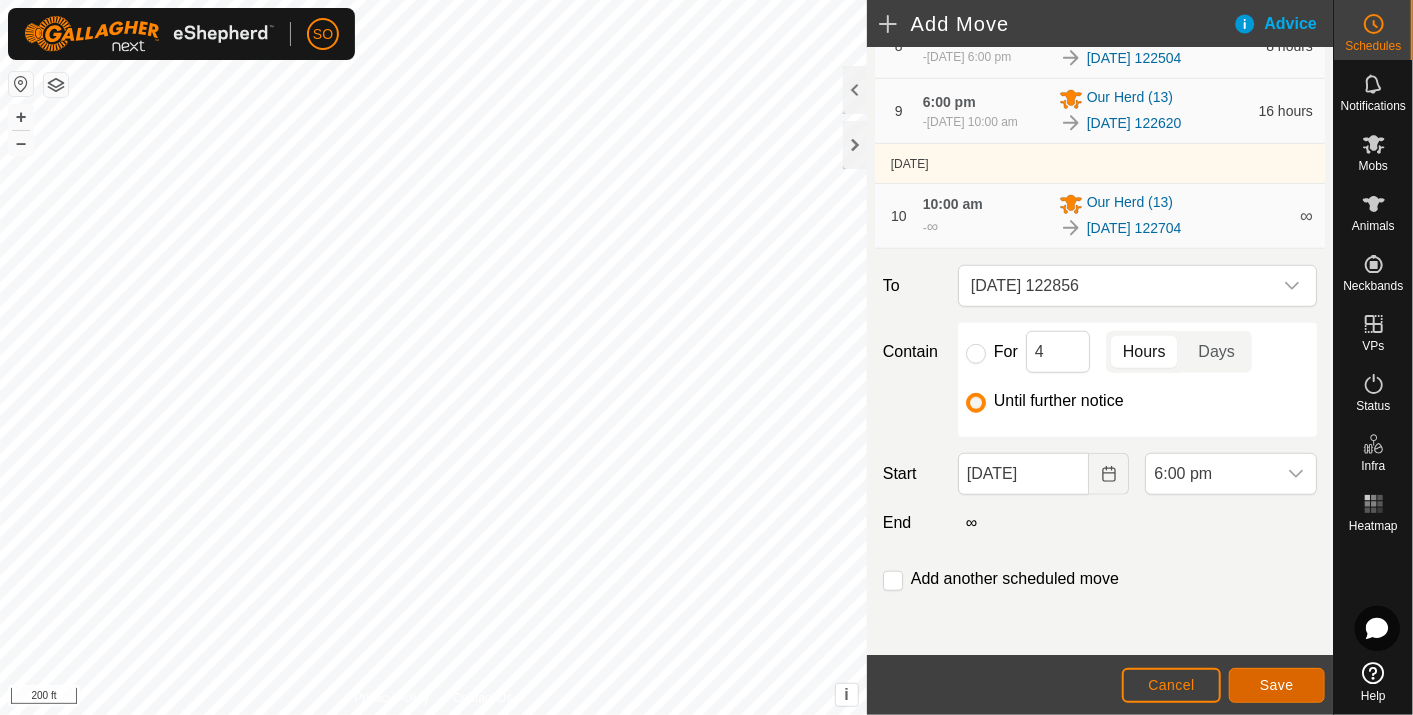 click on "Save" 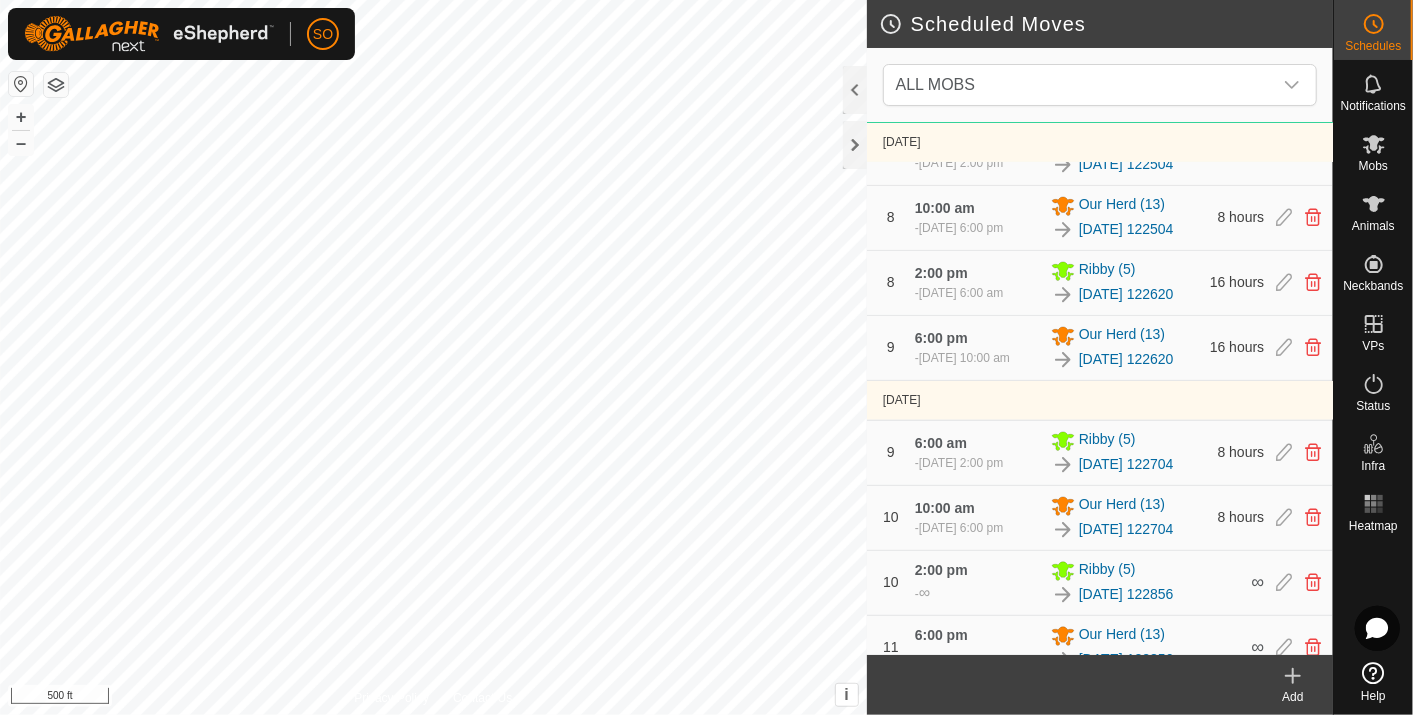 scroll, scrollTop: 1585, scrollLeft: 0, axis: vertical 